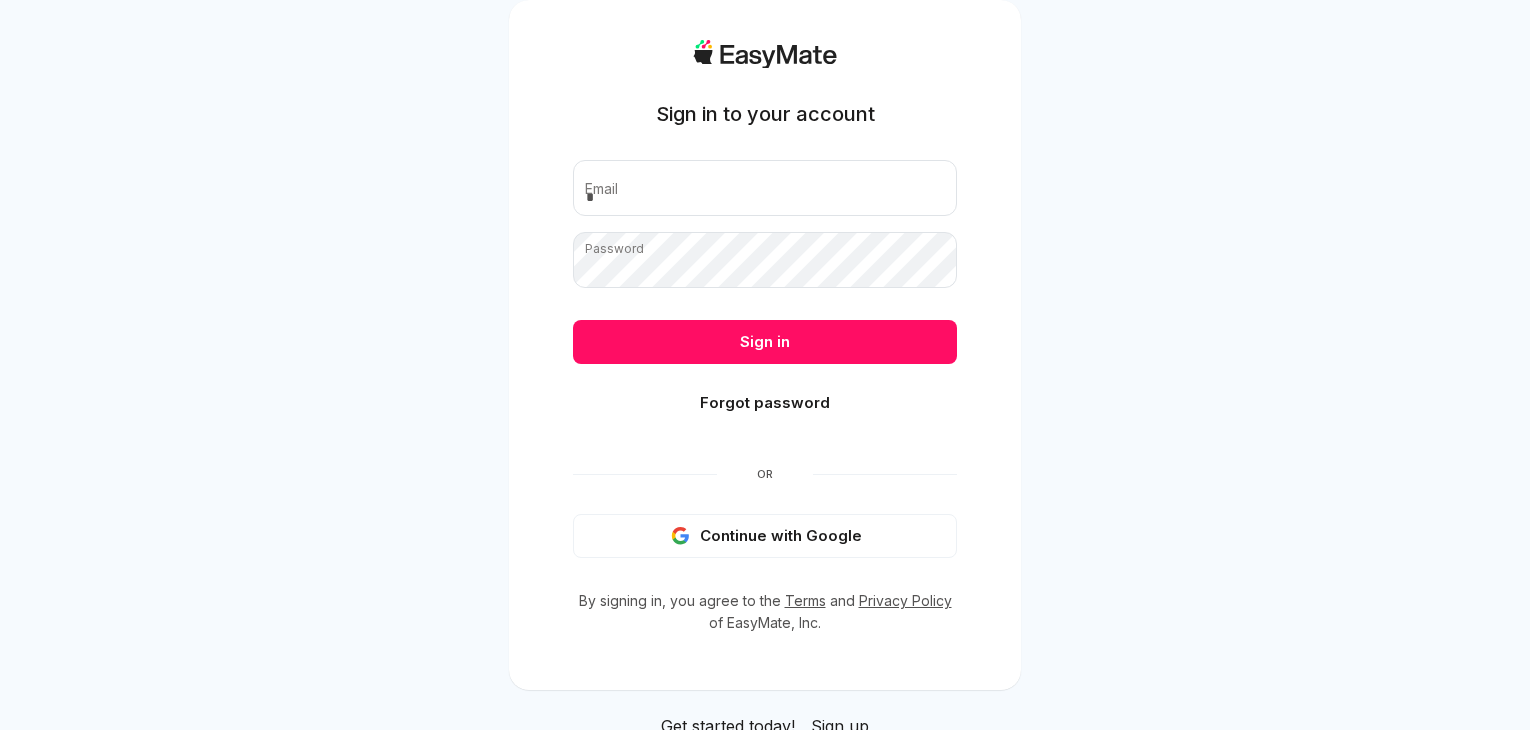 scroll, scrollTop: 0, scrollLeft: 0, axis: both 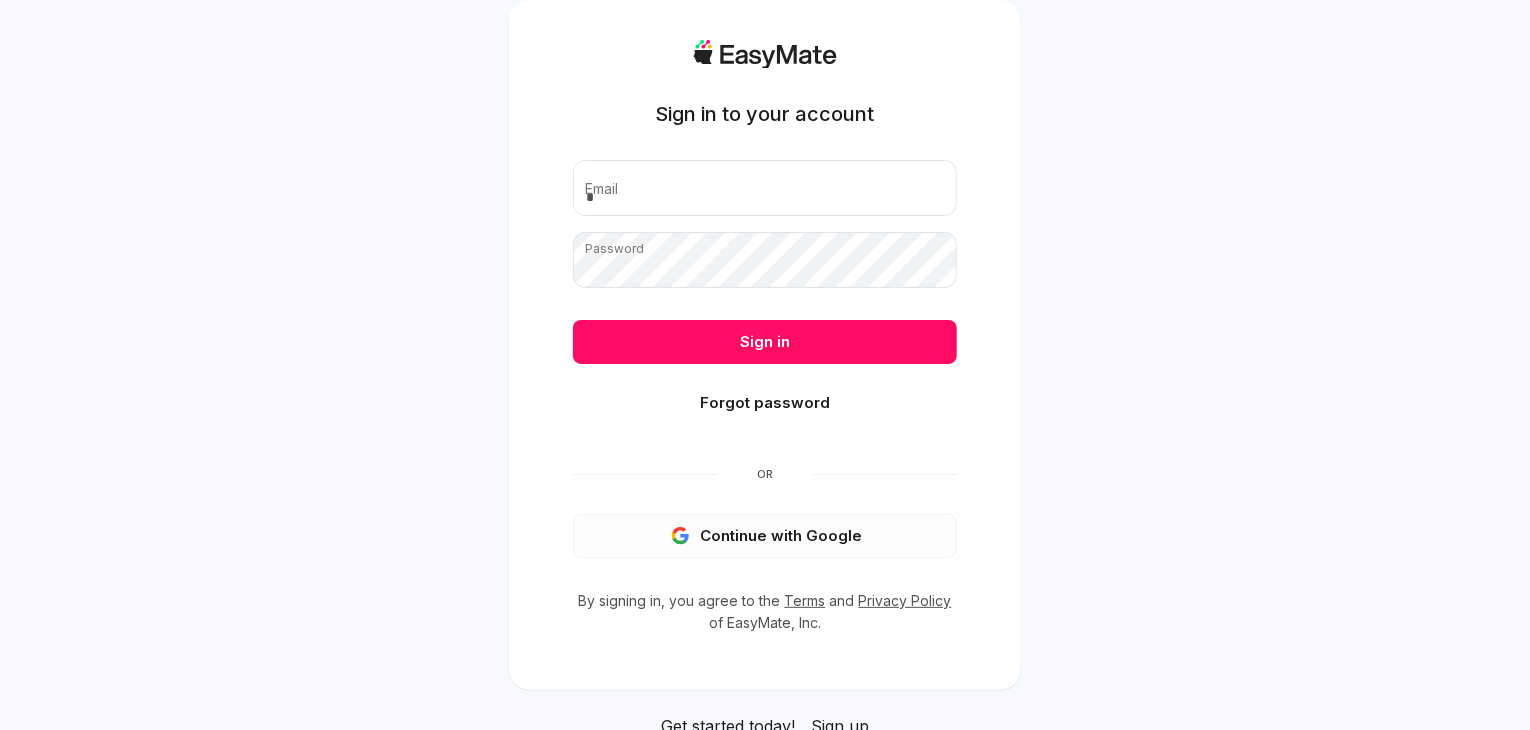 click on "Continue with Google" at bounding box center [765, 536] 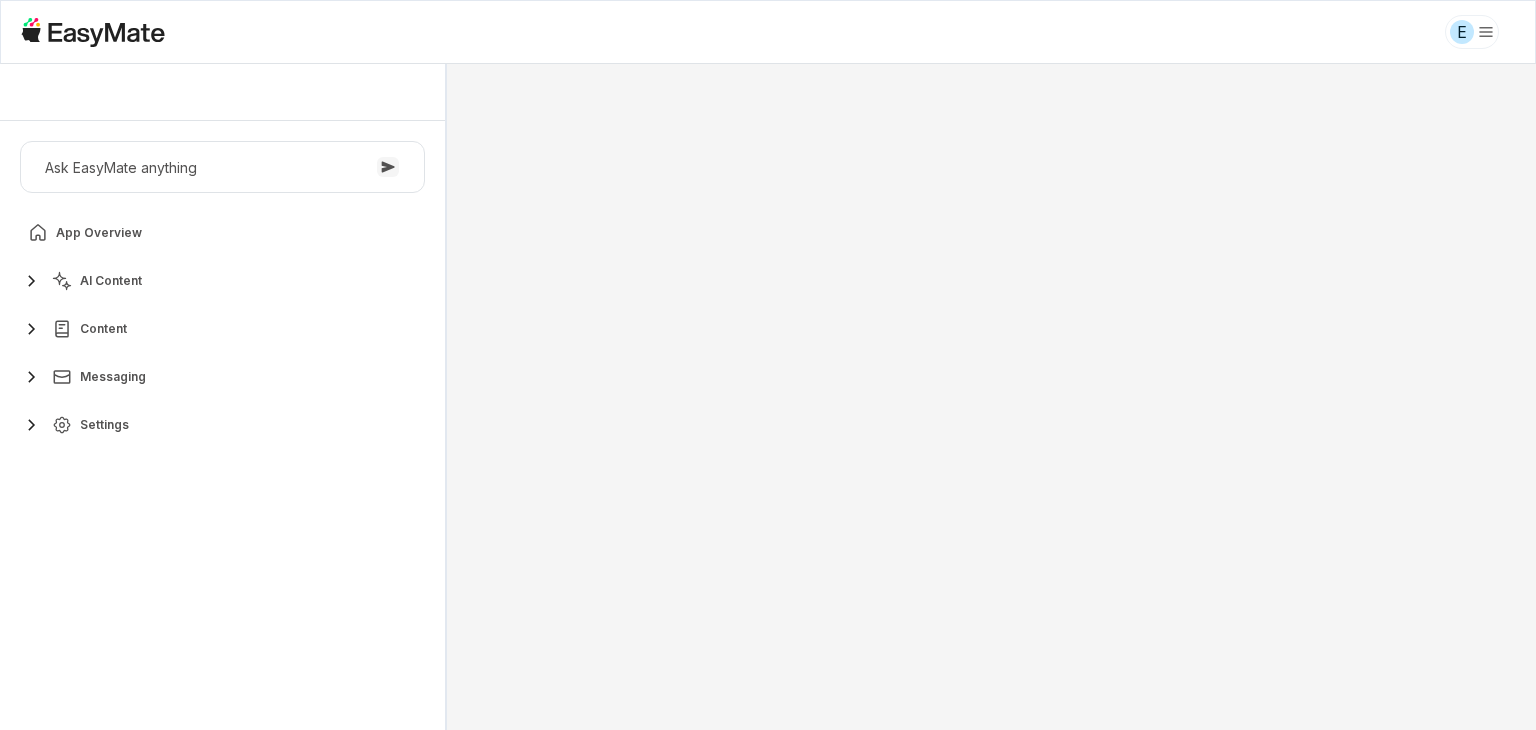 scroll, scrollTop: 0, scrollLeft: 0, axis: both 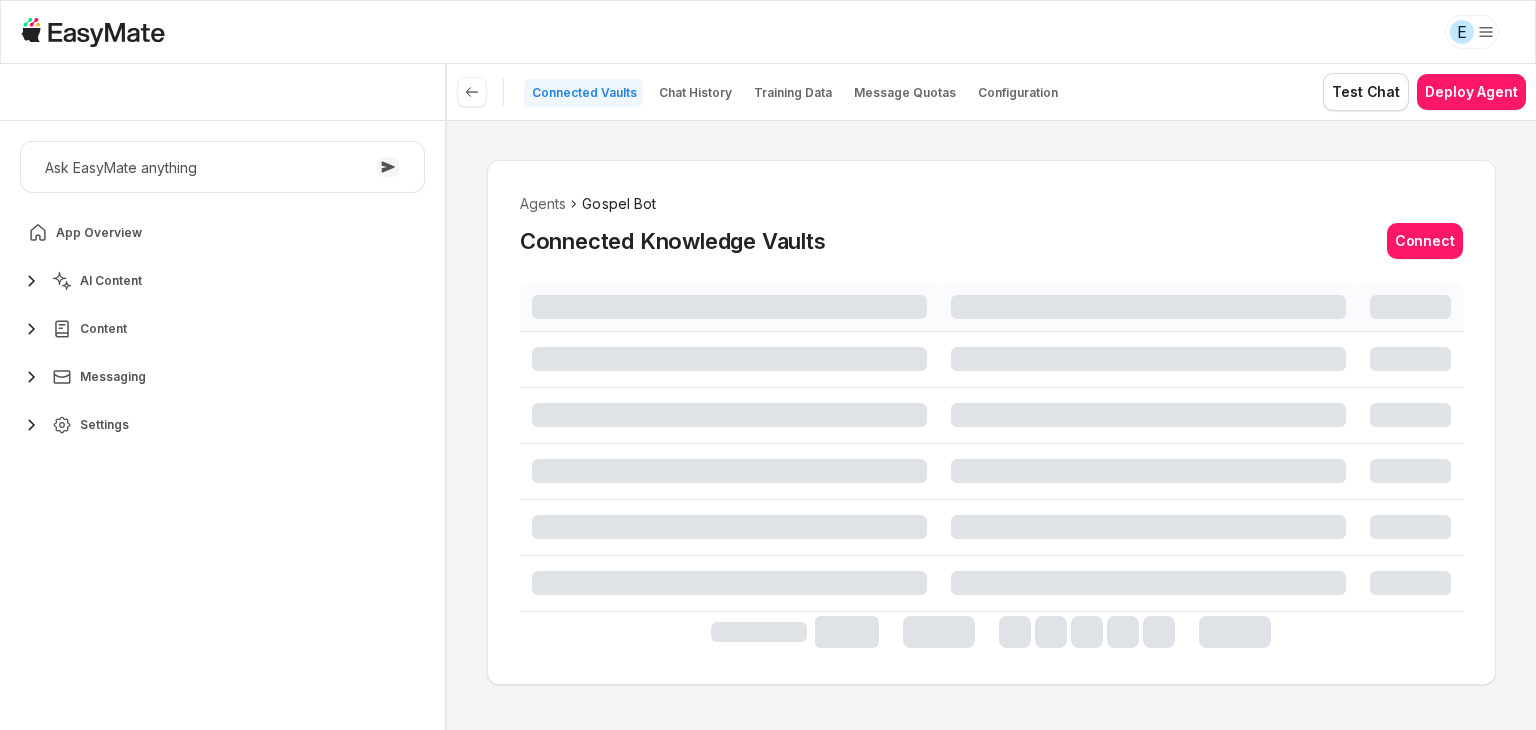 click on "AI Content" at bounding box center [111, 281] 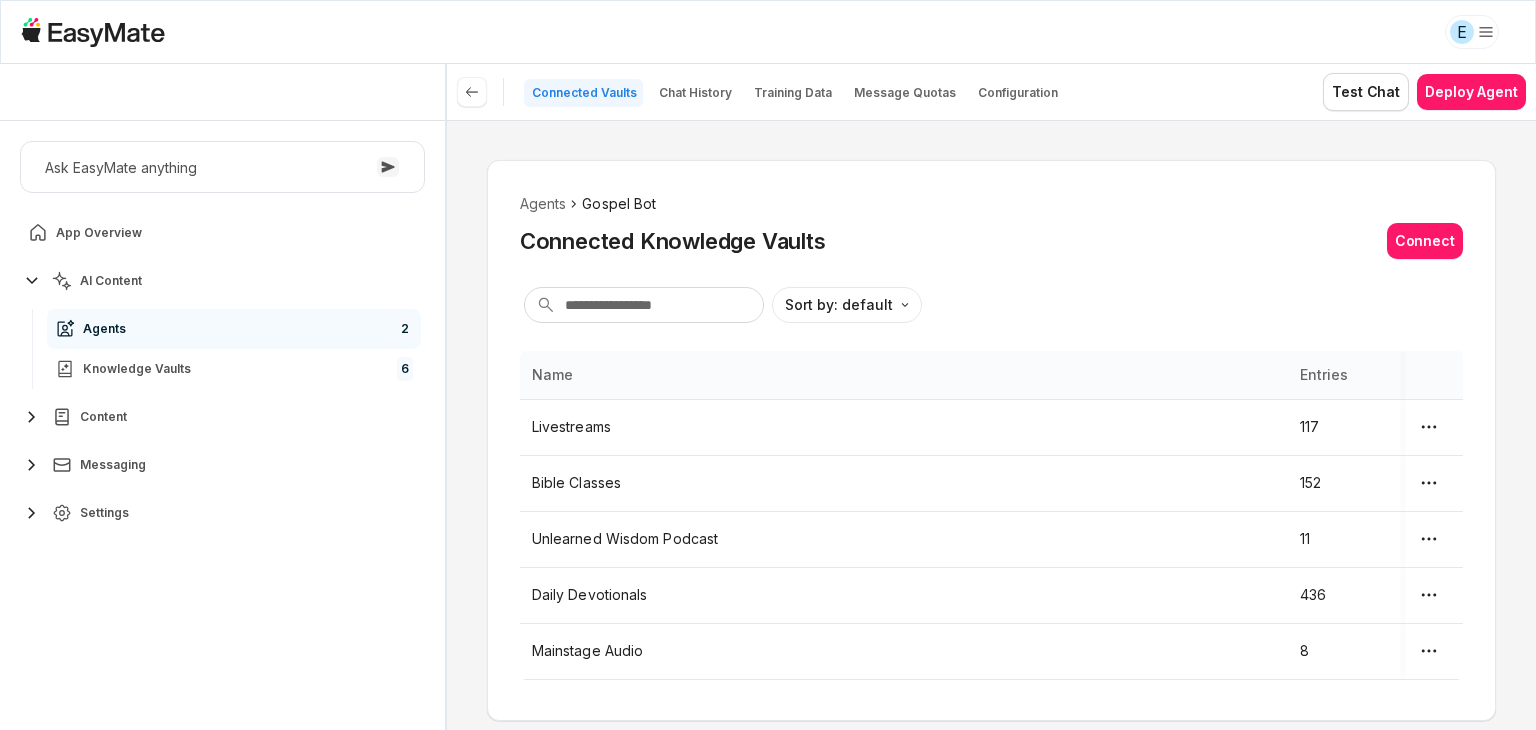 click on "Agents 2" at bounding box center [234, 329] 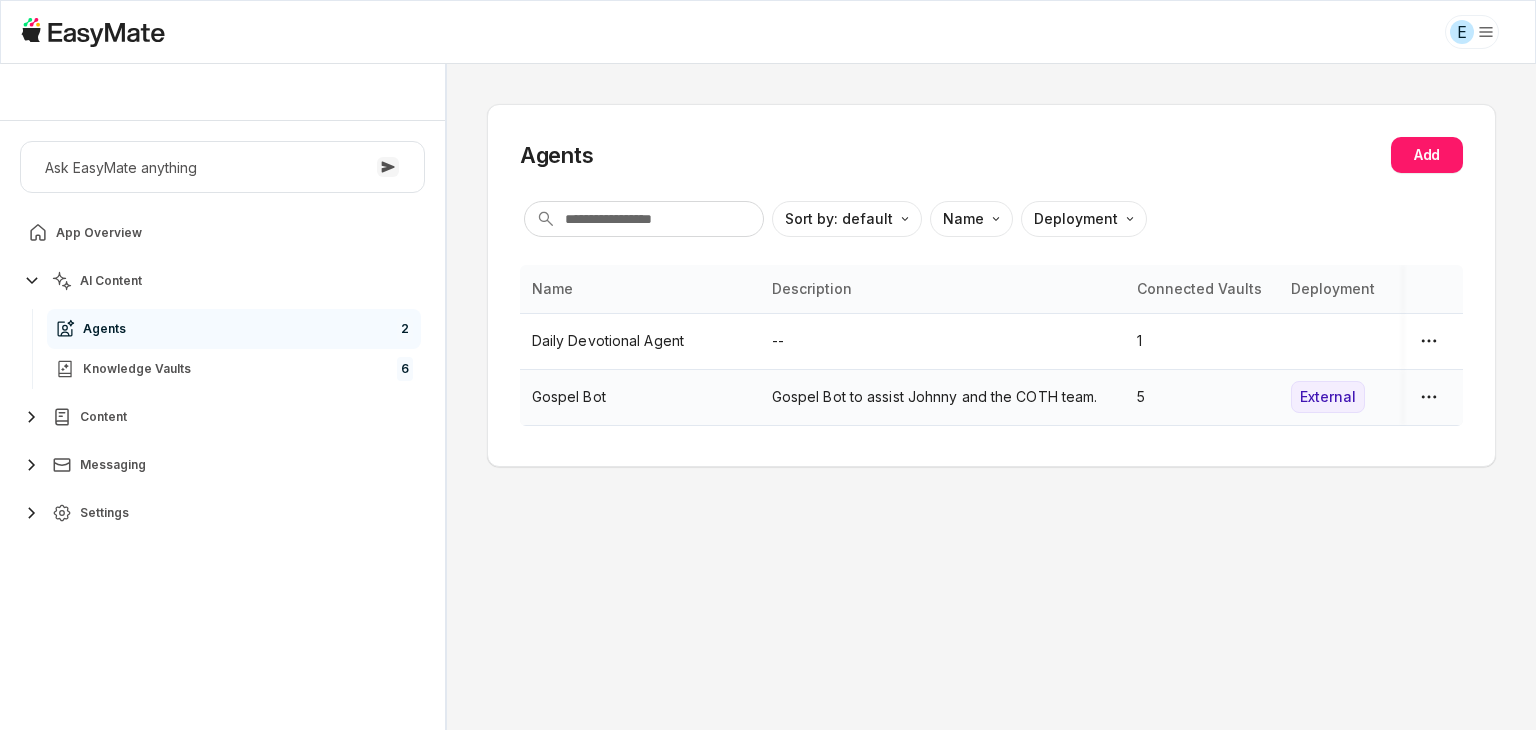 click on "Gospel Bot" at bounding box center [640, 397] 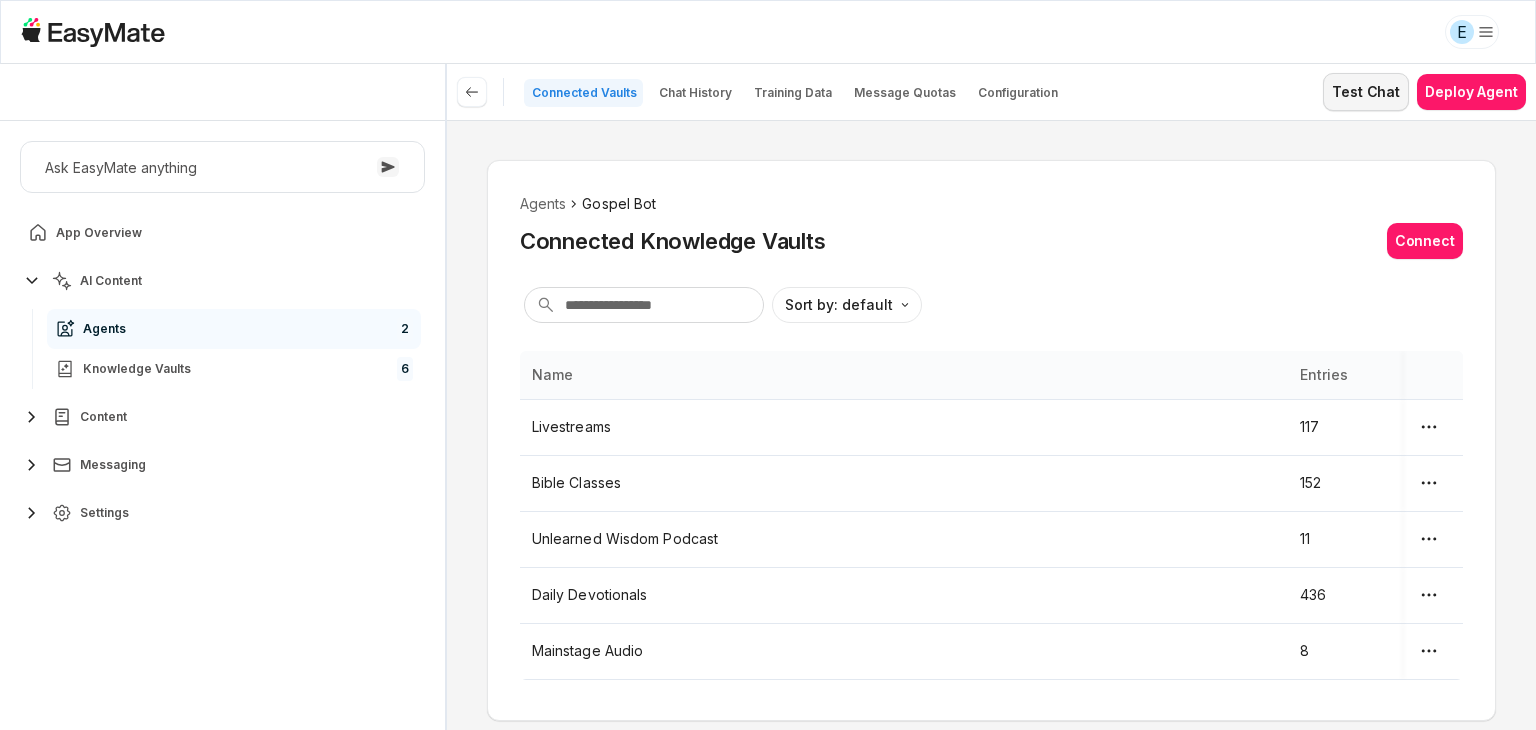 click on "Test Chat" at bounding box center [1366, 92] 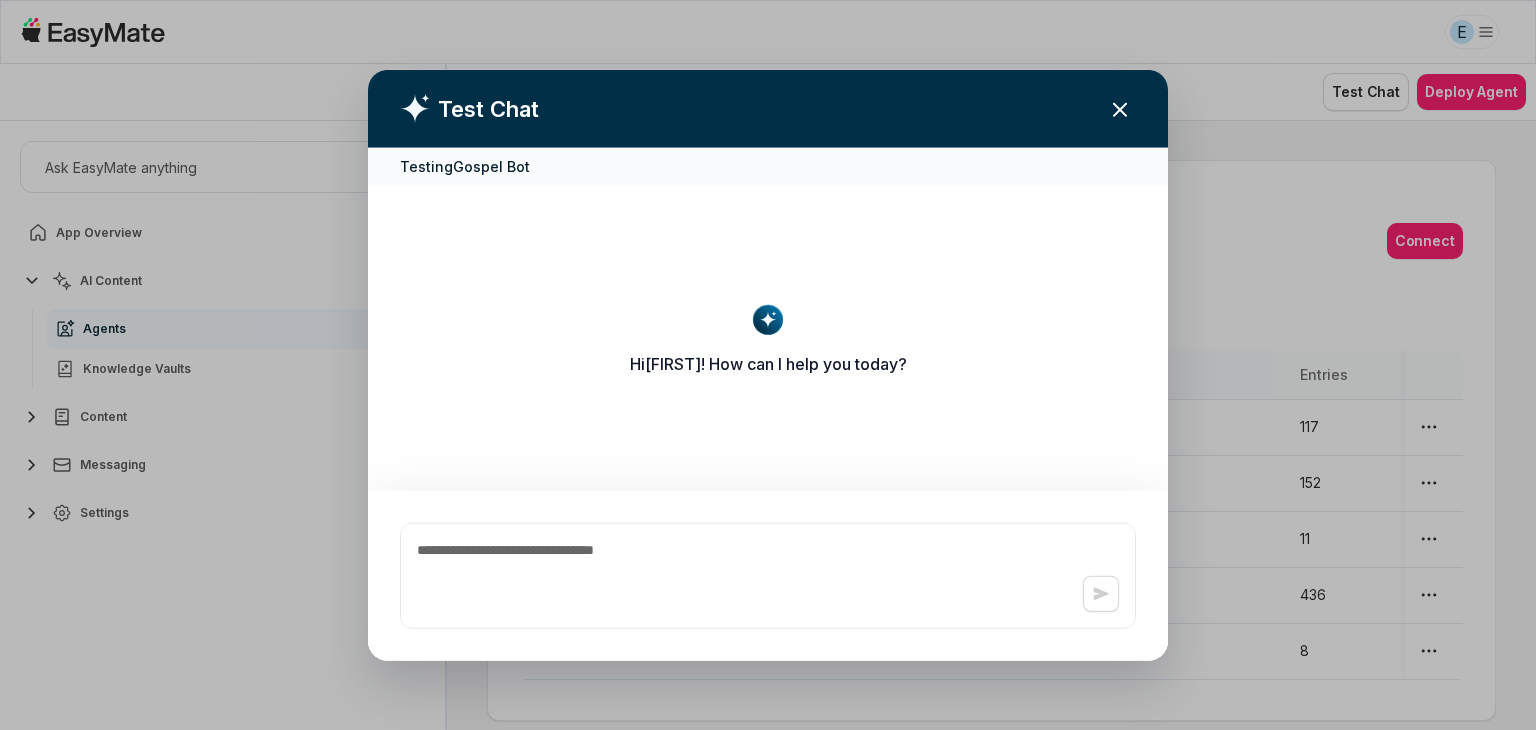 type on "*" 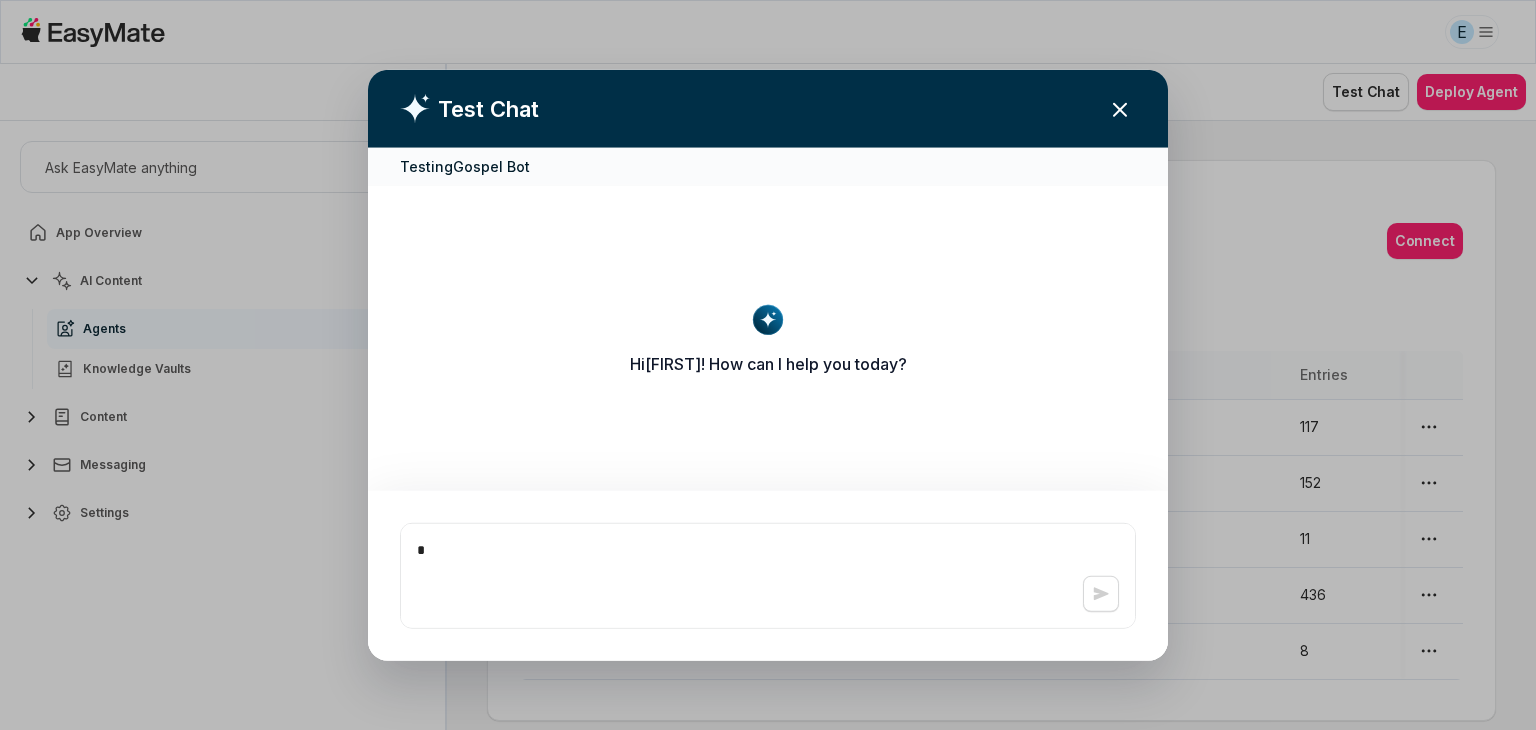 type on "*" 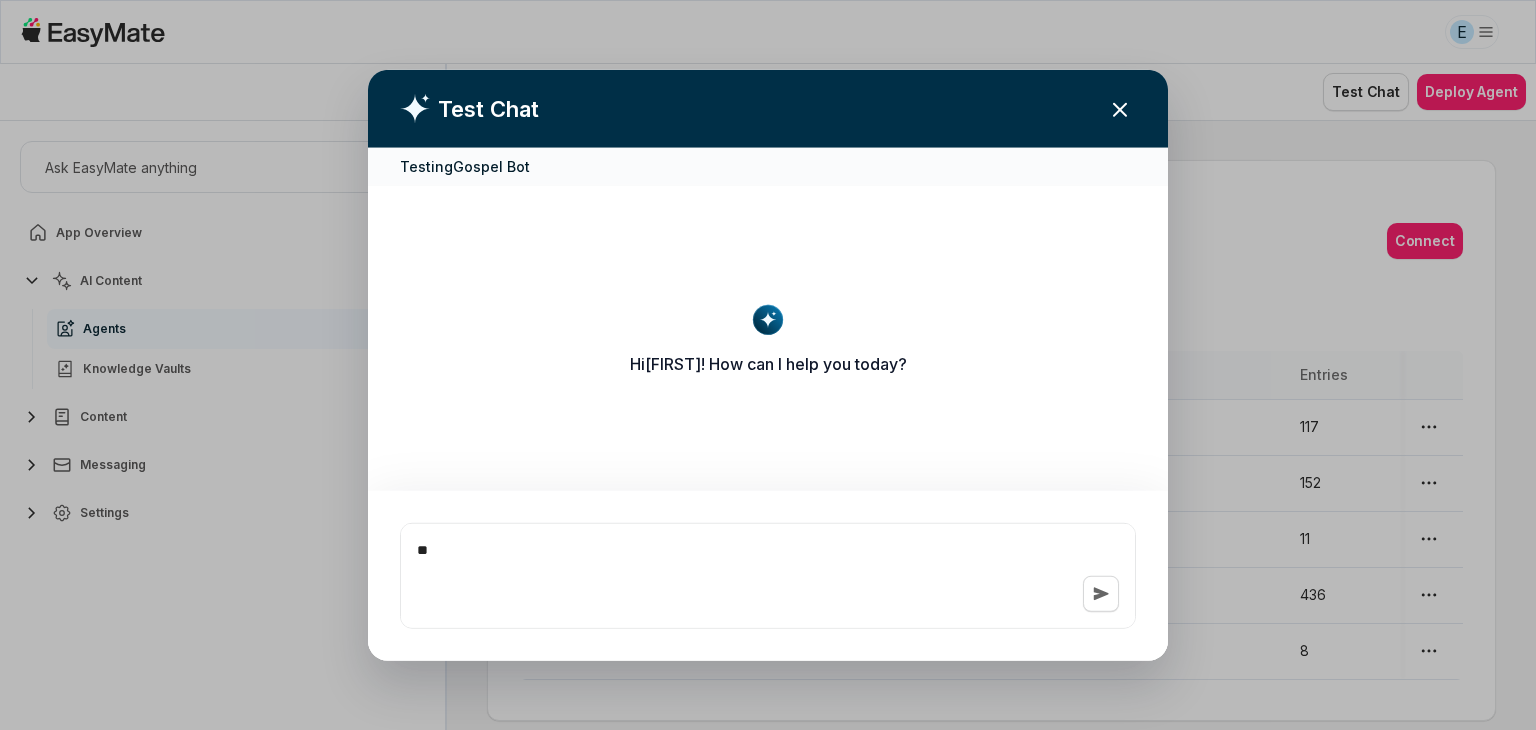 type on "*" 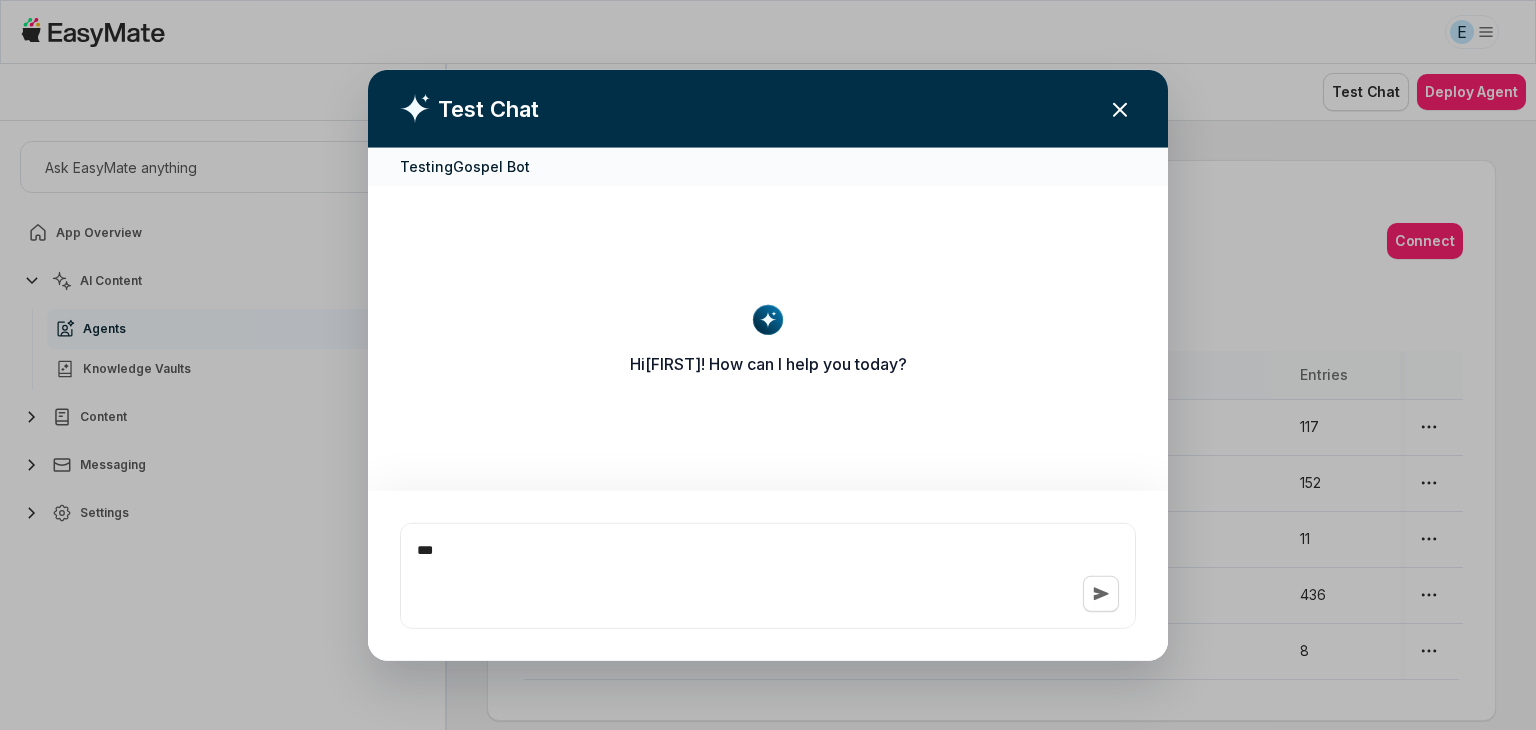 type on "*" 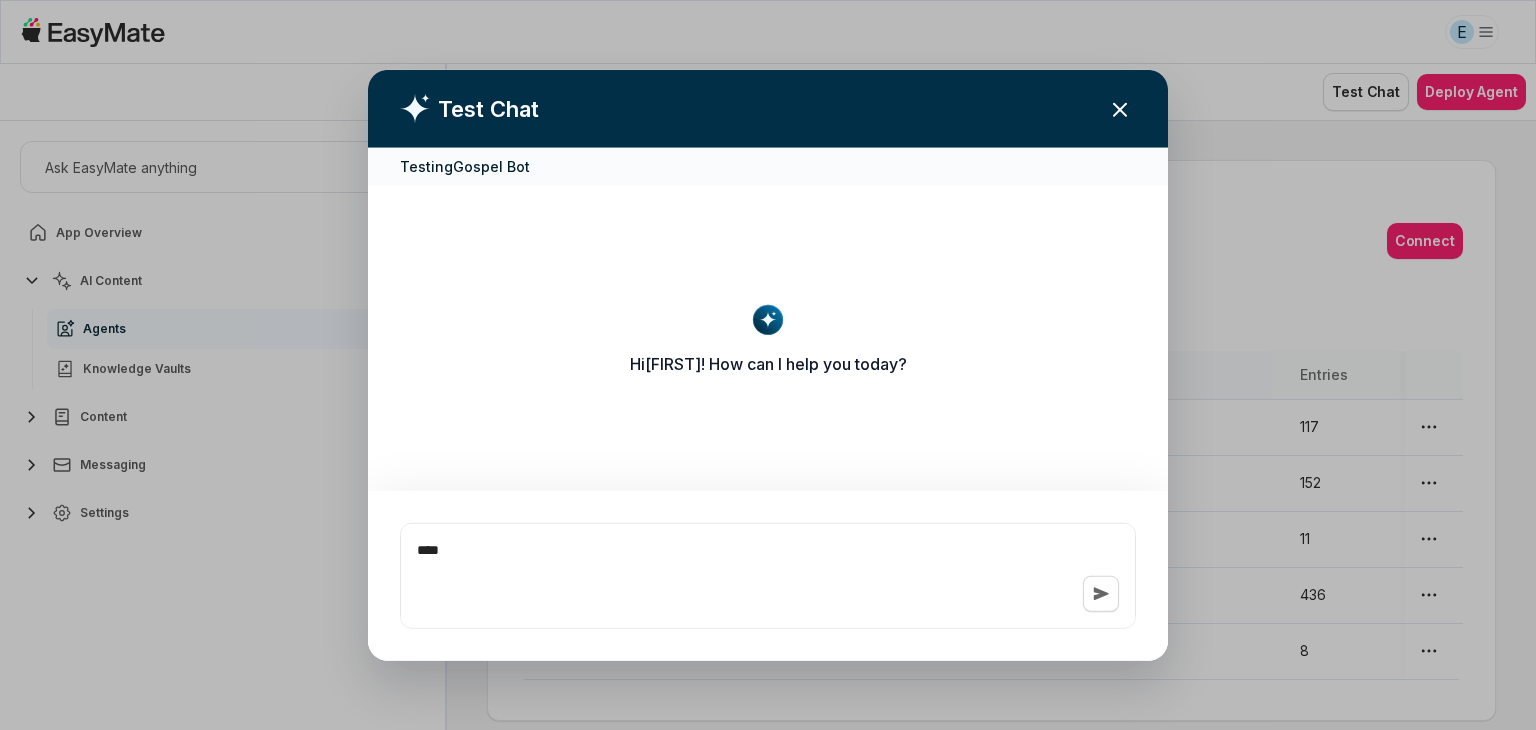 type on "*" 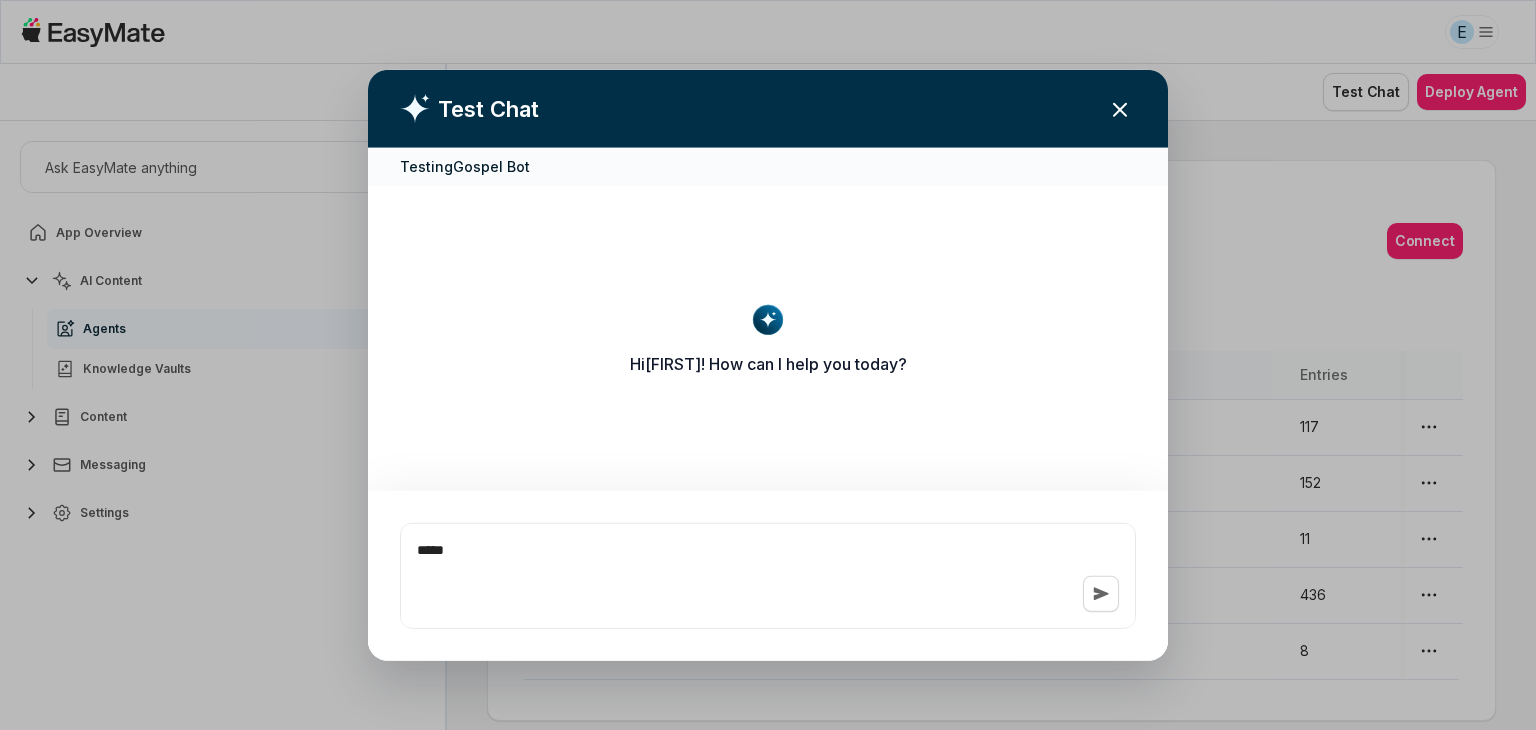type on "*" 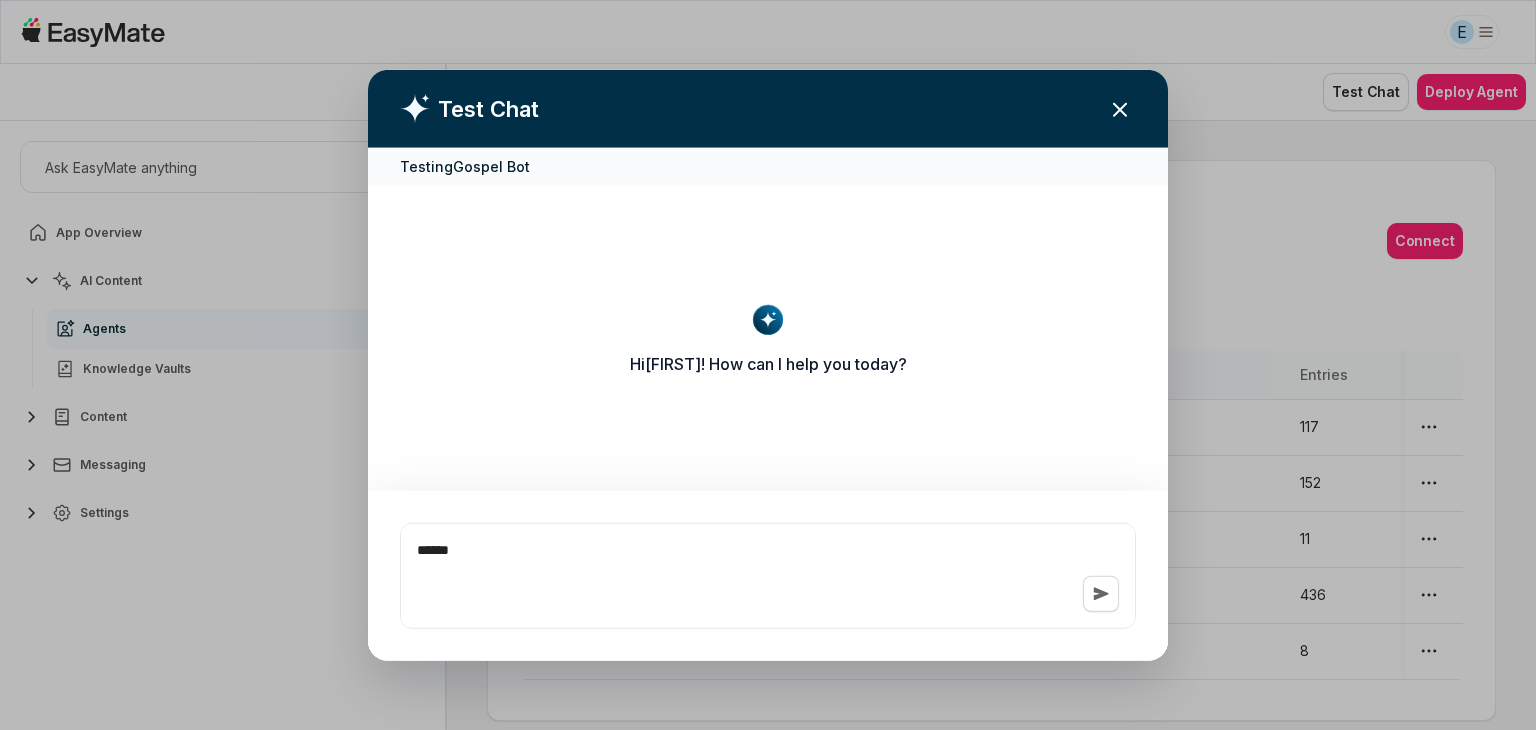 type on "*" 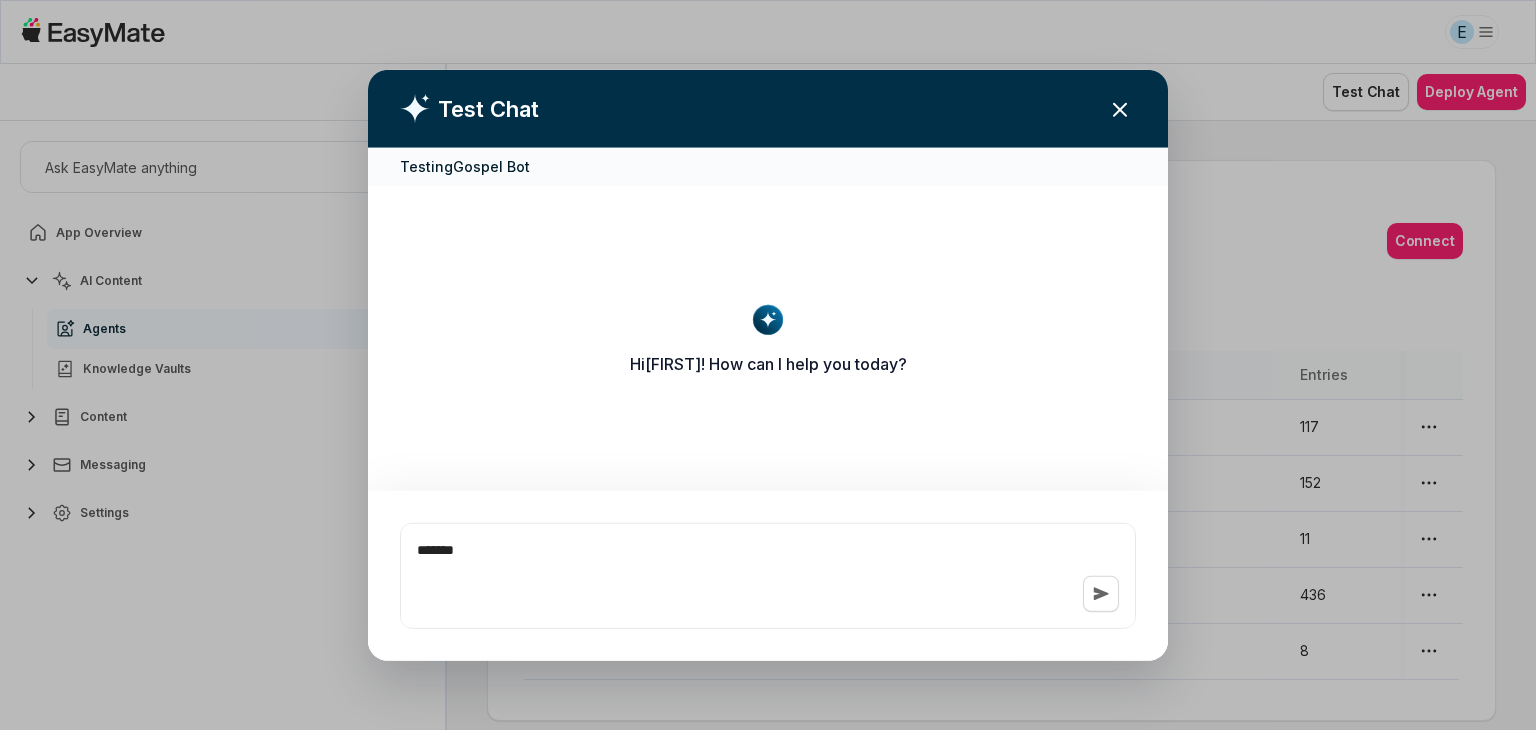 type on "*" 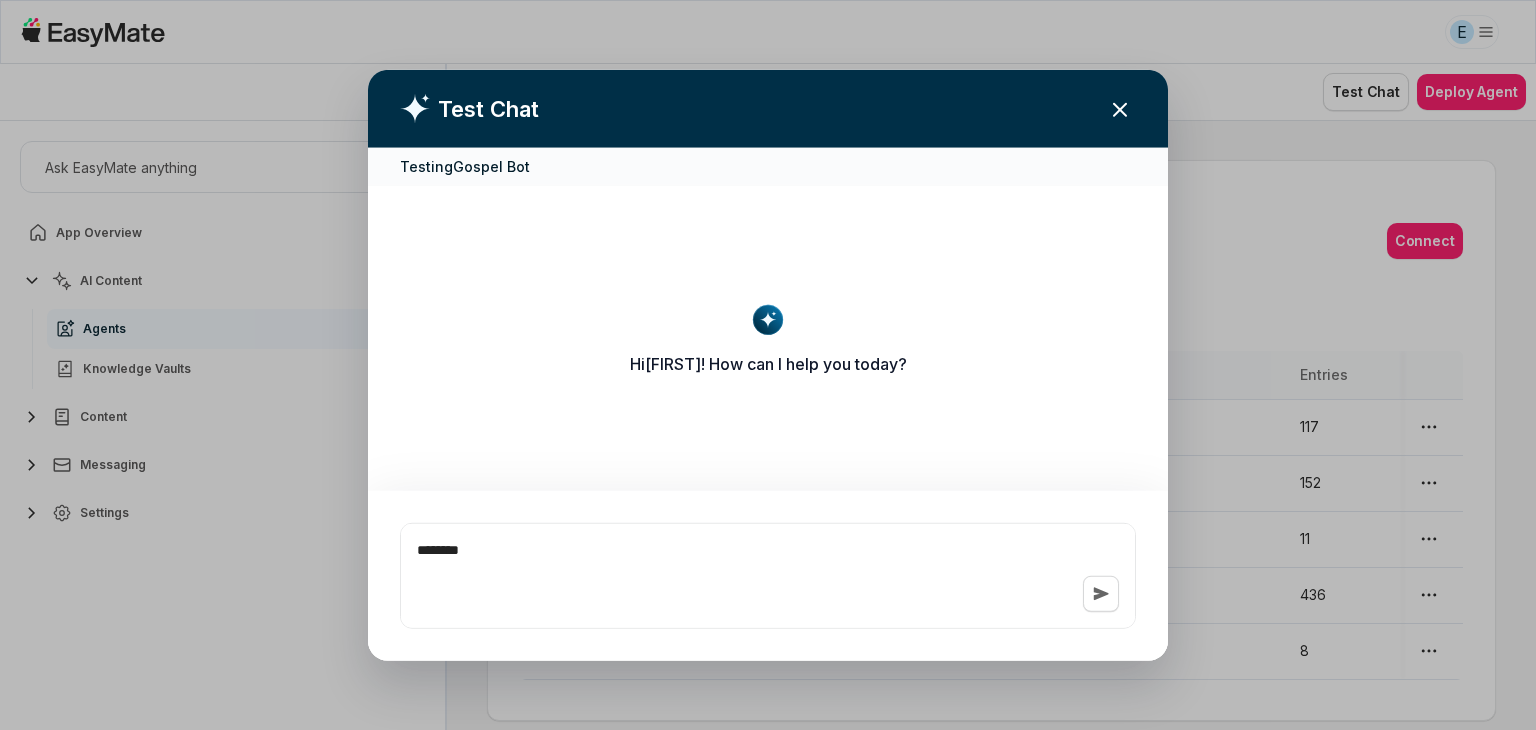 type on "*" 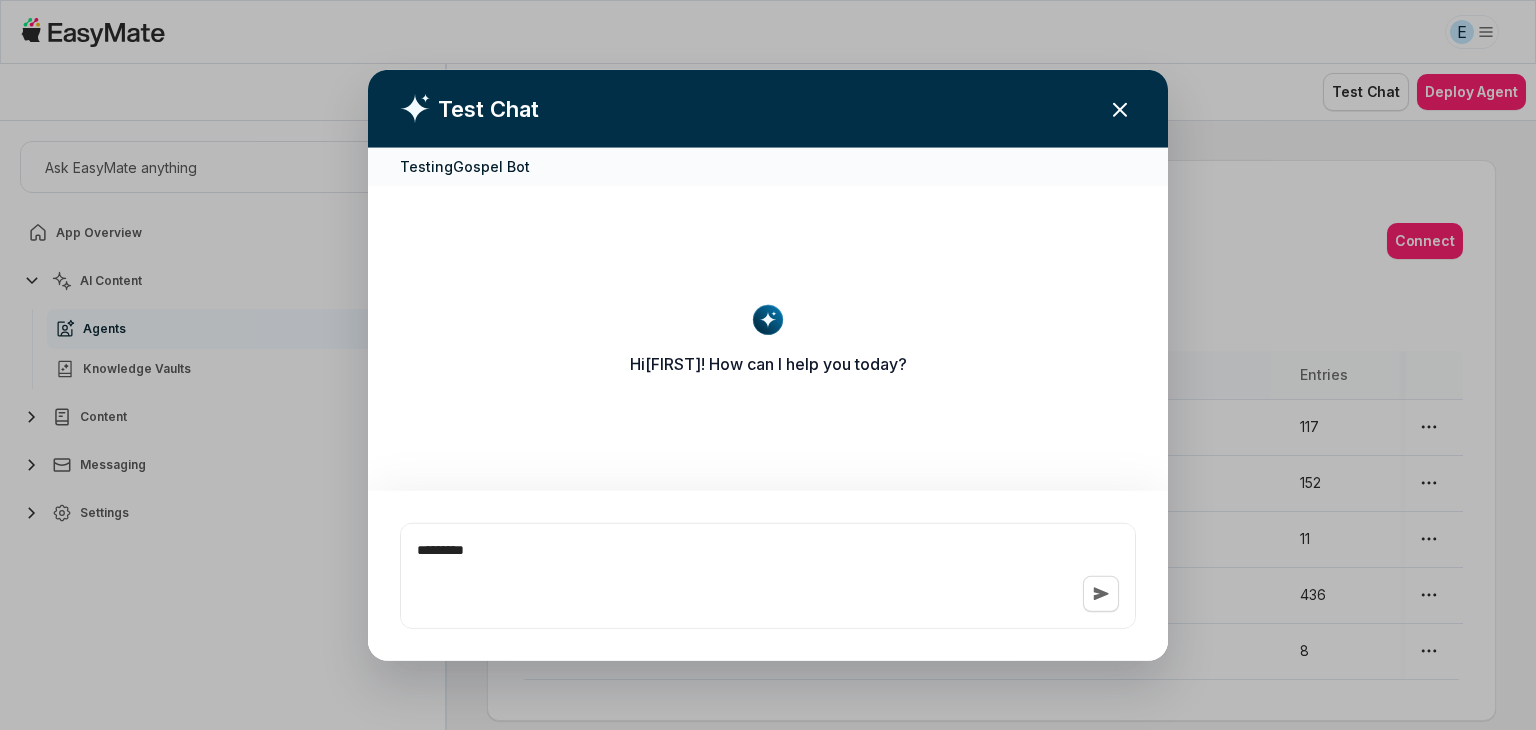 type on "*" 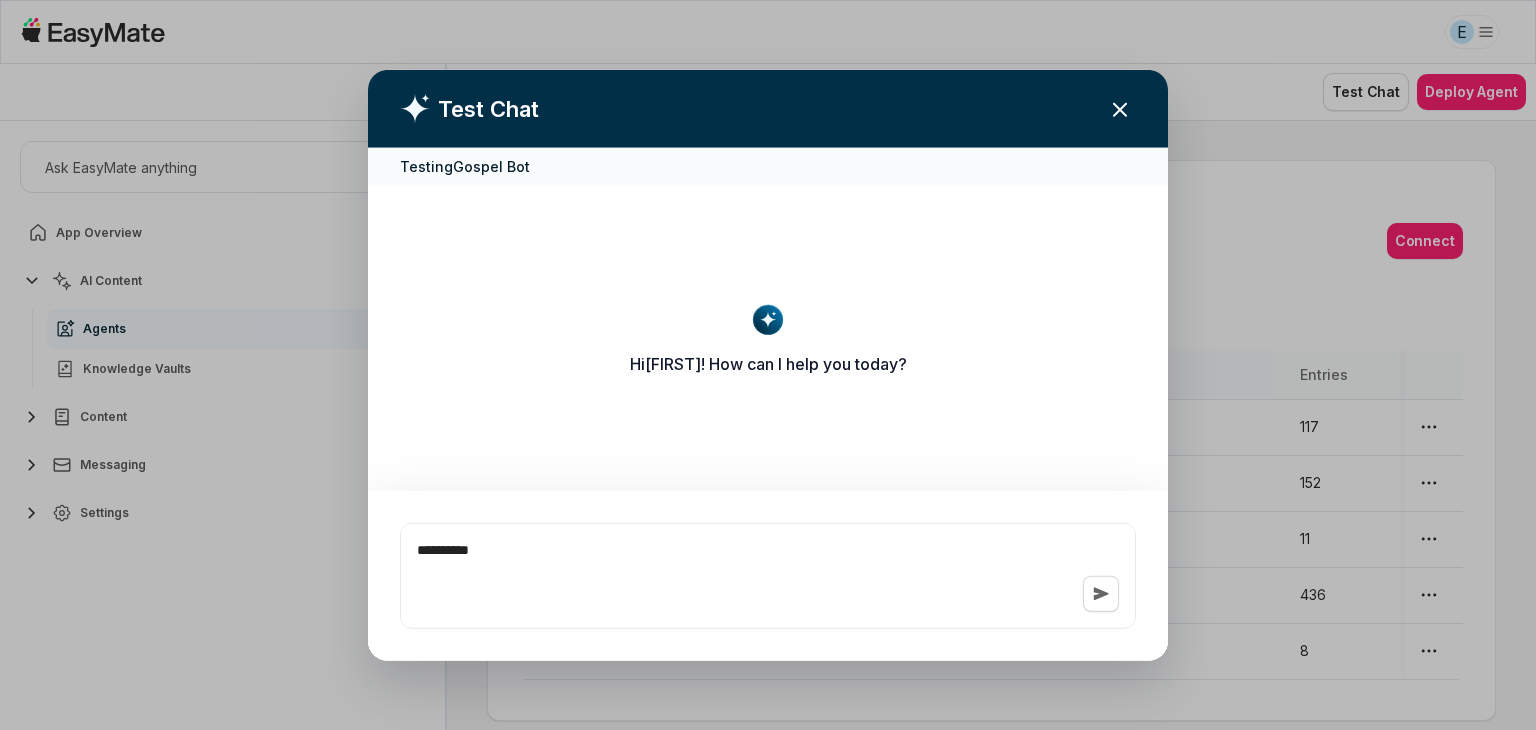 type on "*" 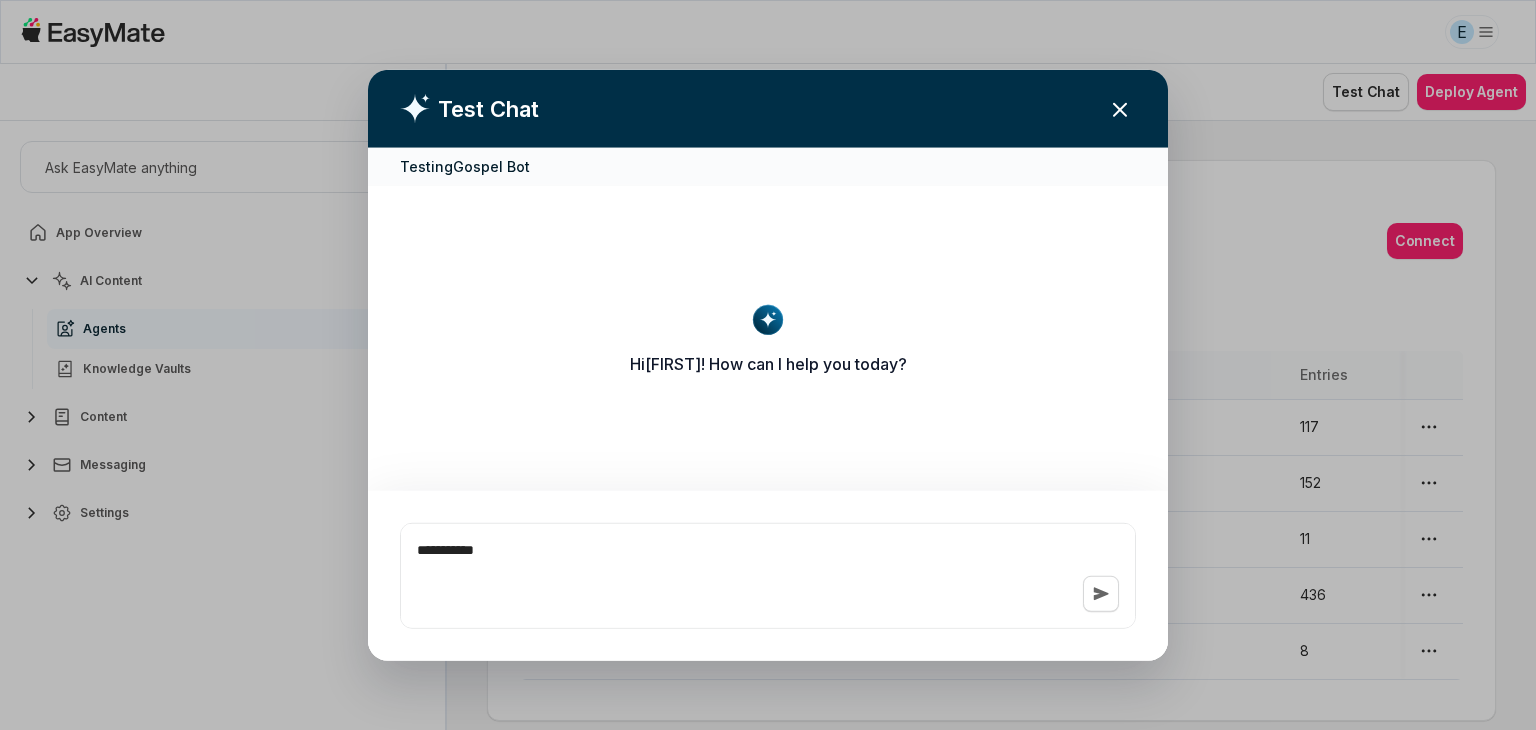 type on "*" 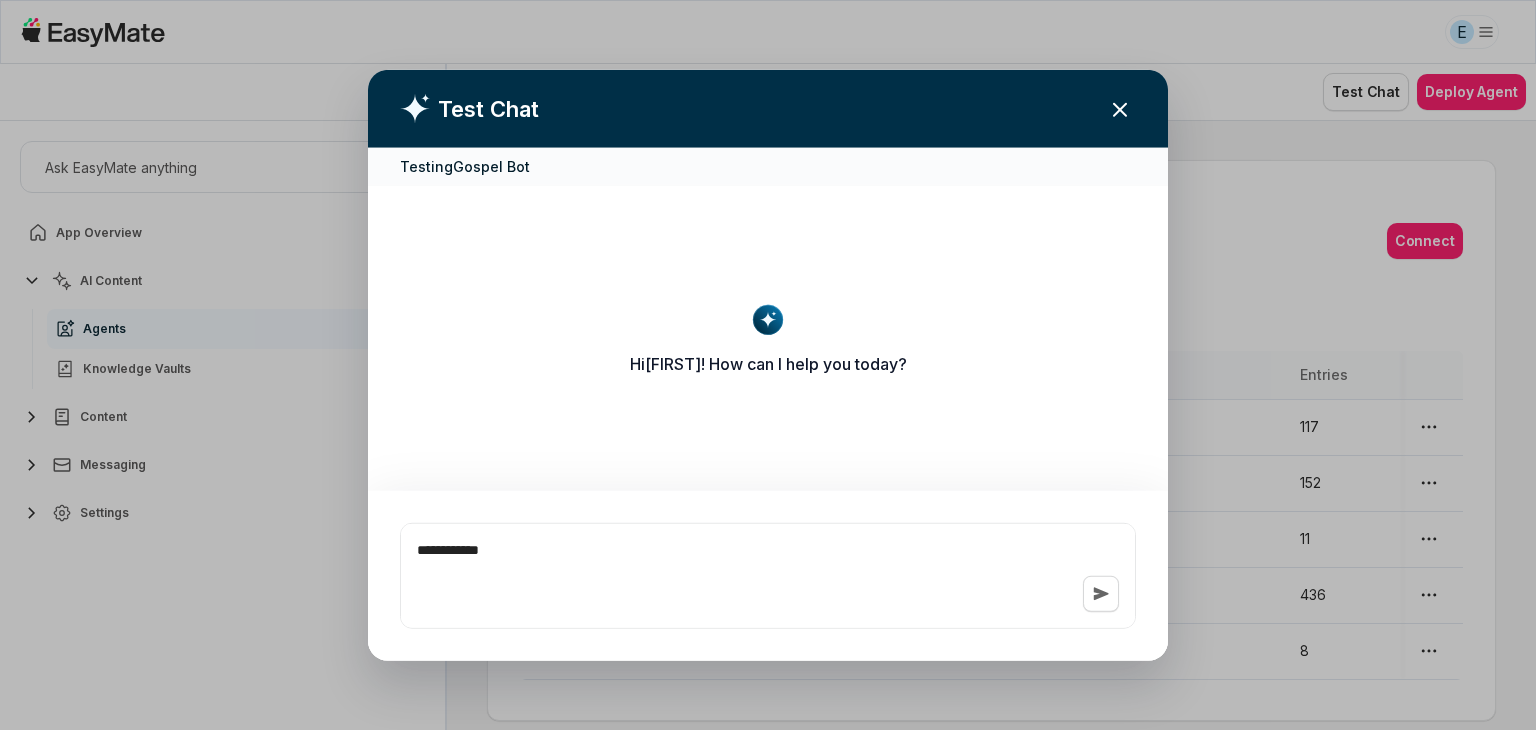 type on "*" 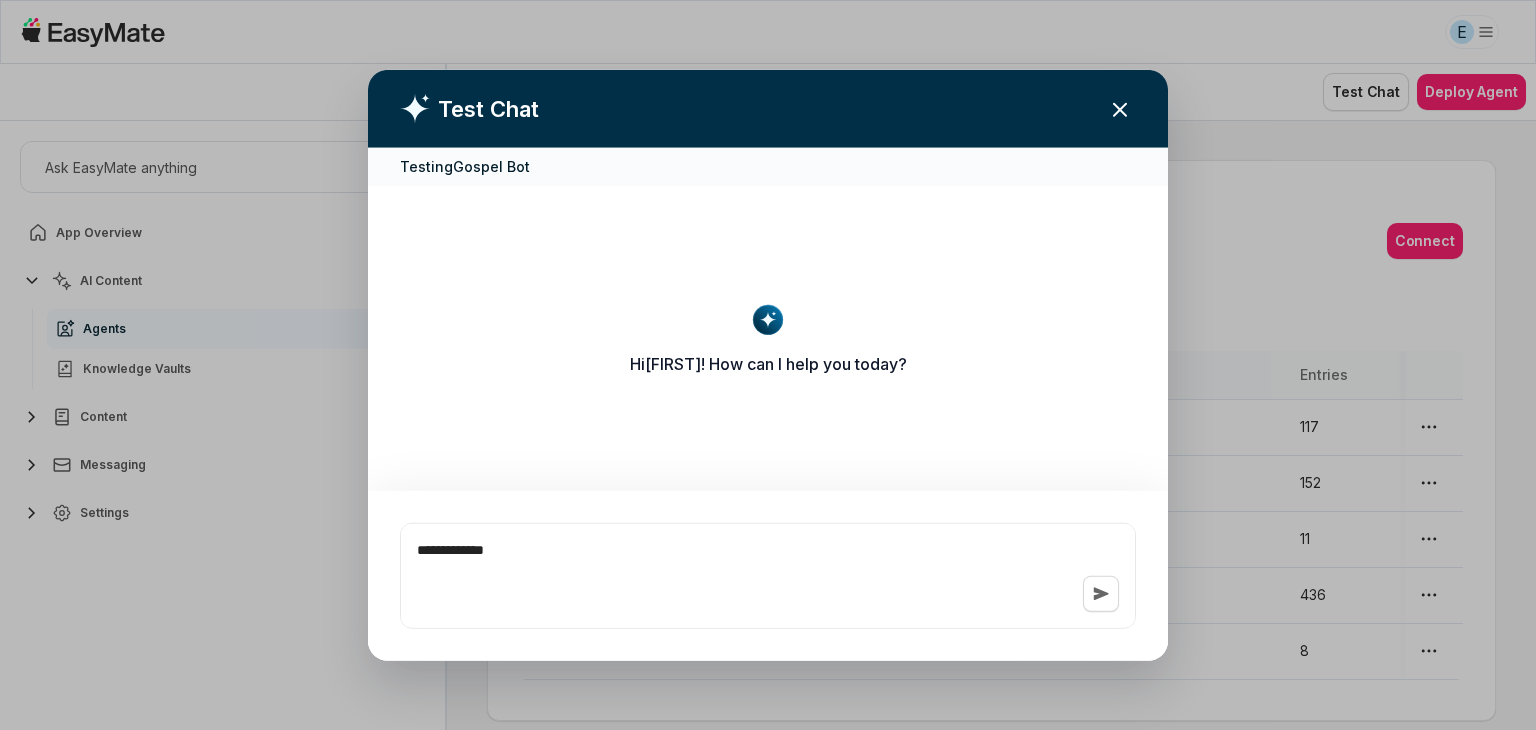 type on "*" 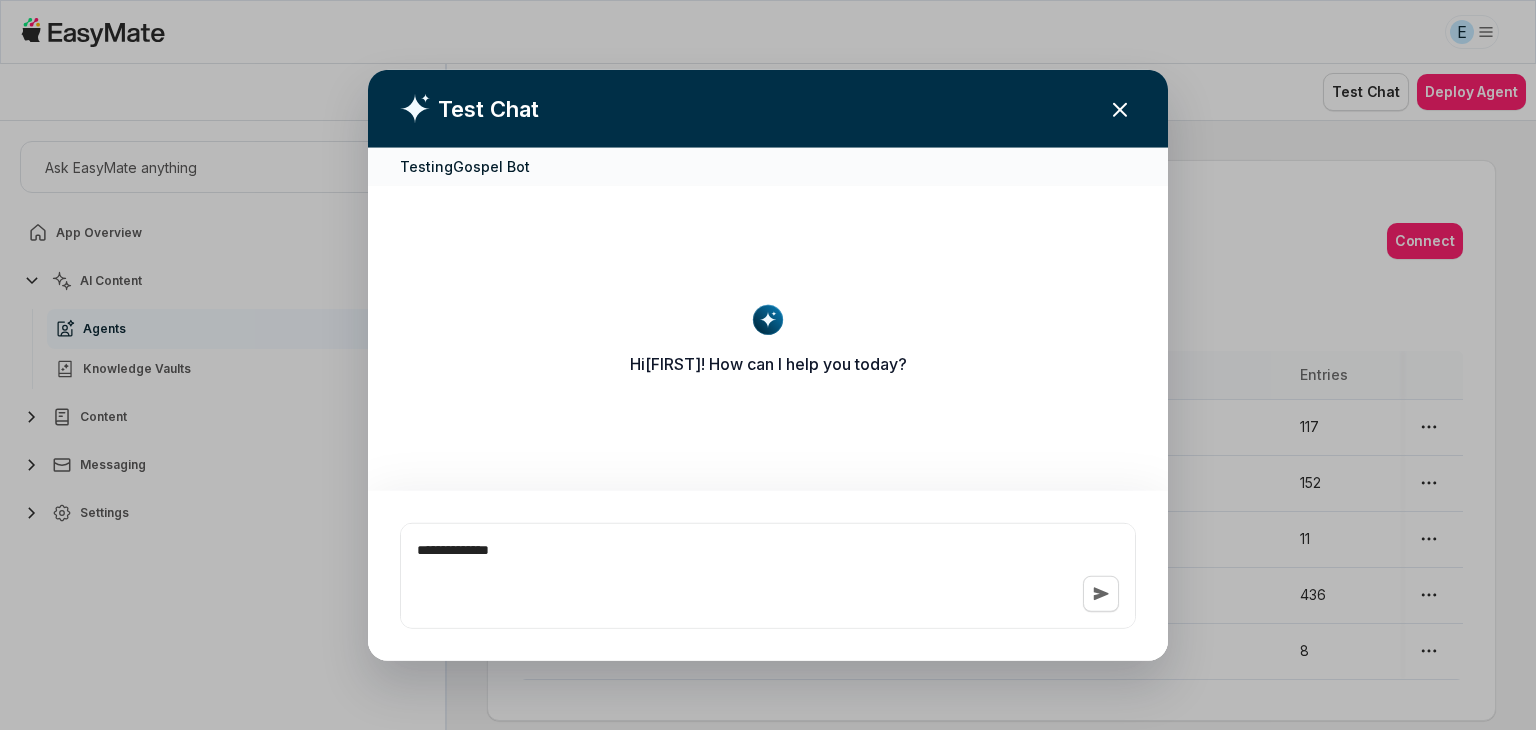 type on "*" 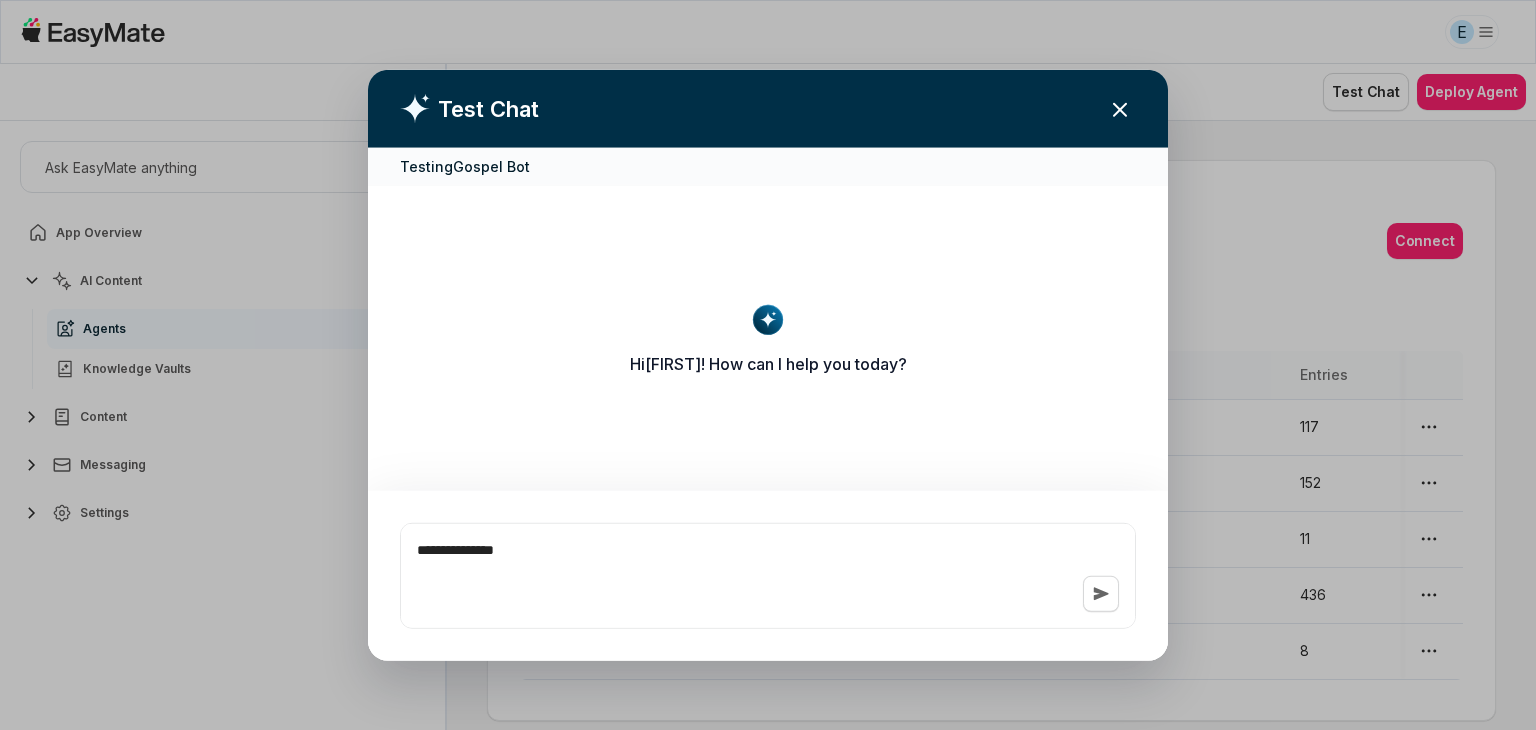 type on "*" 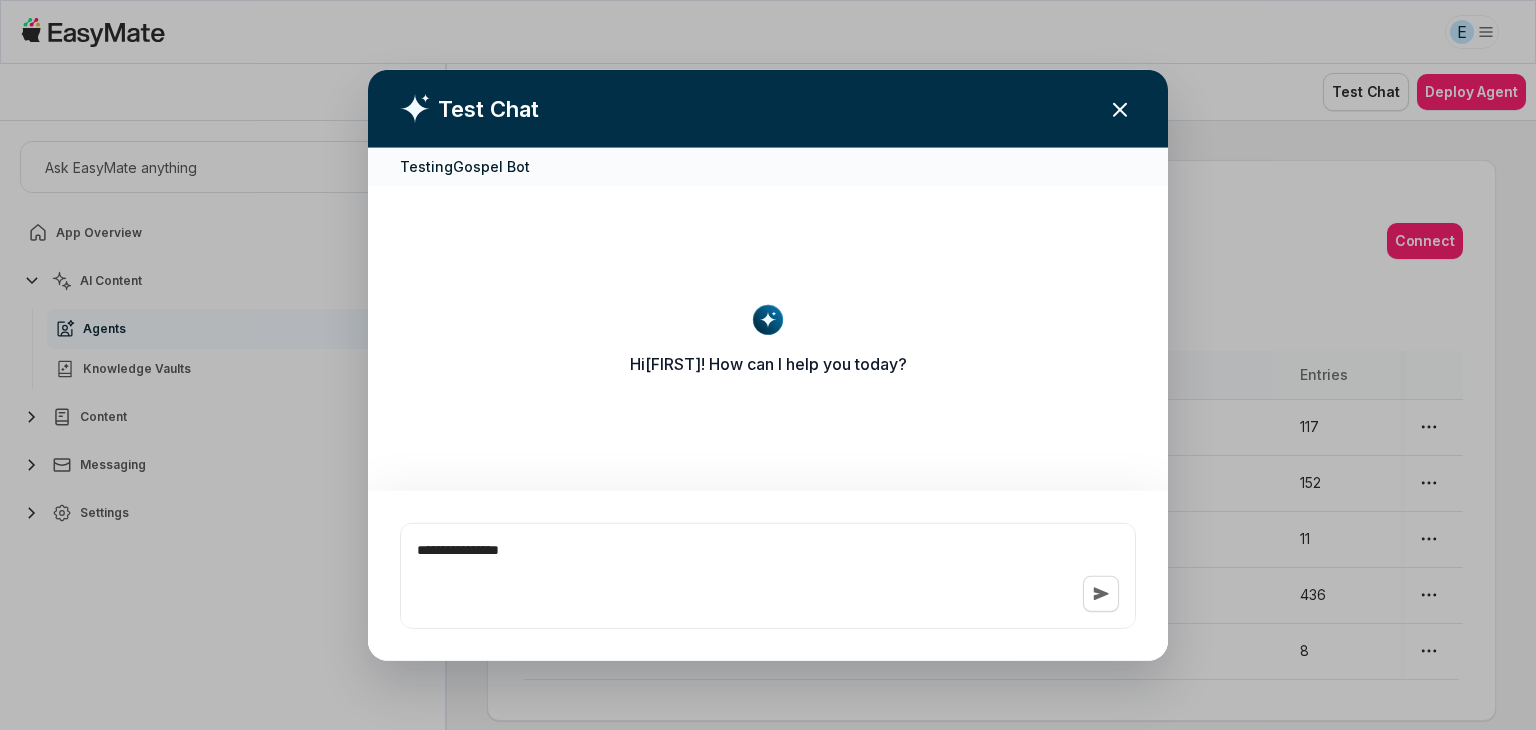 type on "*" 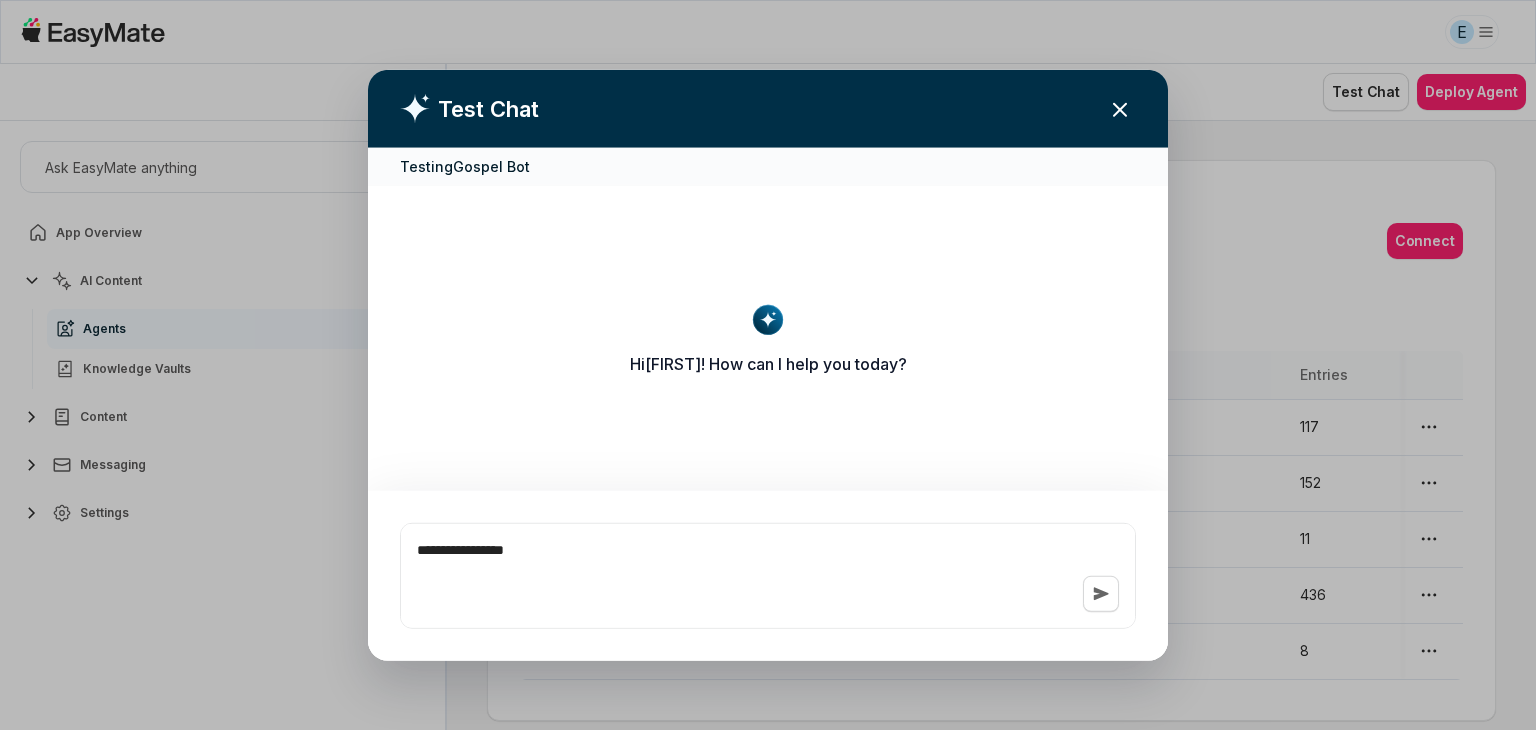 type on "*" 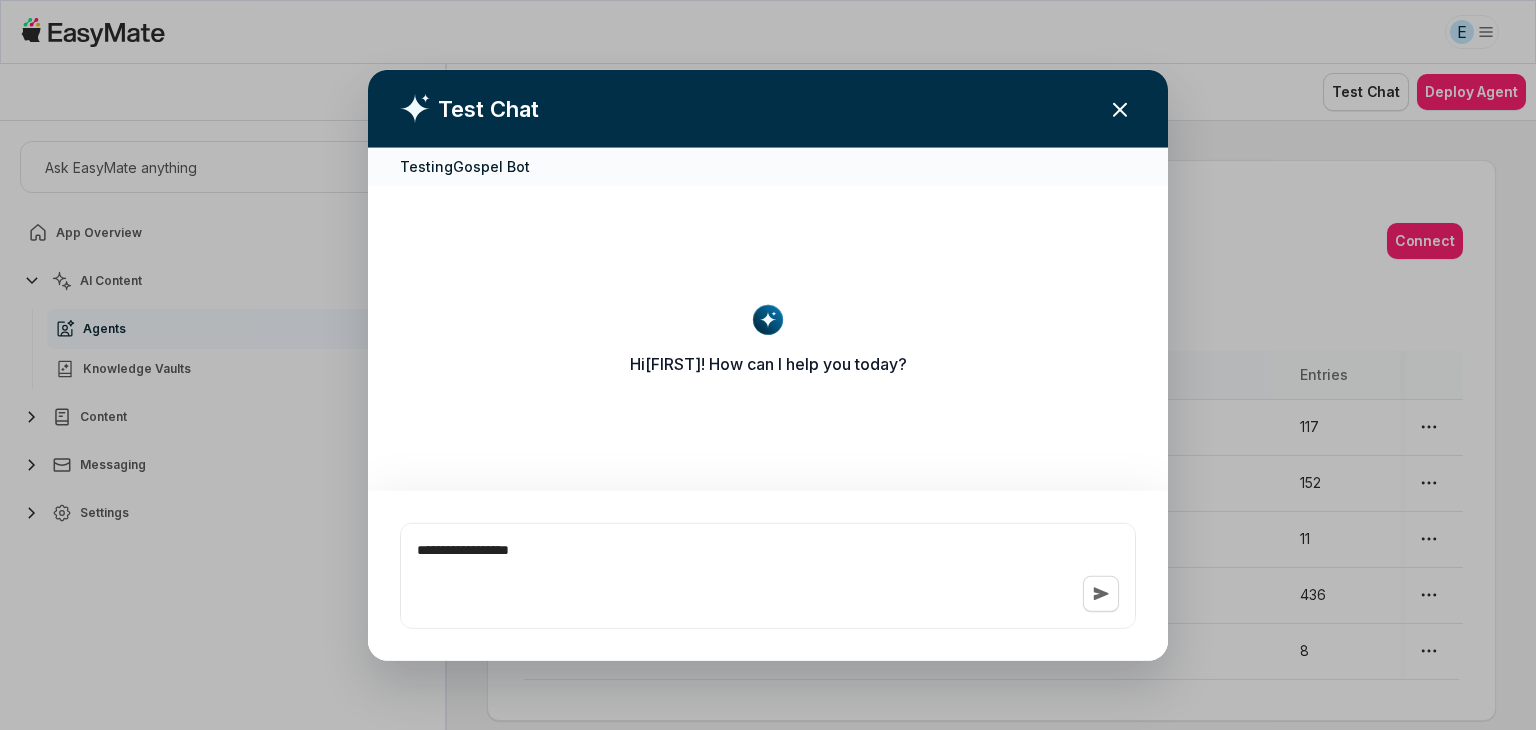 type on "*" 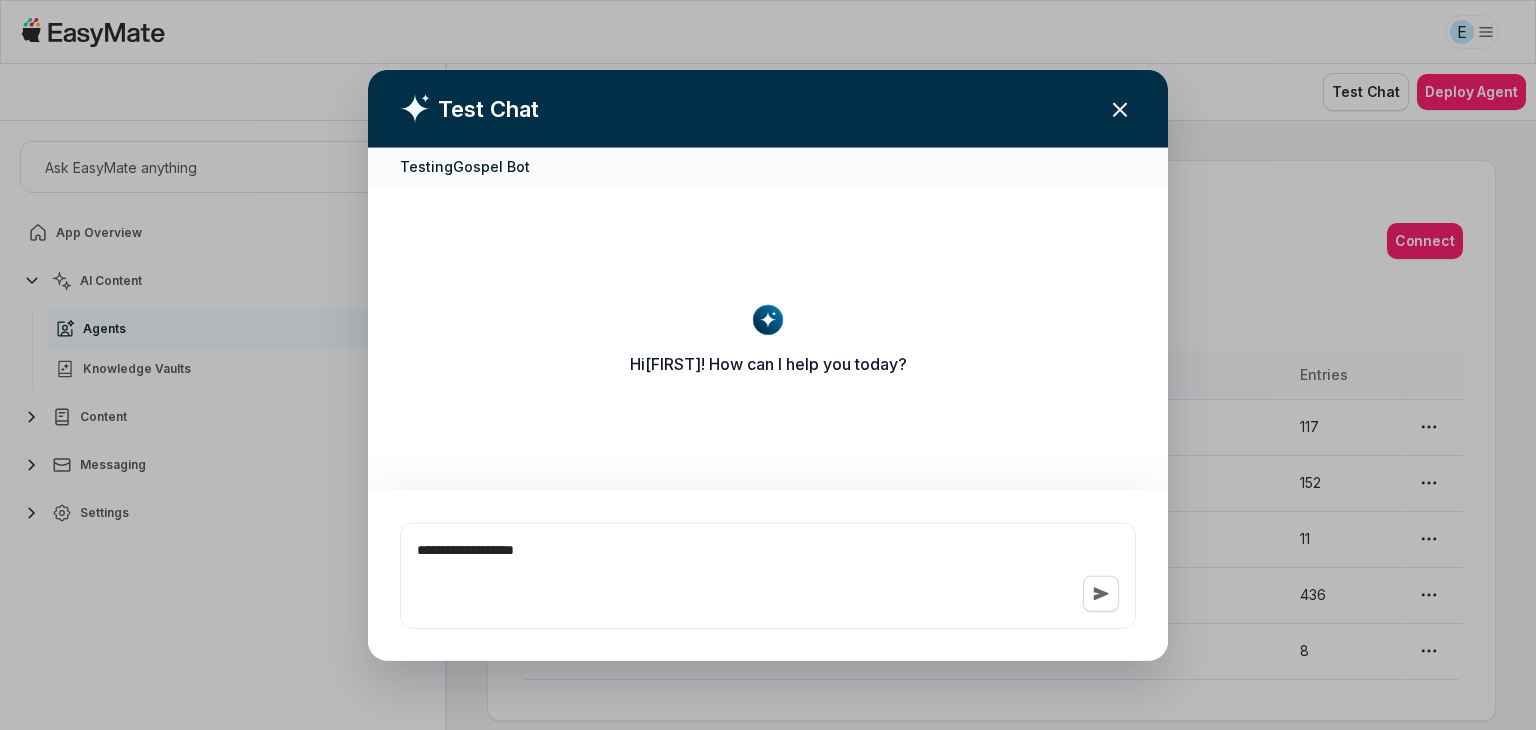 type on "*" 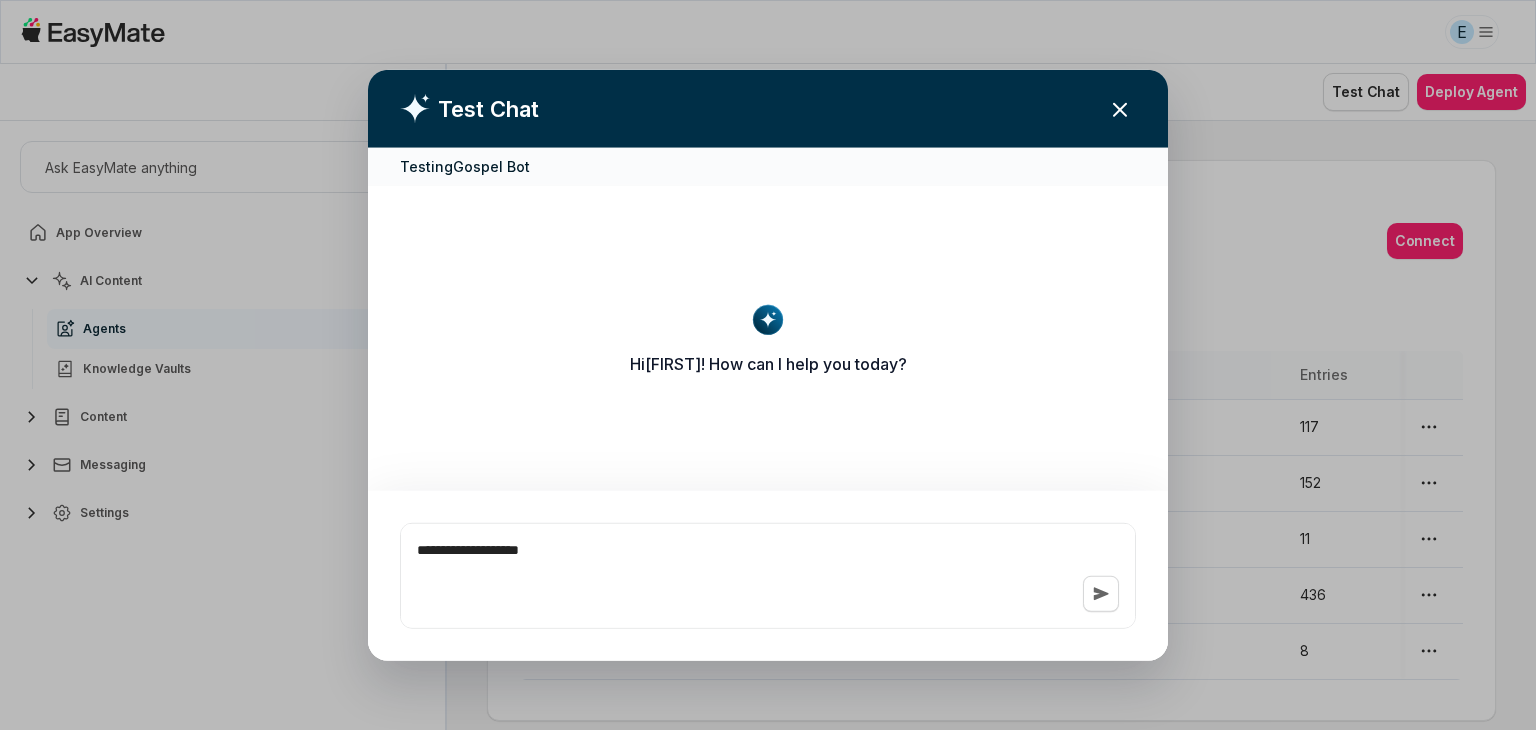 type on "*" 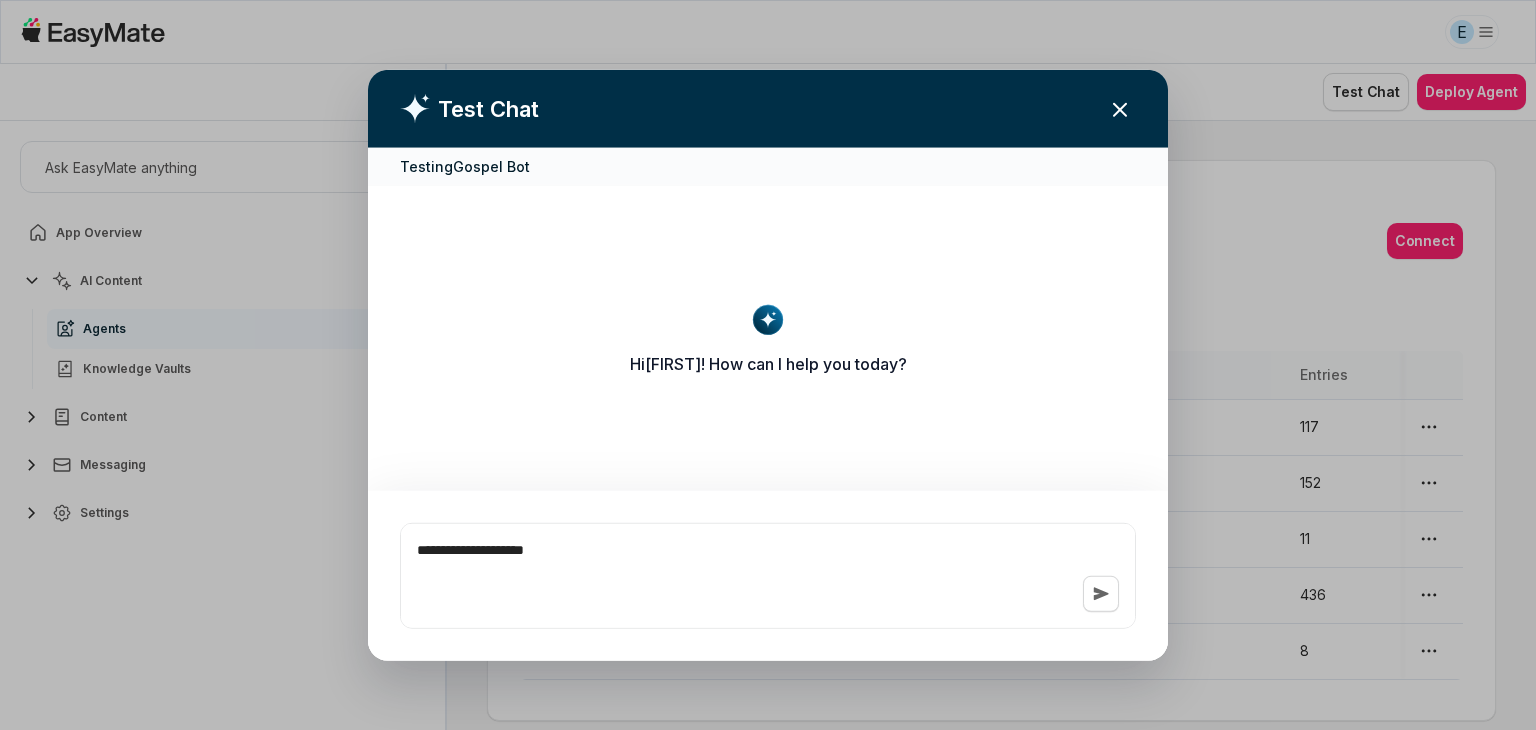 type on "*" 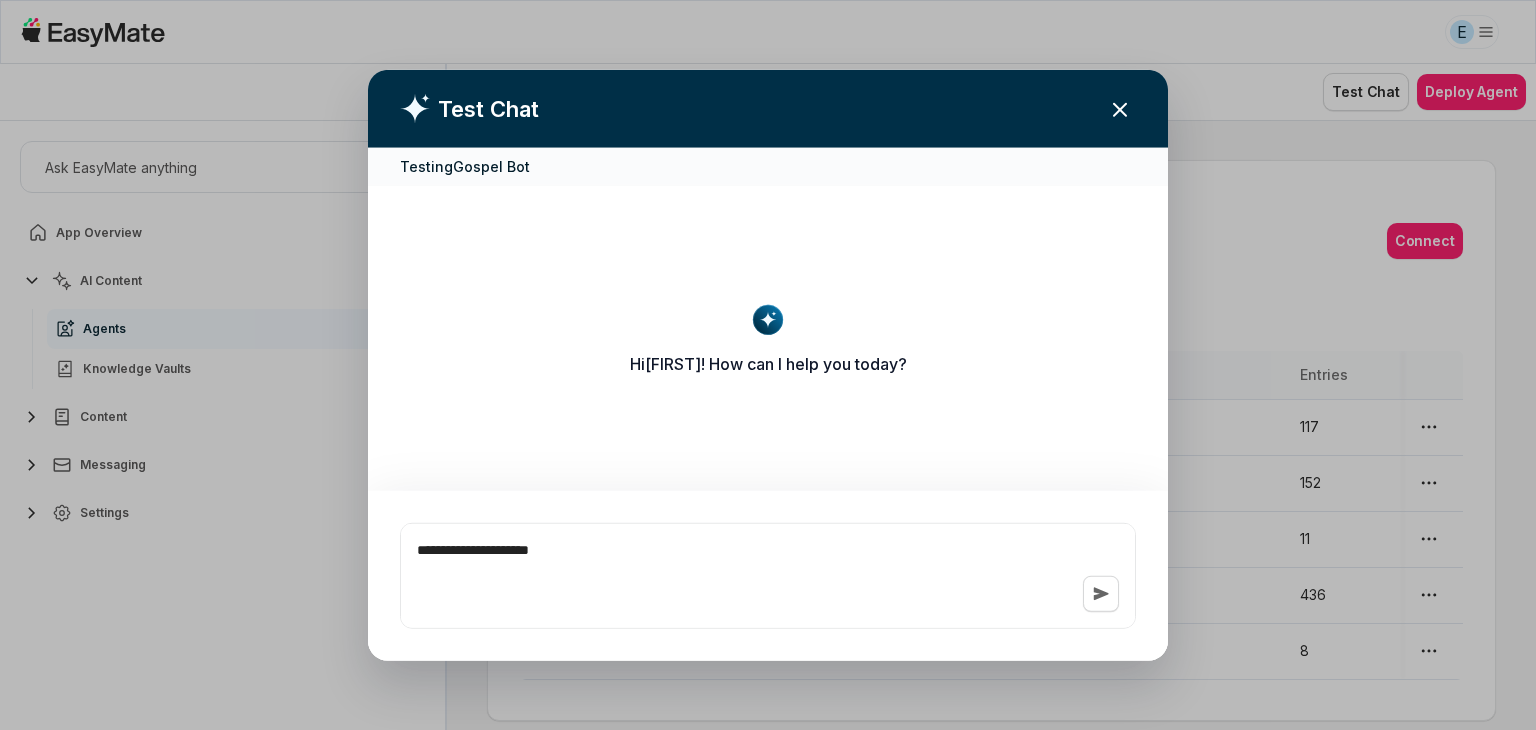 type on "*" 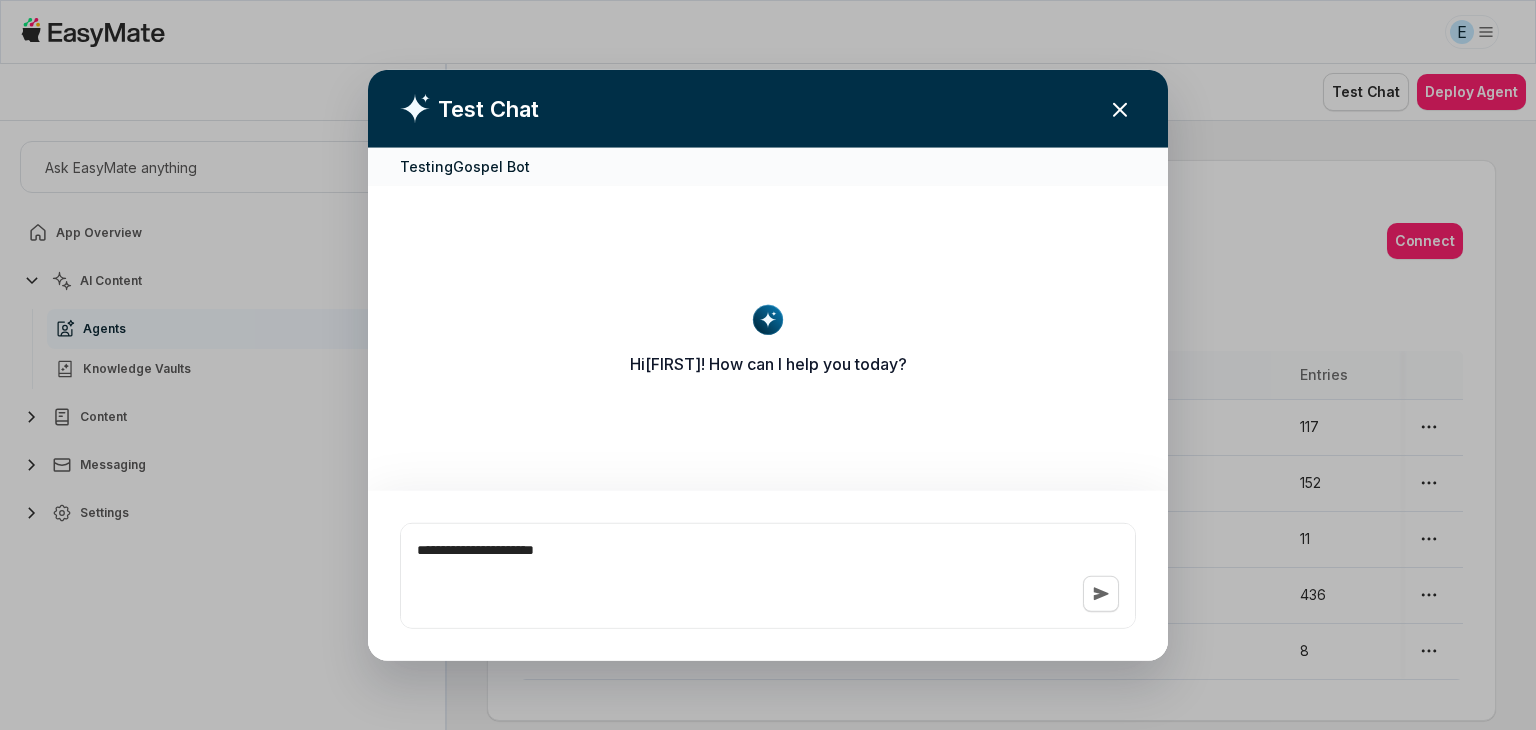 type on "*" 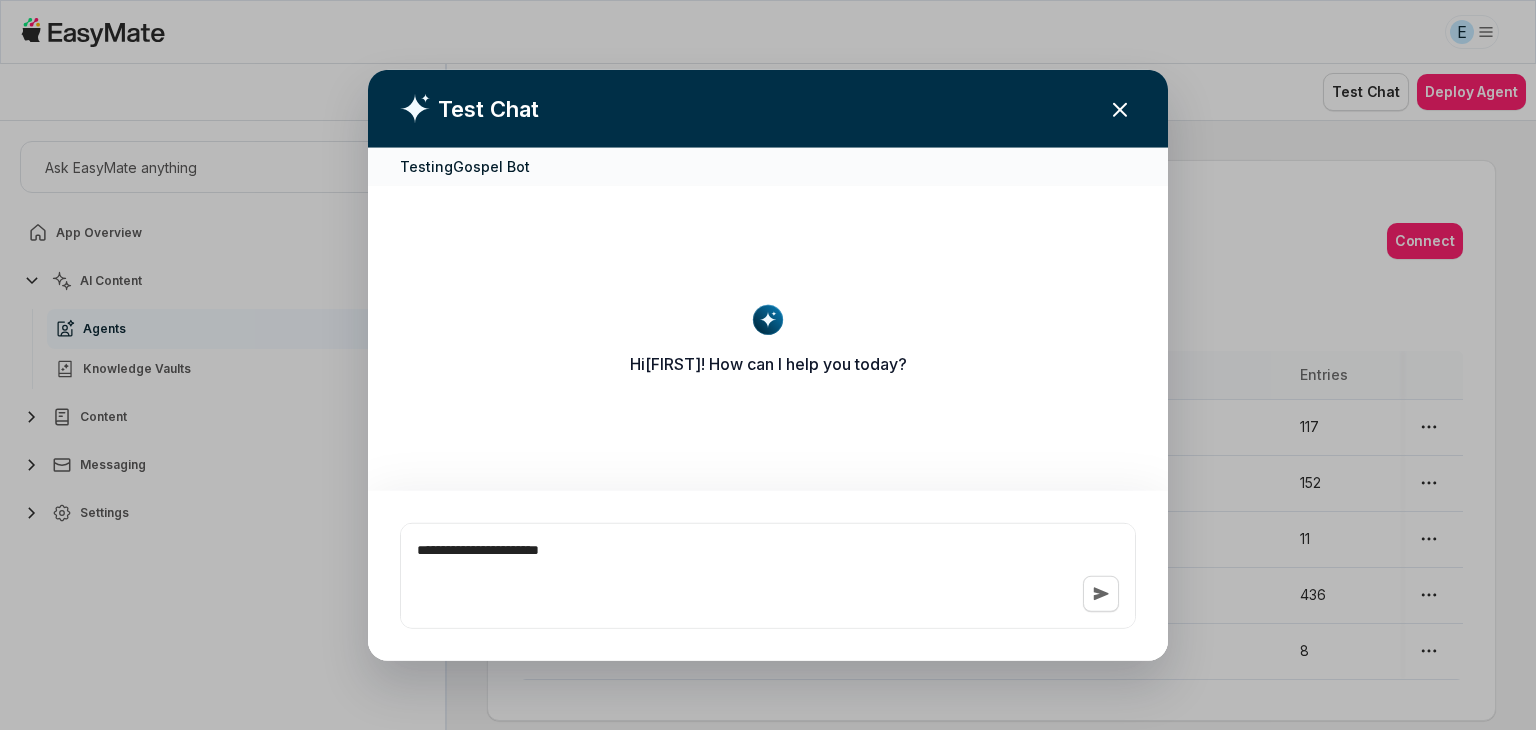 type on "*" 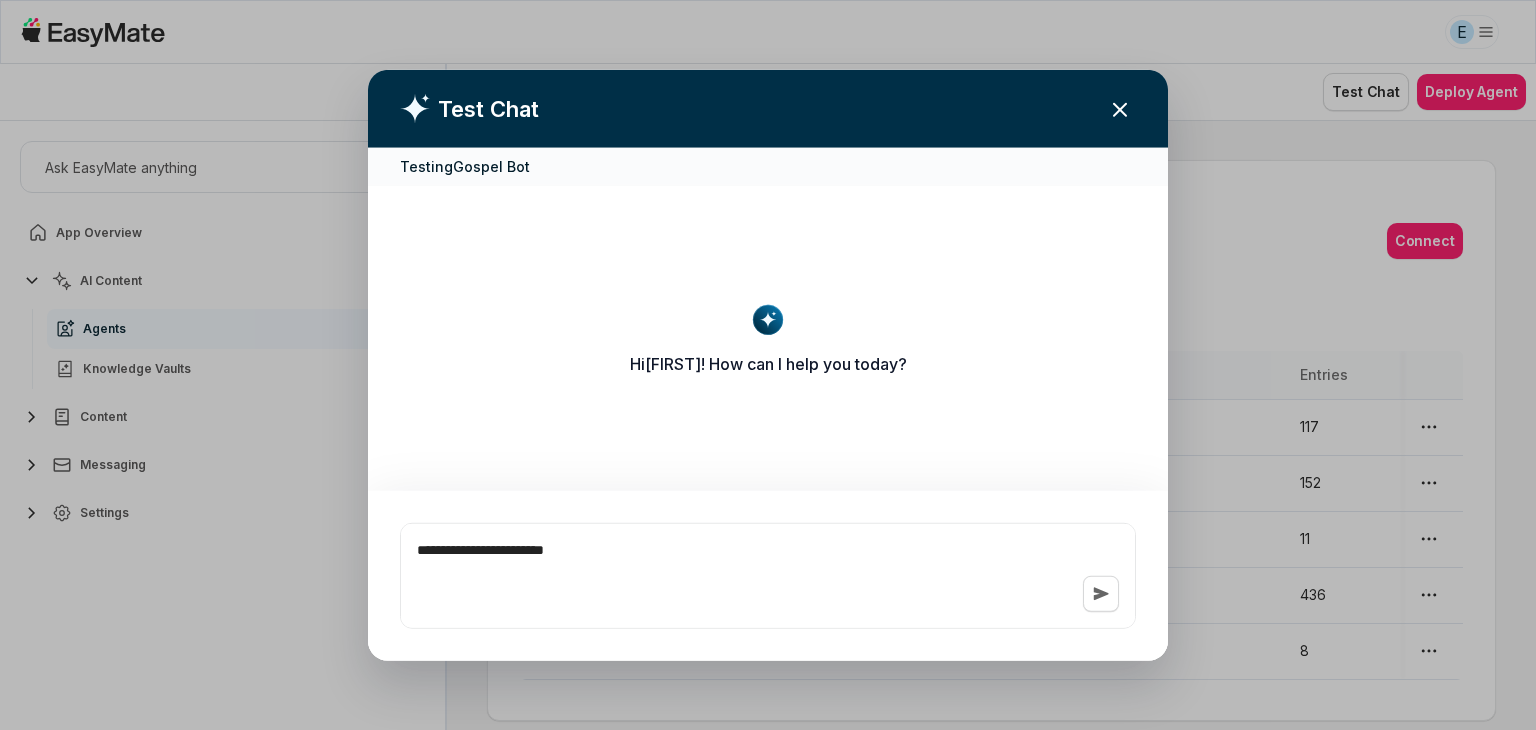 type on "*" 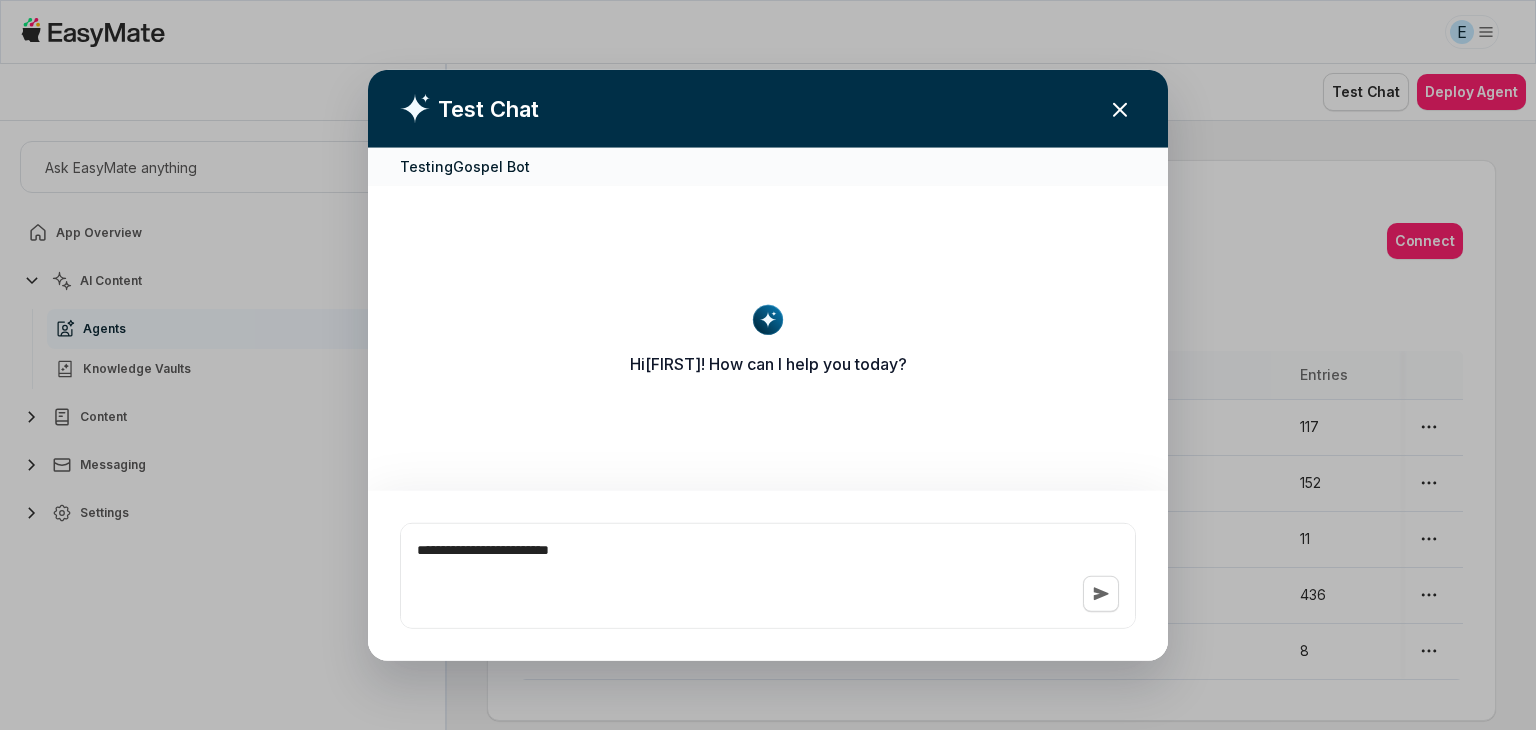 type on "*" 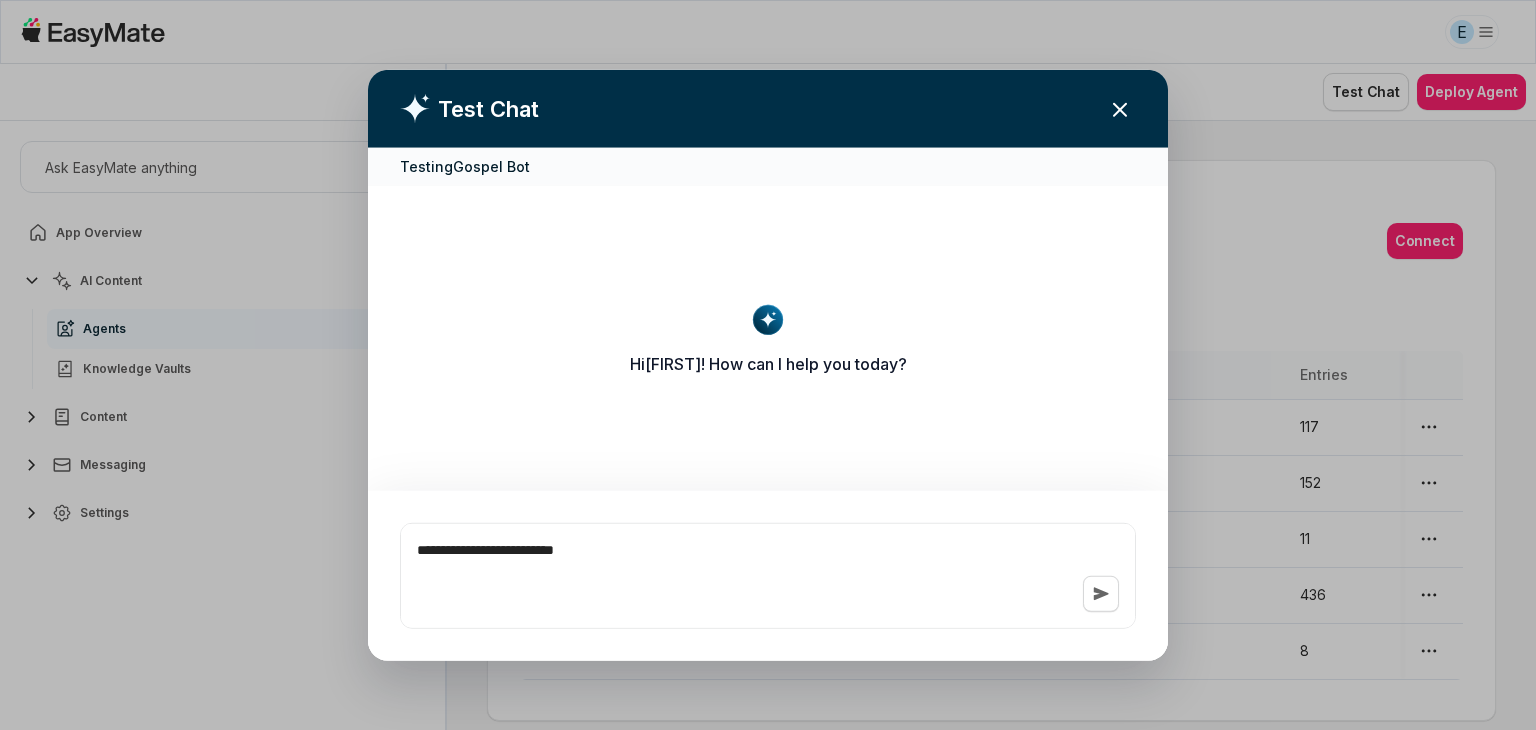 type on "*" 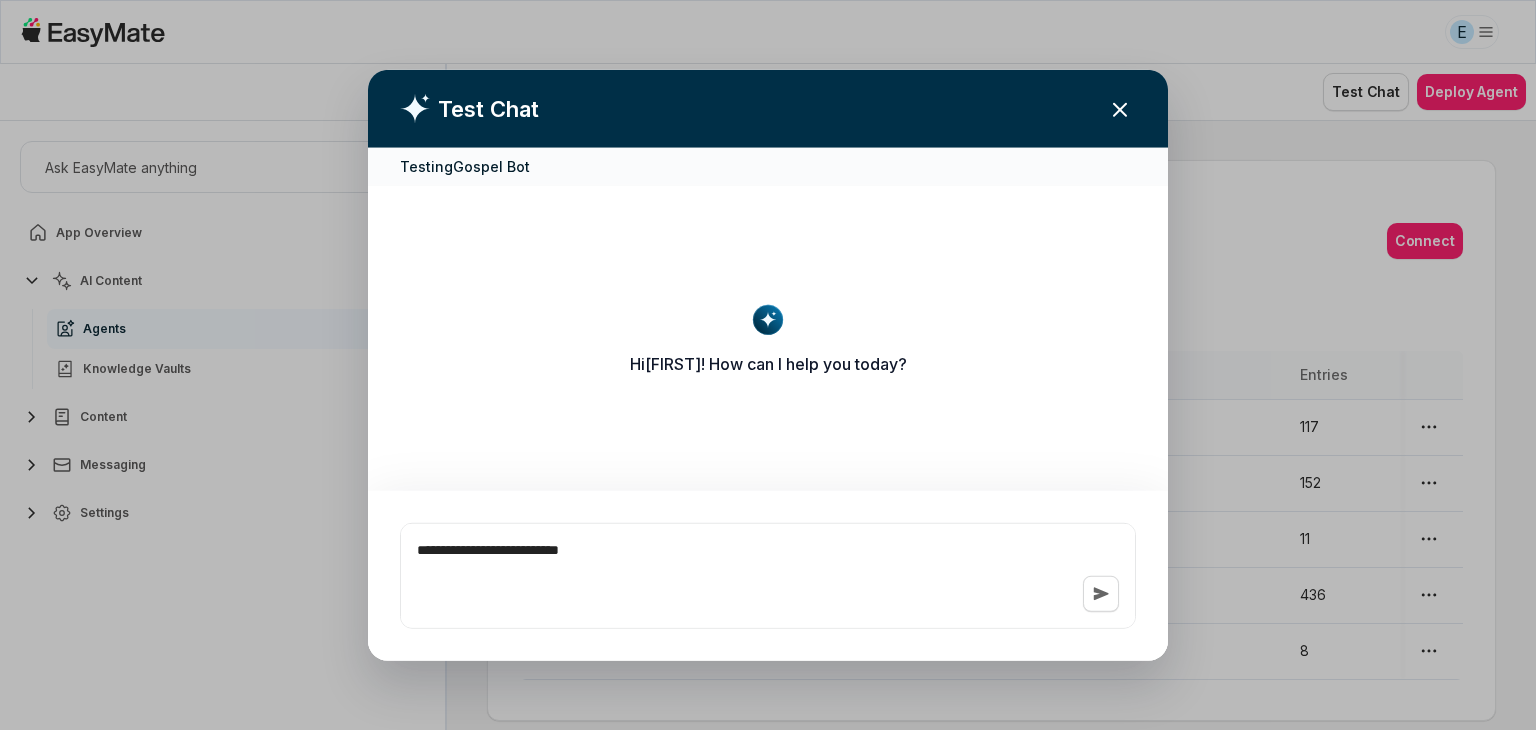 type on "*" 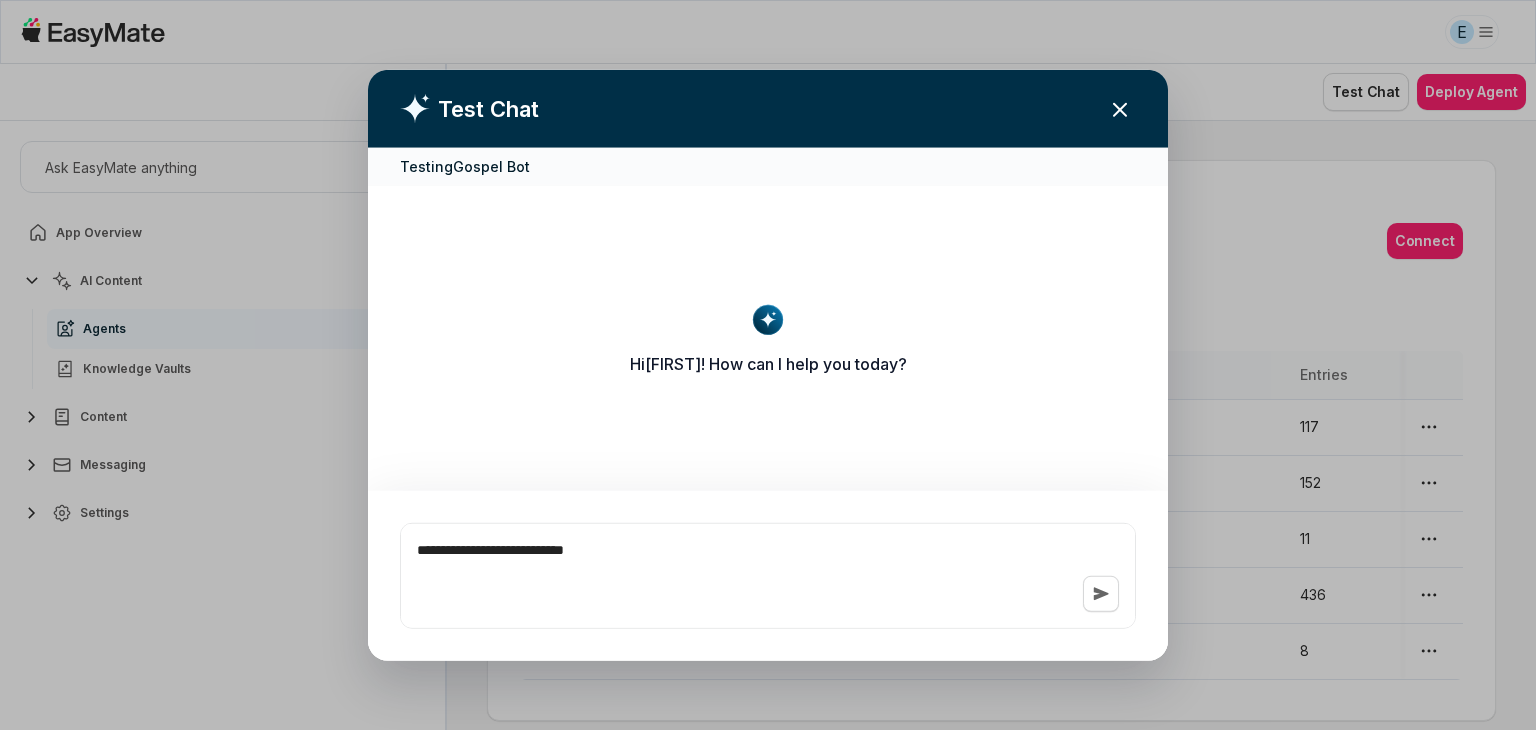 type on "**********" 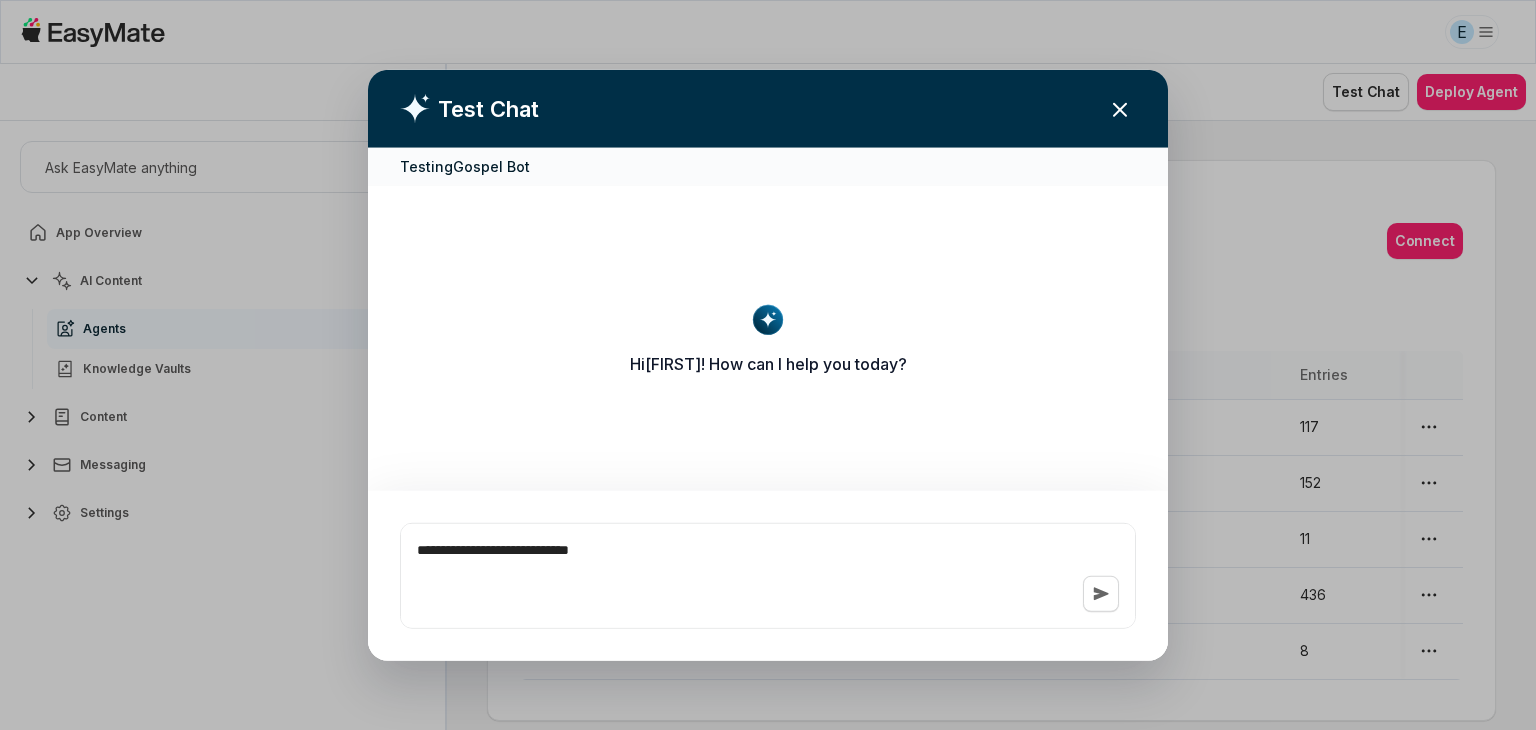 type on "*" 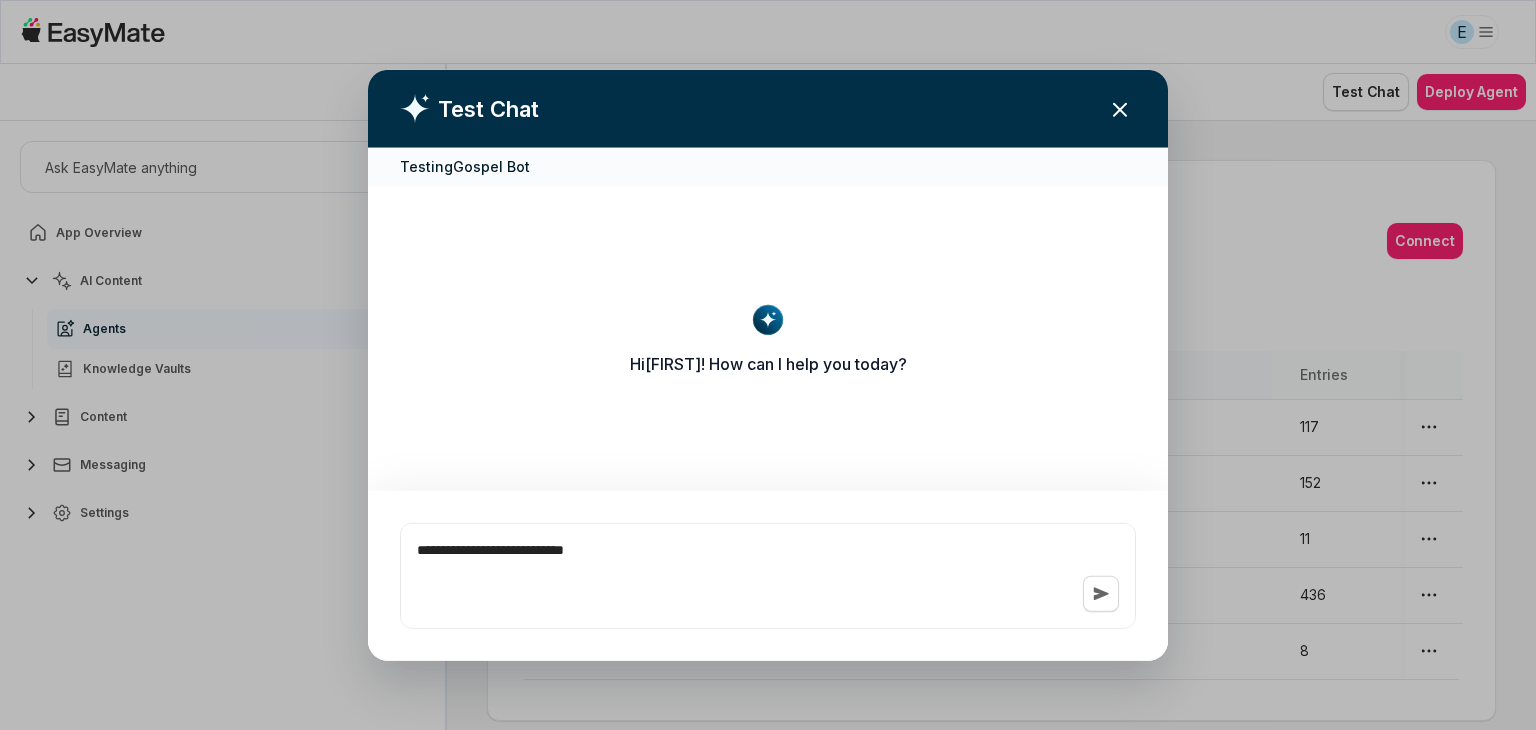 type on "*" 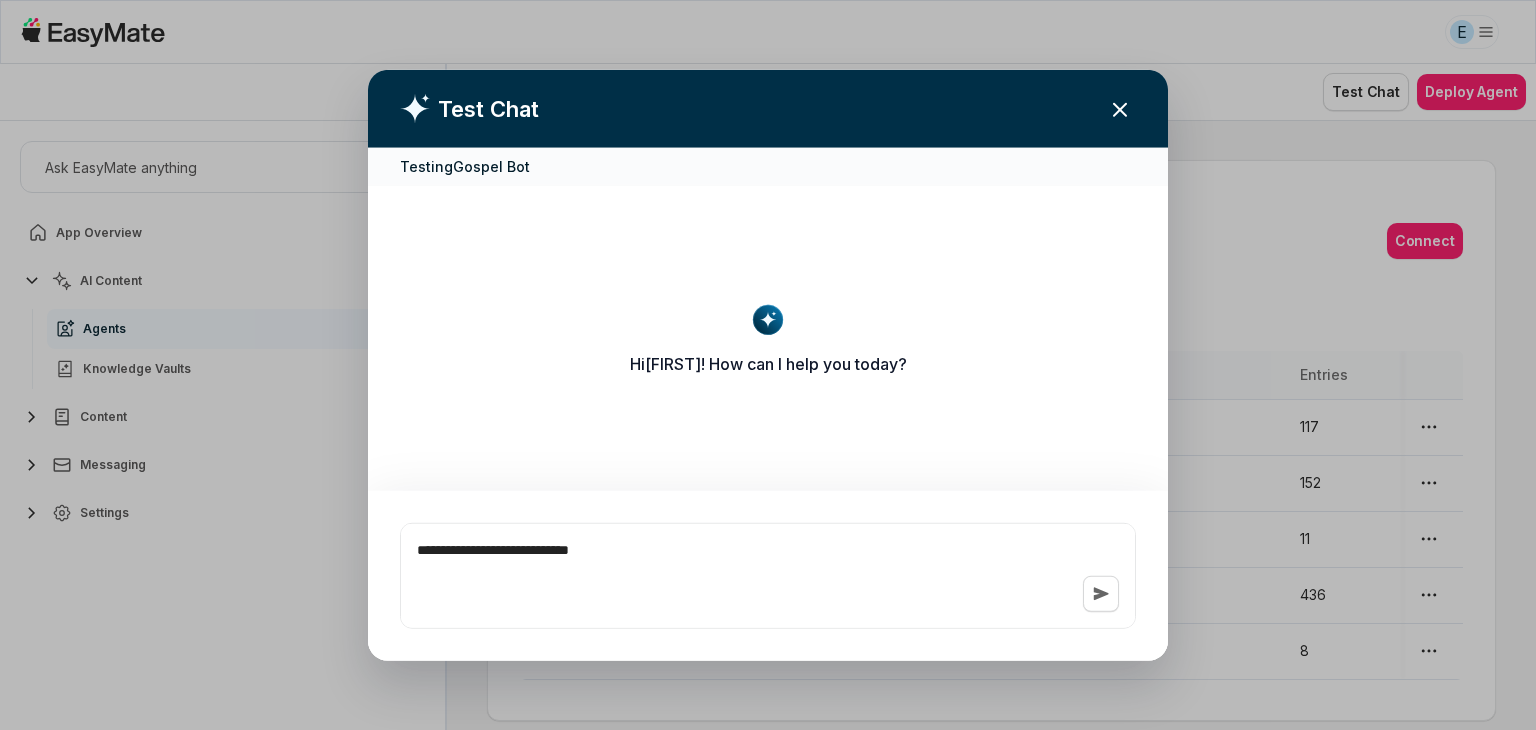 type on "*" 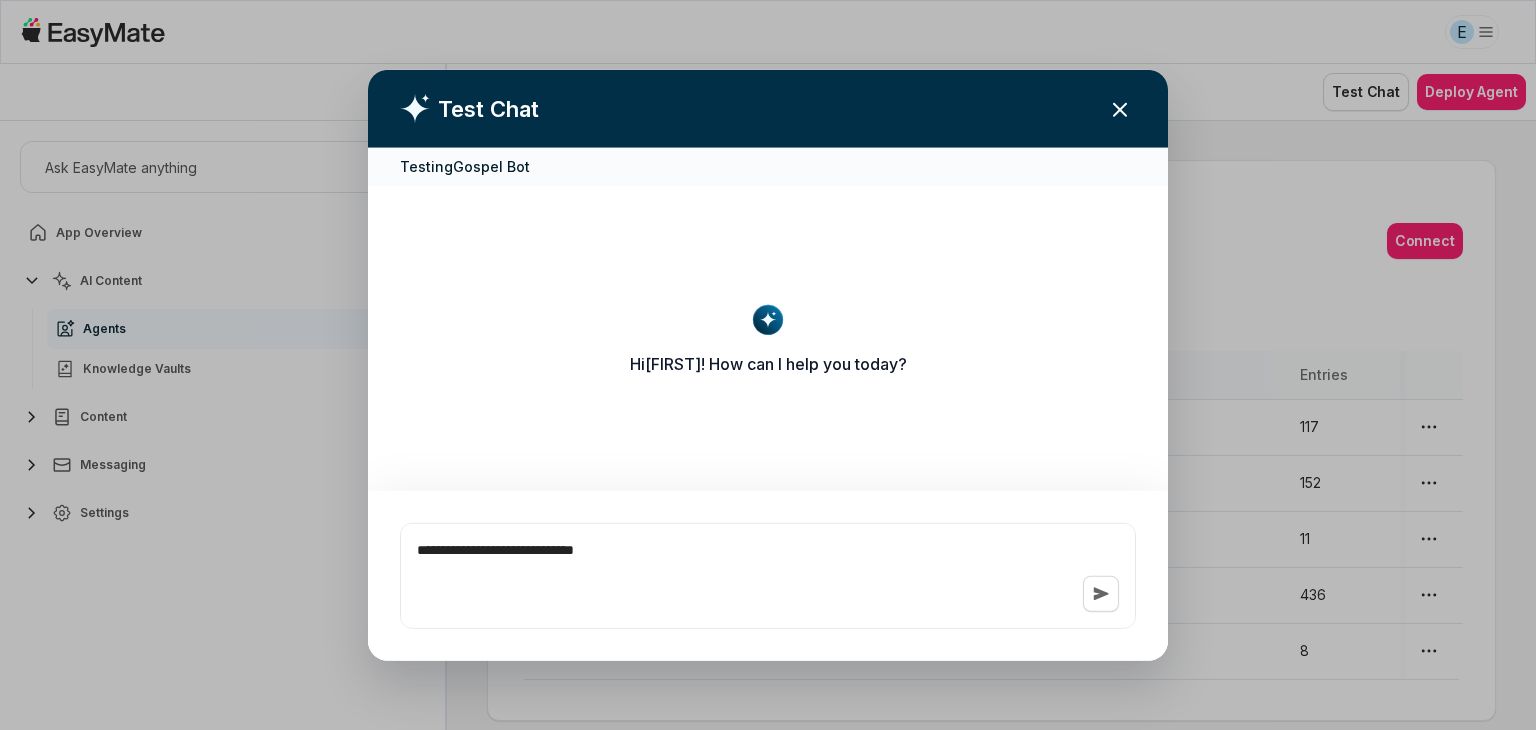 type on "*" 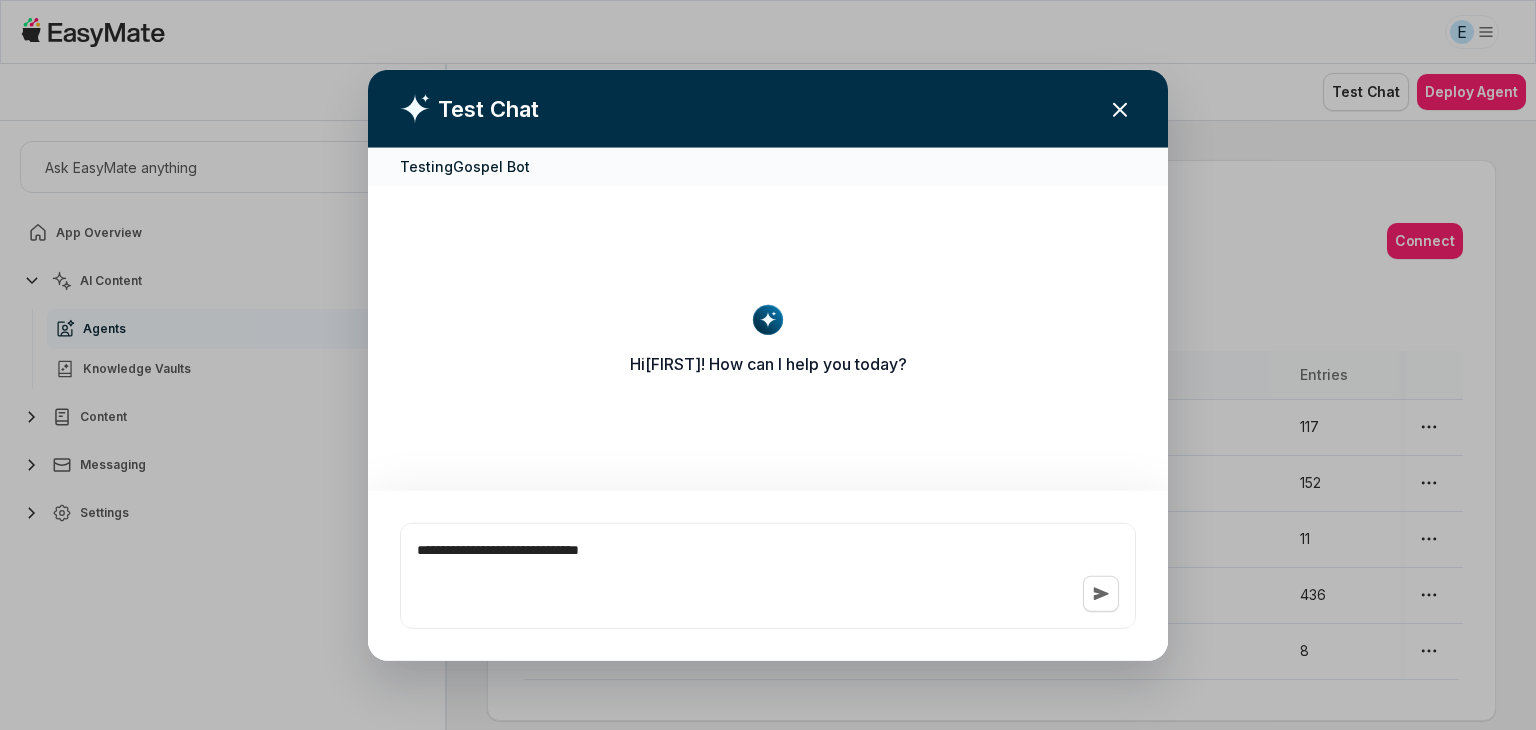 type on "*" 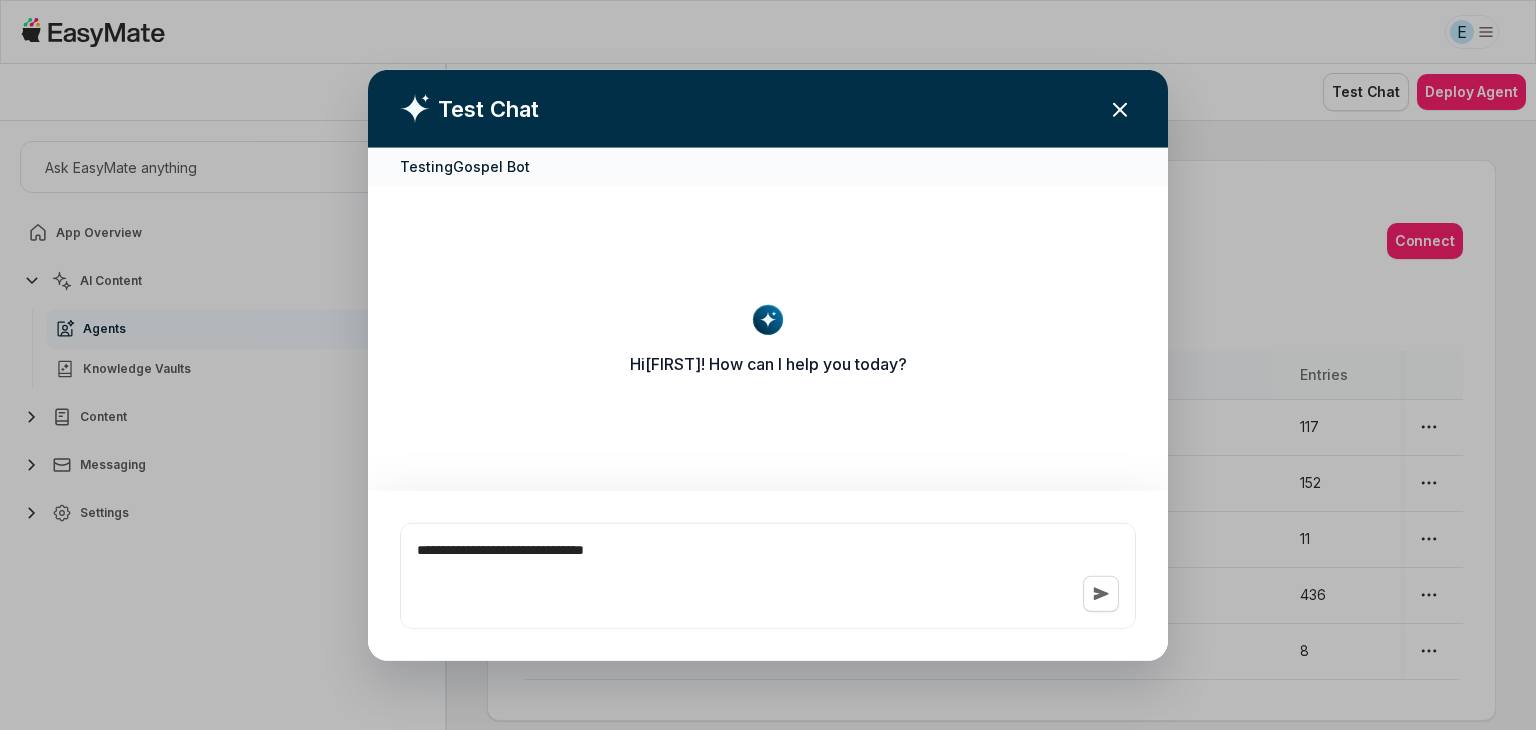 type 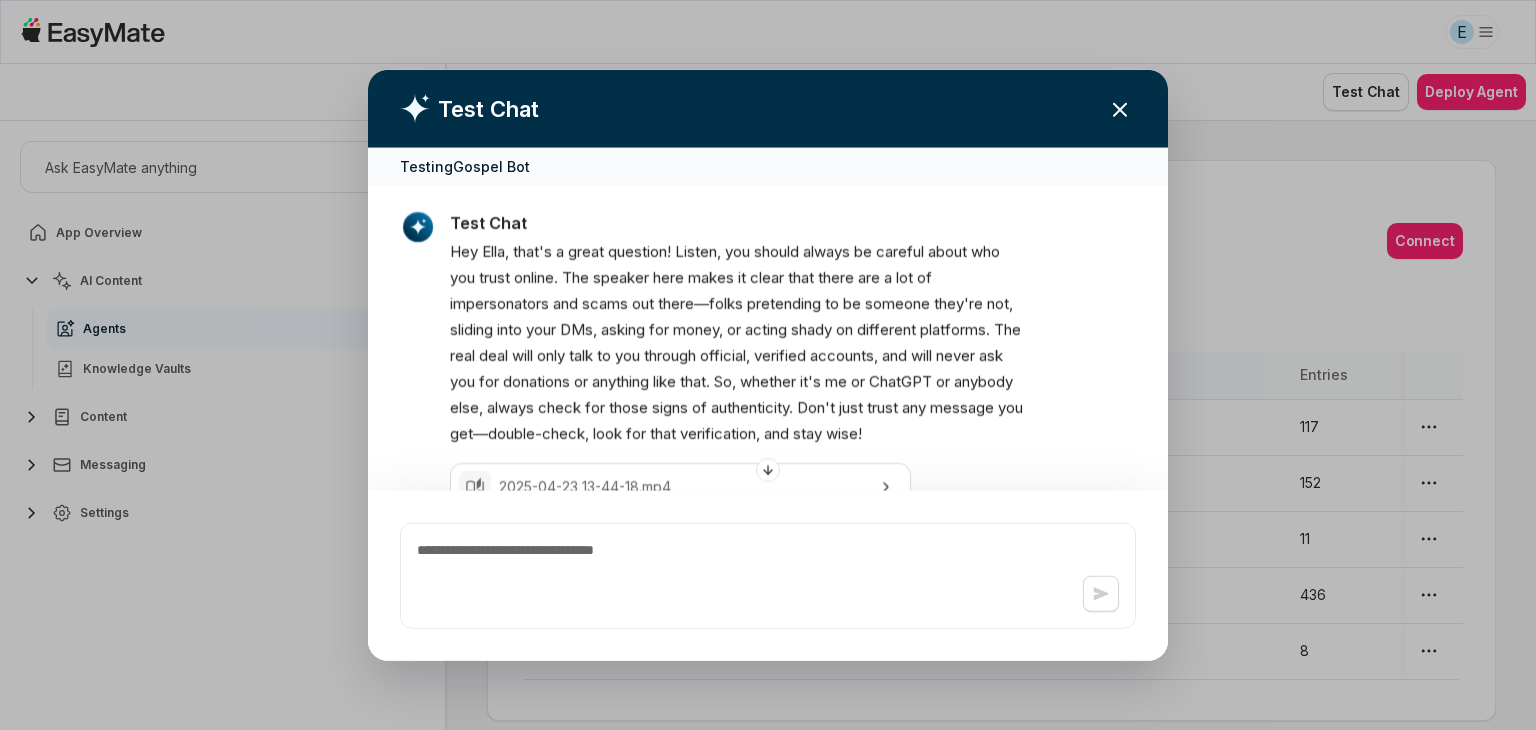scroll, scrollTop: 171, scrollLeft: 0, axis: vertical 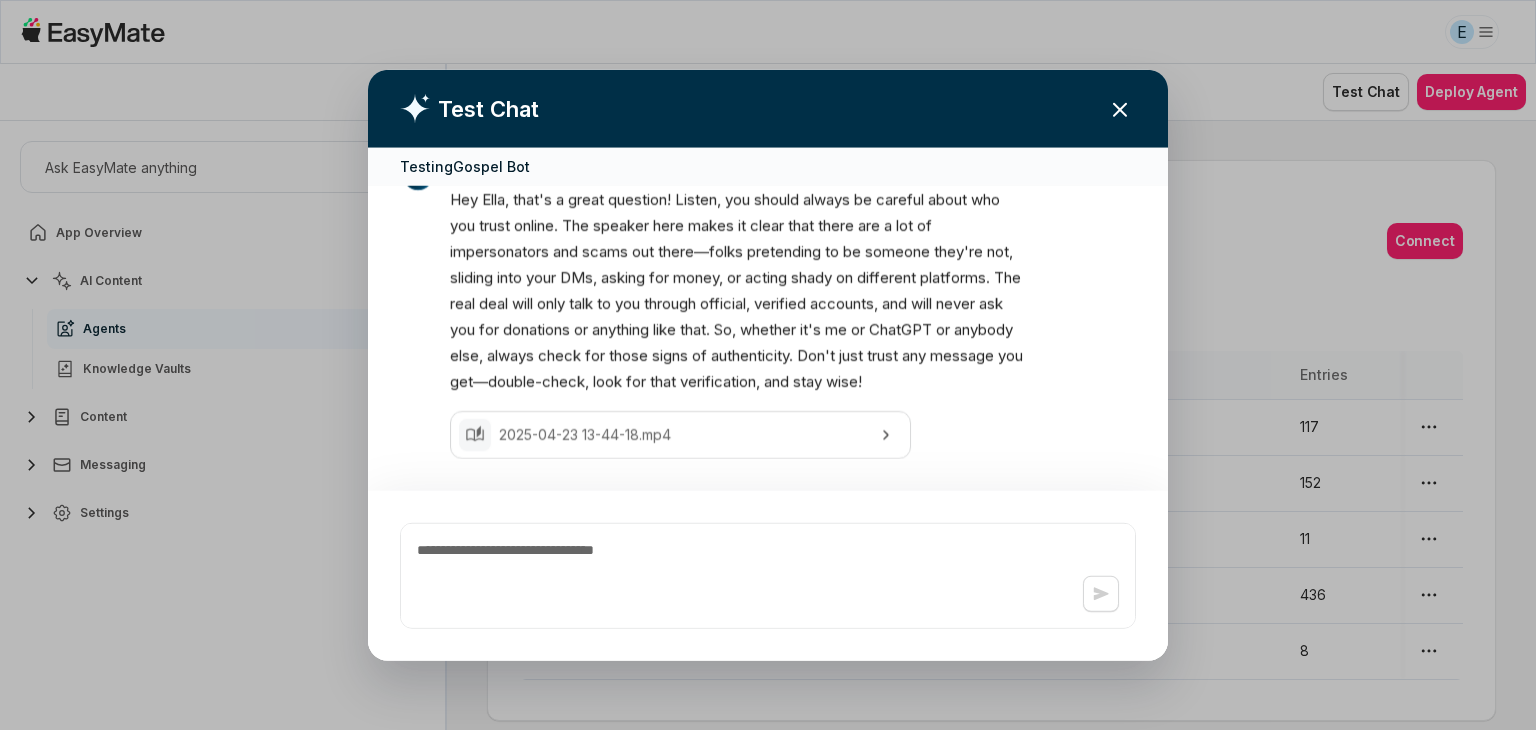 type on "*" 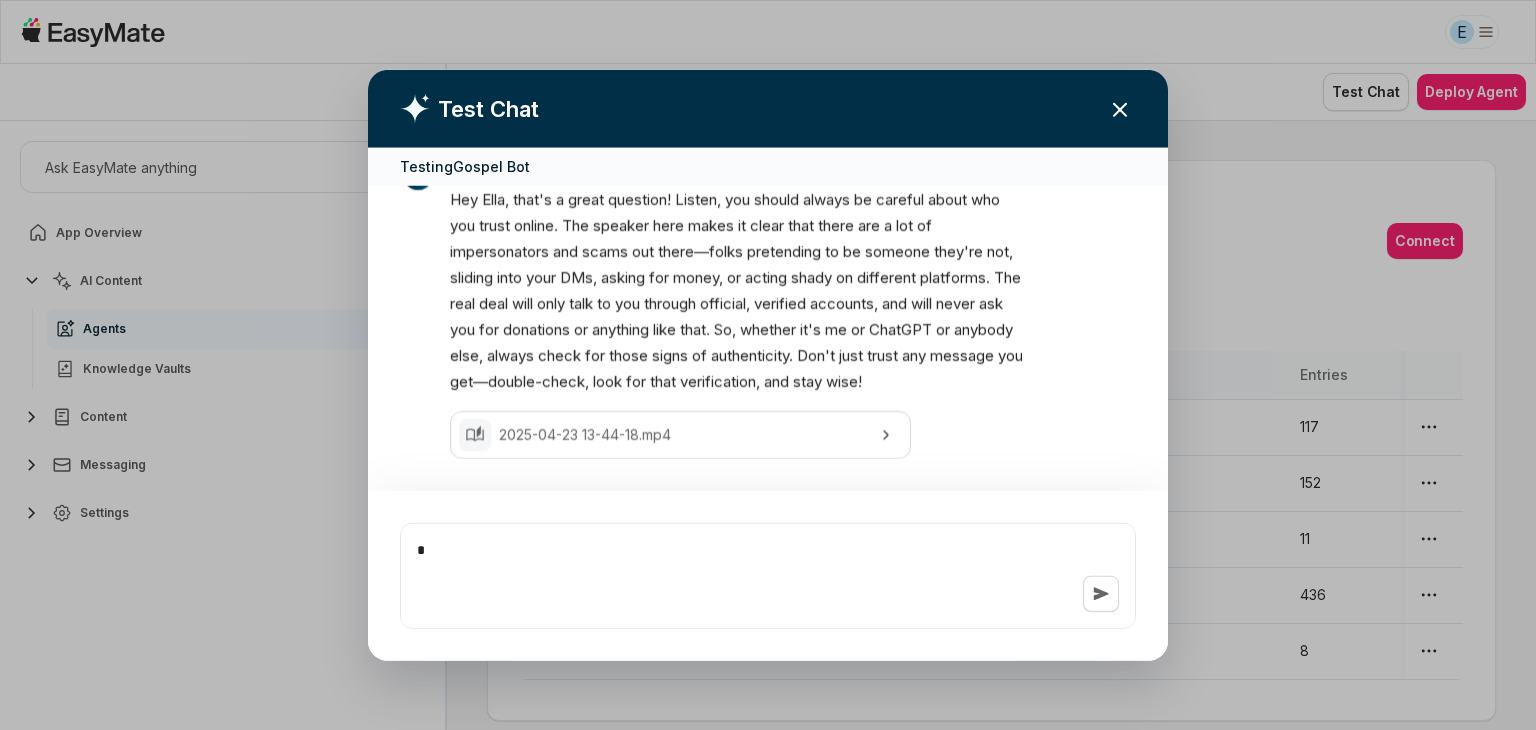 type on "*" 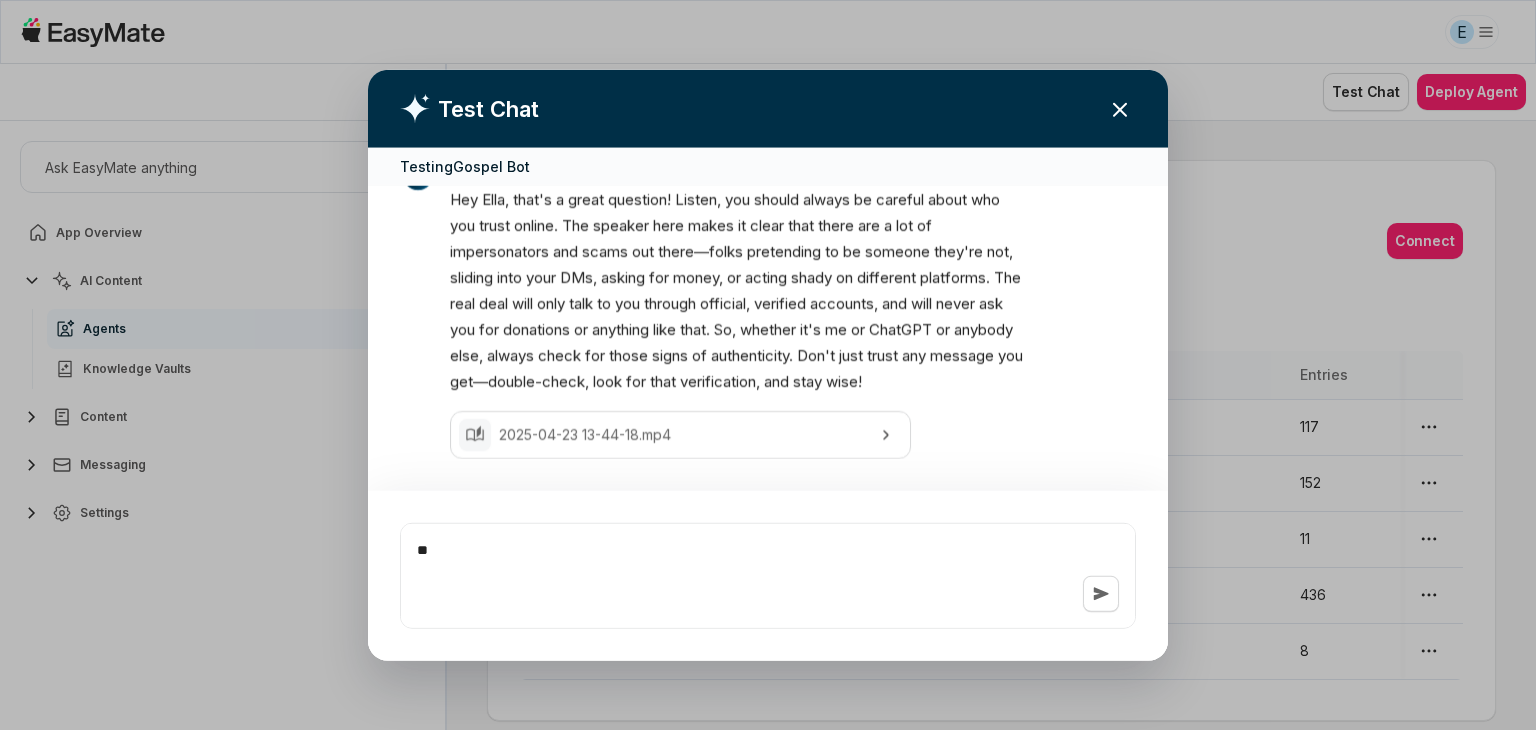type on "*" 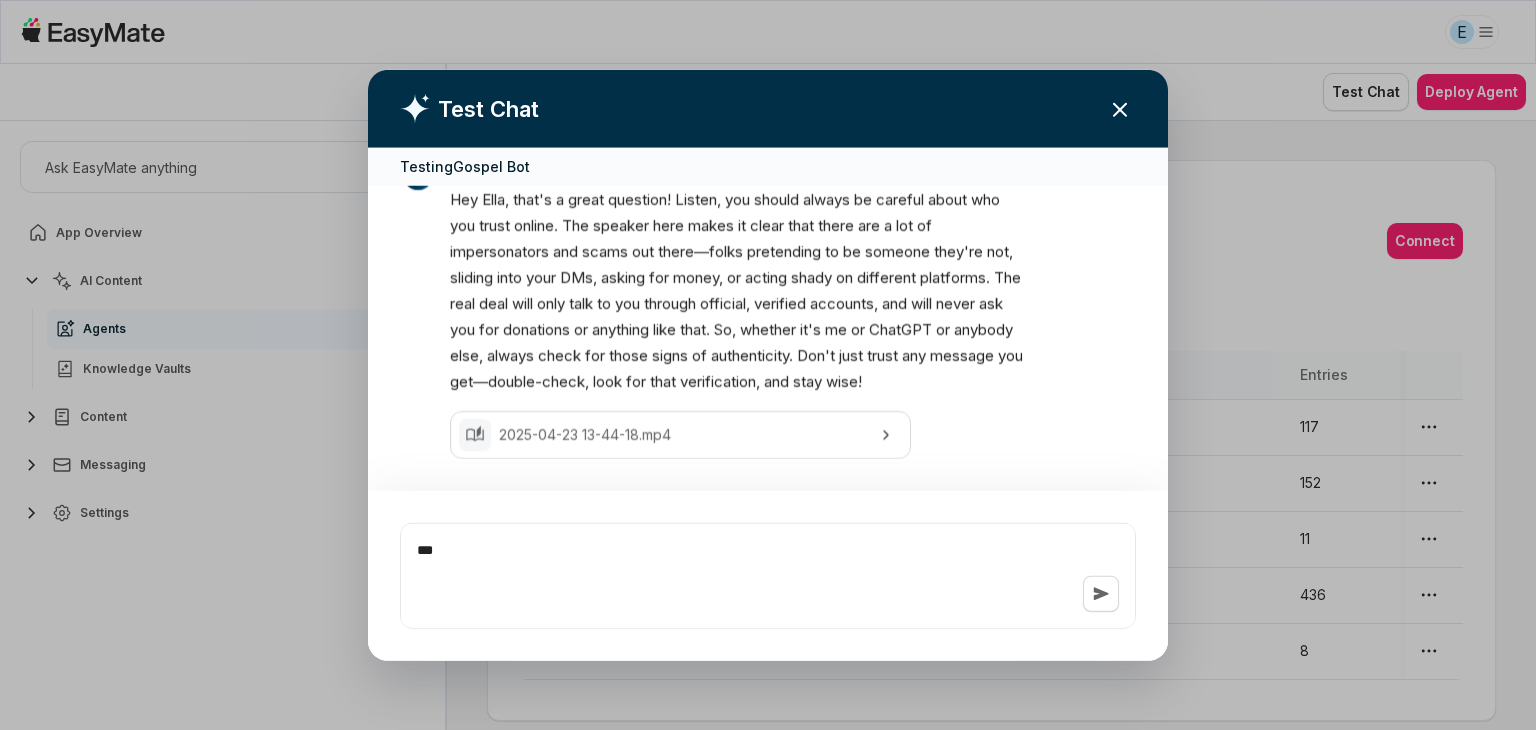 type on "*" 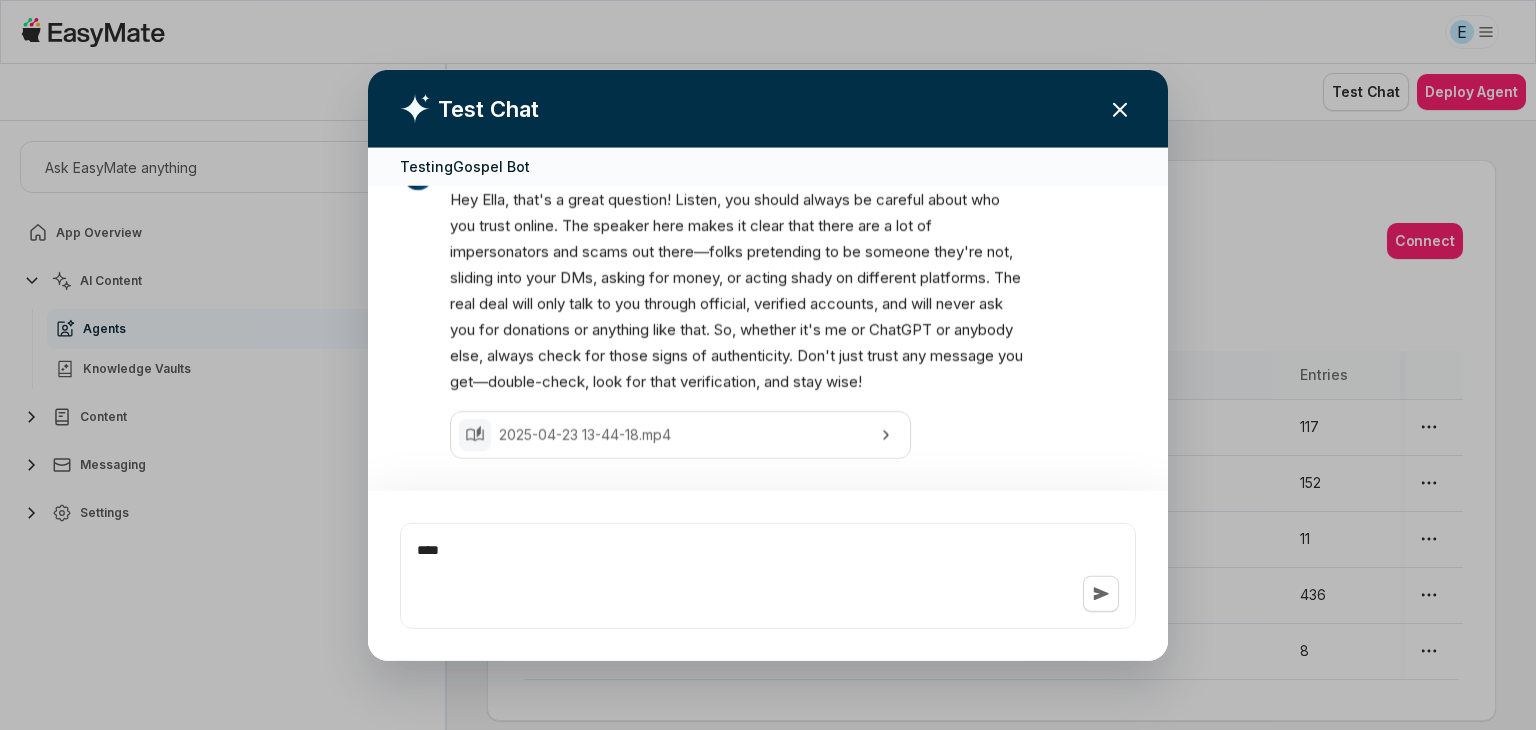 type on "*" 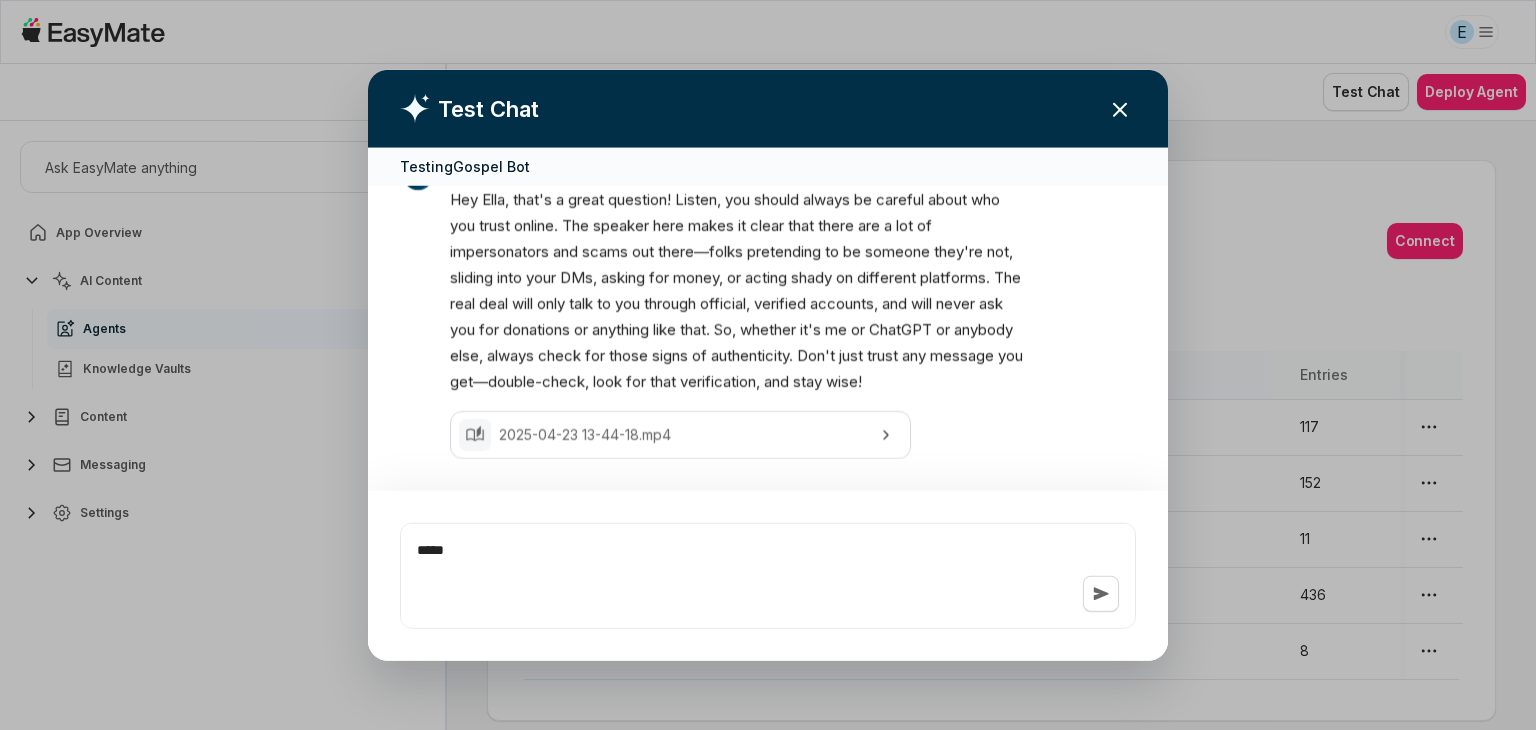 type on "*" 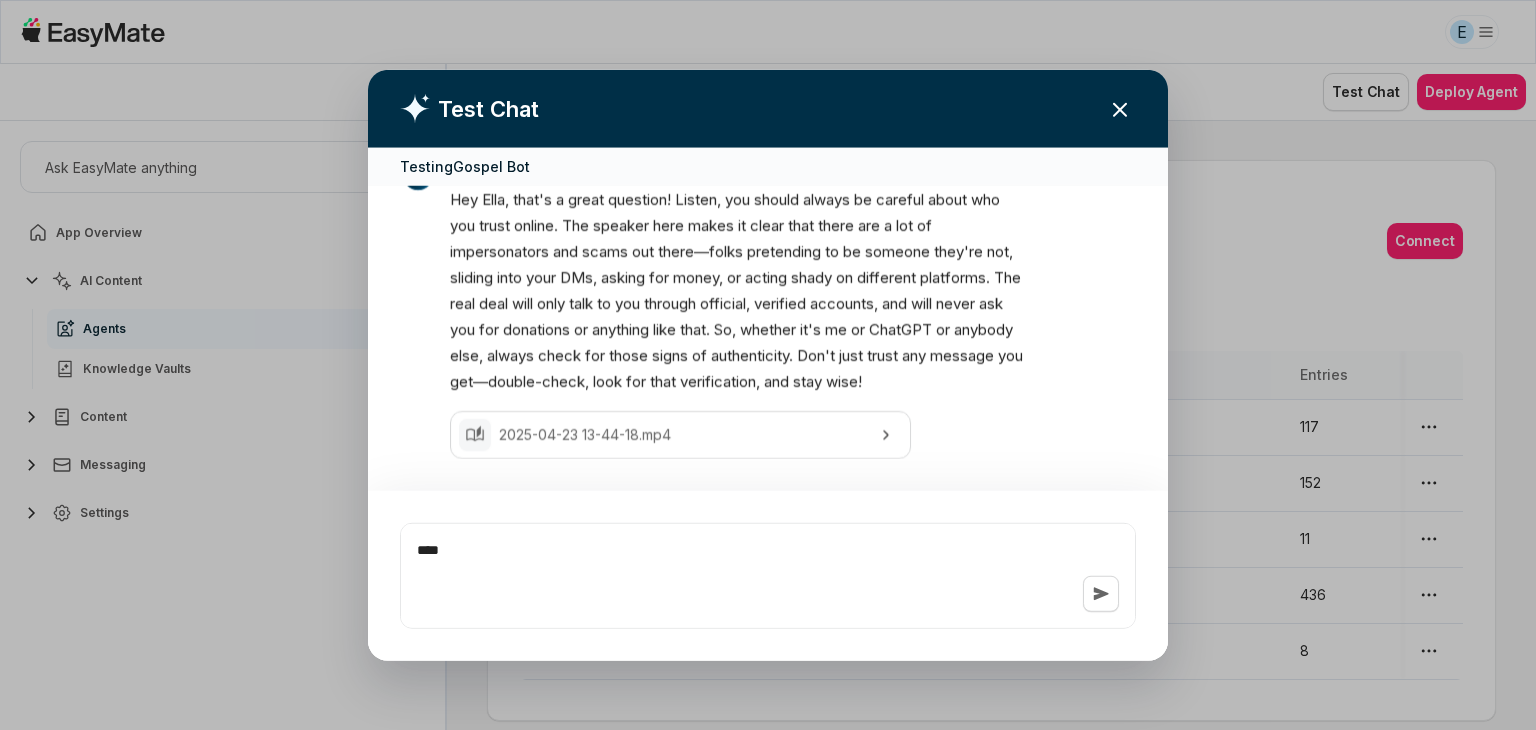 type on "*" 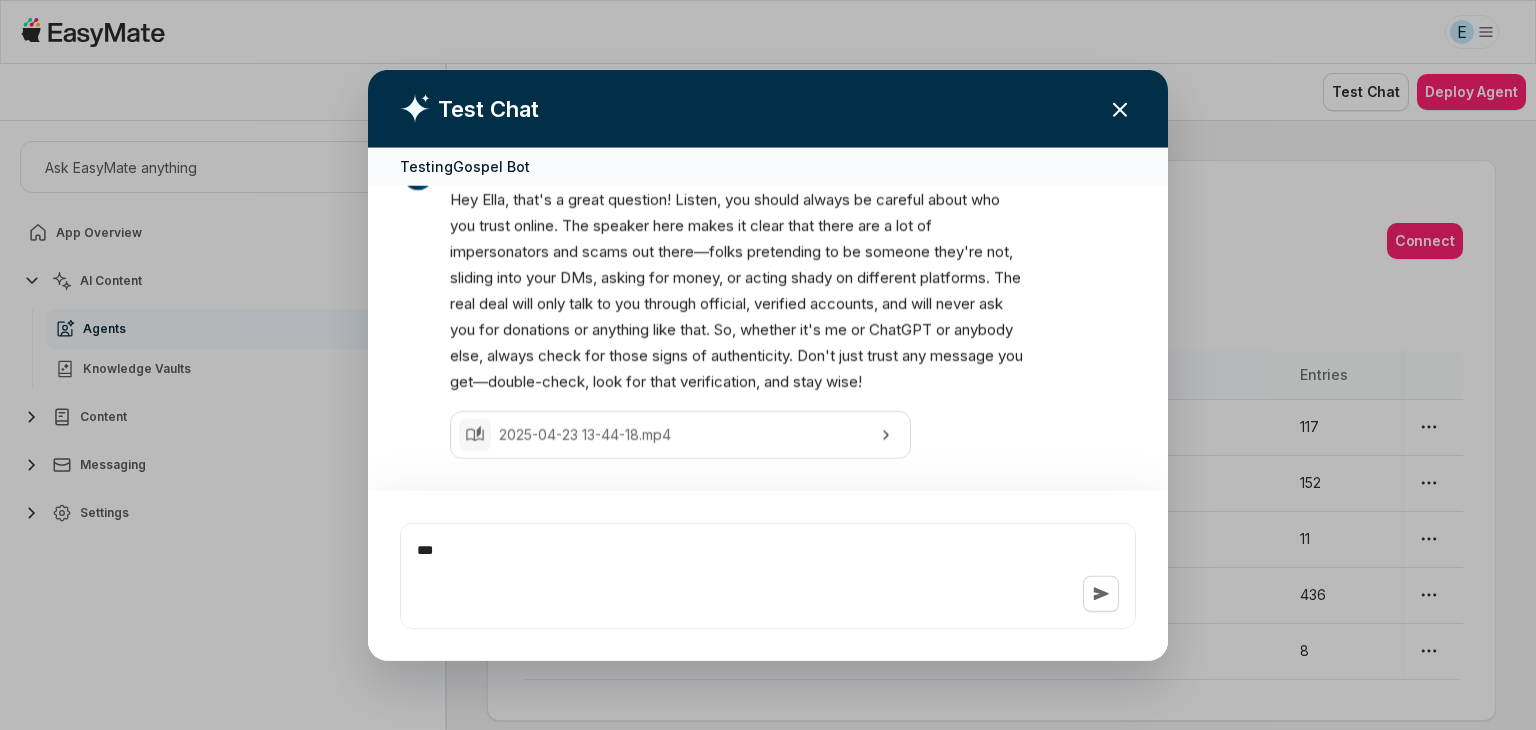 type on "*" 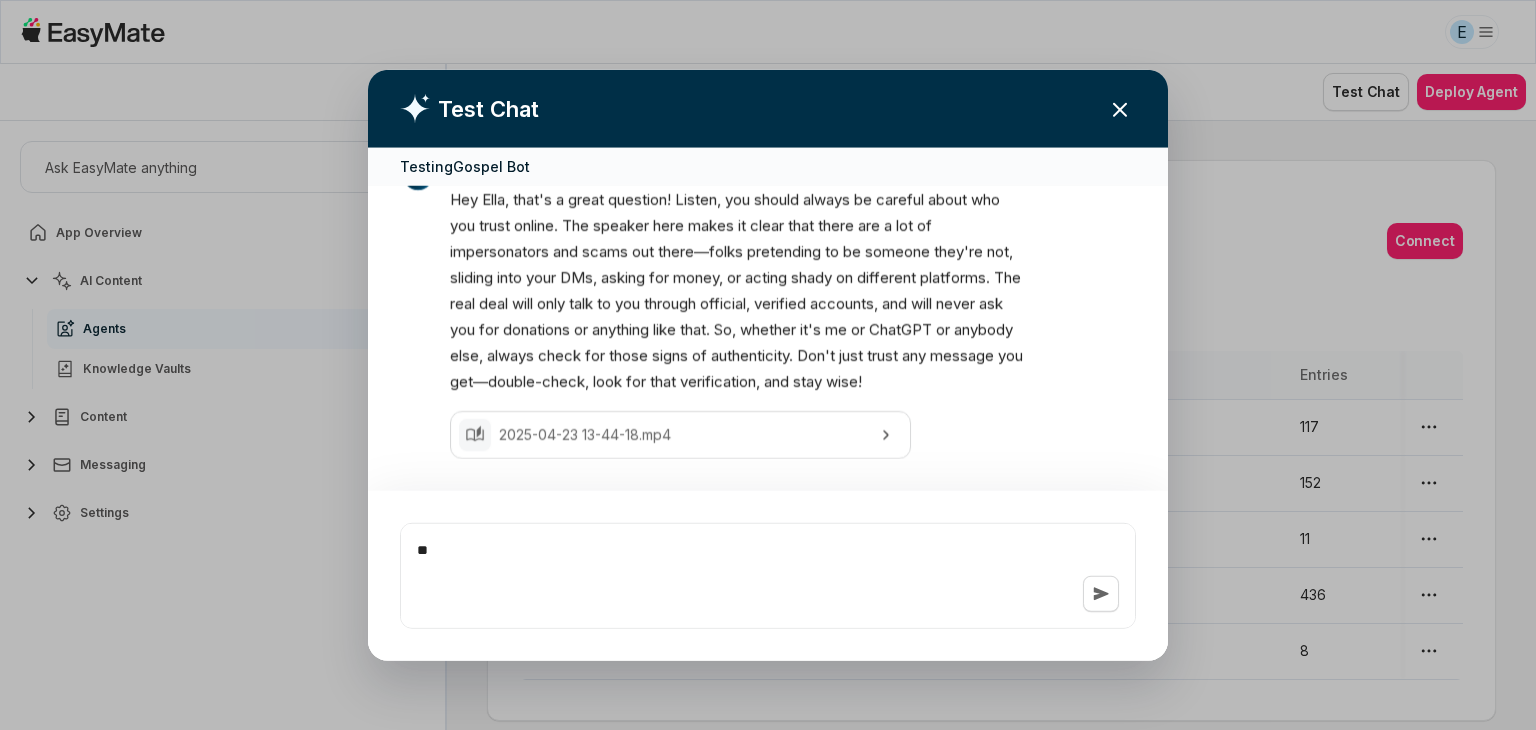 type on "*" 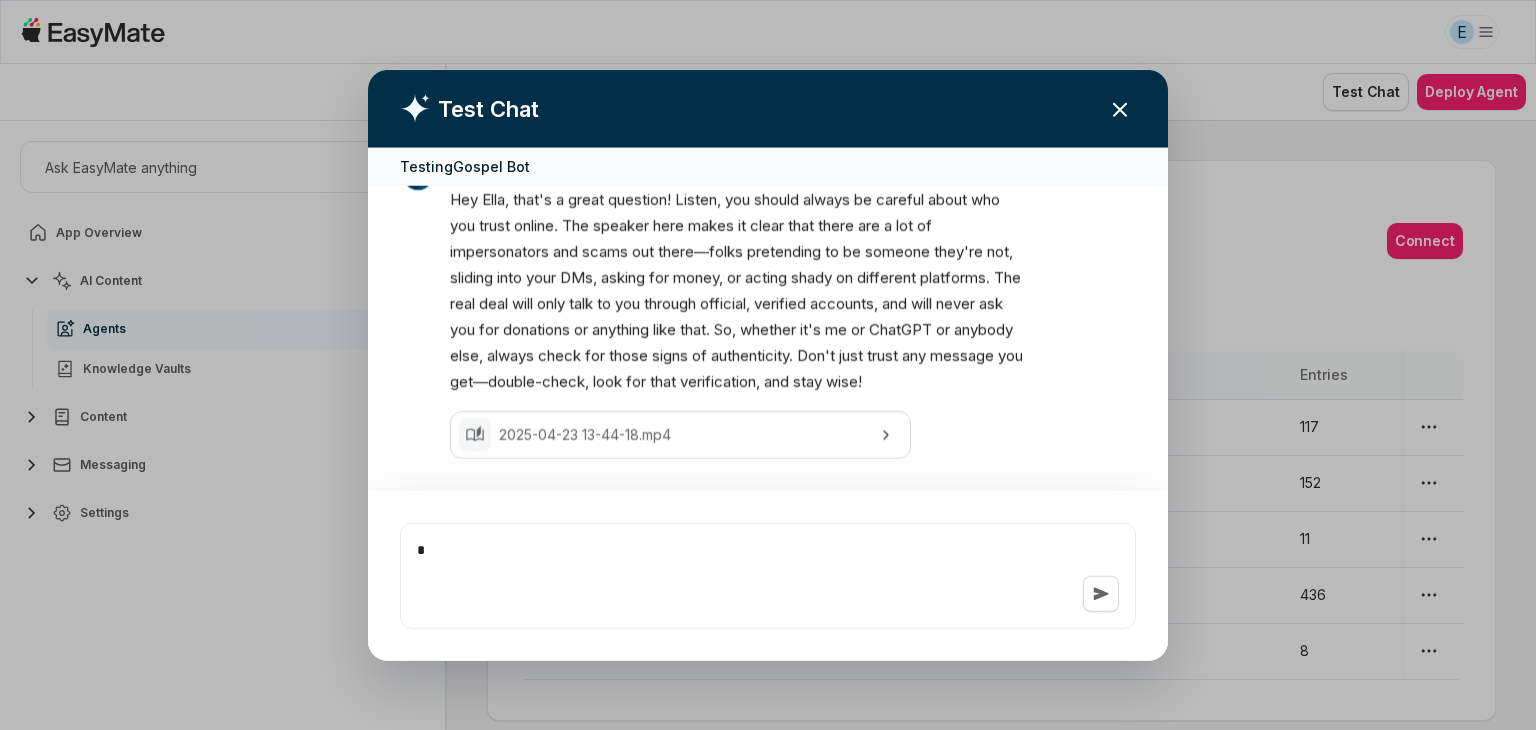 type on "*" 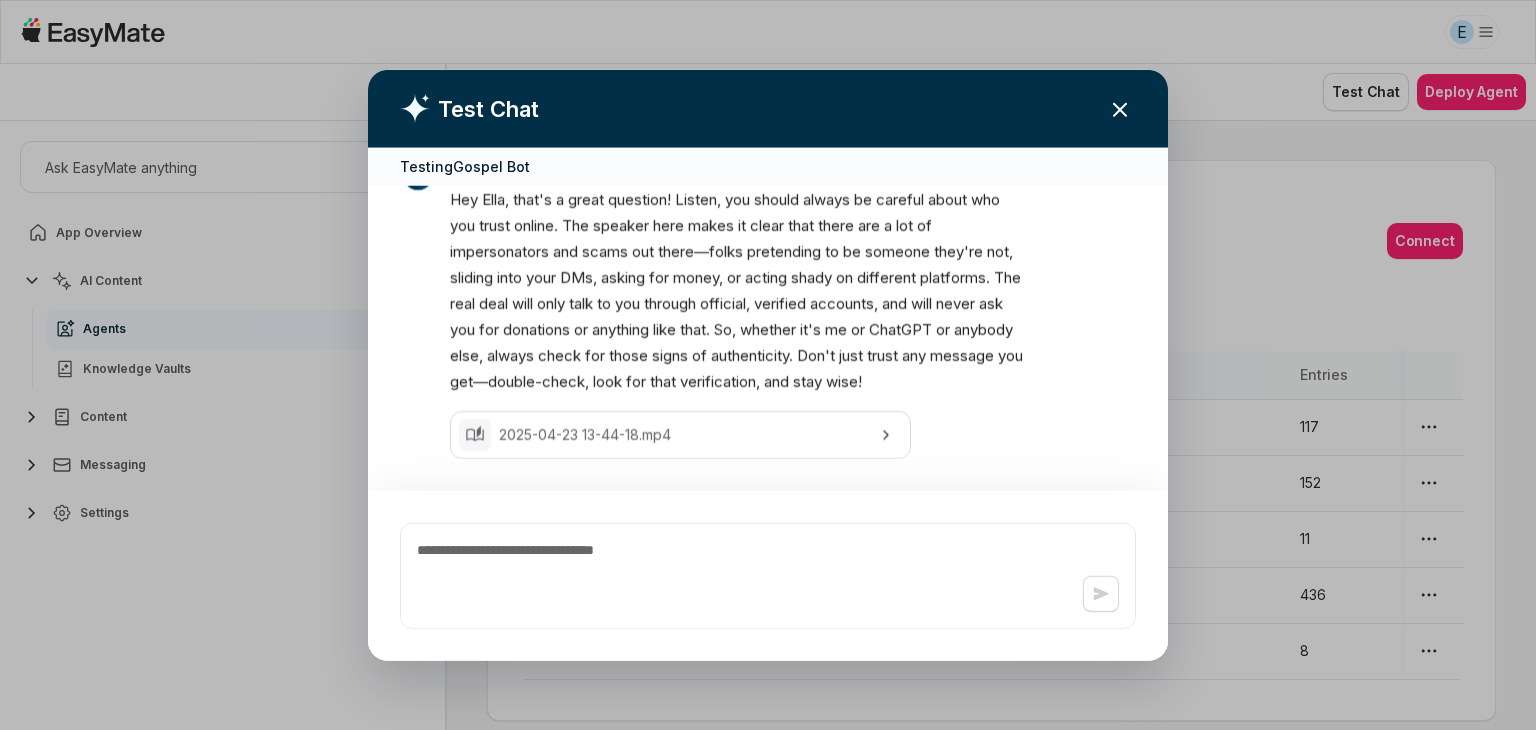 type on "*" 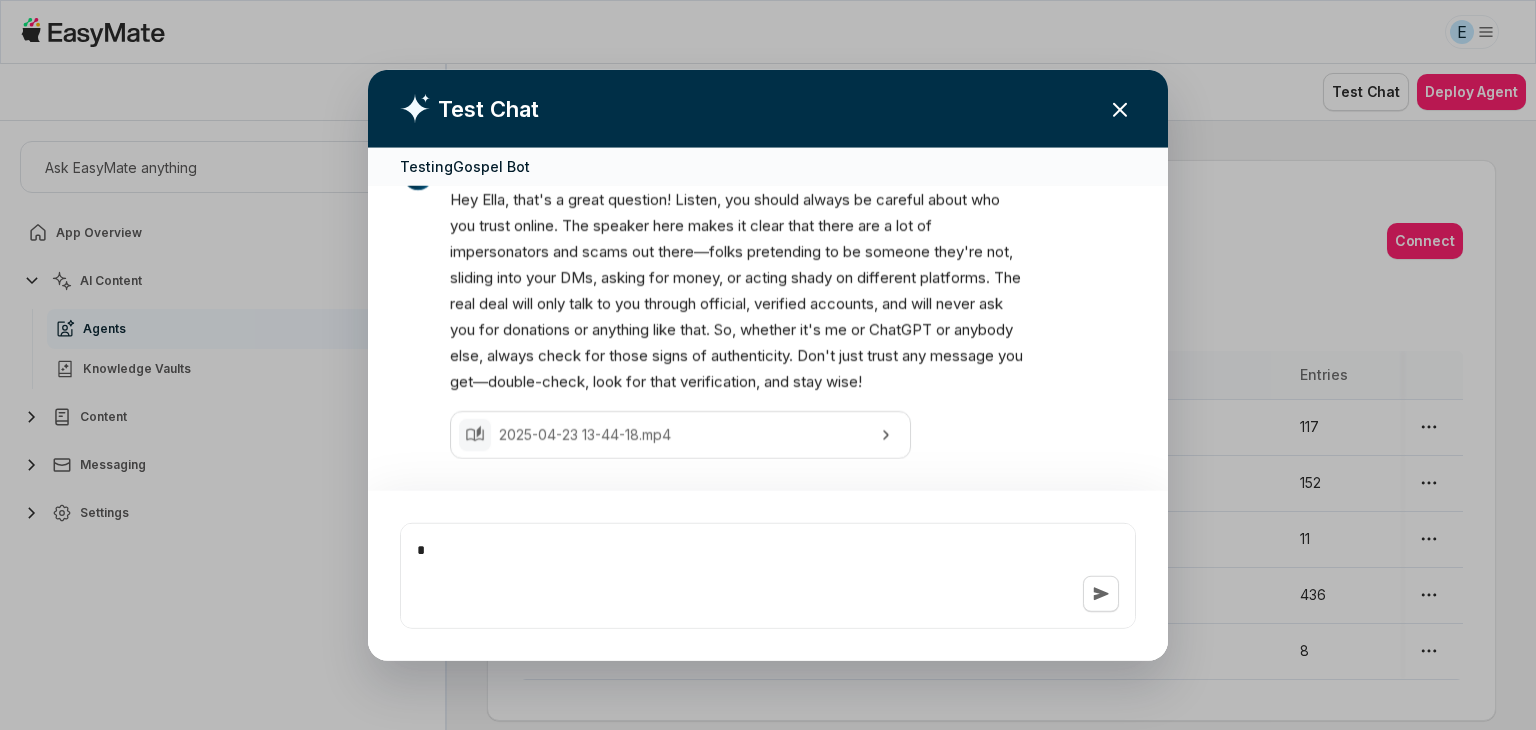 type on "*" 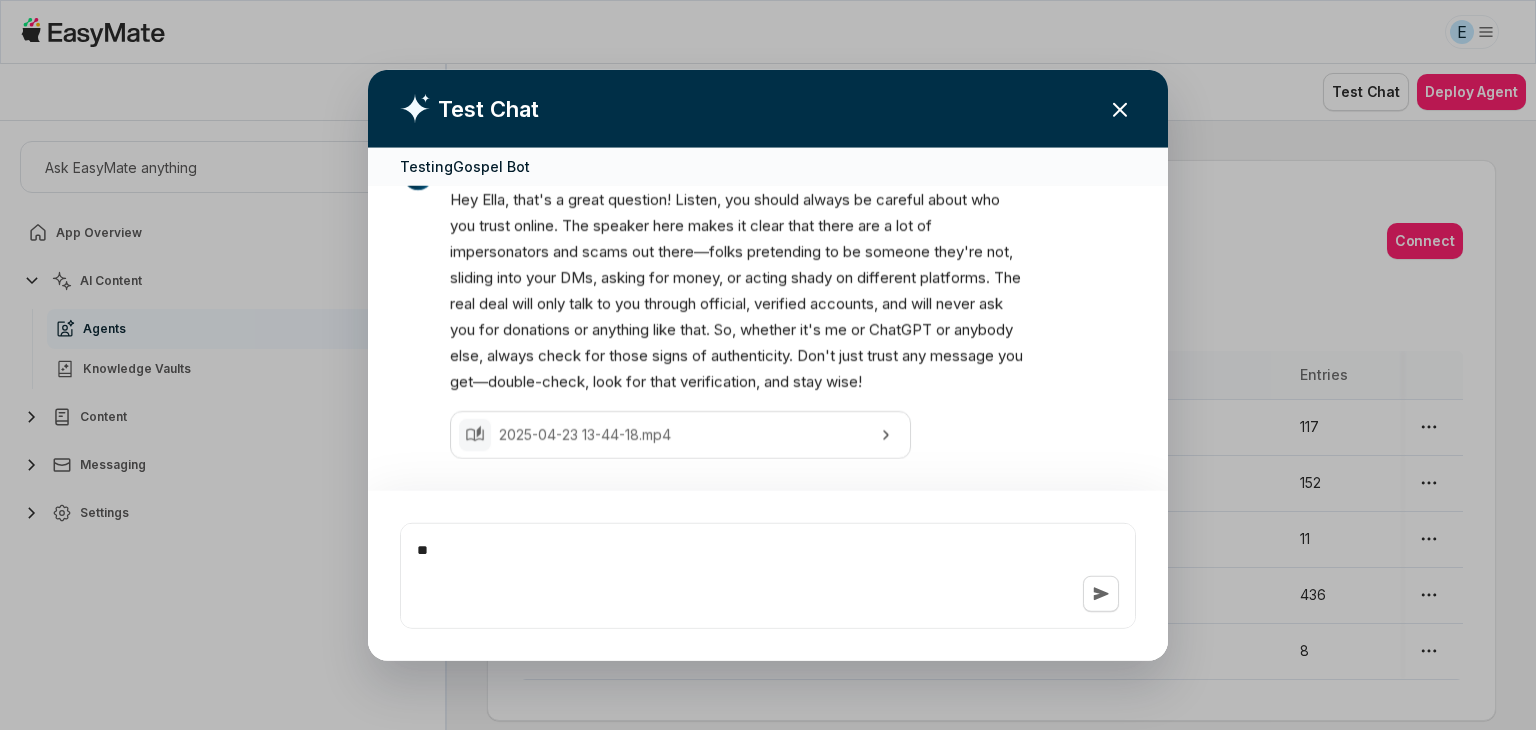 type on "*" 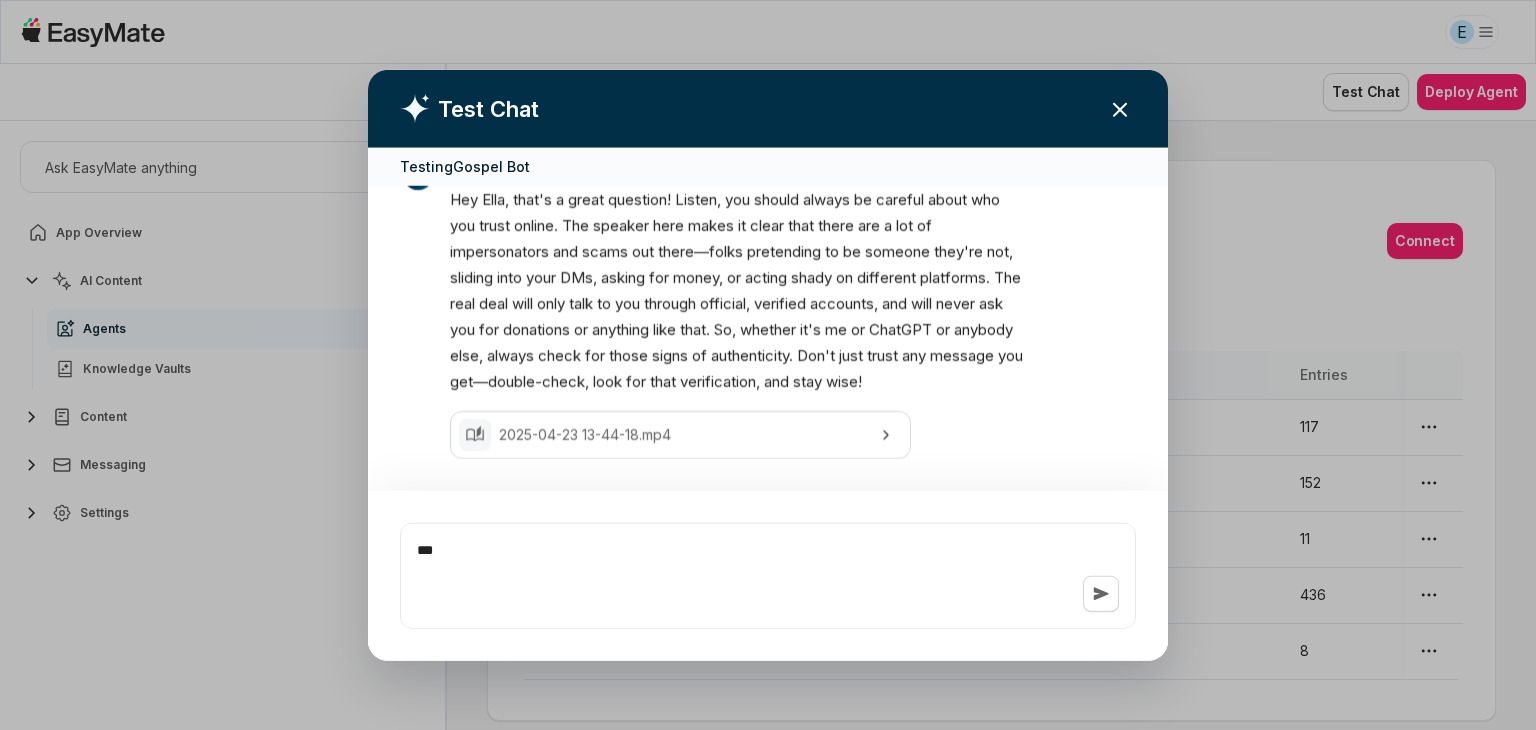 type on "*" 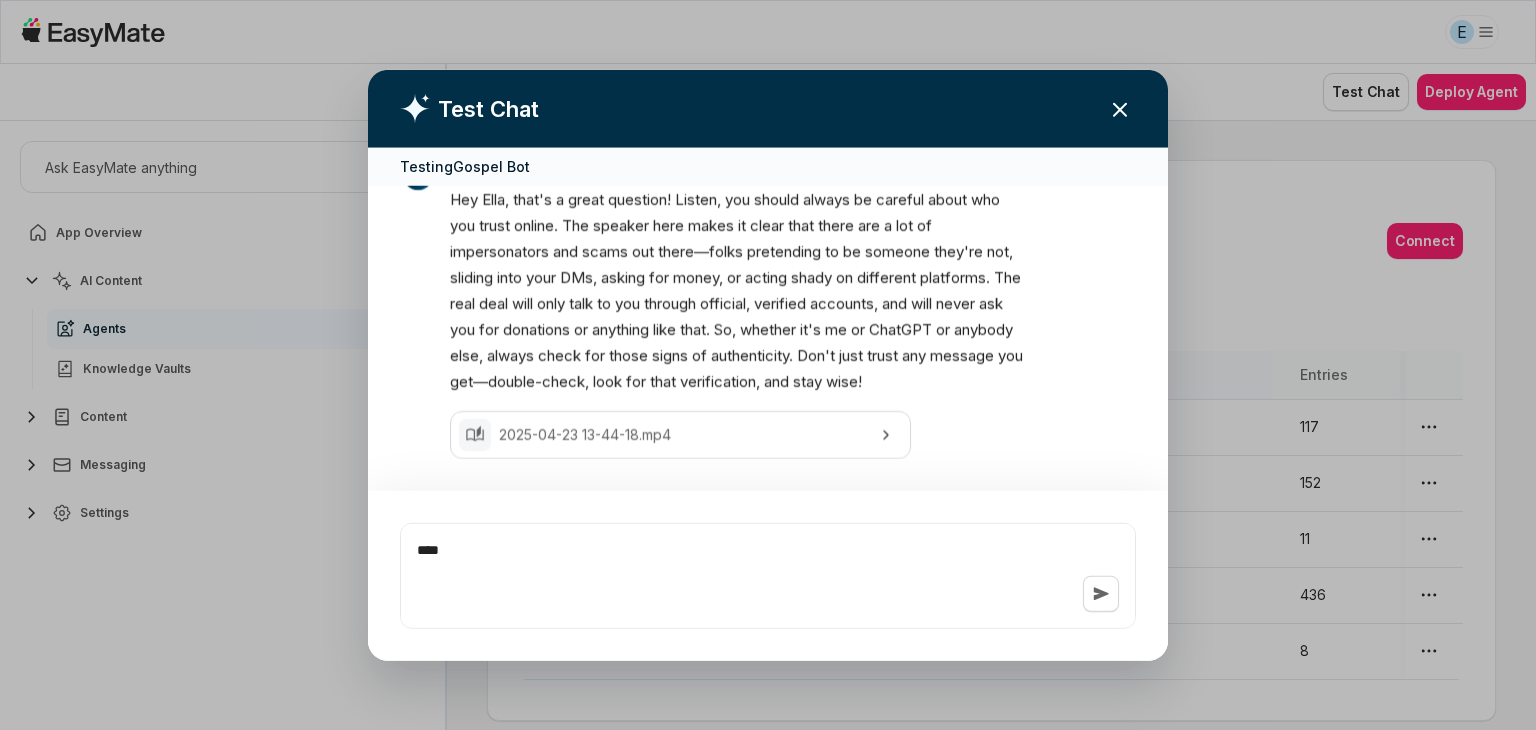 type on "*" 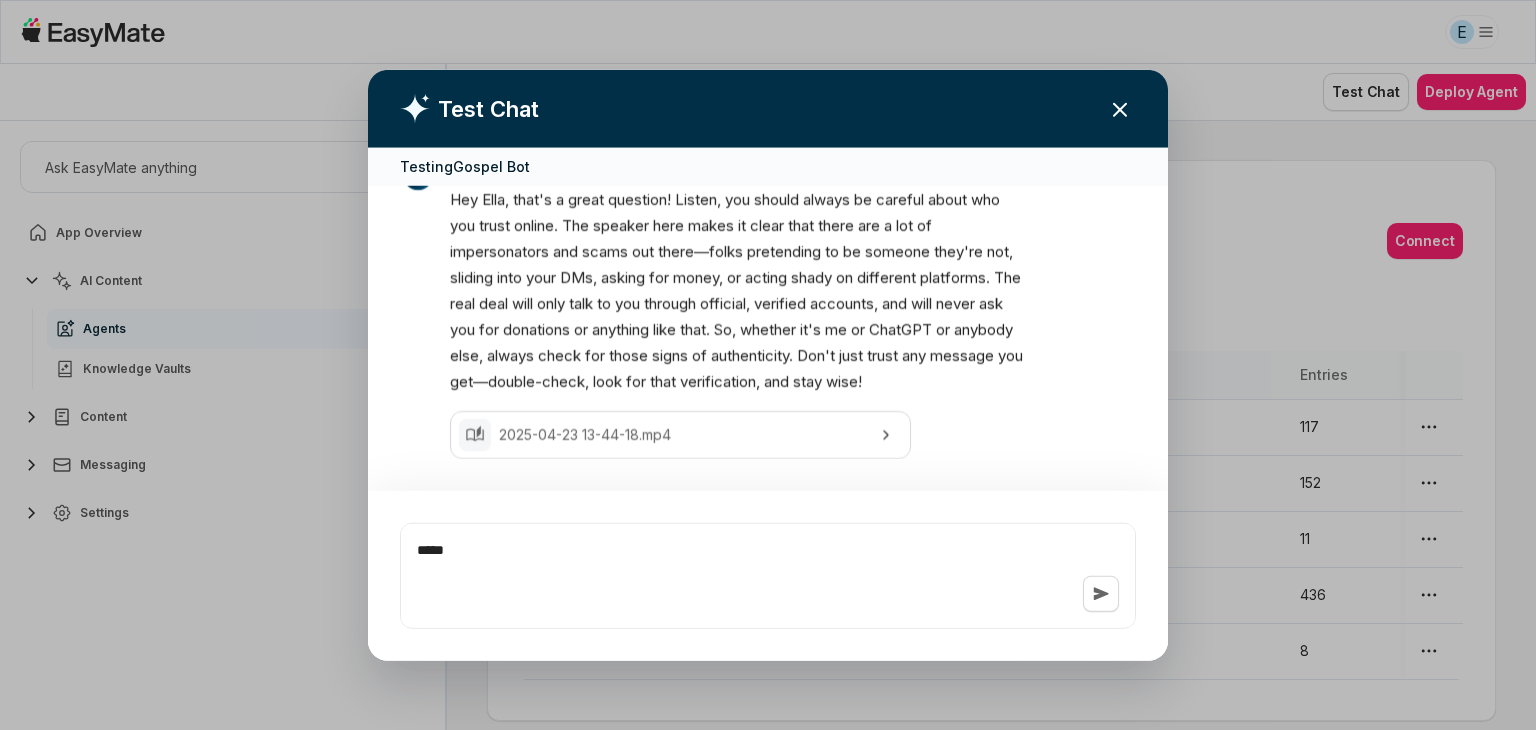 type on "*" 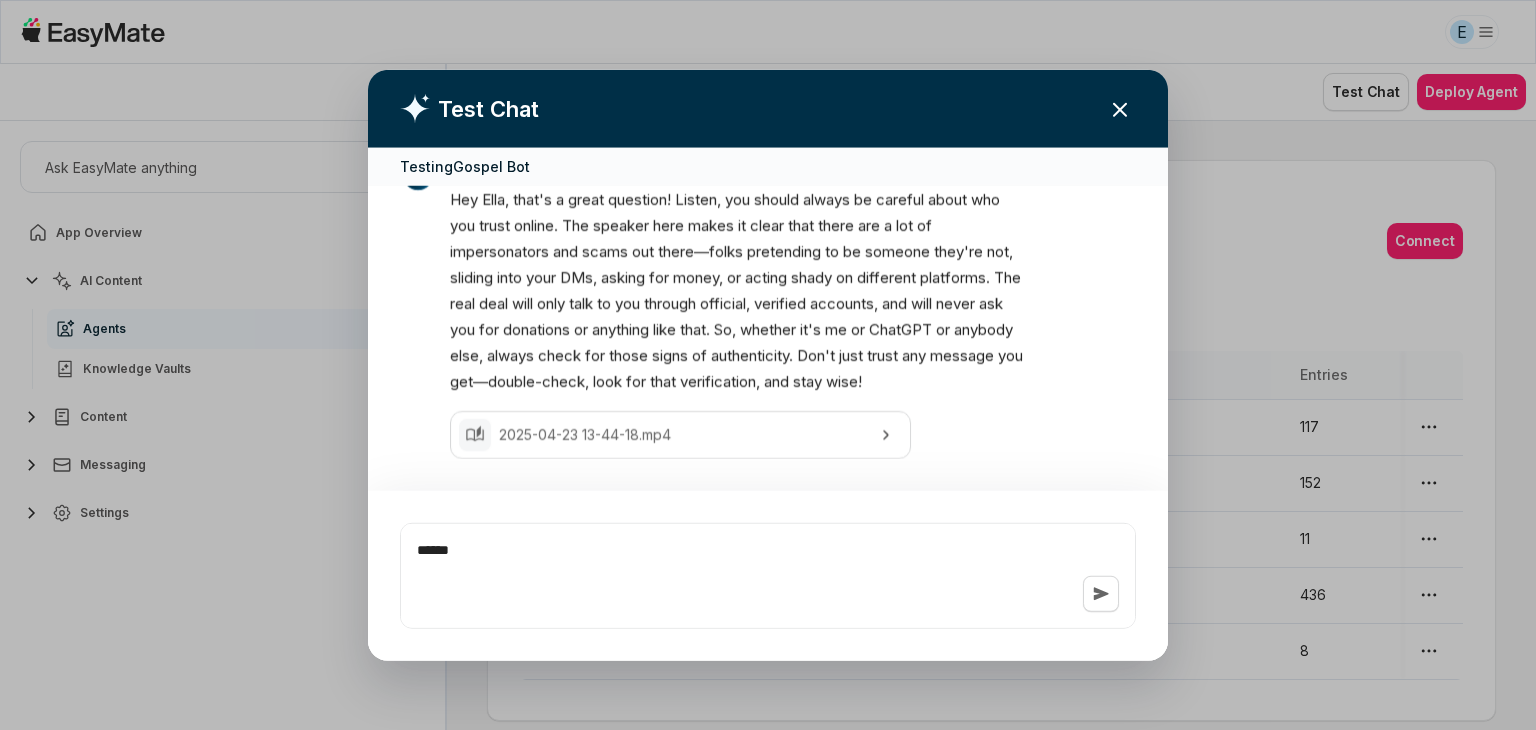 type on "*" 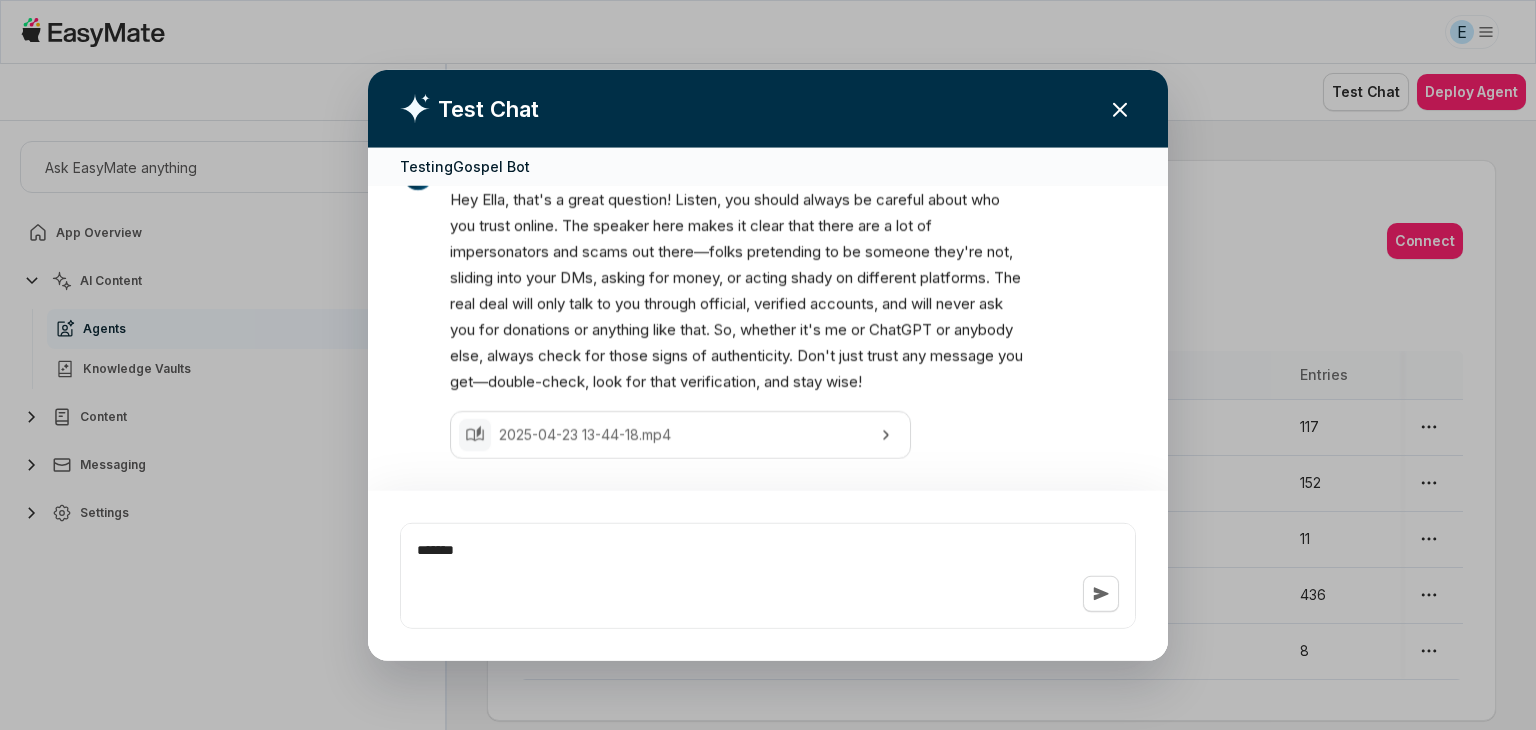 type on "*" 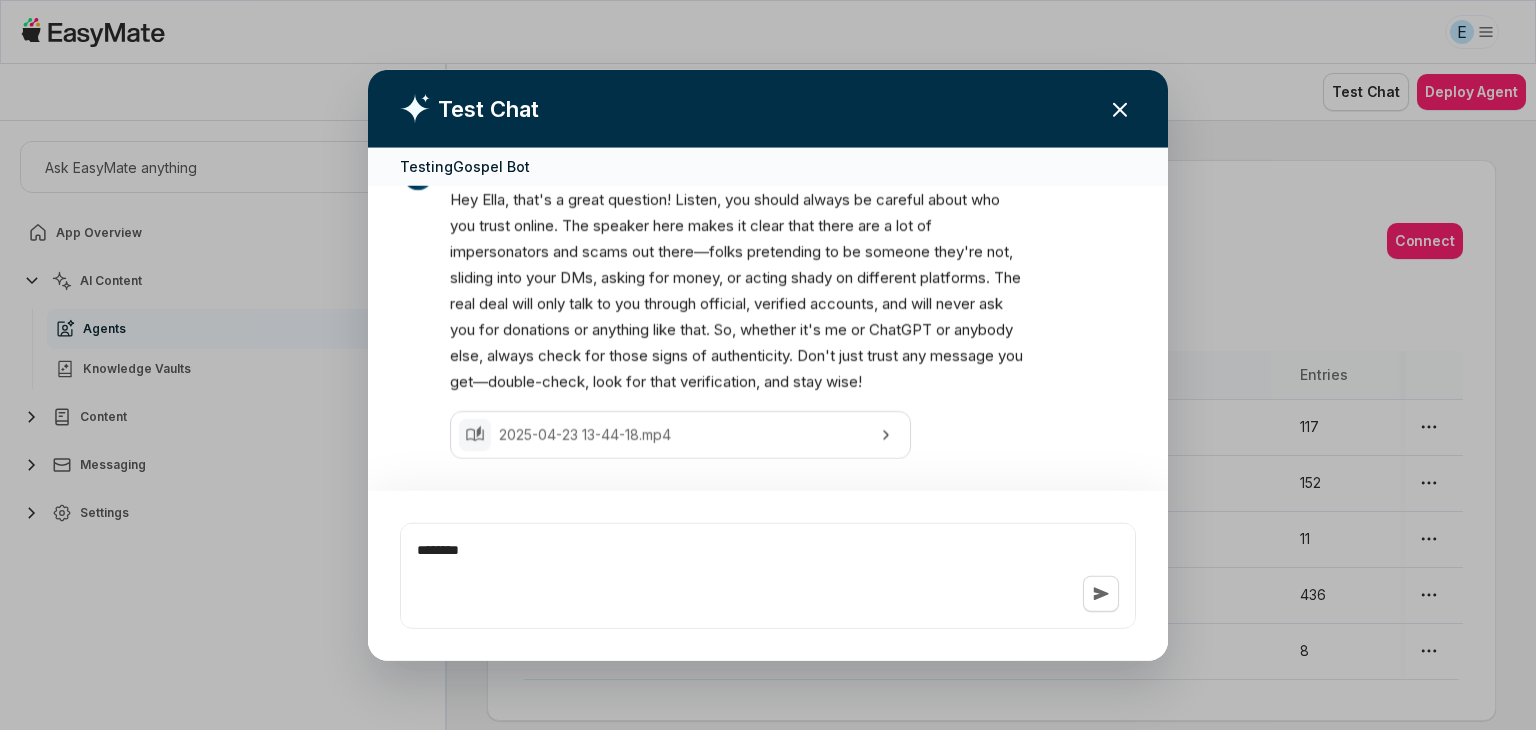 type on "*" 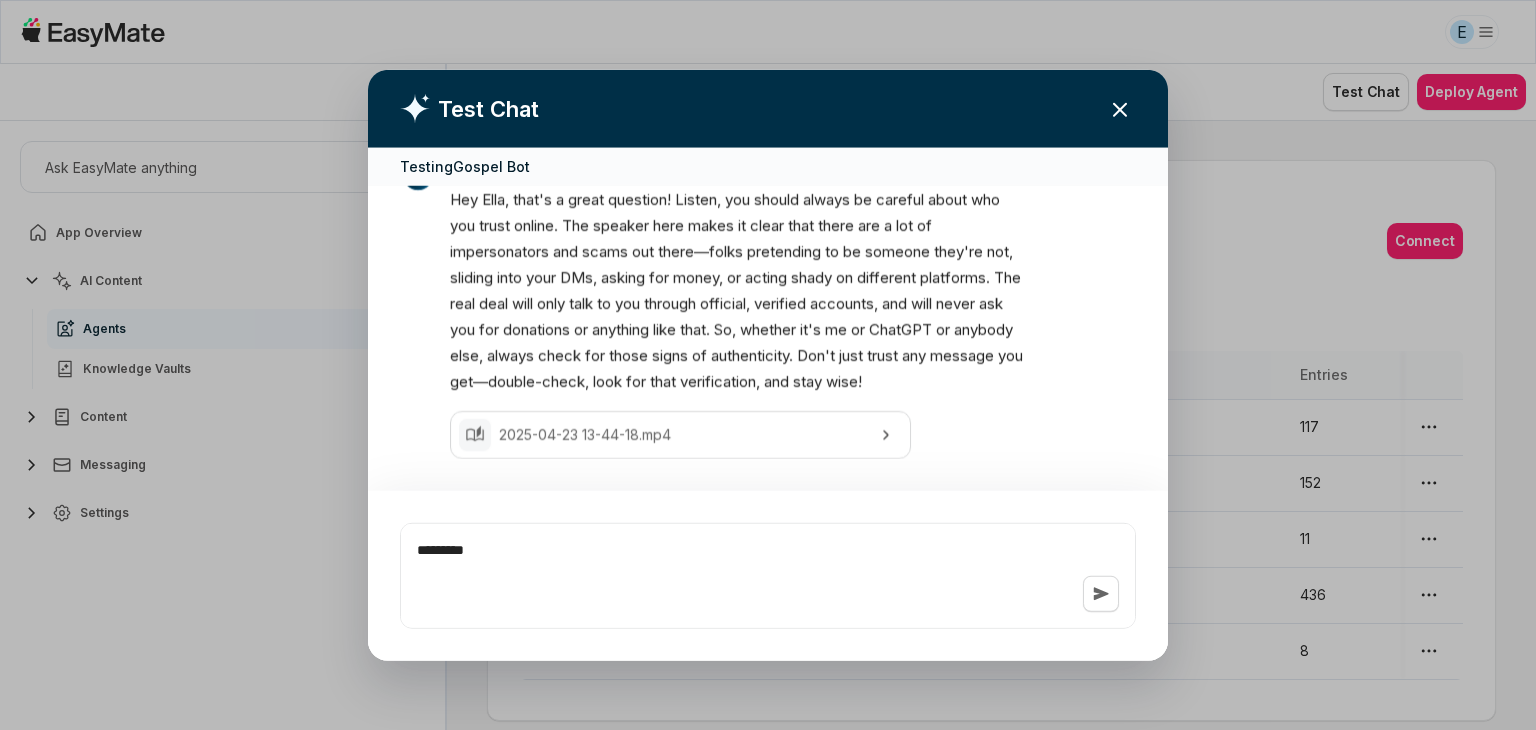type on "*" 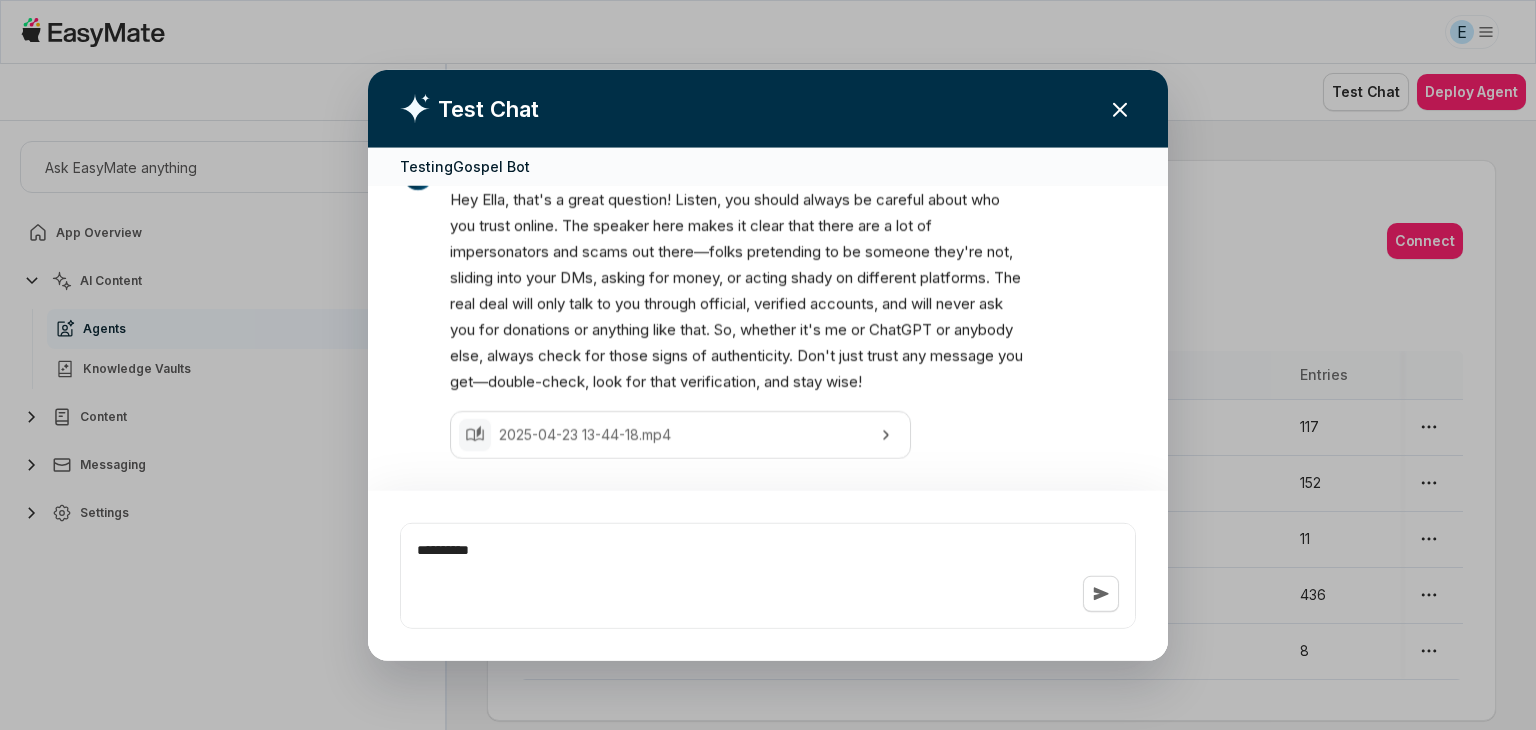 type on "*" 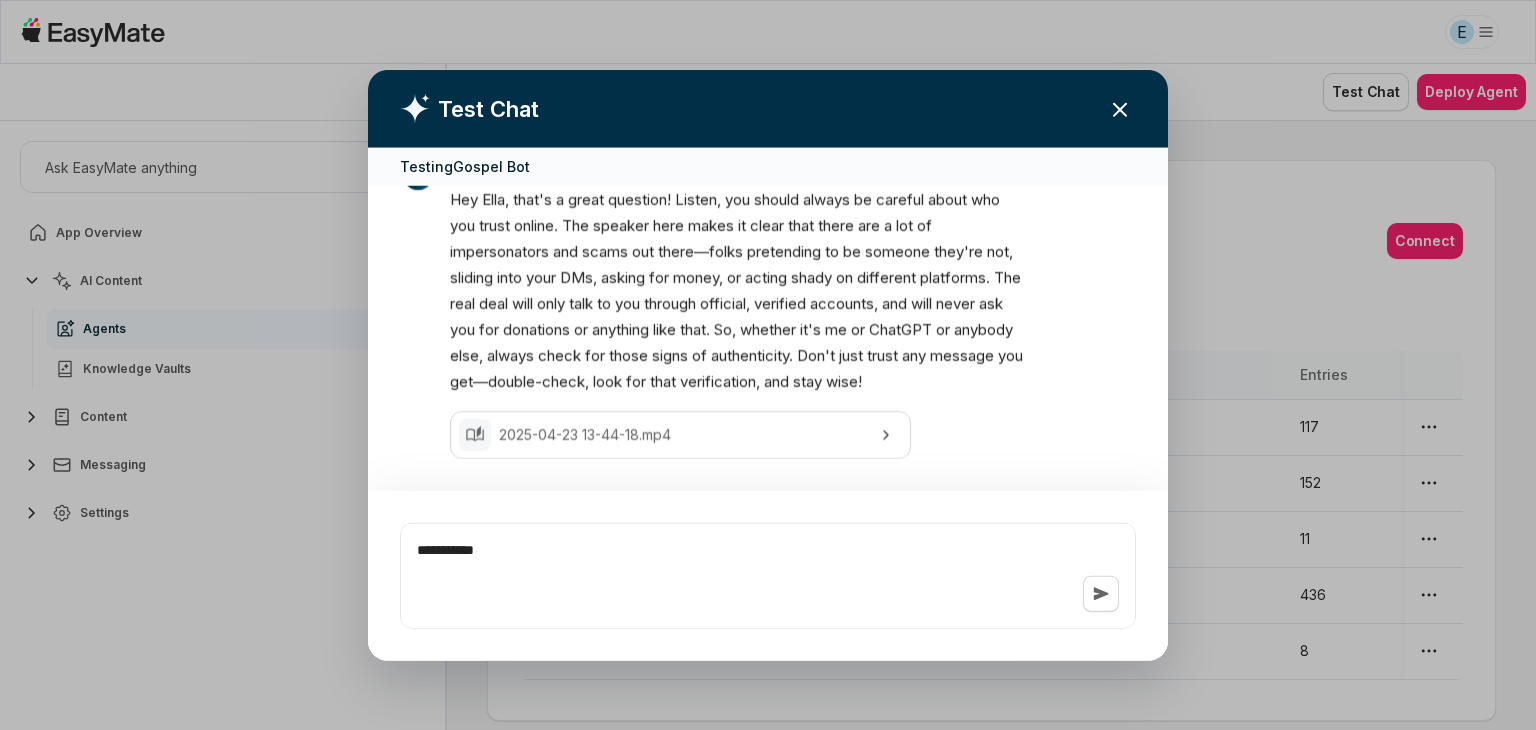 type on "*" 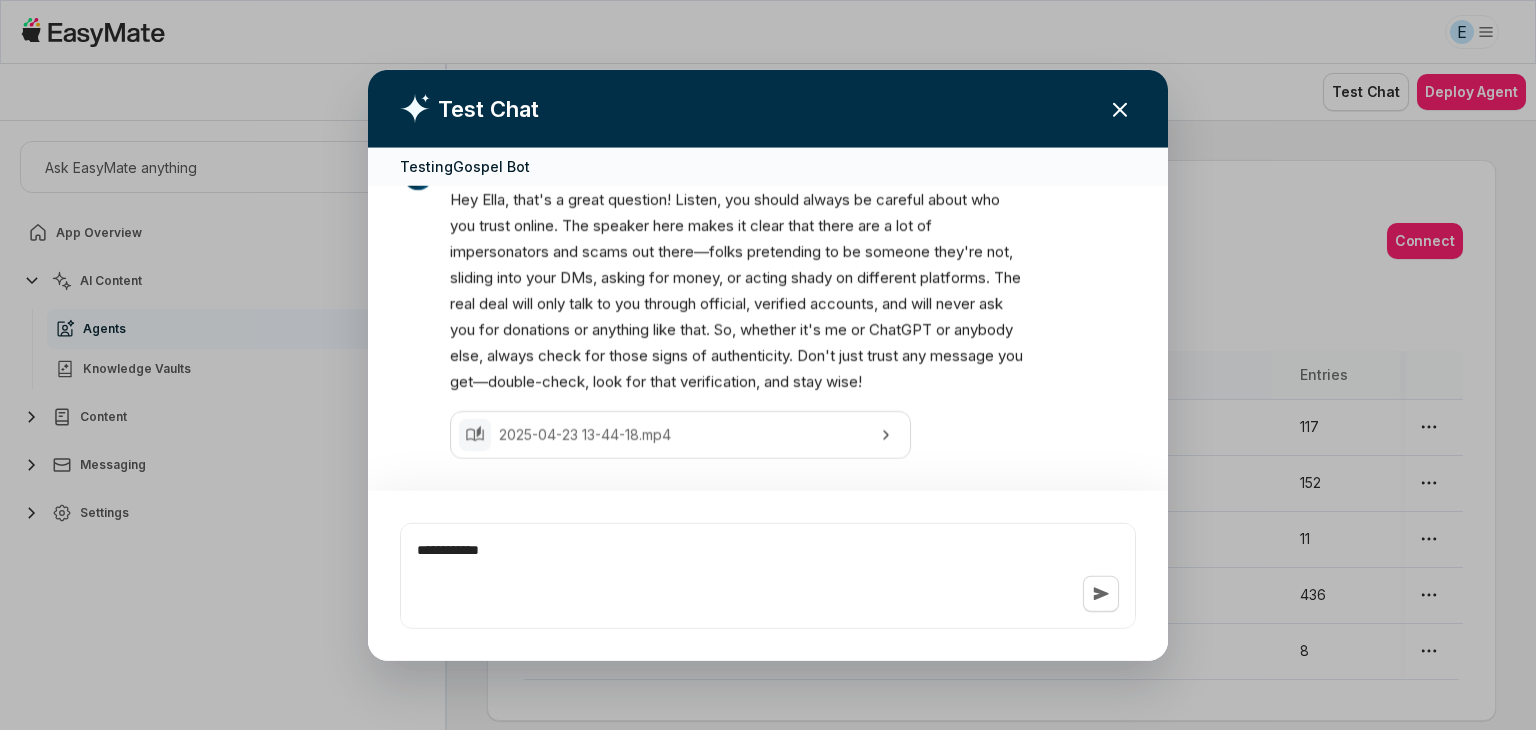 type on "*" 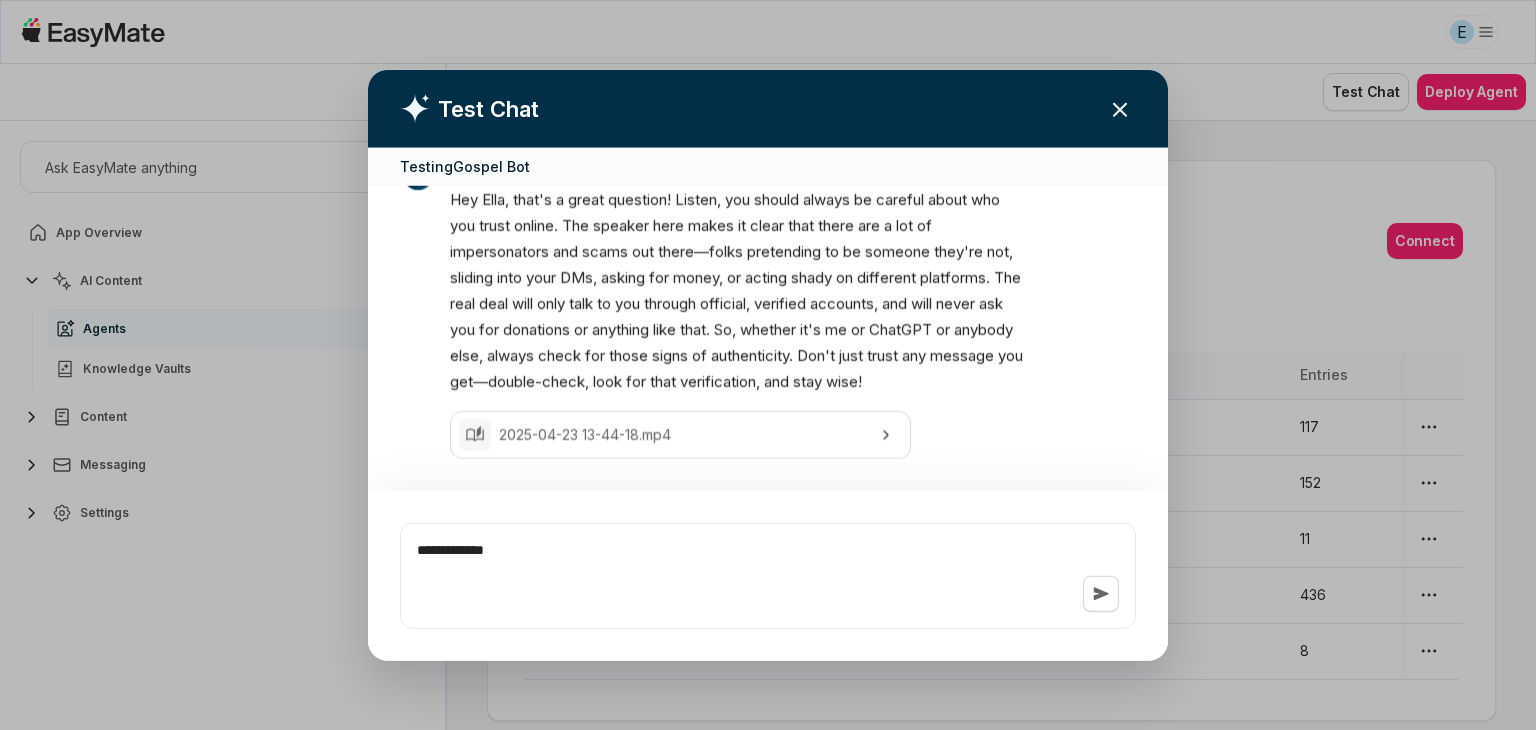 type on "*" 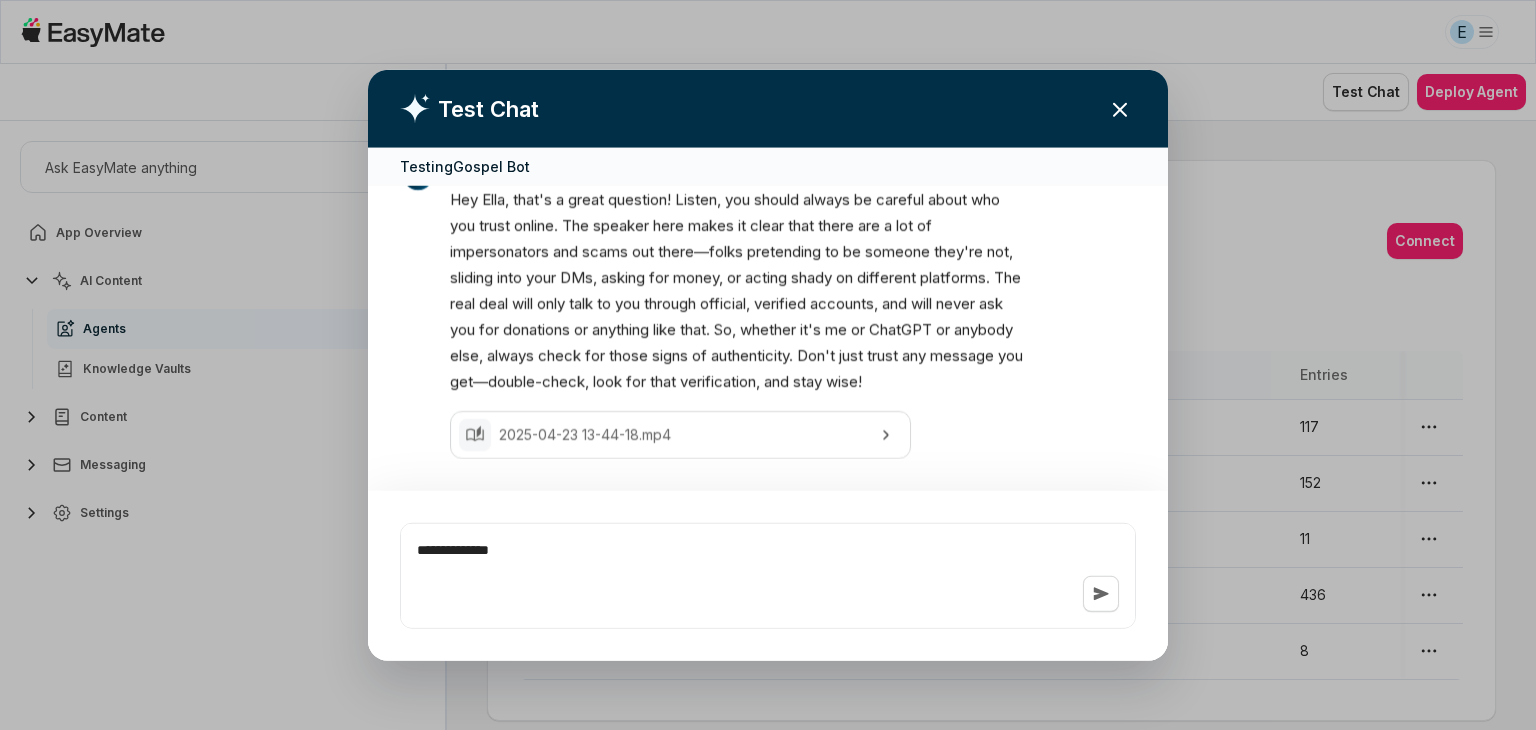type on "*" 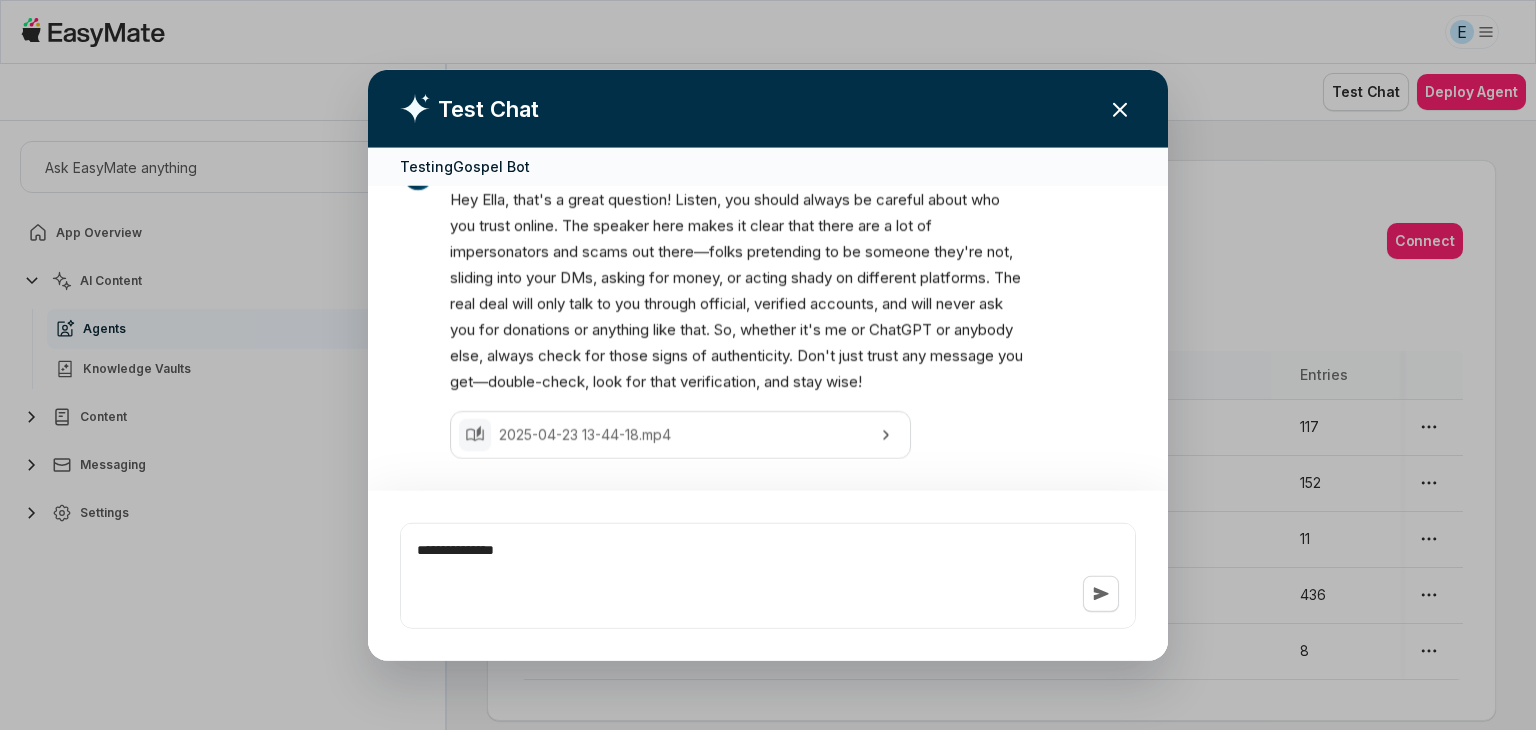 type on "*" 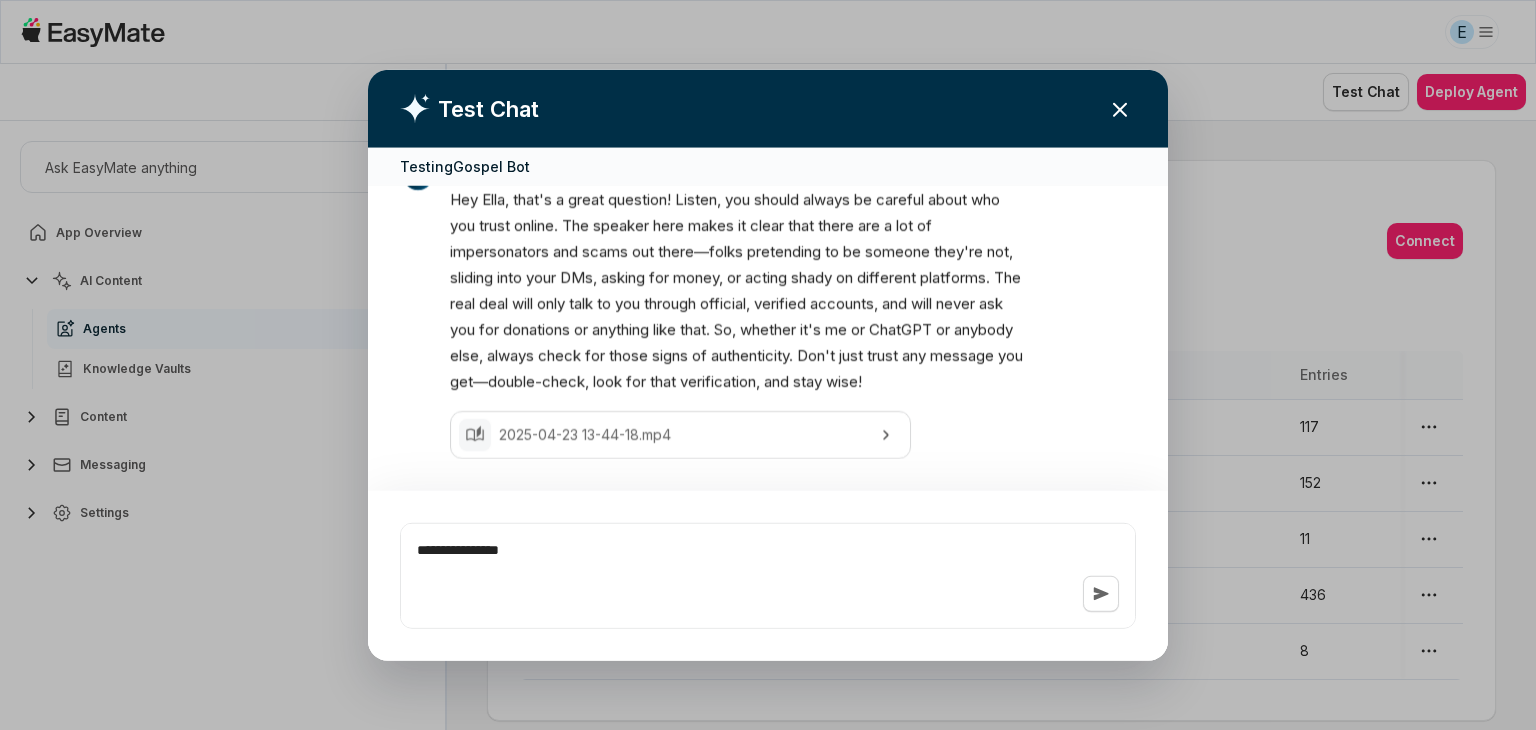 type on "*" 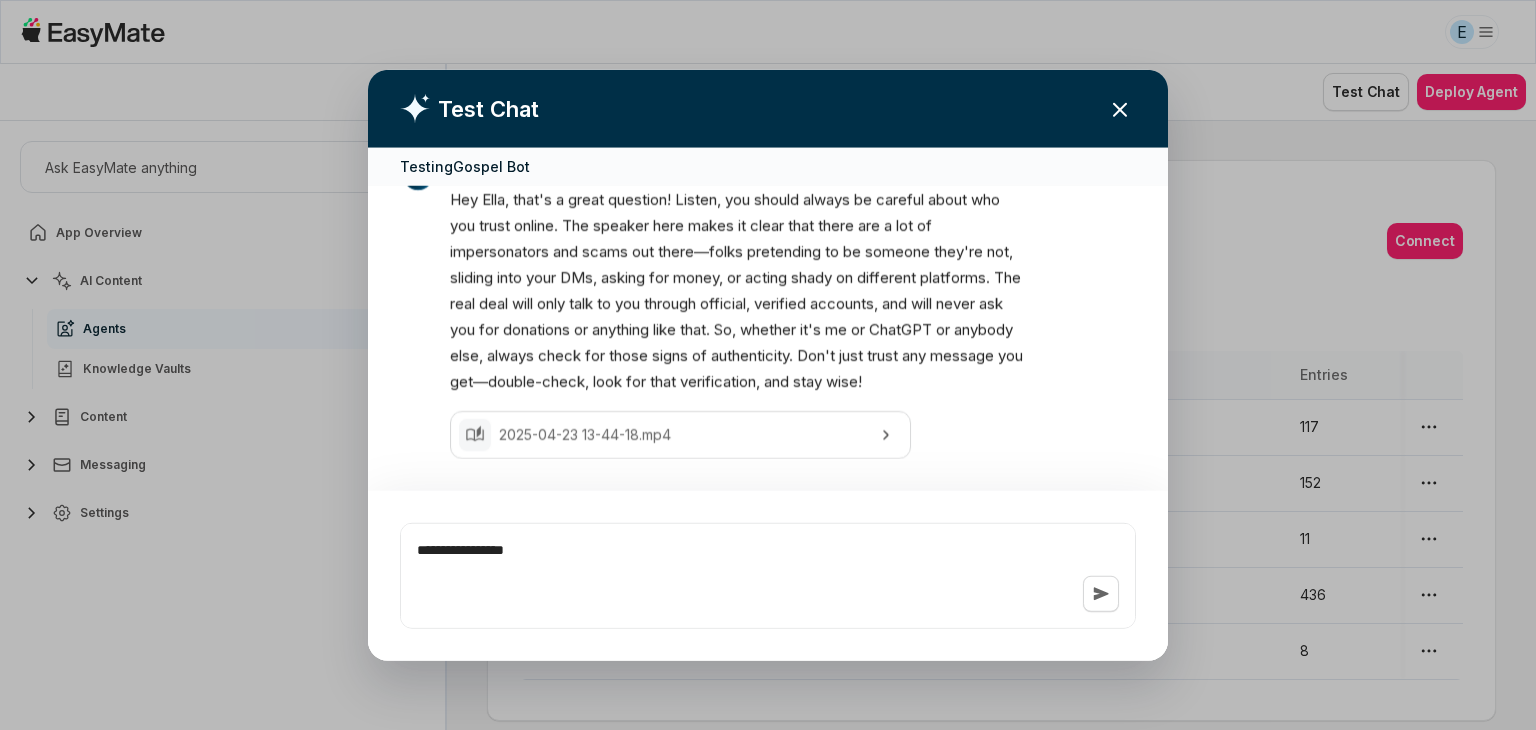 type on "*" 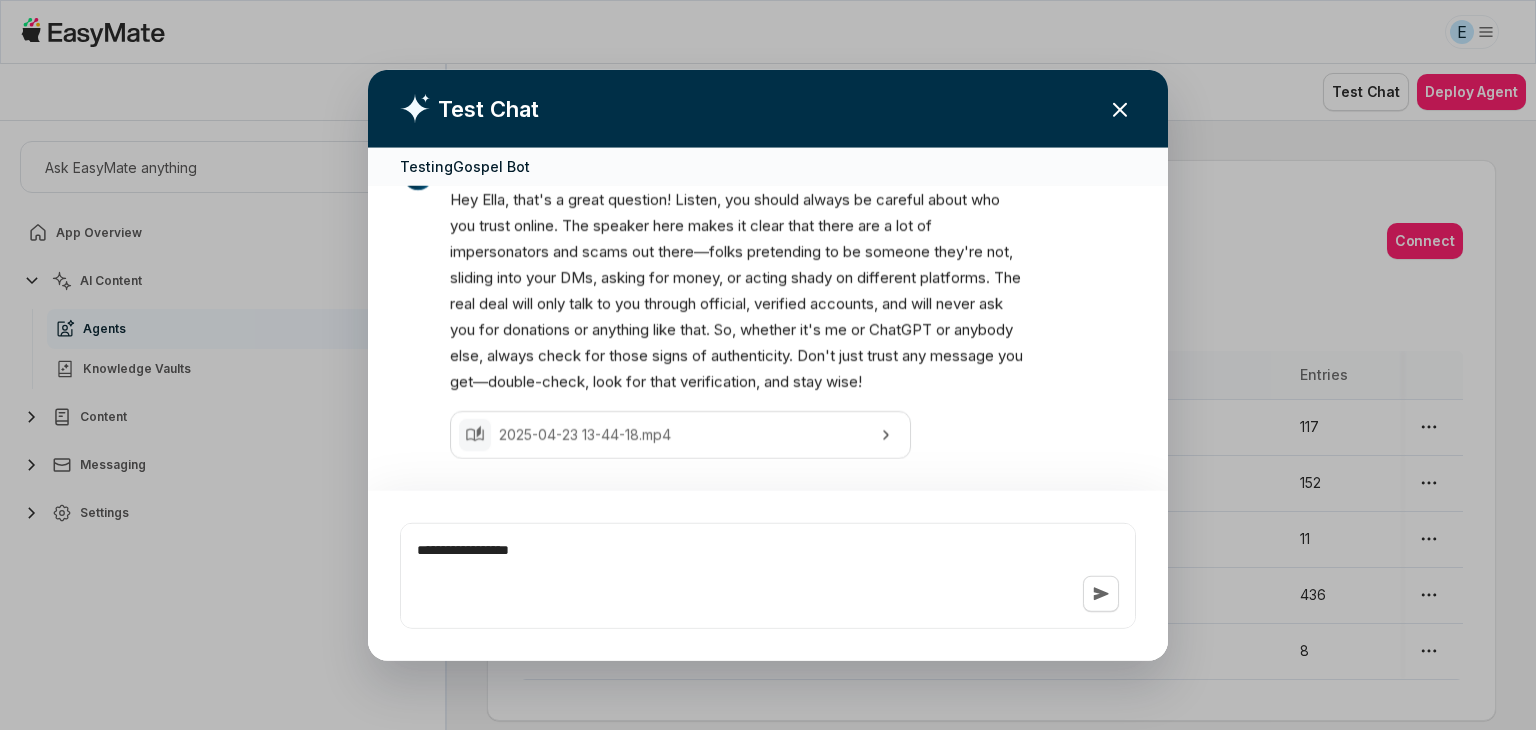 type on "*" 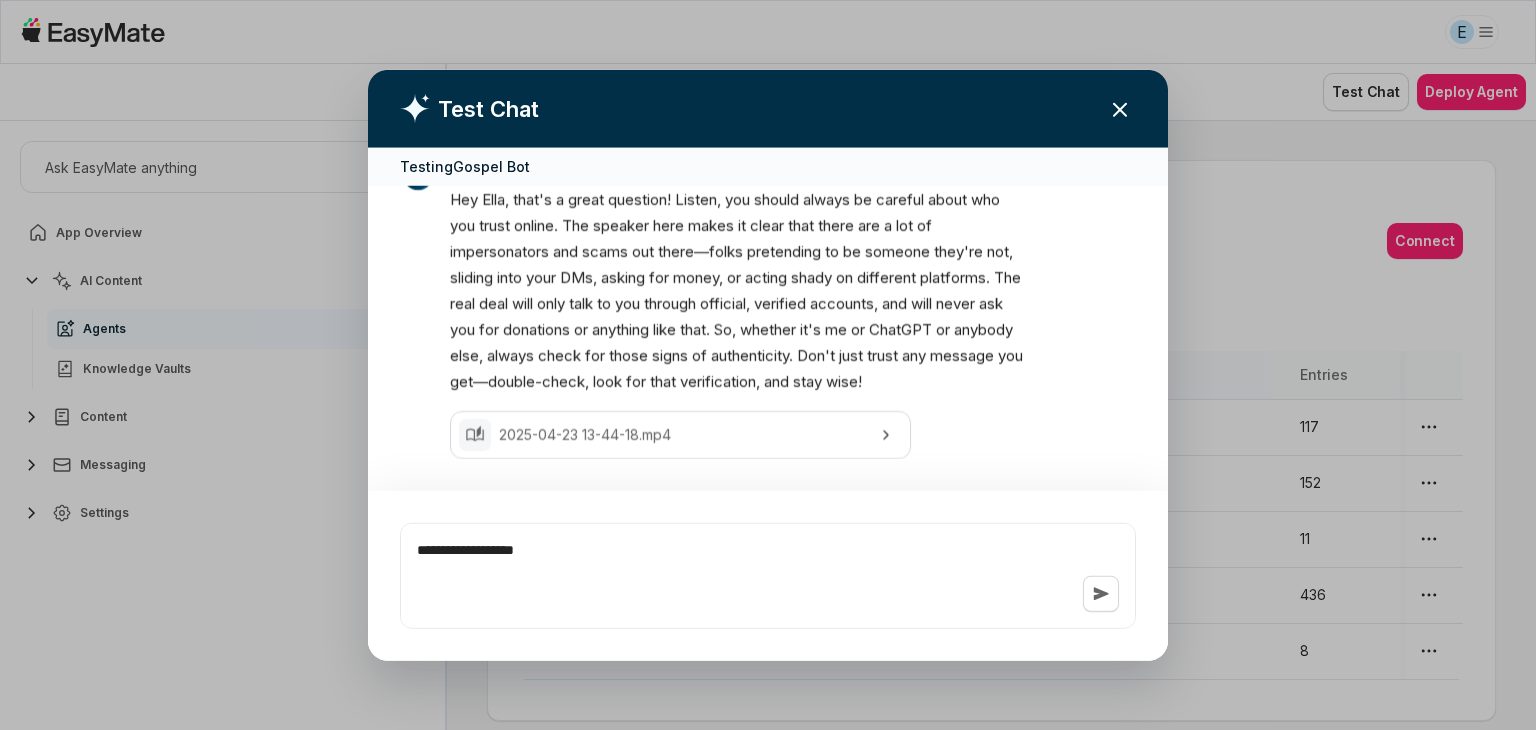 type on "*" 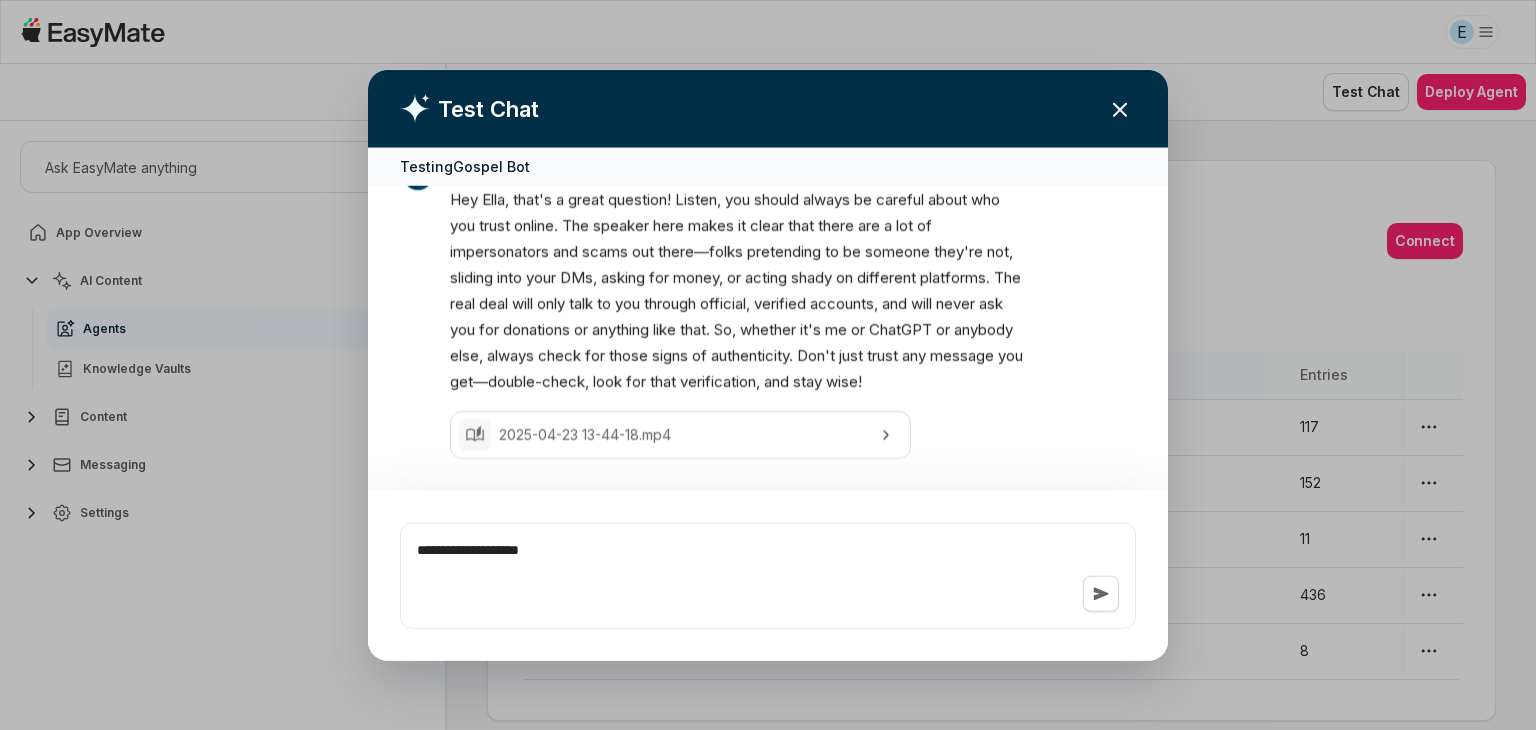 type on "*" 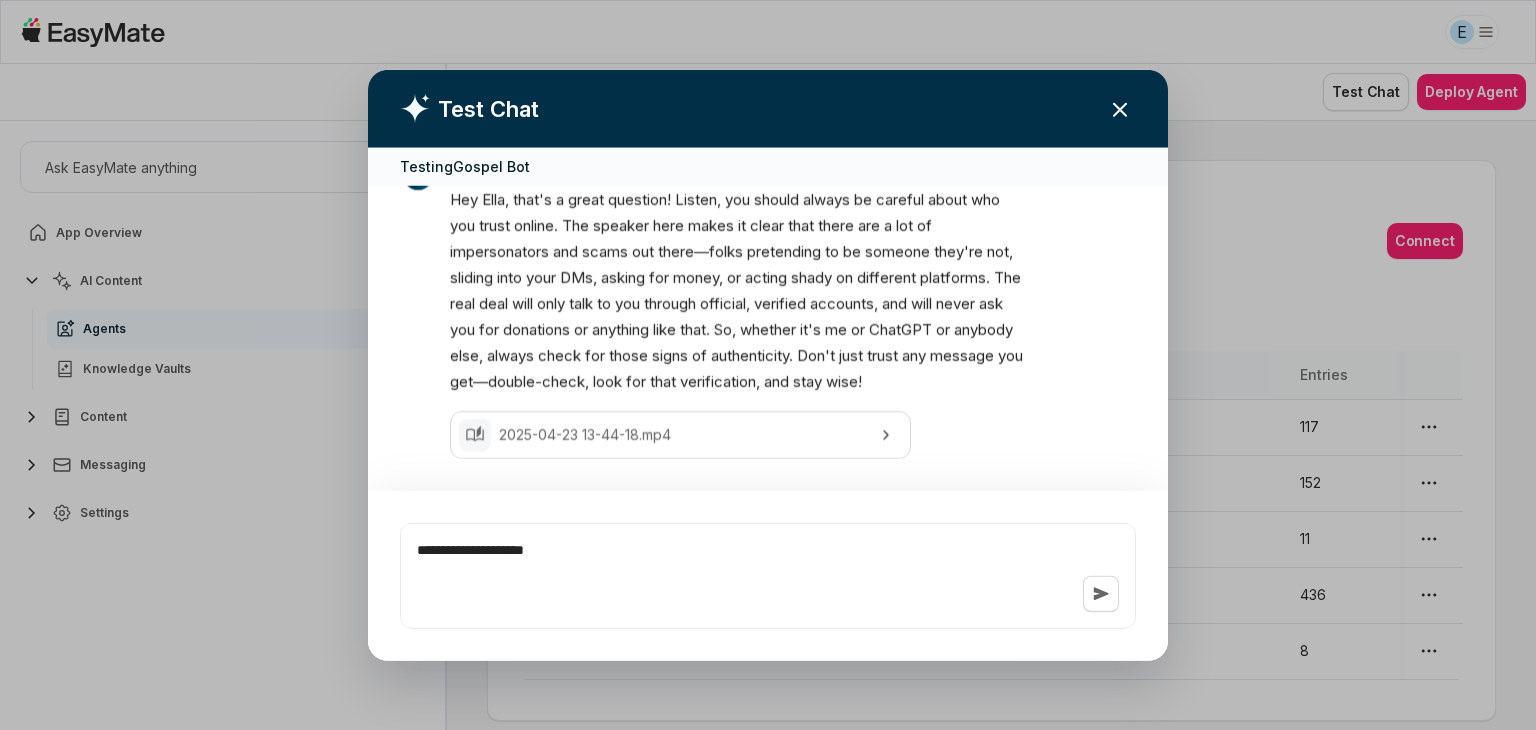 type on "*" 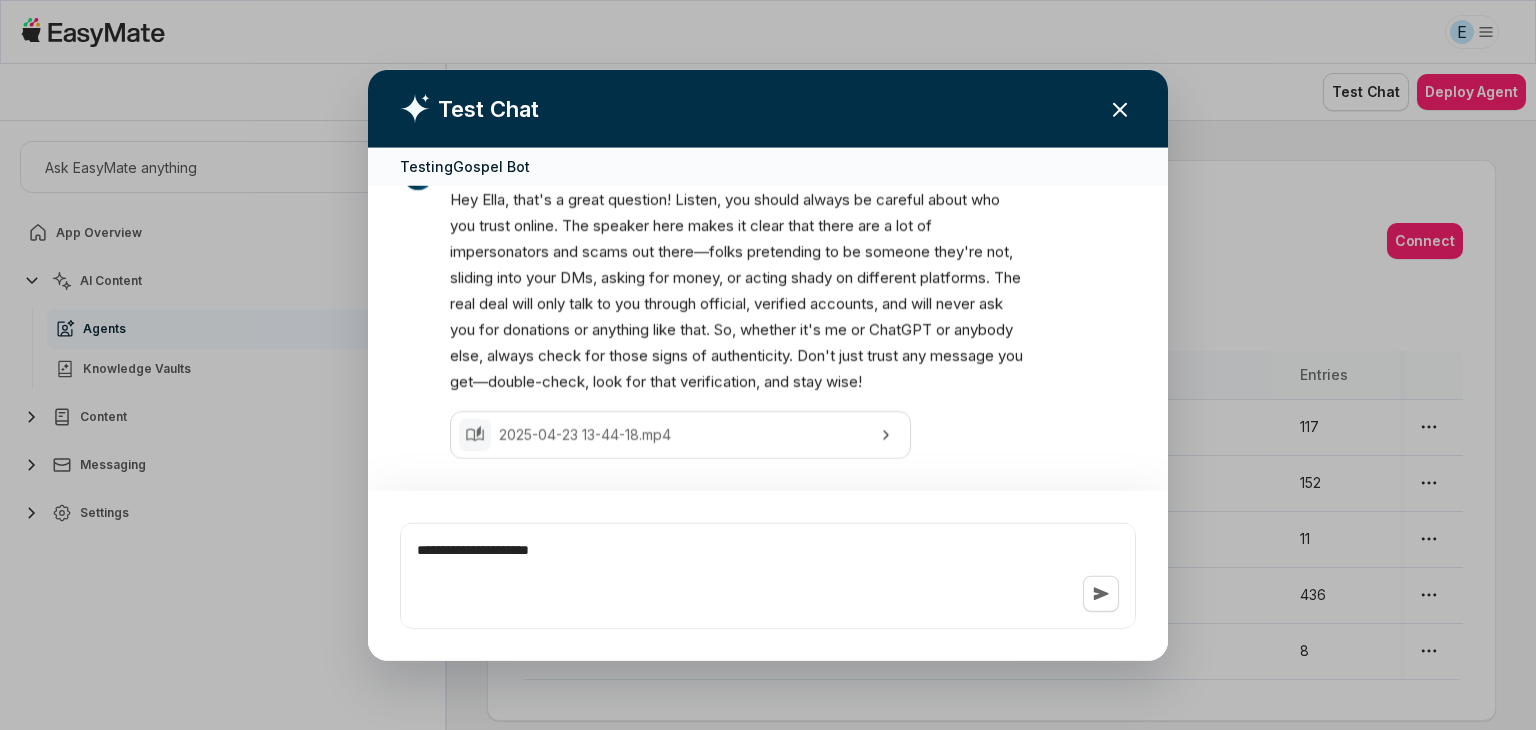 type on "*" 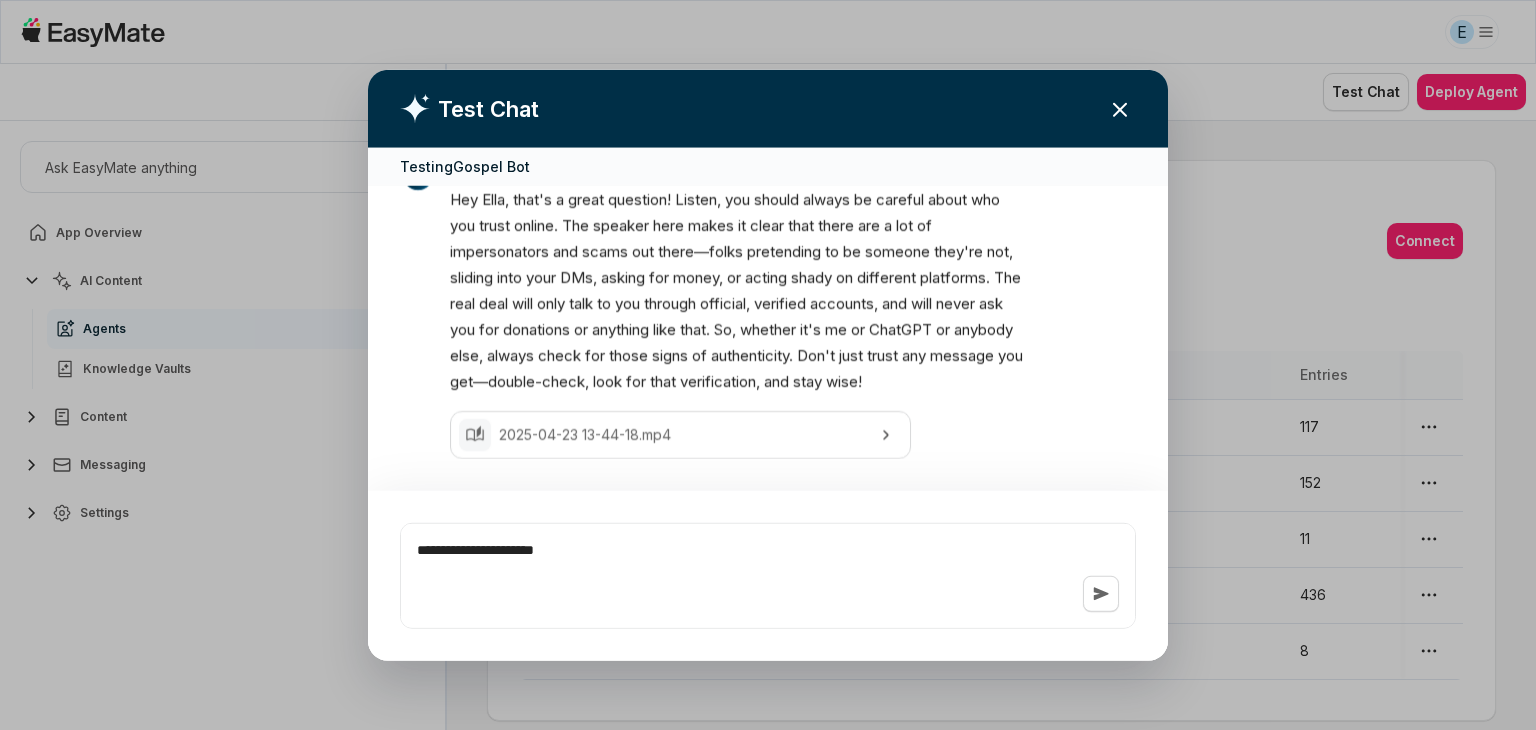 type on "*" 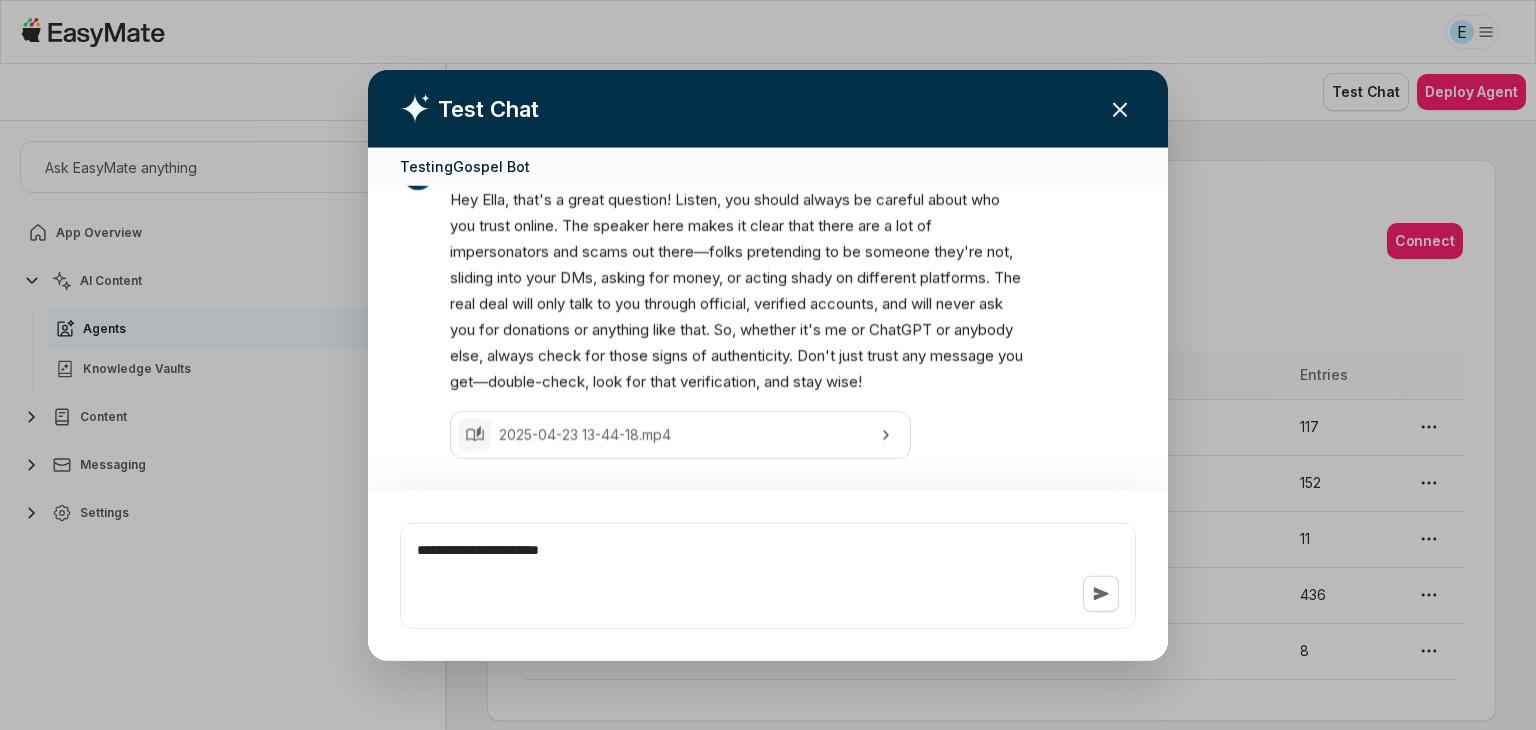 type on "*" 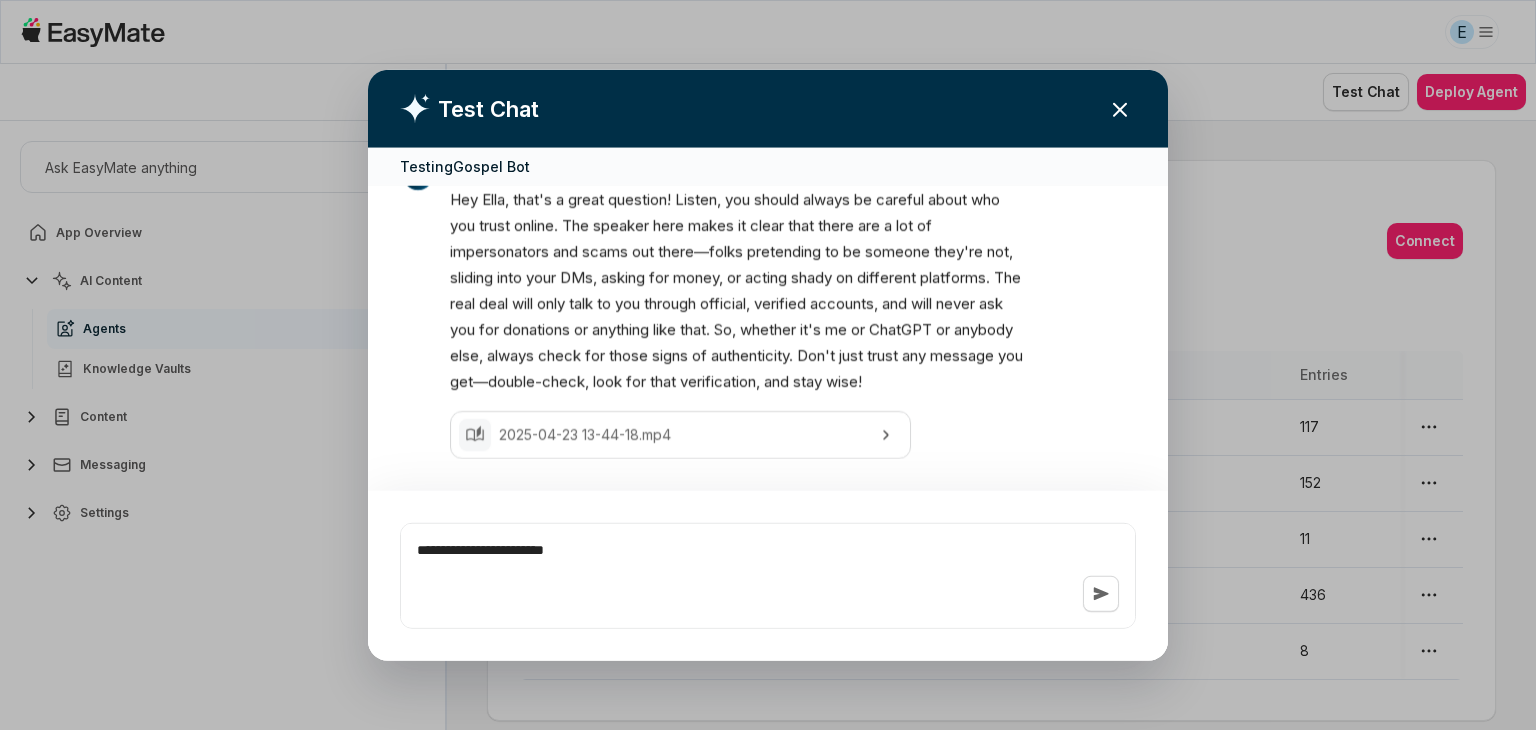 type on "*" 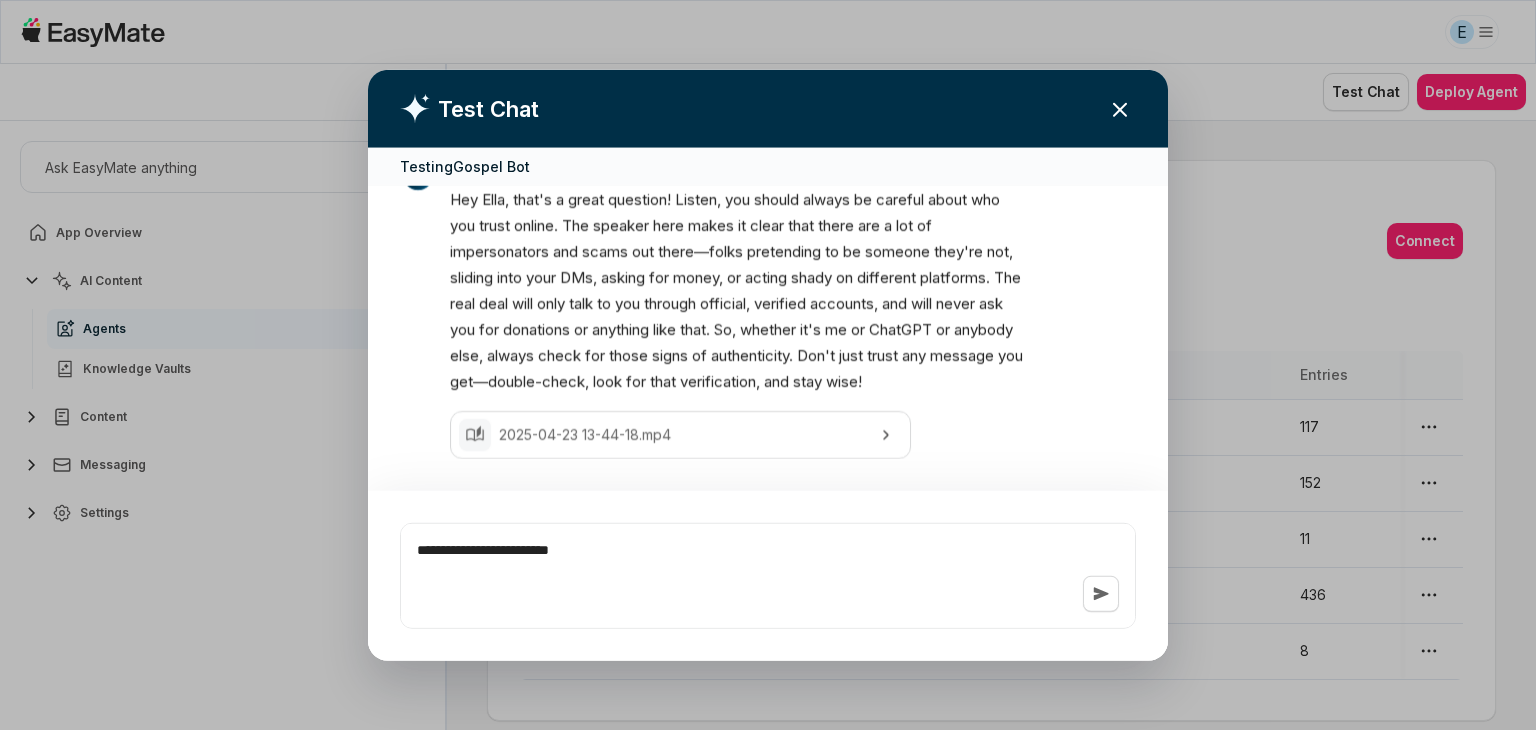 type on "*" 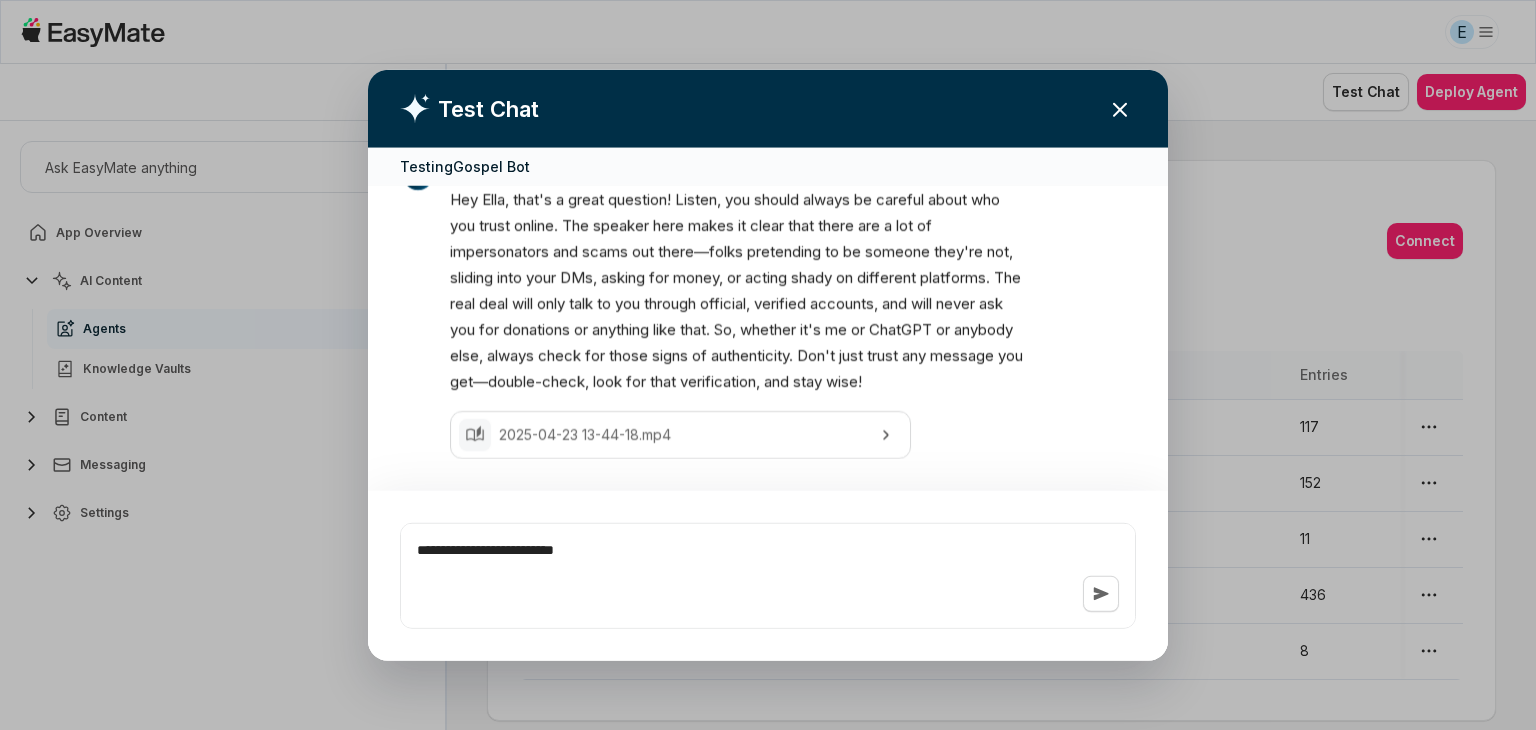 type on "*" 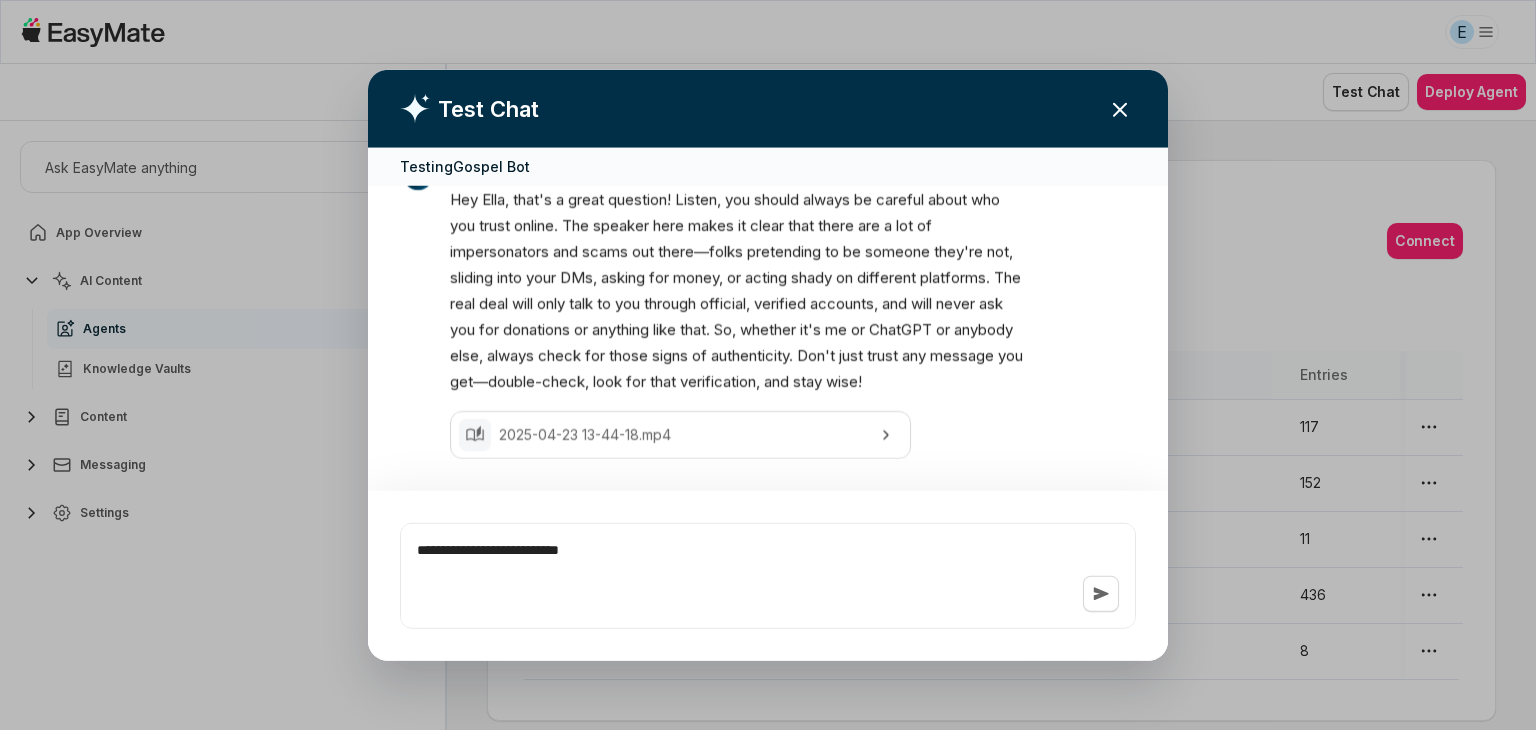 type on "*" 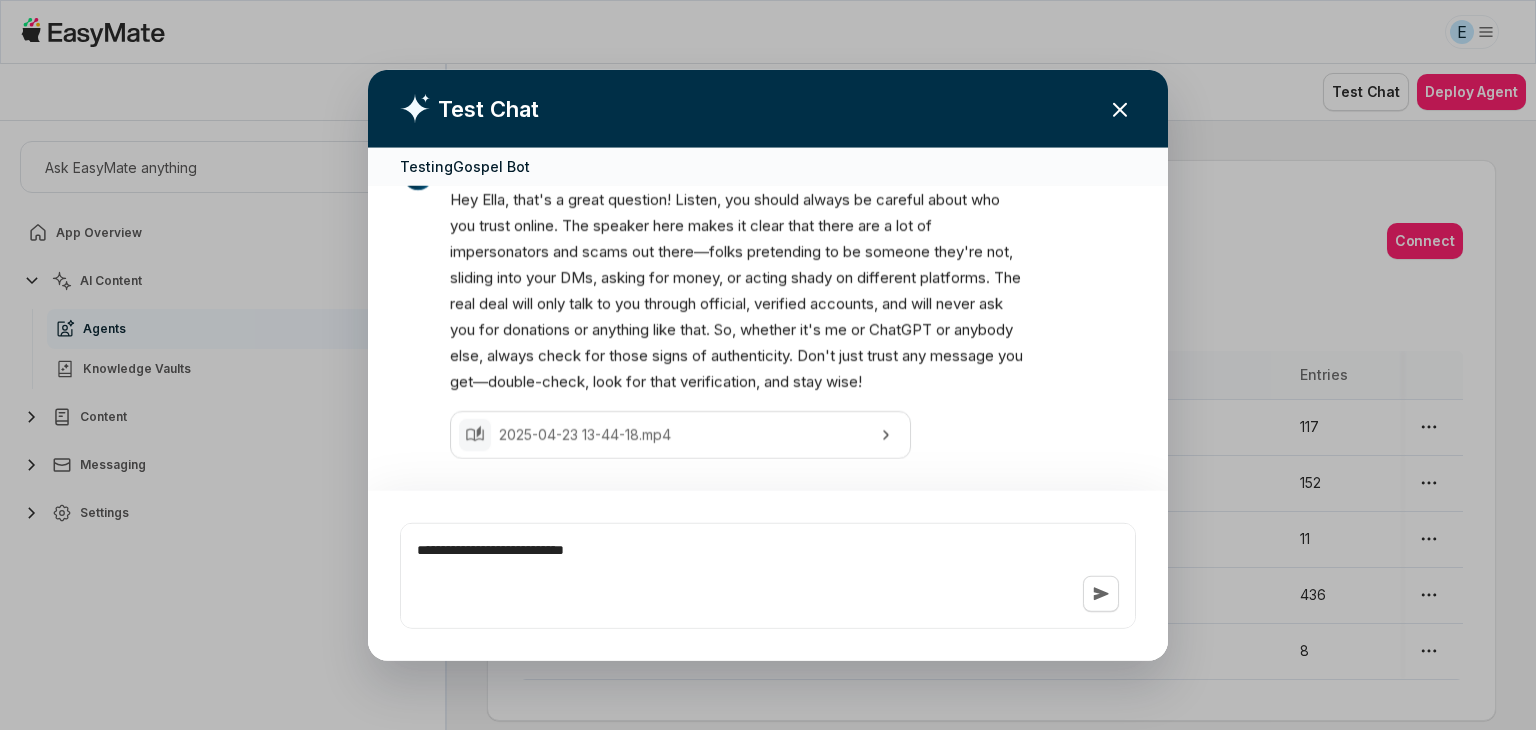 type on "*" 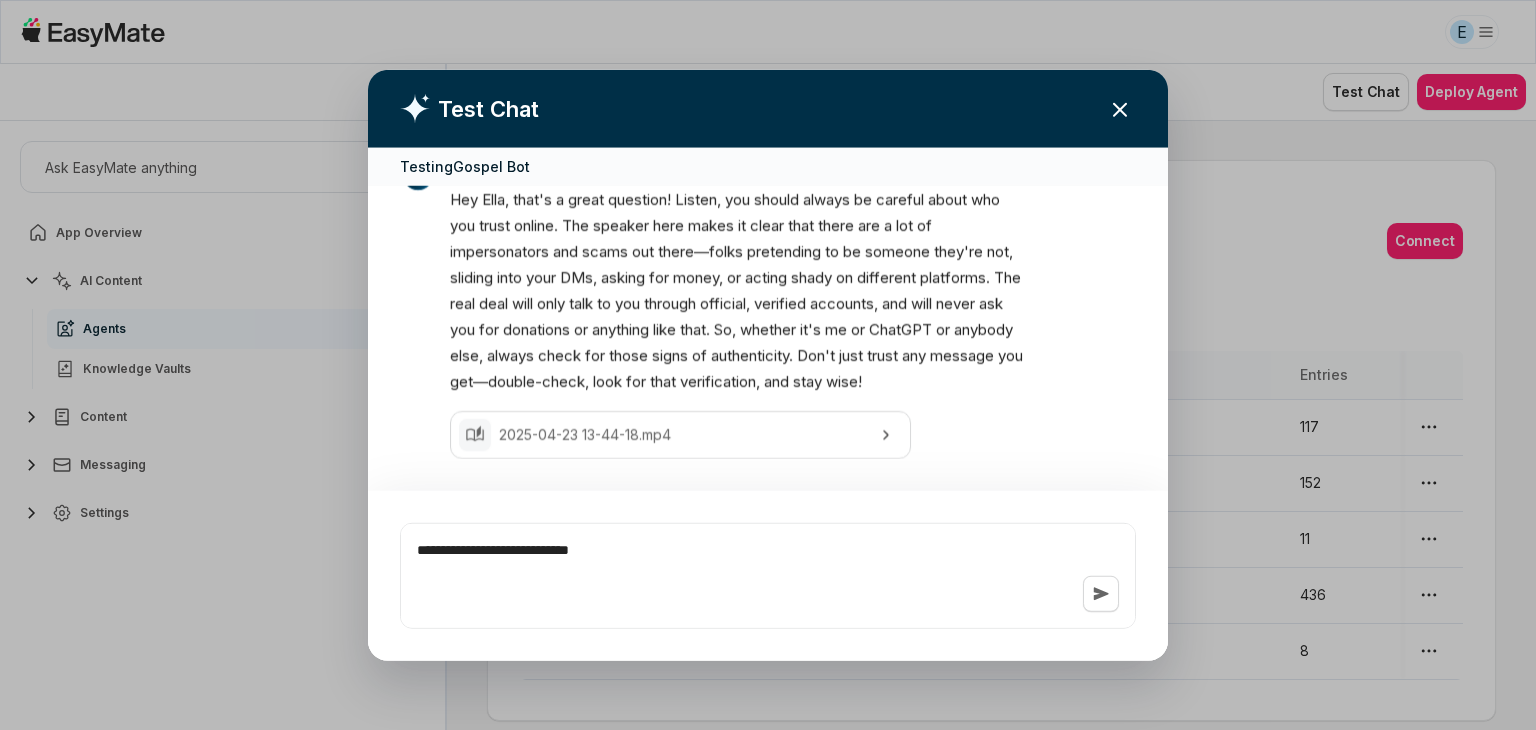 type on "*" 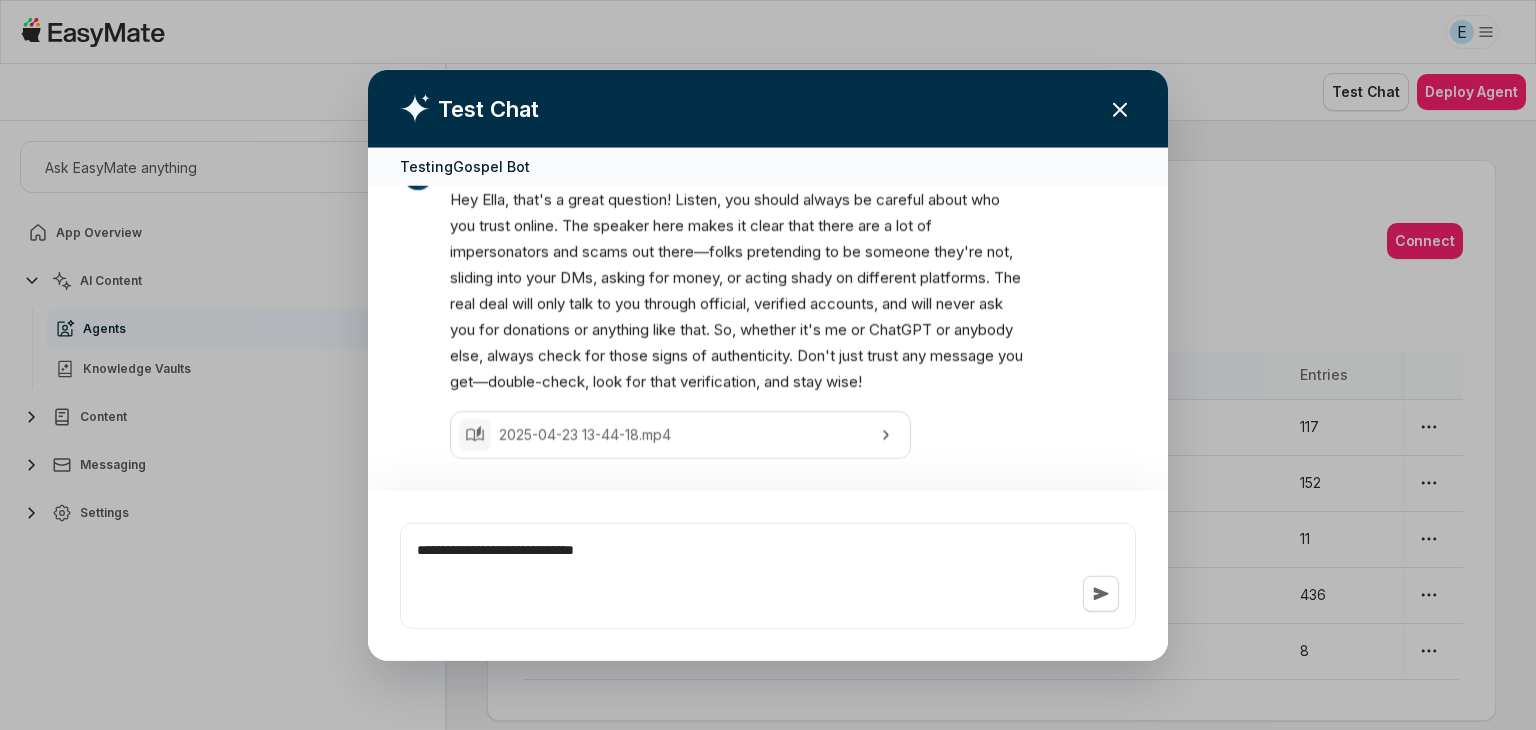 type on "*" 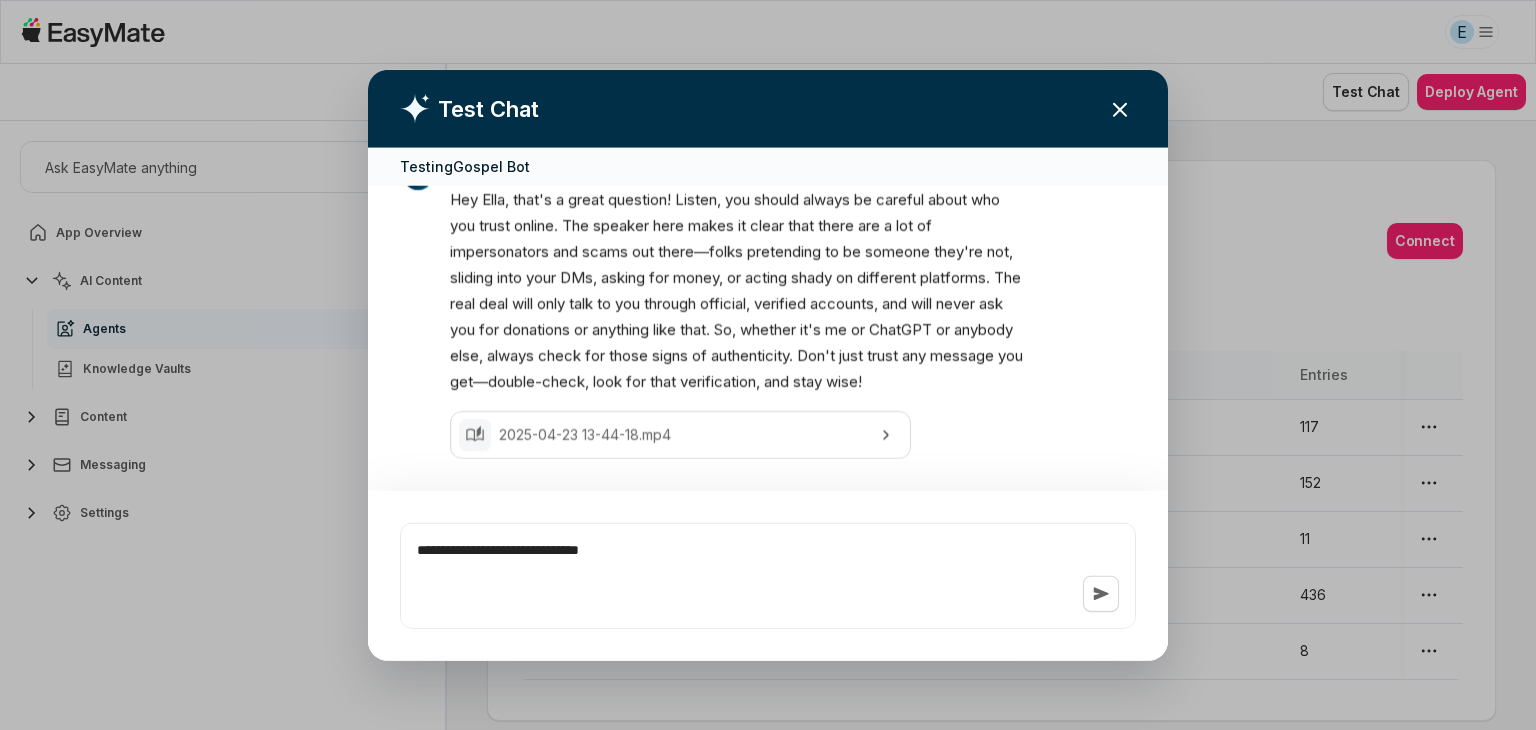 type on "*" 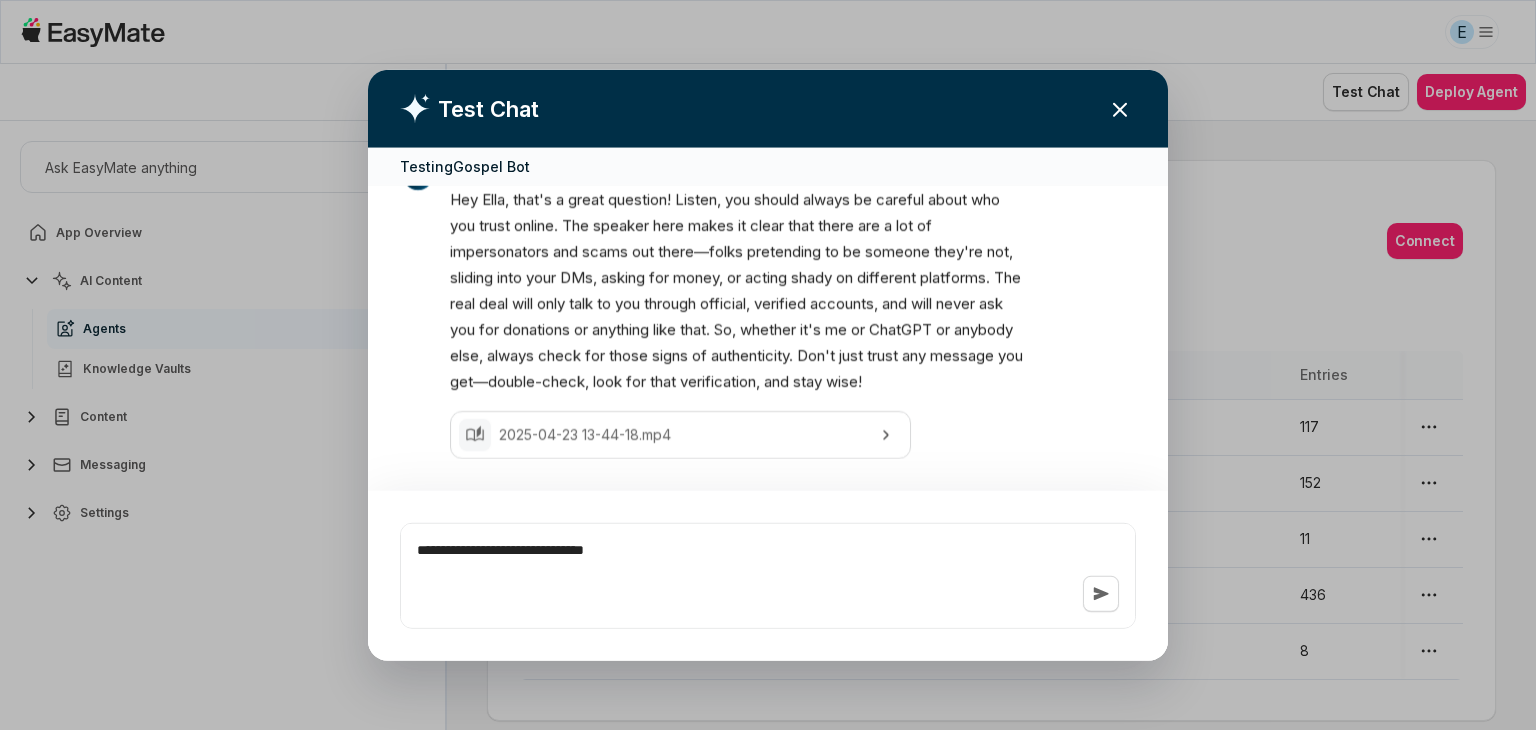 type on "*" 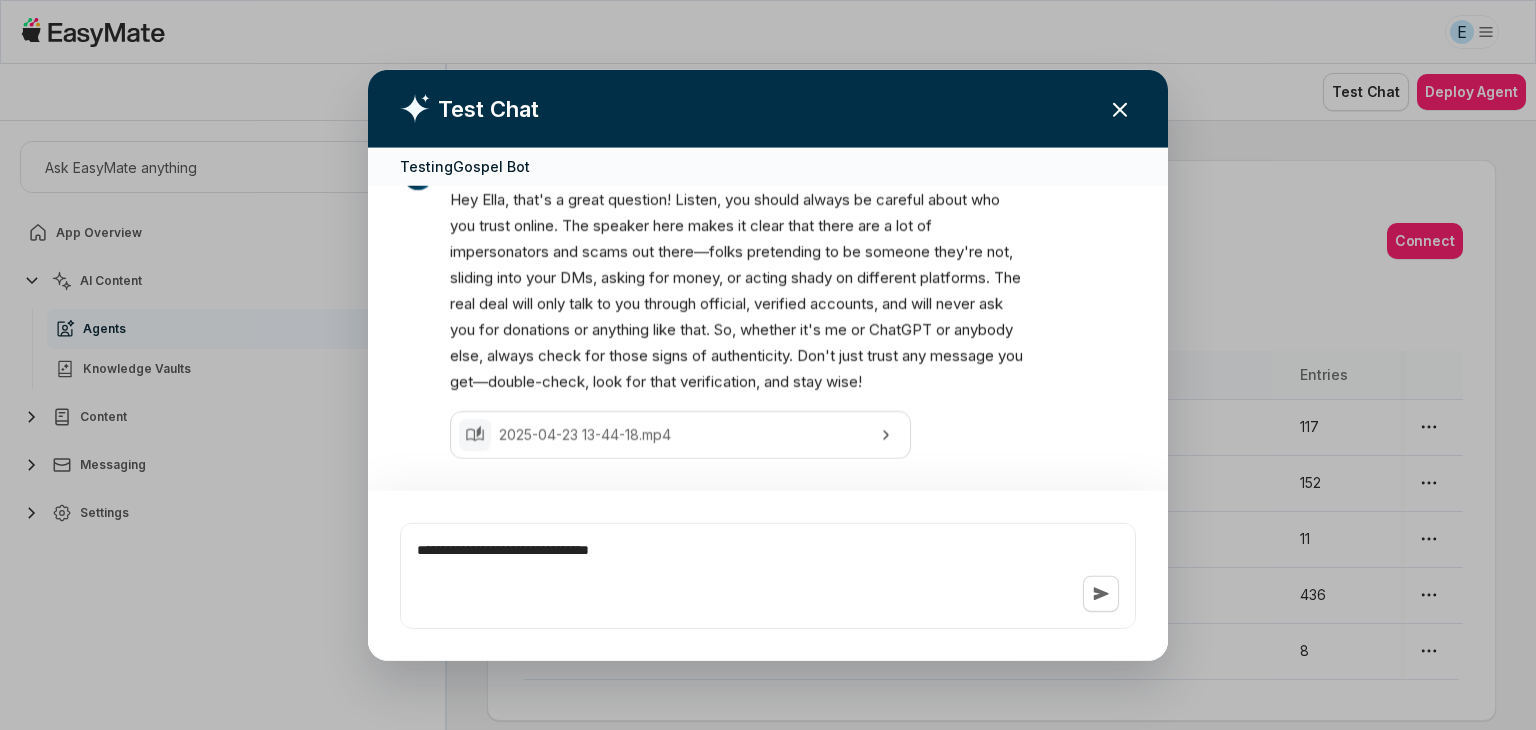 type on "*" 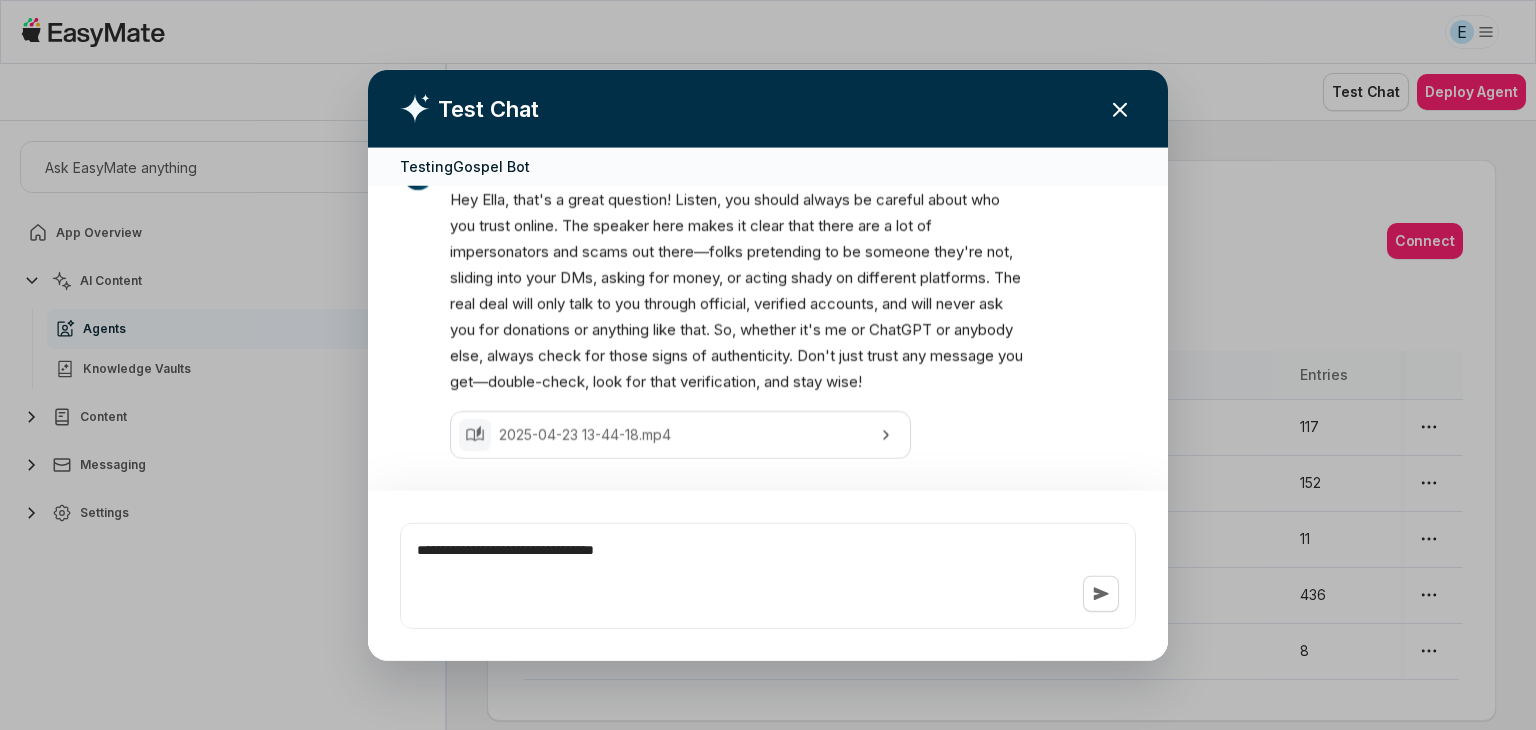 type on "*" 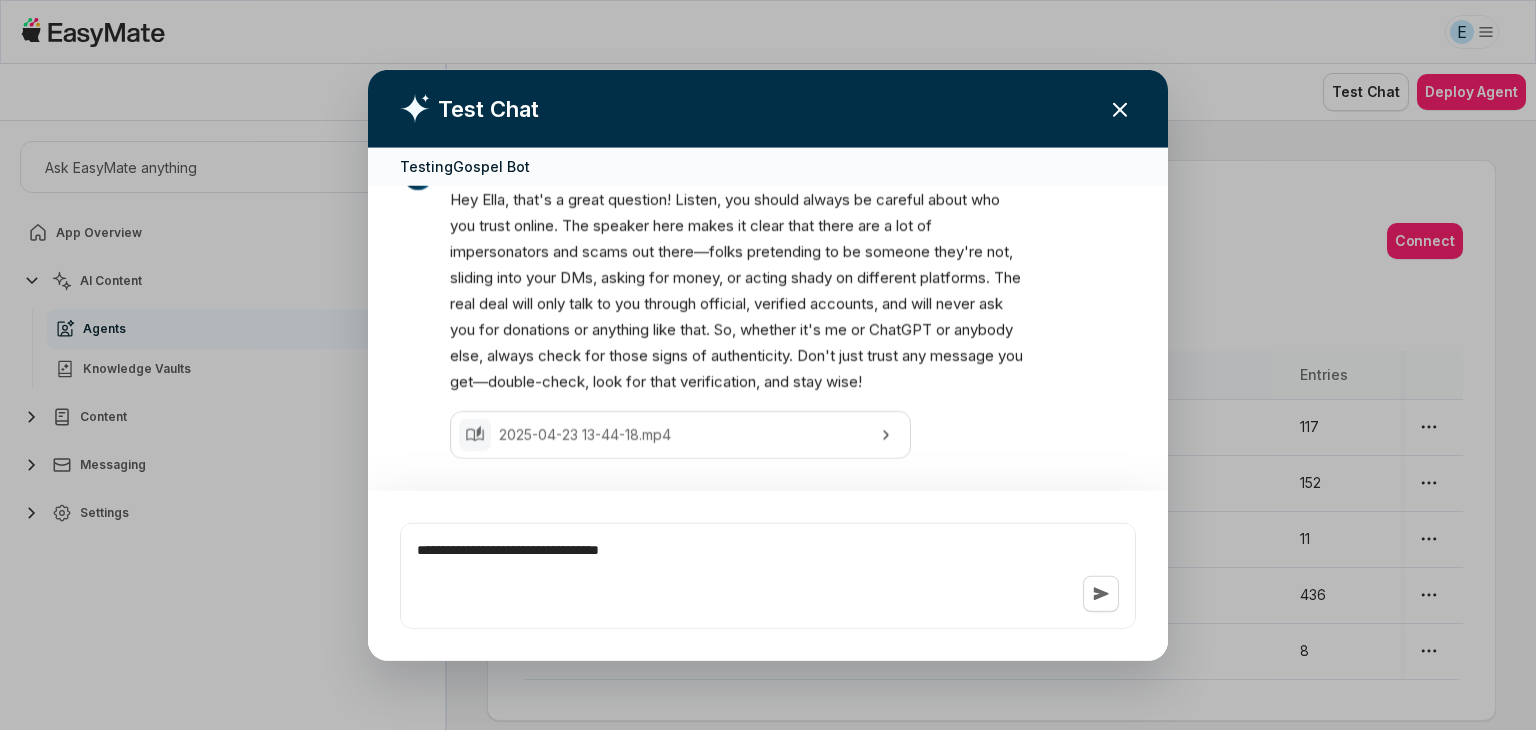 type on "*" 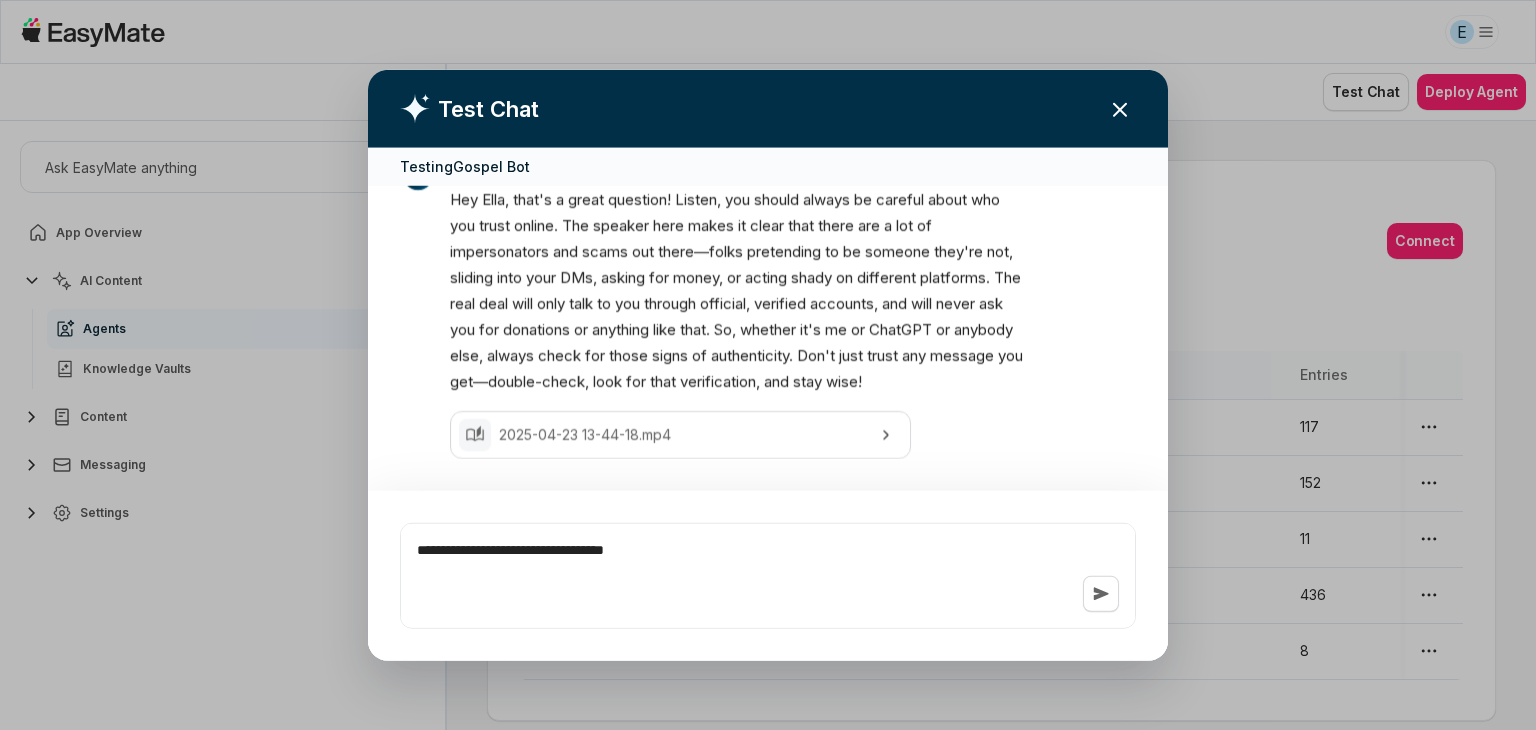 type on "*" 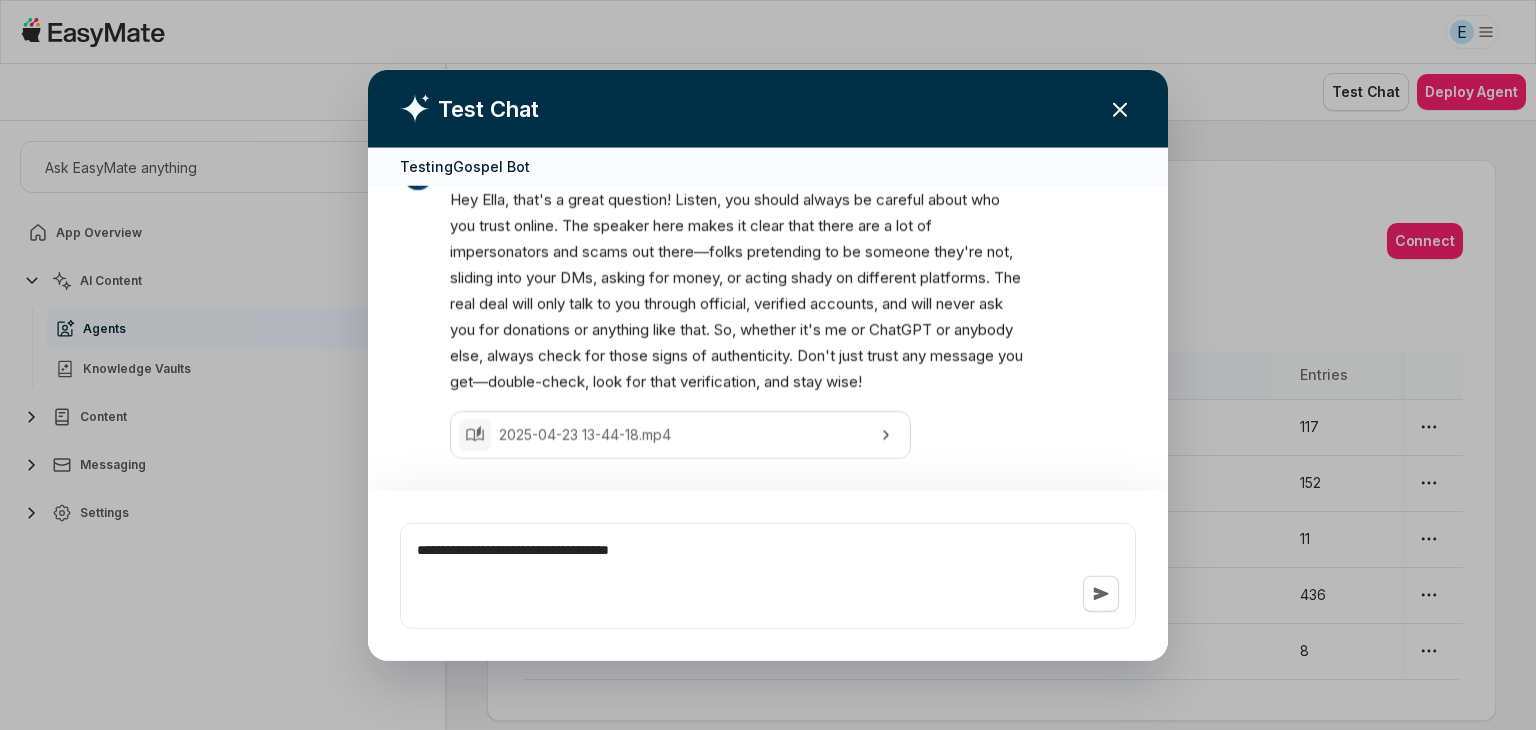 type on "*" 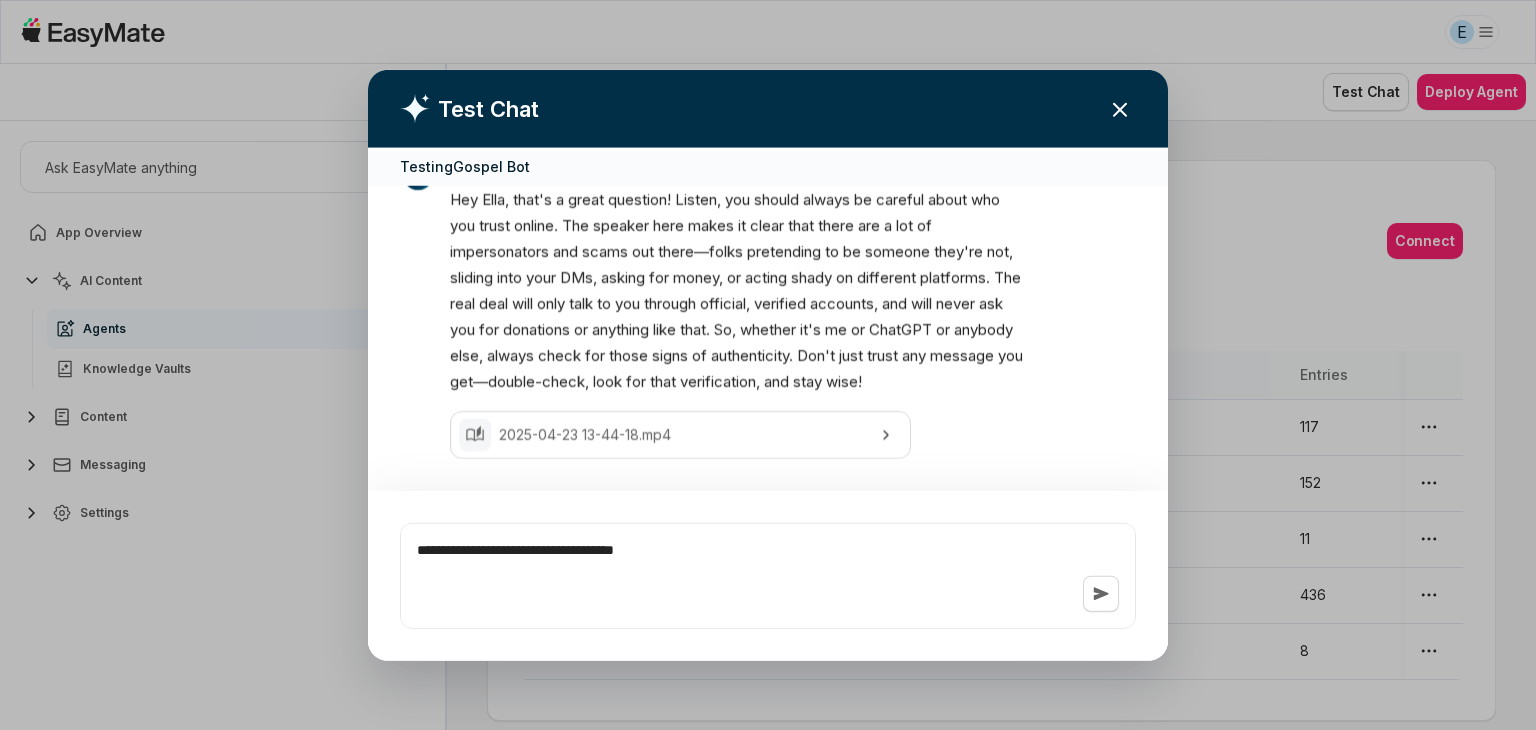 type on "*" 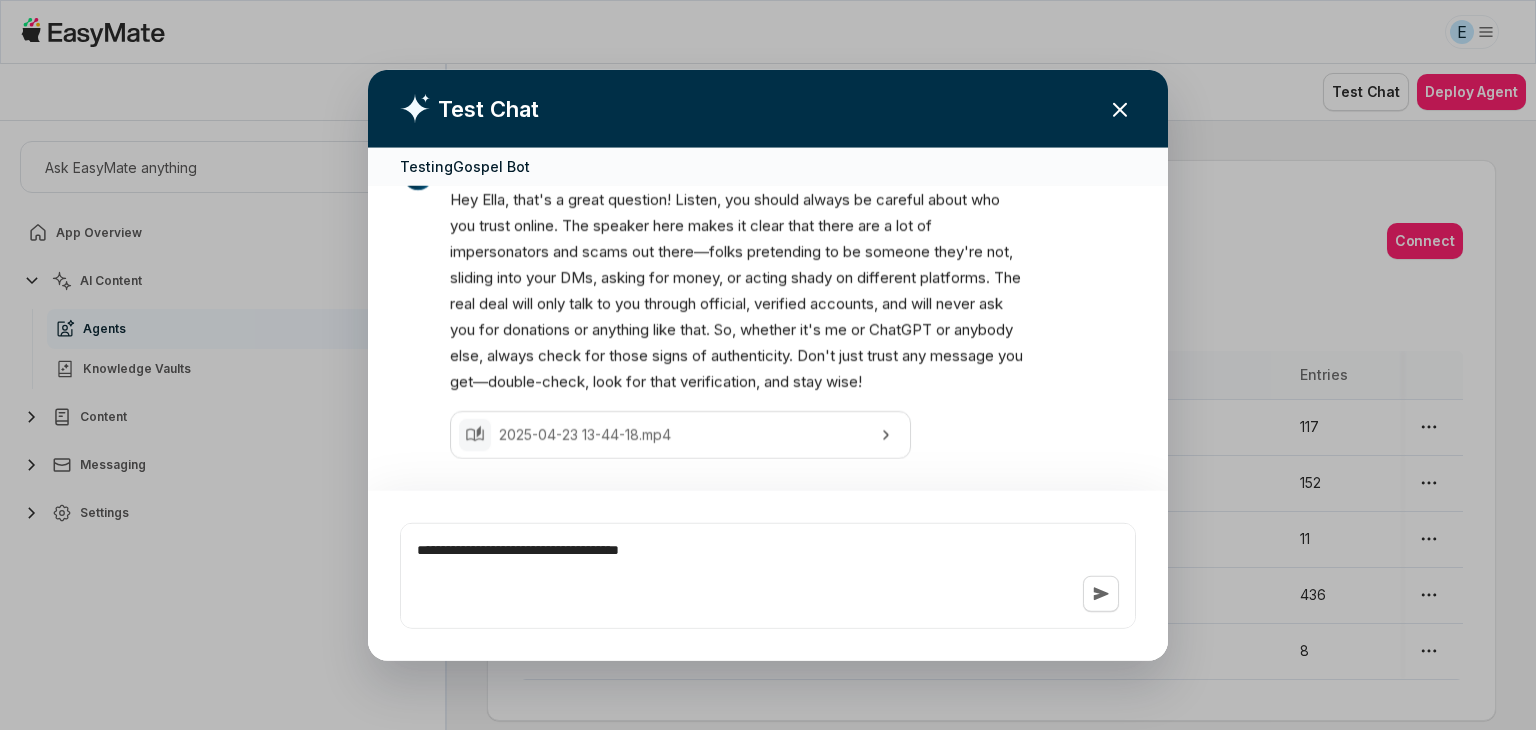 type on "*" 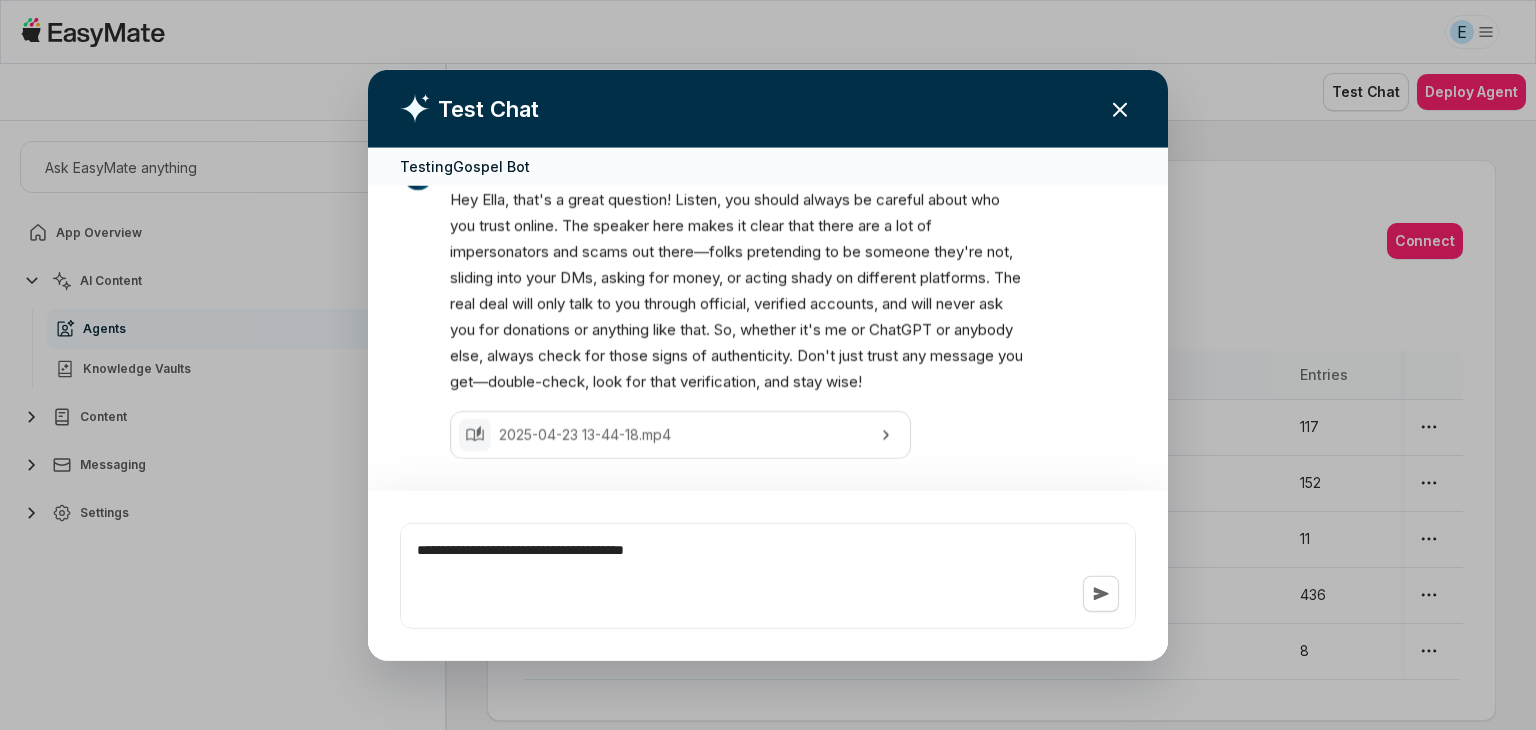 type on "*" 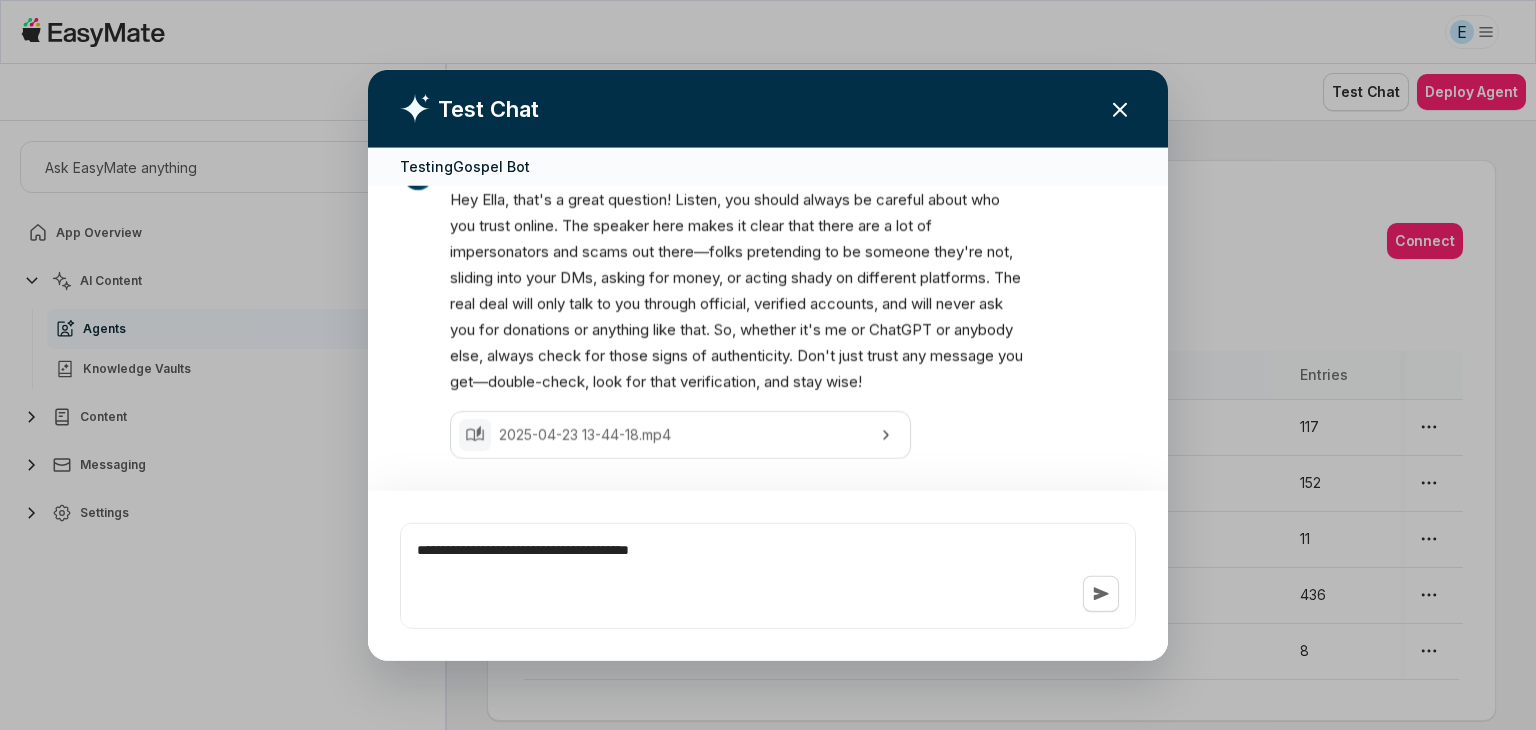 type on "*" 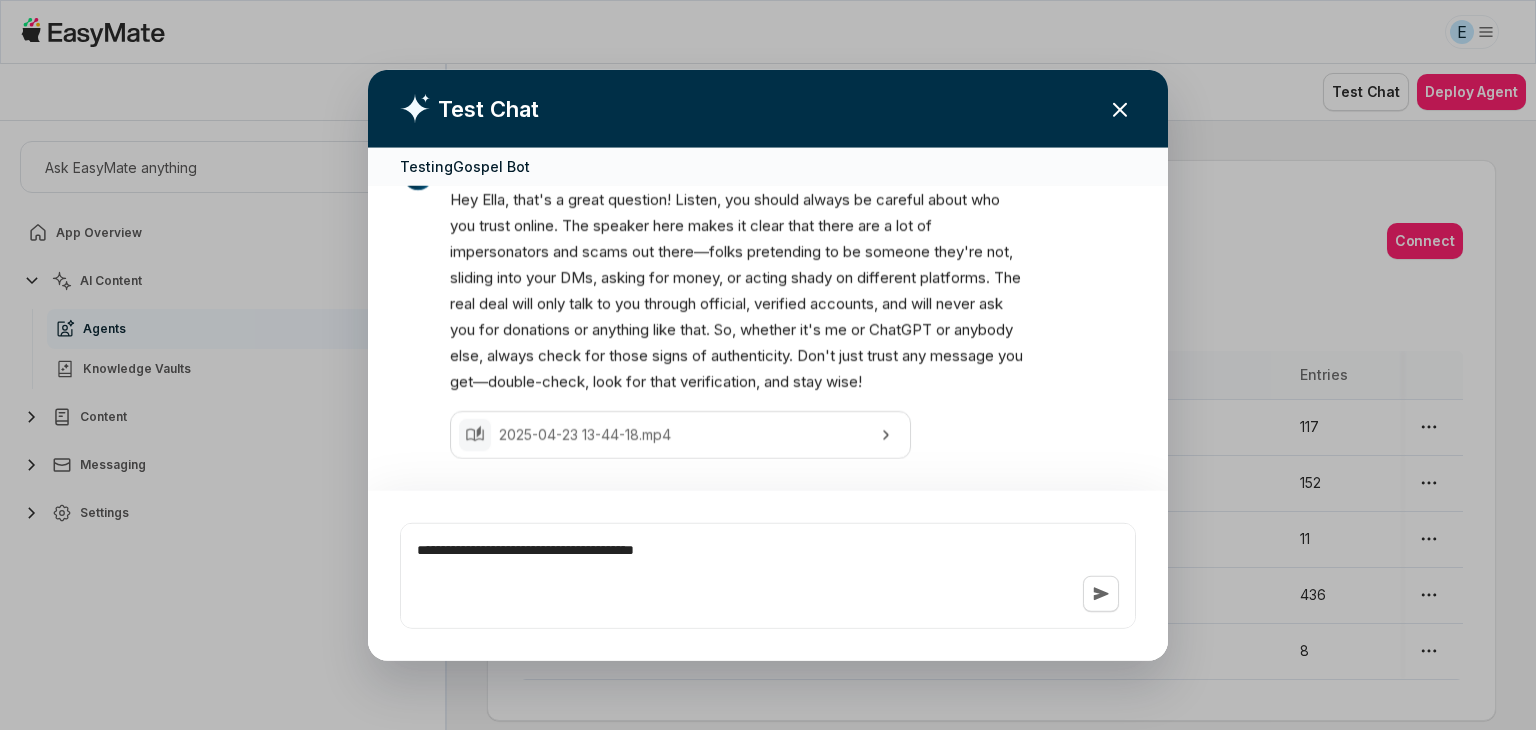 type on "*" 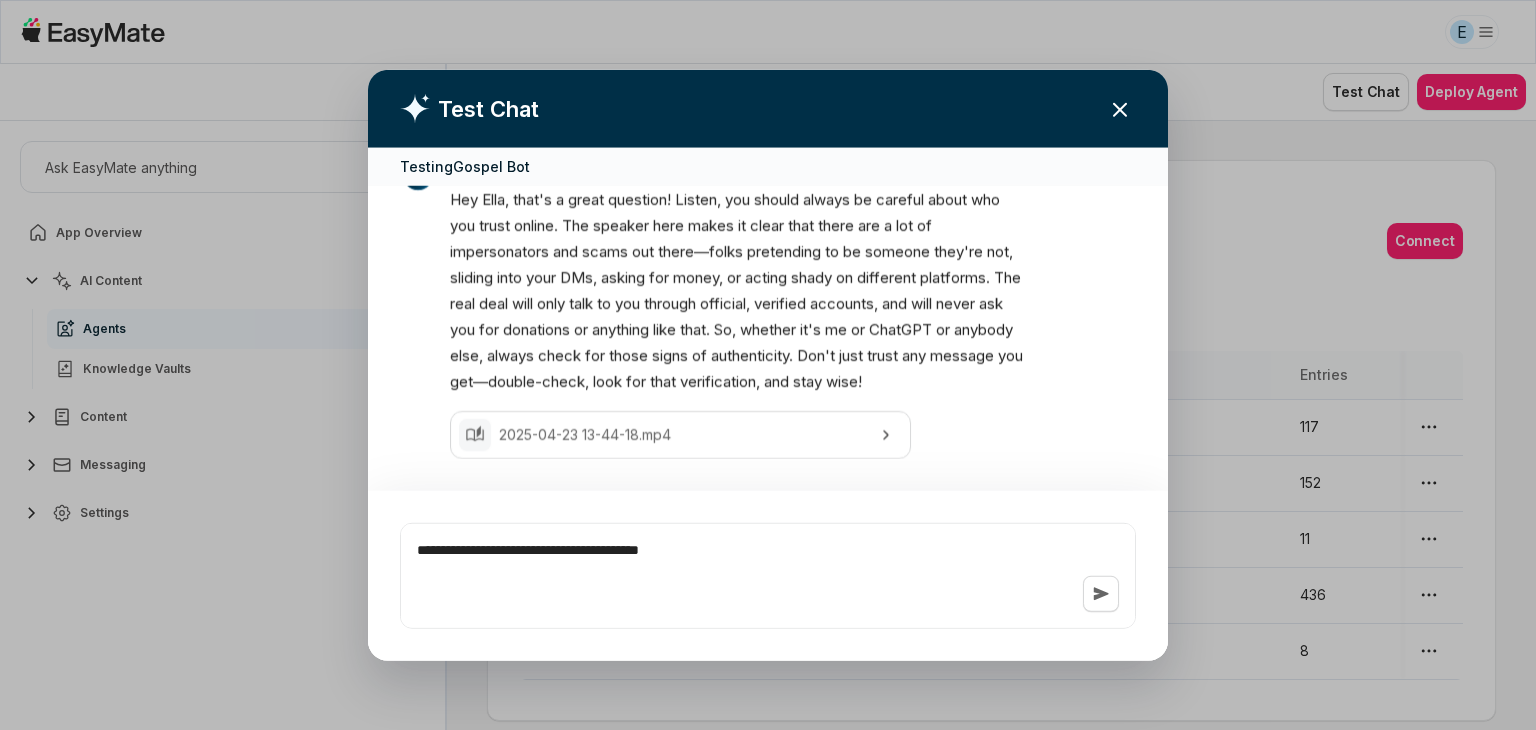 type on "*" 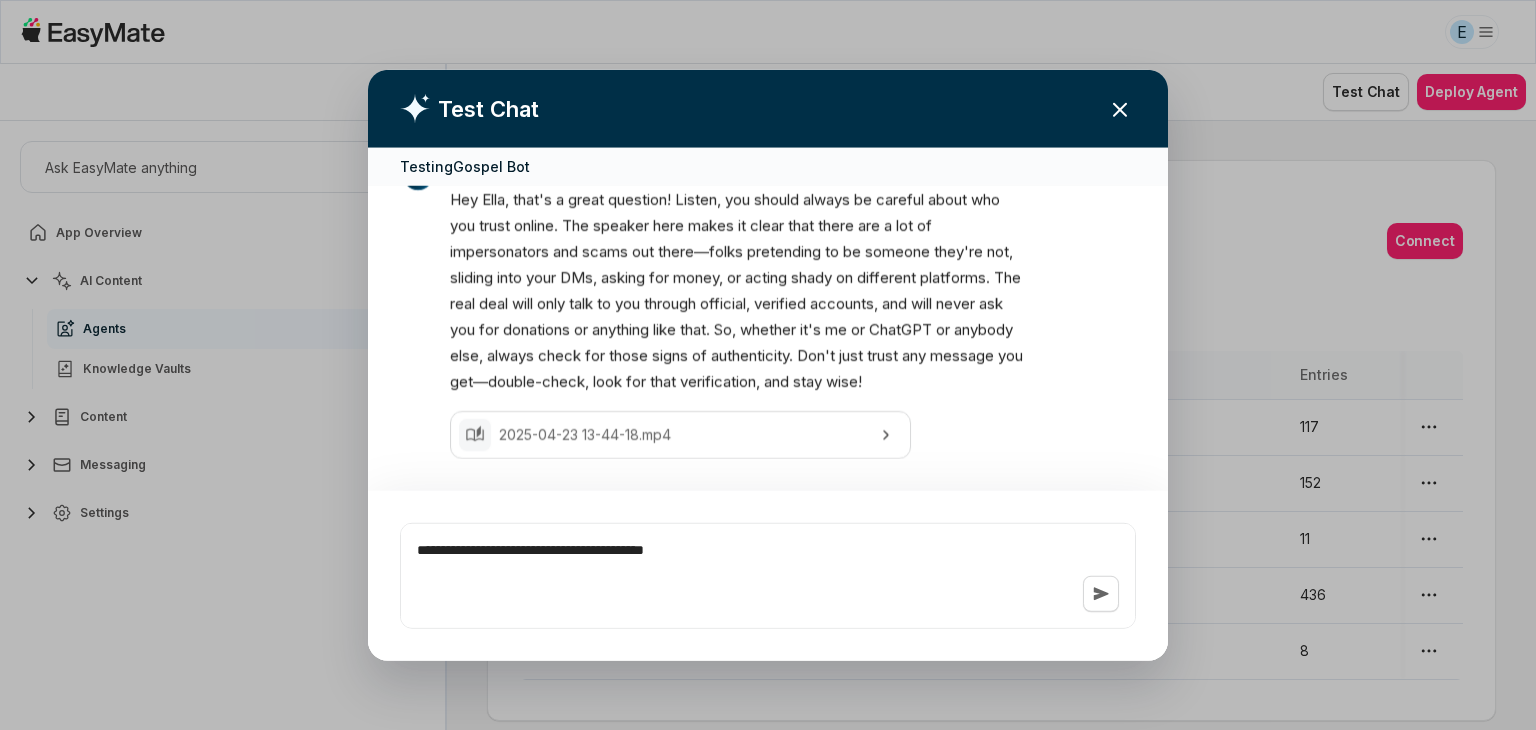 type on "*" 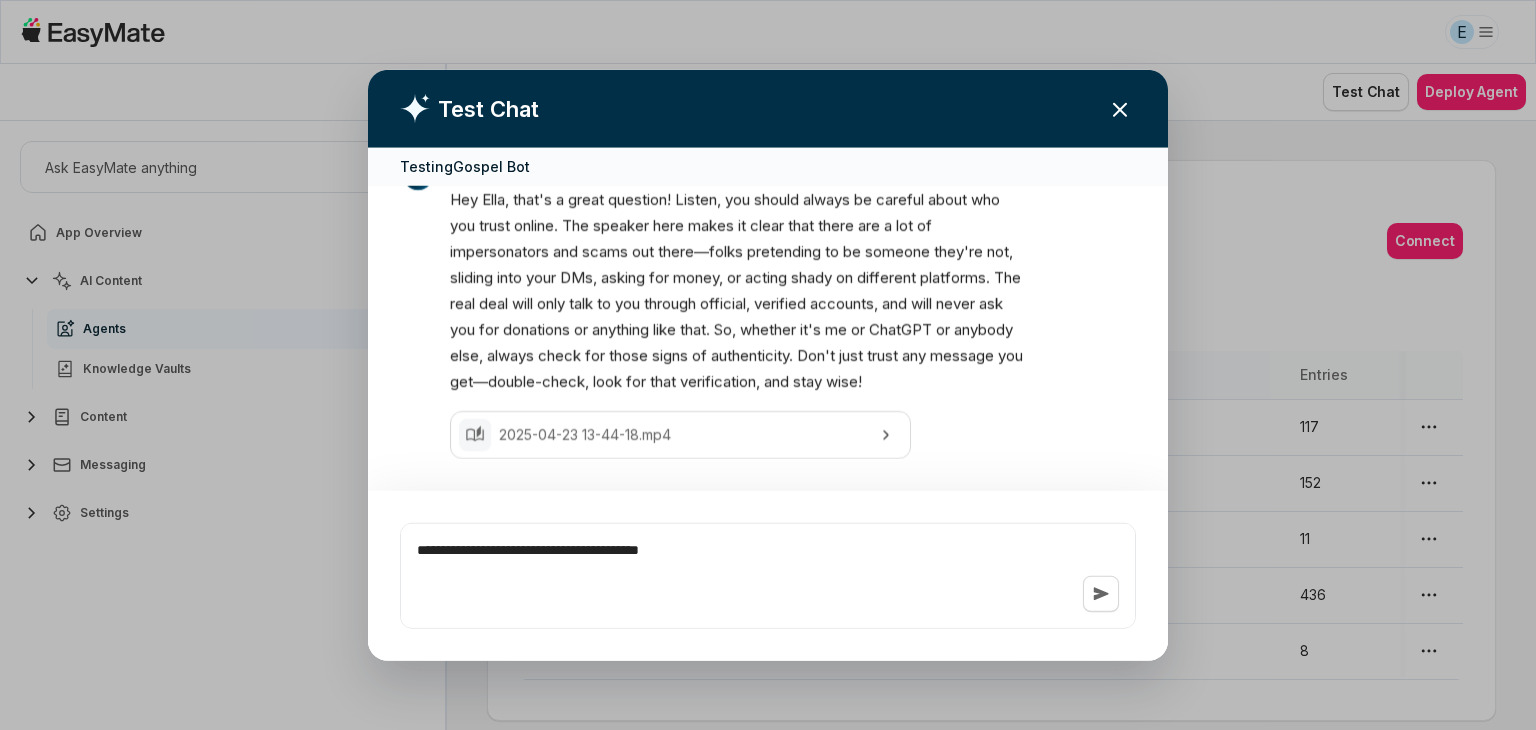 type on "*" 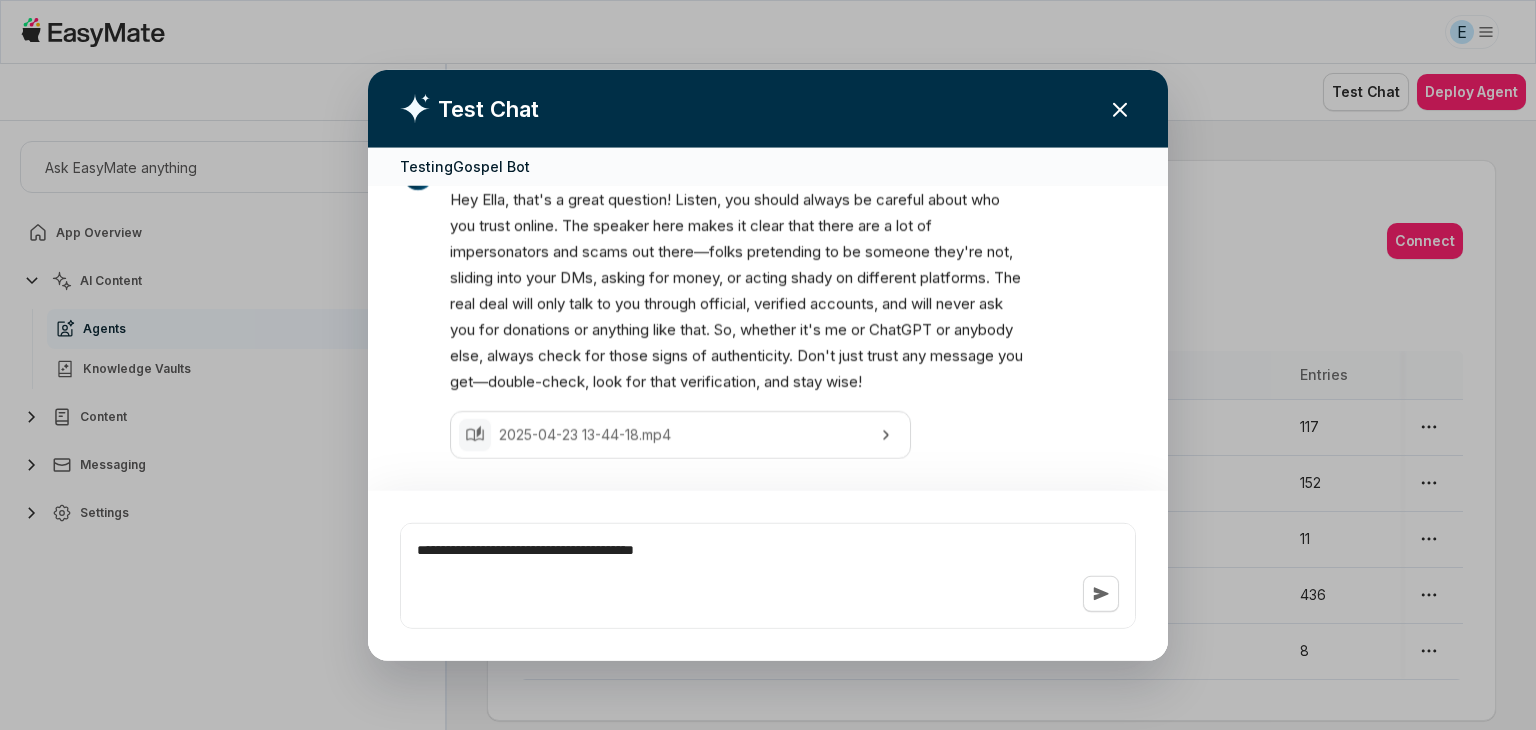 type on "*" 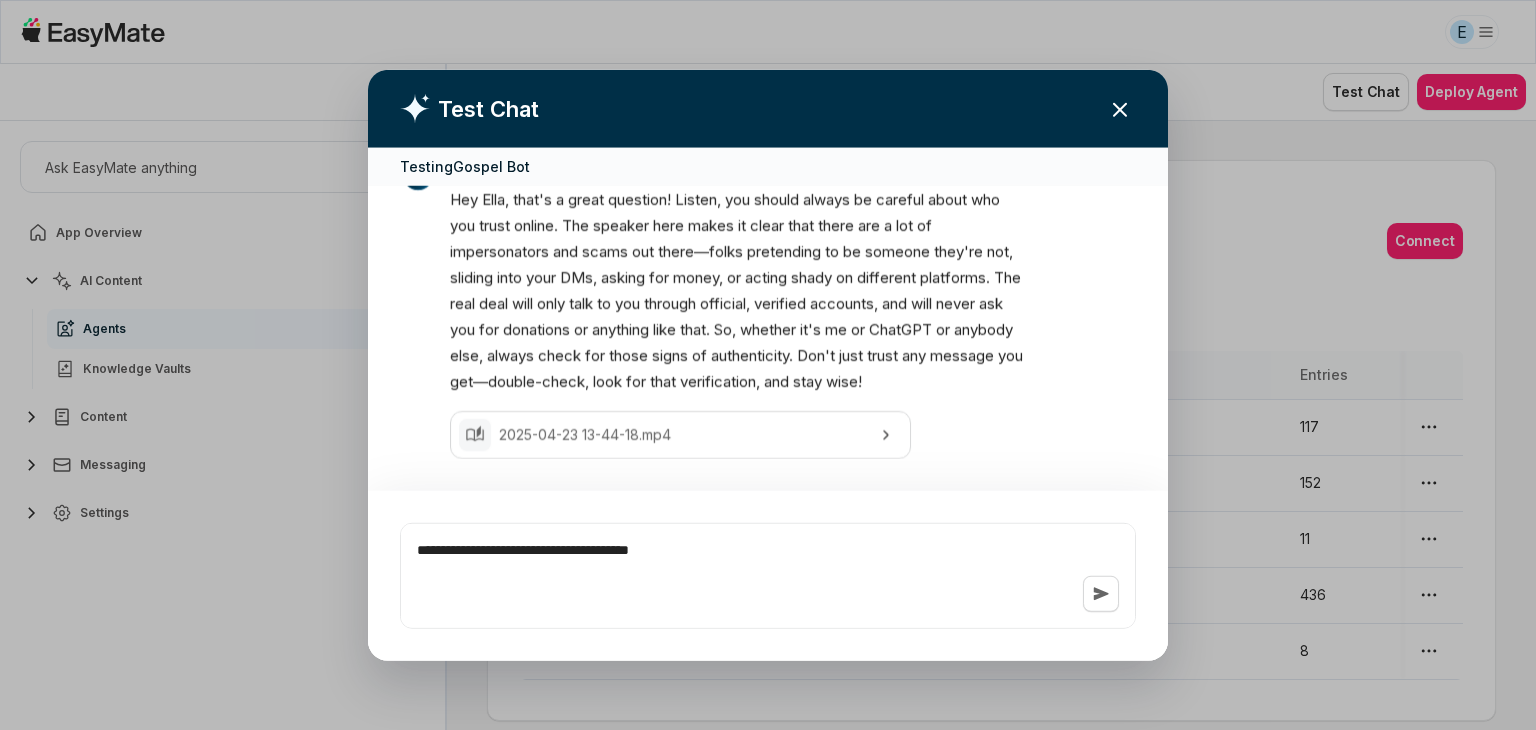 type on "*" 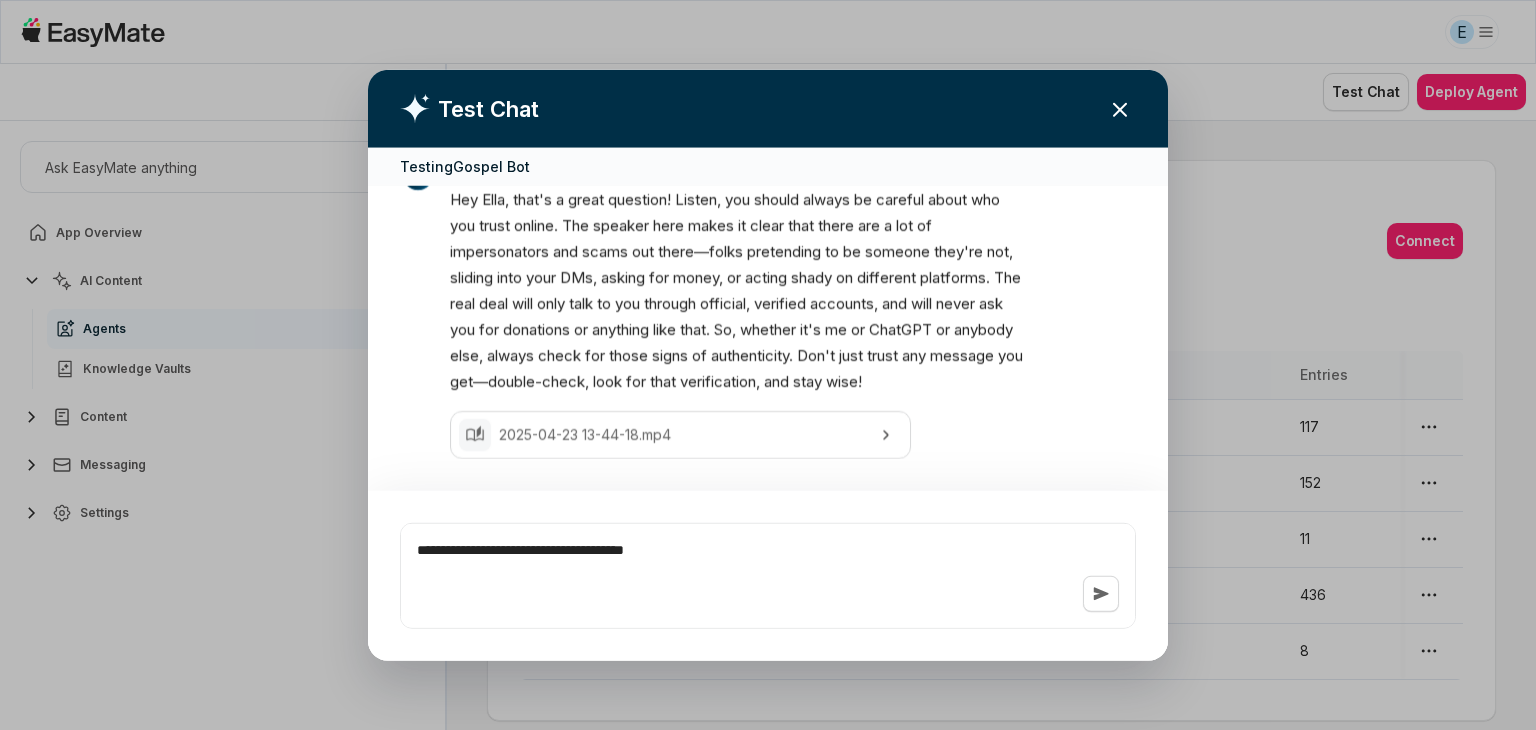 type on "*" 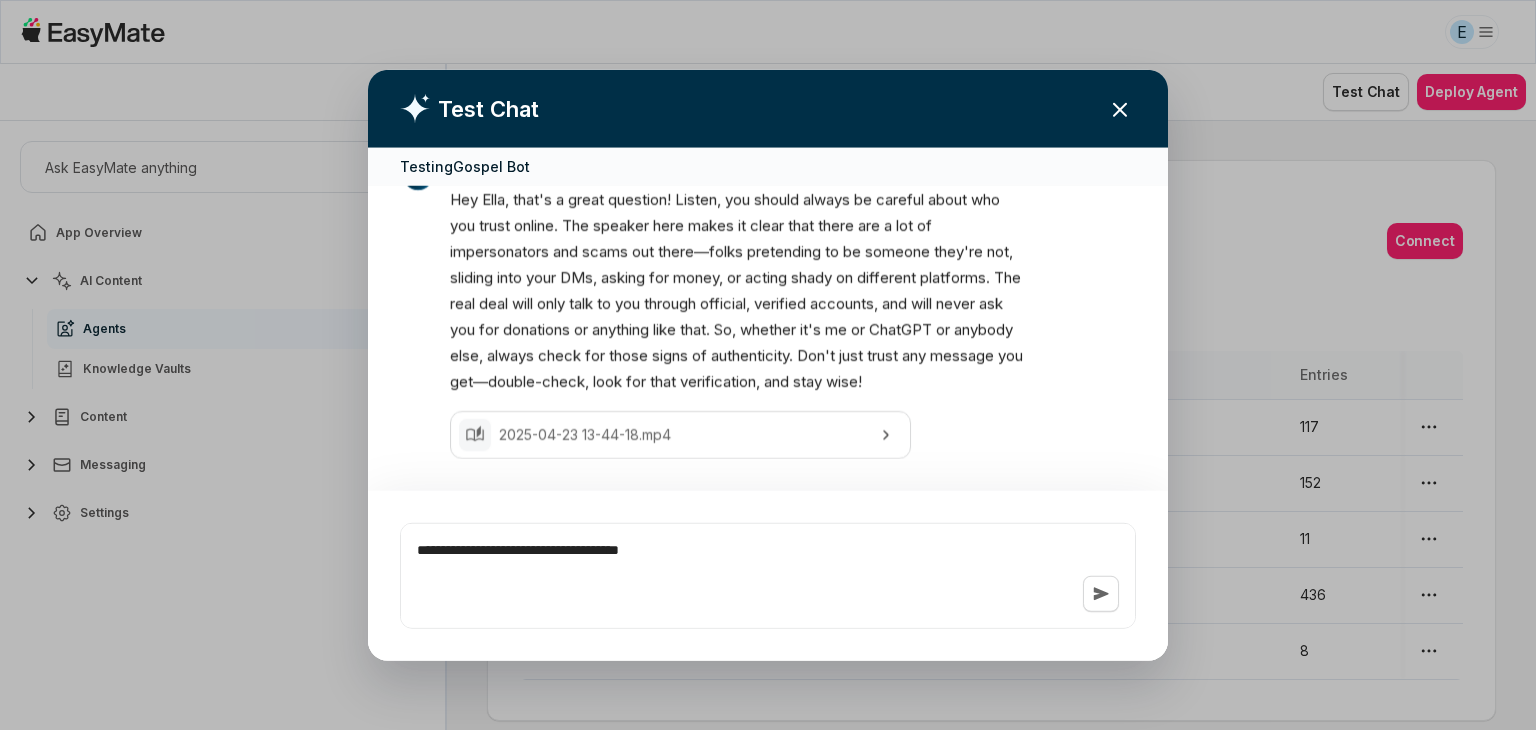 type on "*" 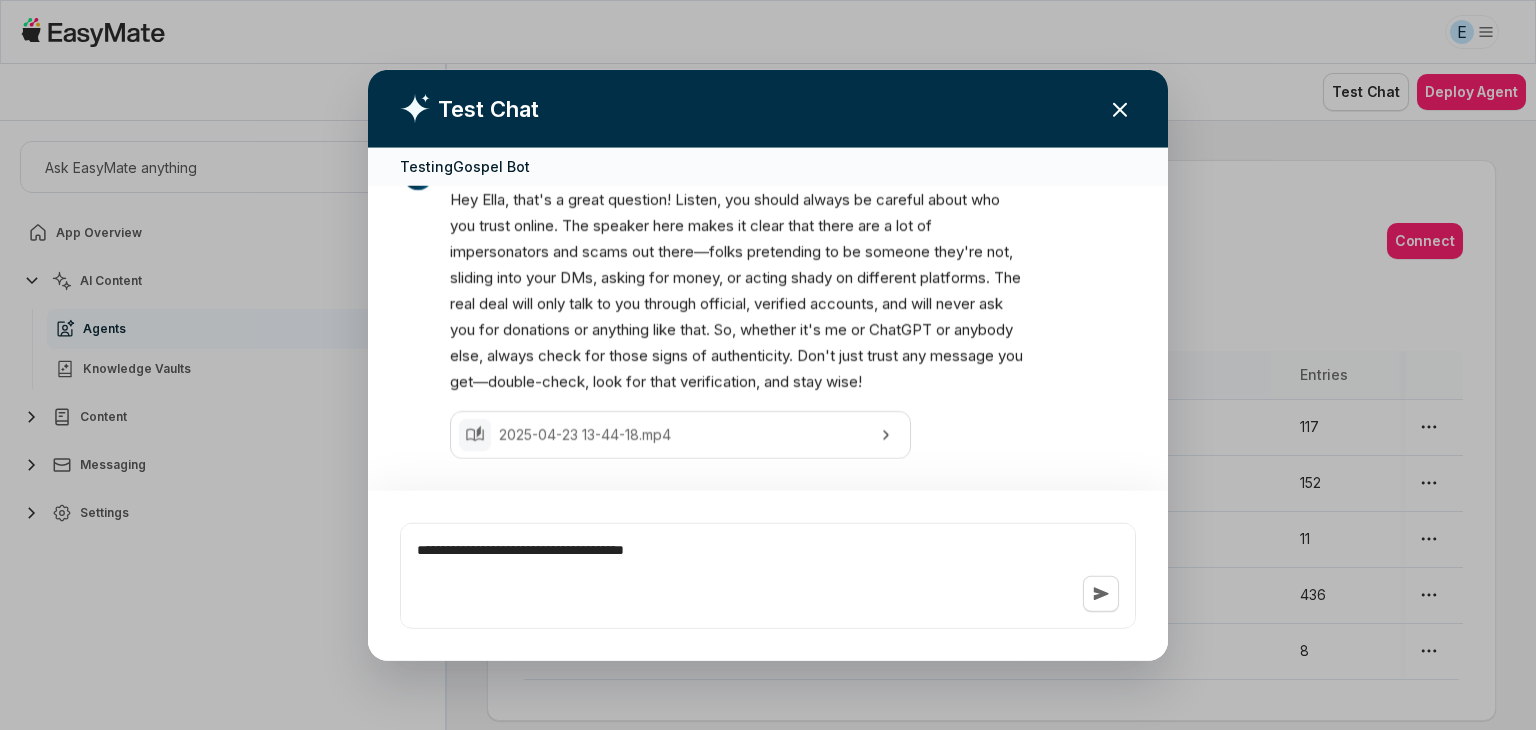 type on "*" 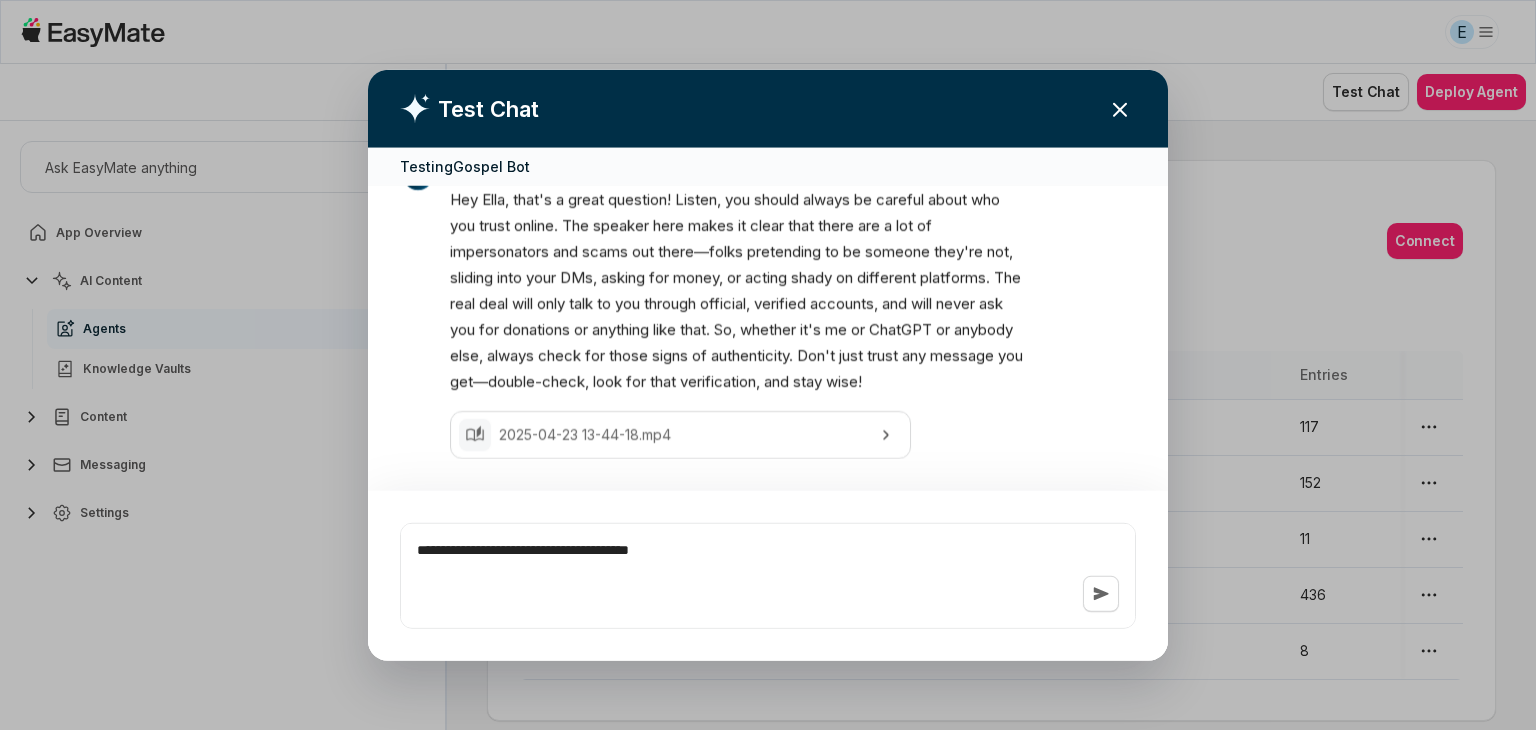 type on "*" 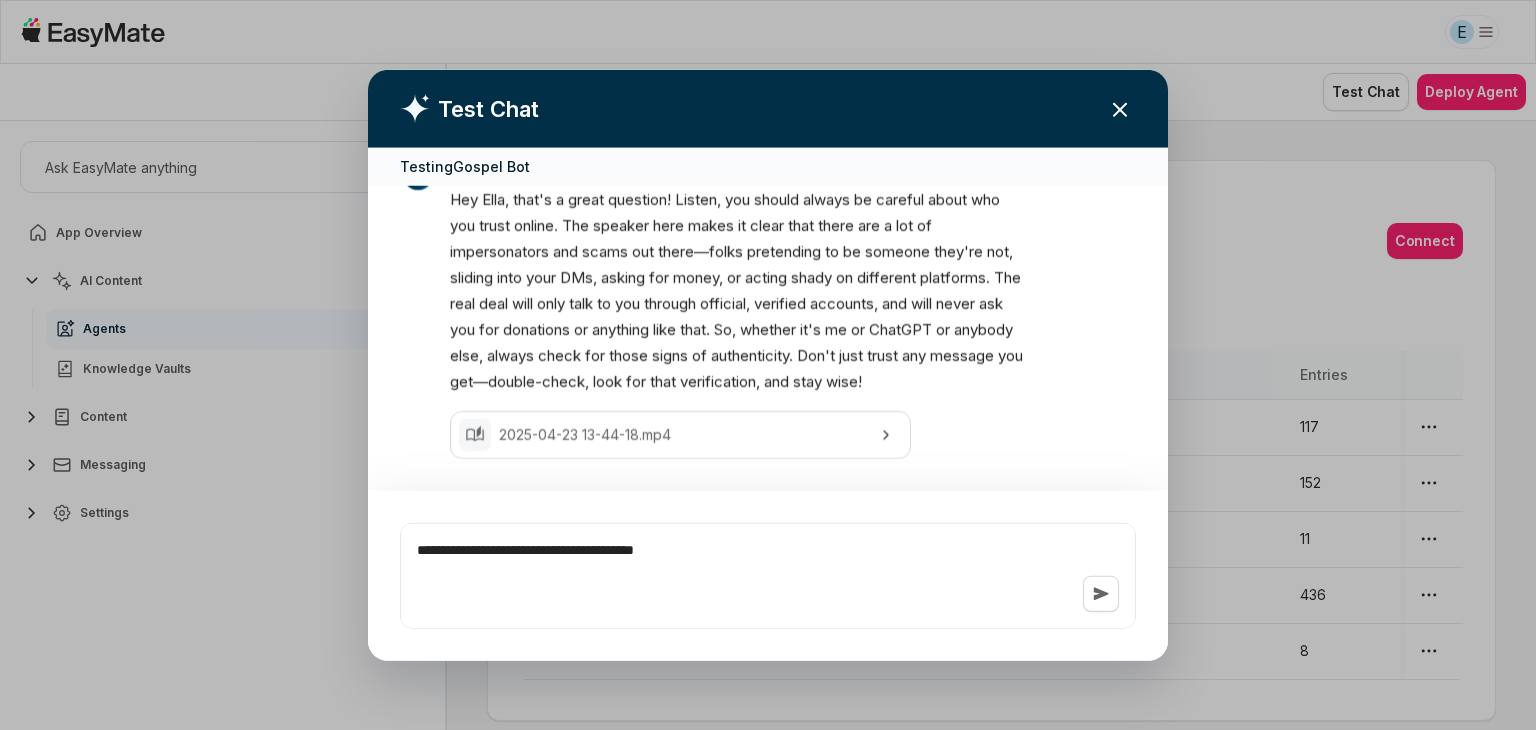 type on "*" 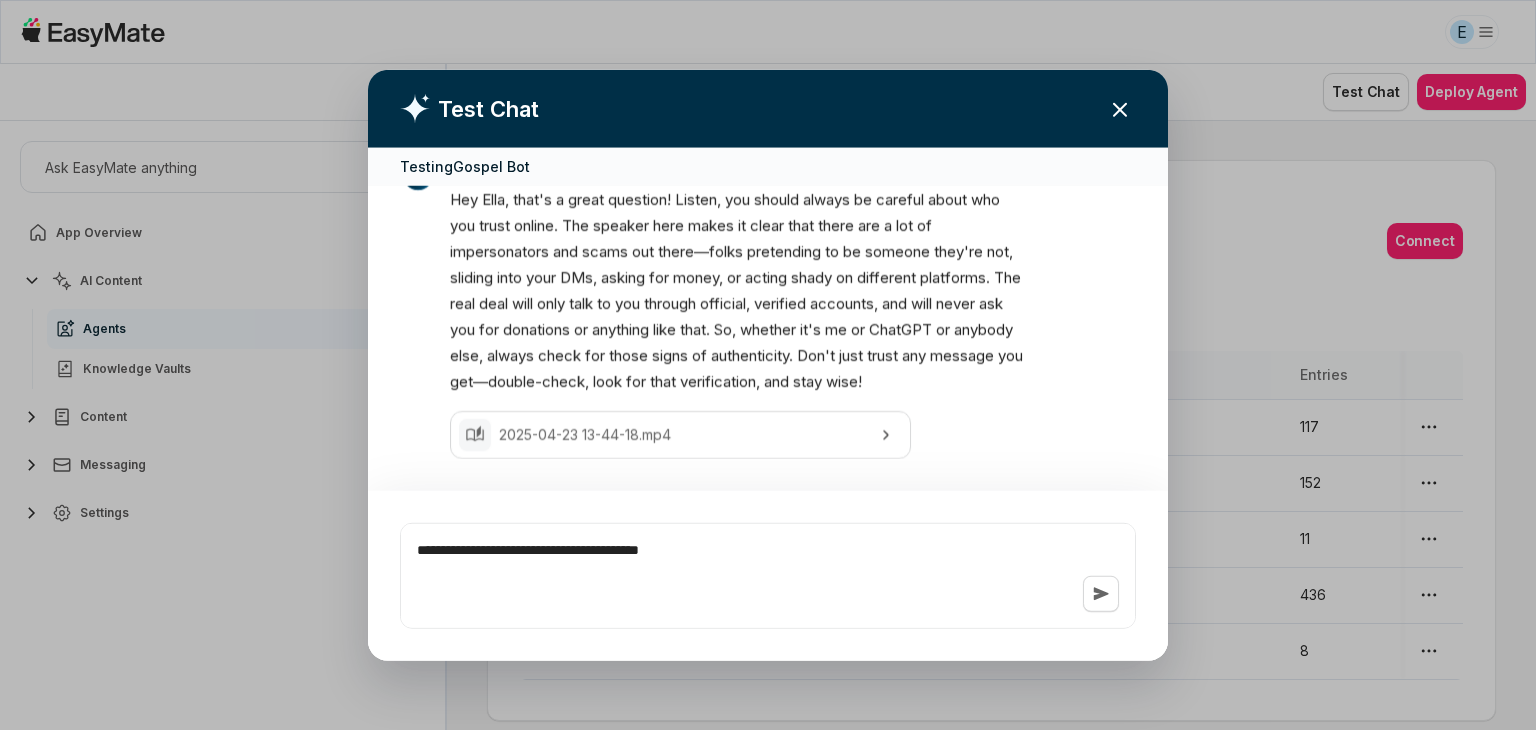 type on "*" 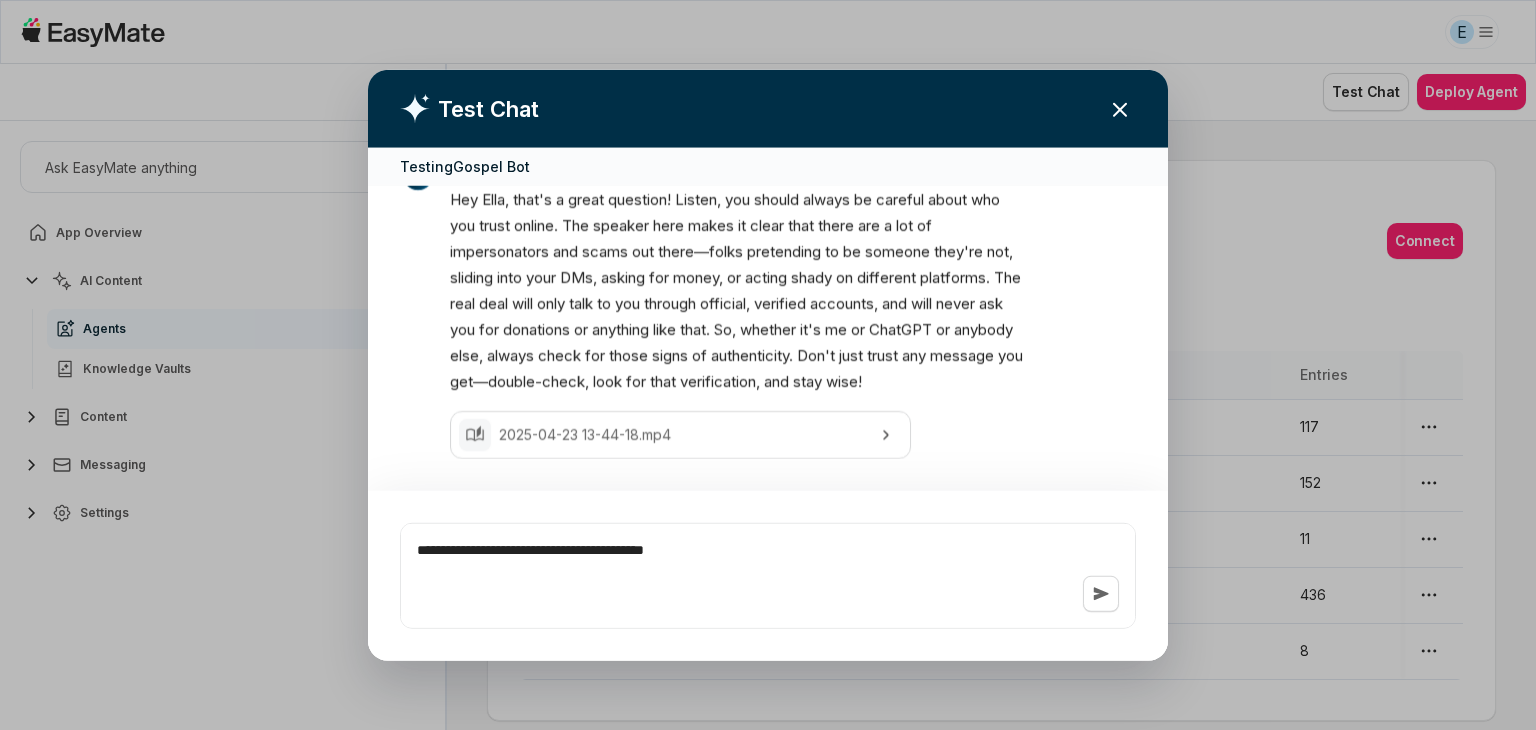 type on "*" 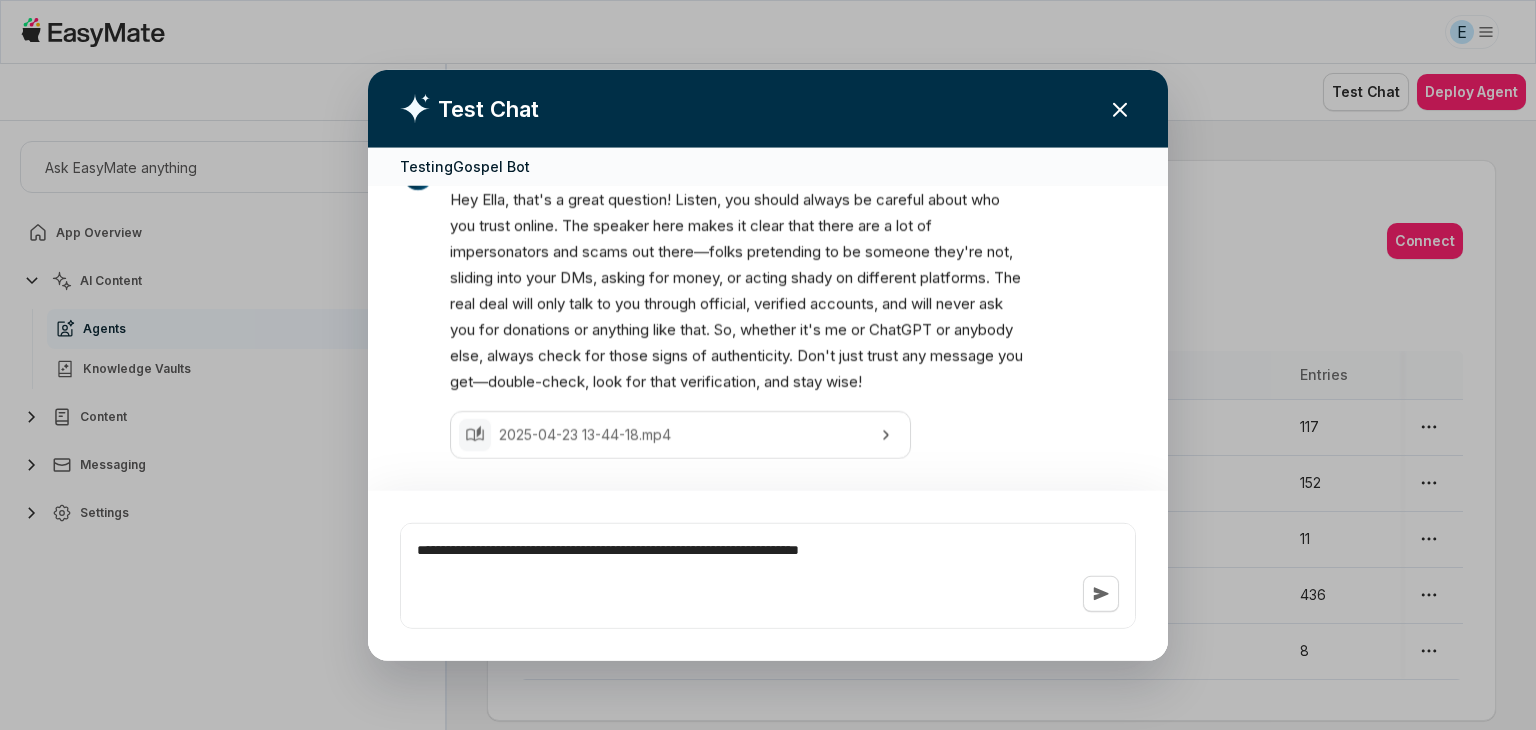click on "**********" at bounding box center (768, 575) 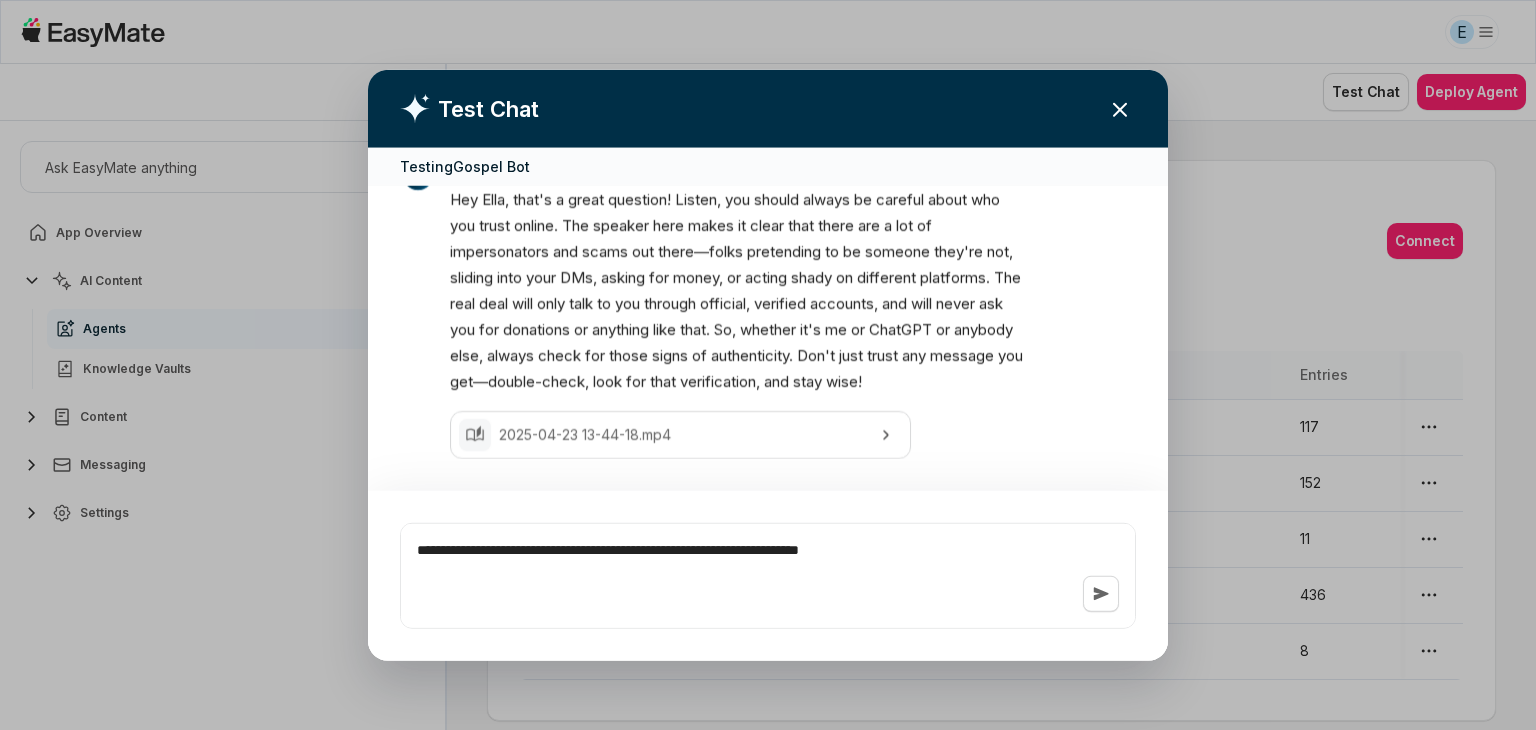 click on "**********" at bounding box center (768, 575) 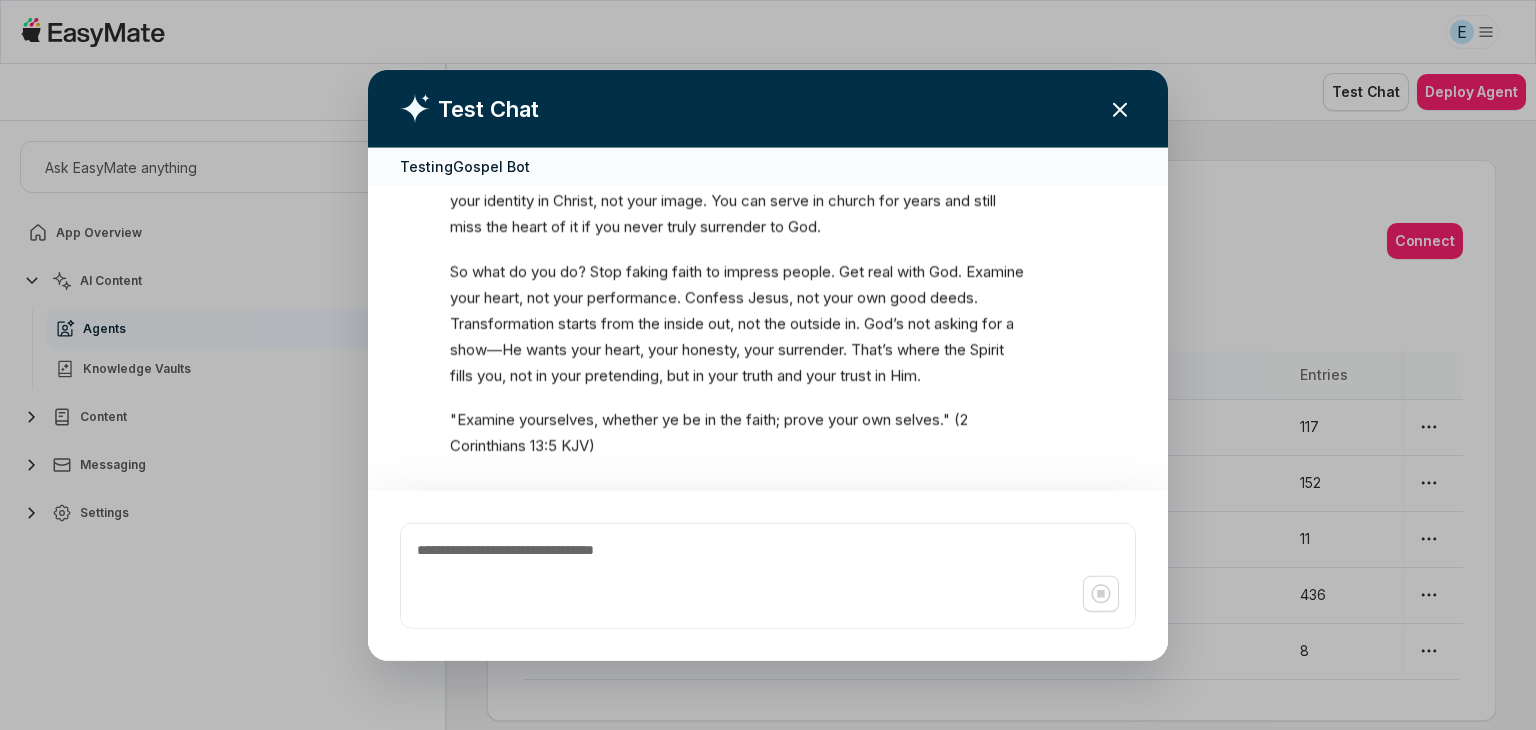 scroll, scrollTop: 979, scrollLeft: 0, axis: vertical 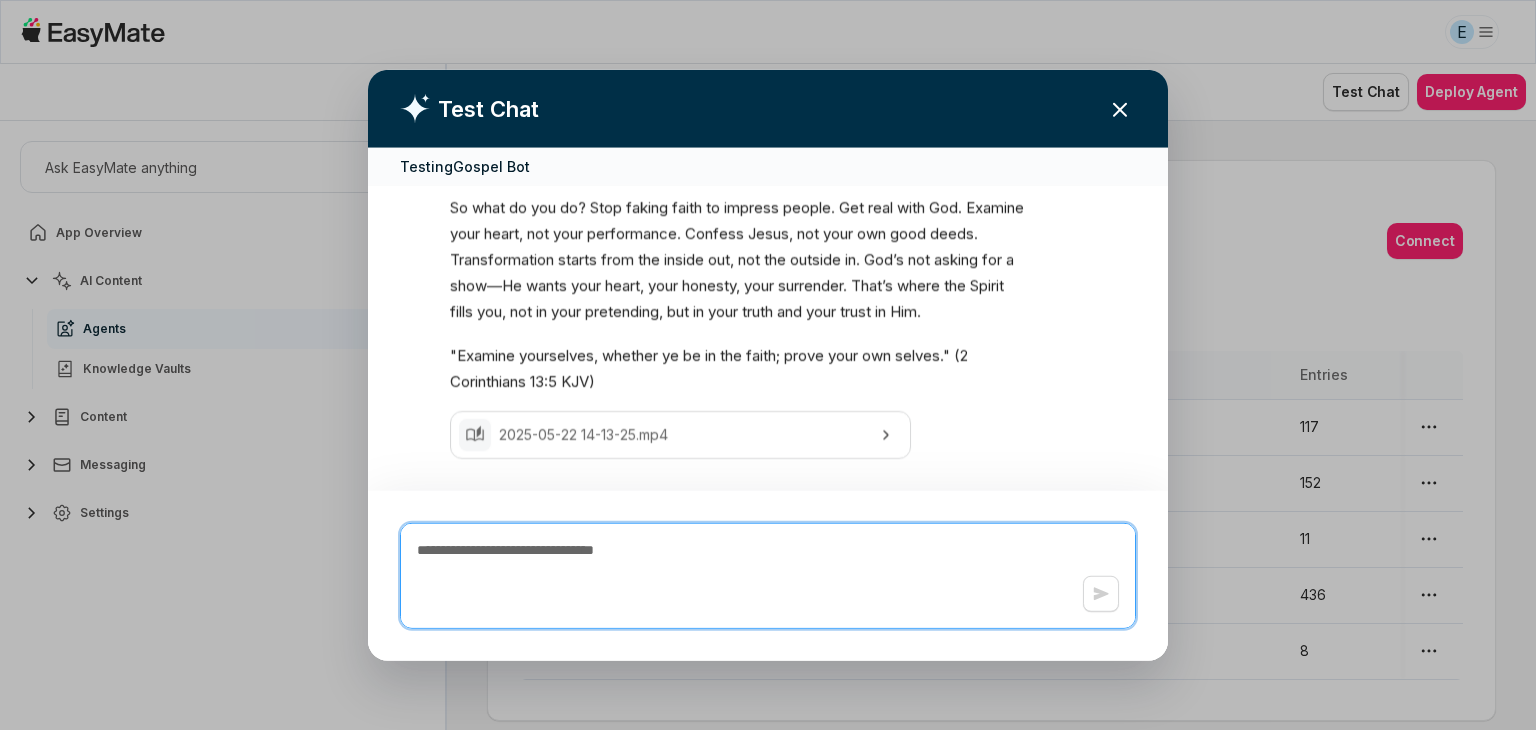 paste on "**********" 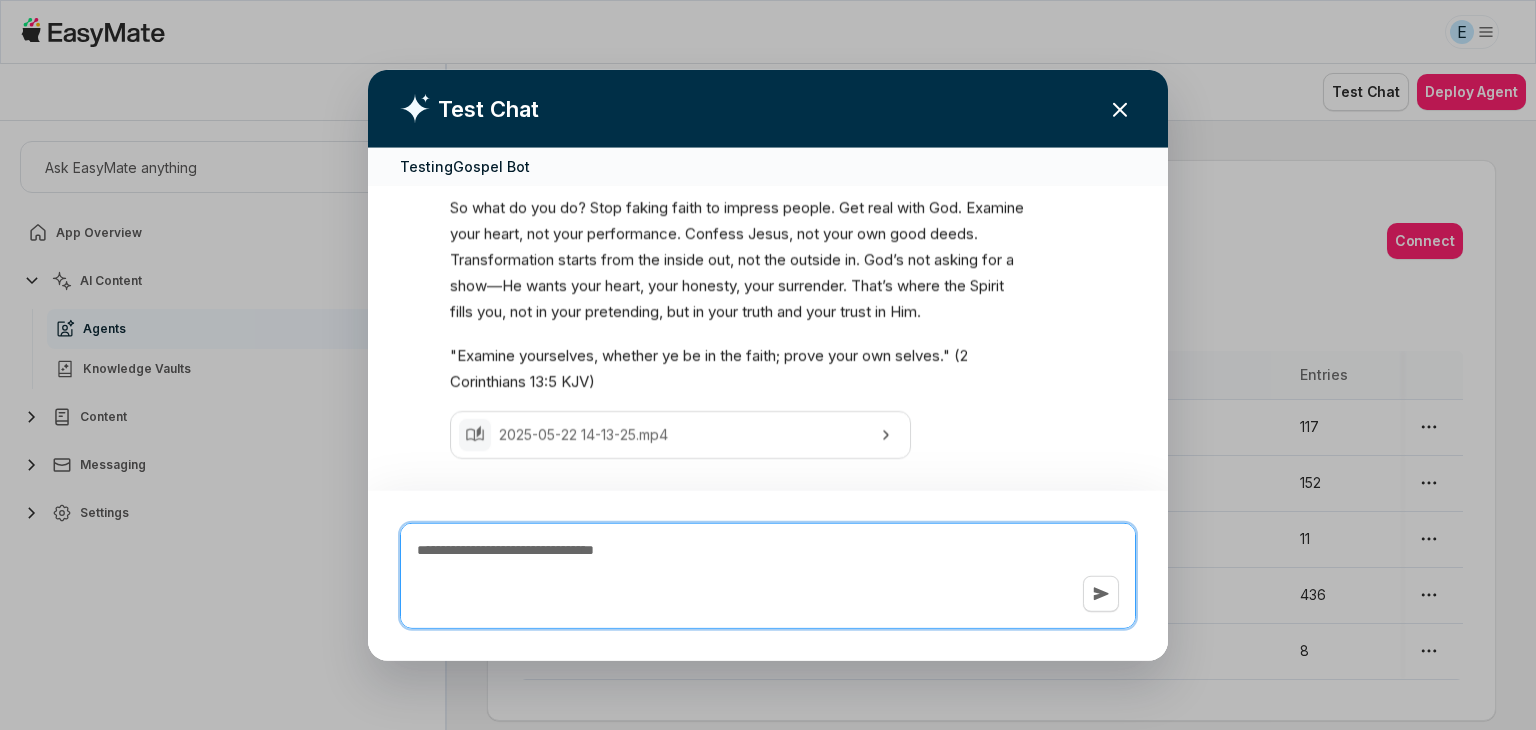 scroll, scrollTop: 1164, scrollLeft: 0, axis: vertical 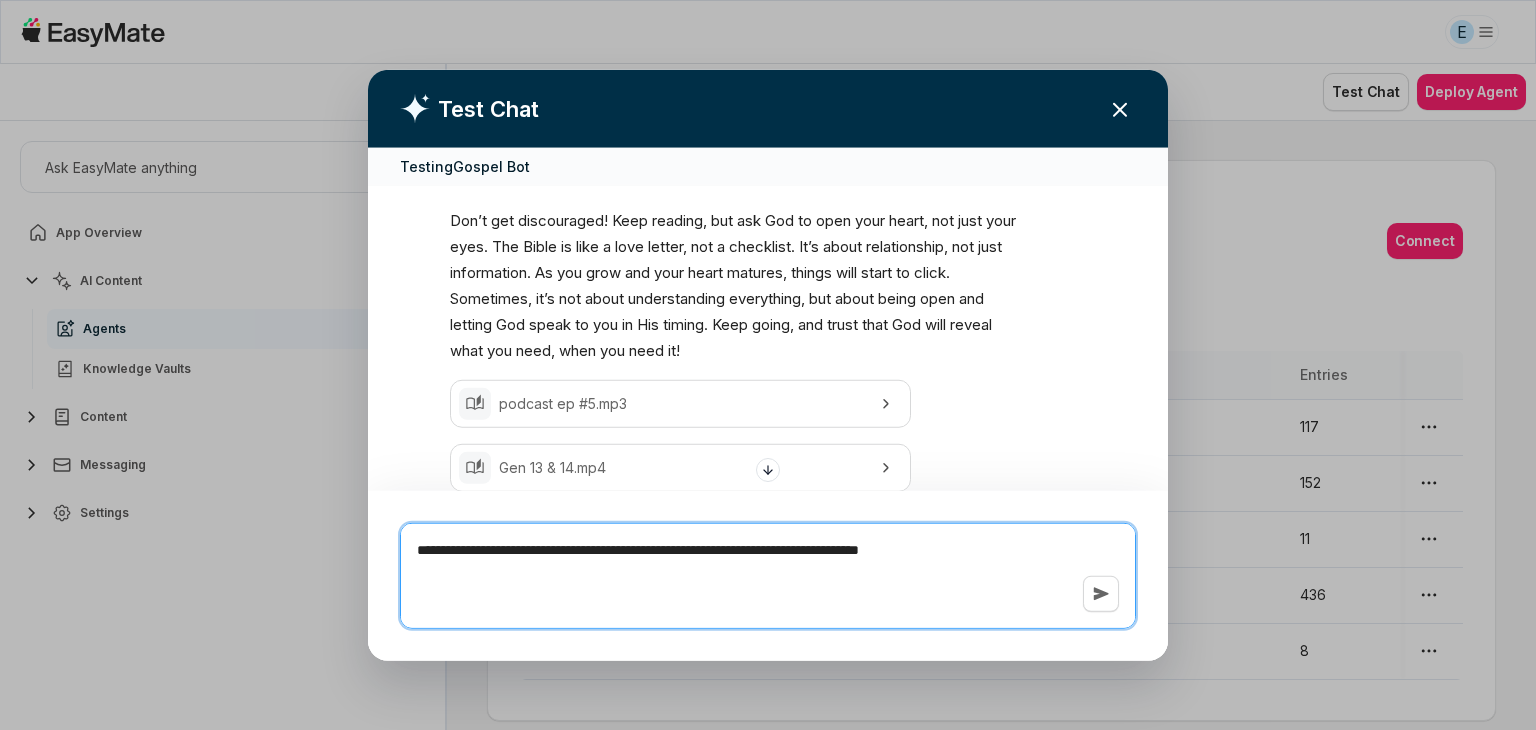 click on "**********" at bounding box center [768, 575] 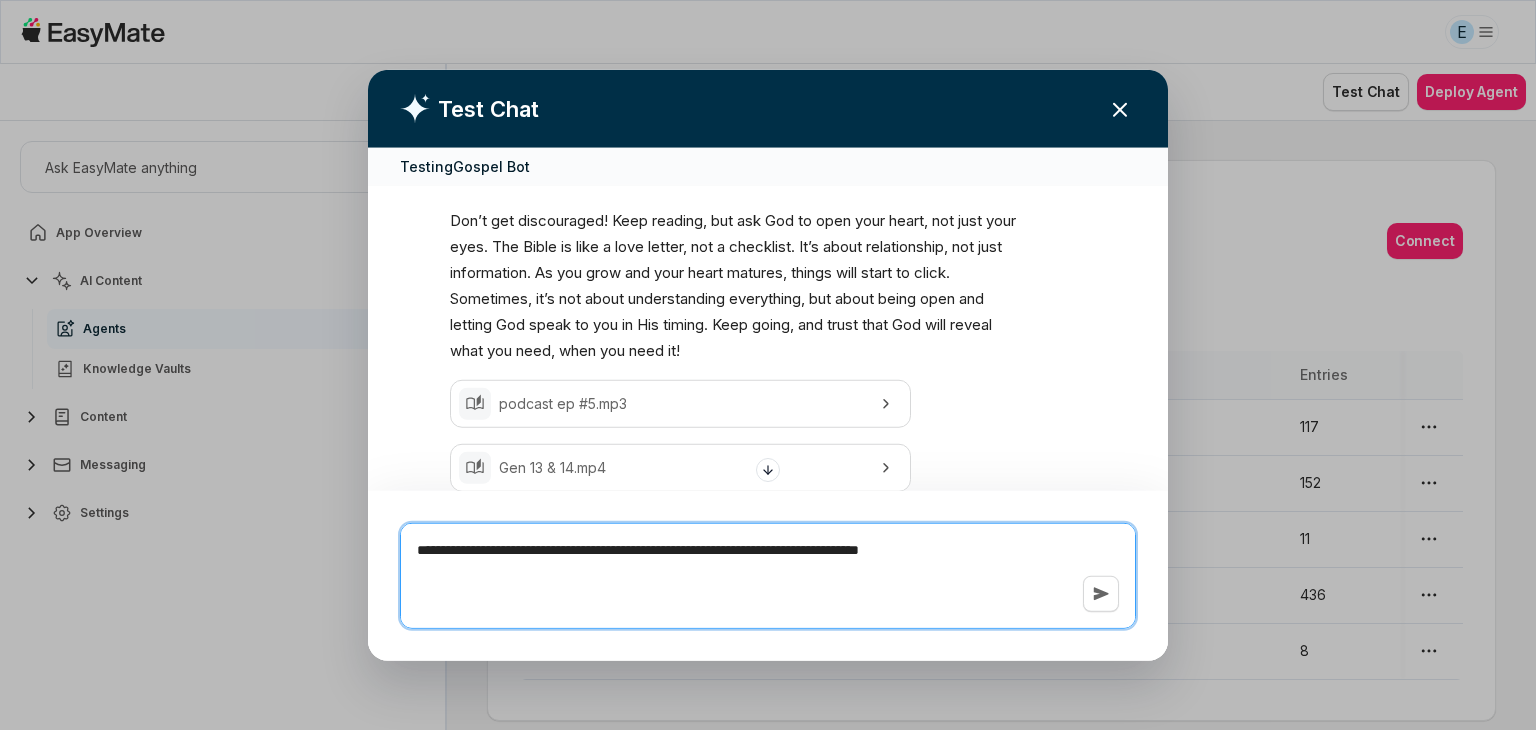 drag, startPoint x: 901, startPoint y: 549, endPoint x: 723, endPoint y: 553, distance: 178.04494 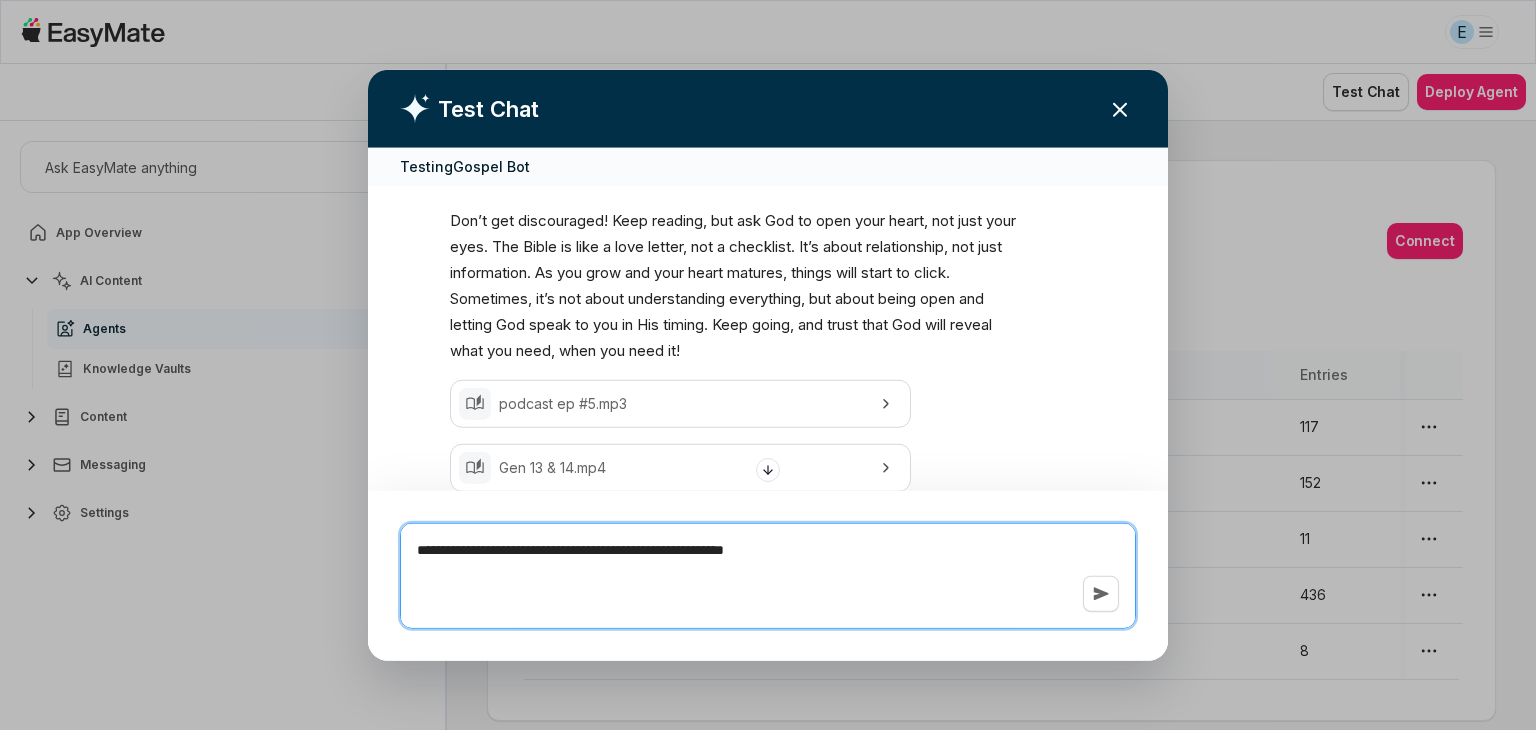 click on "**********" at bounding box center [768, 575] 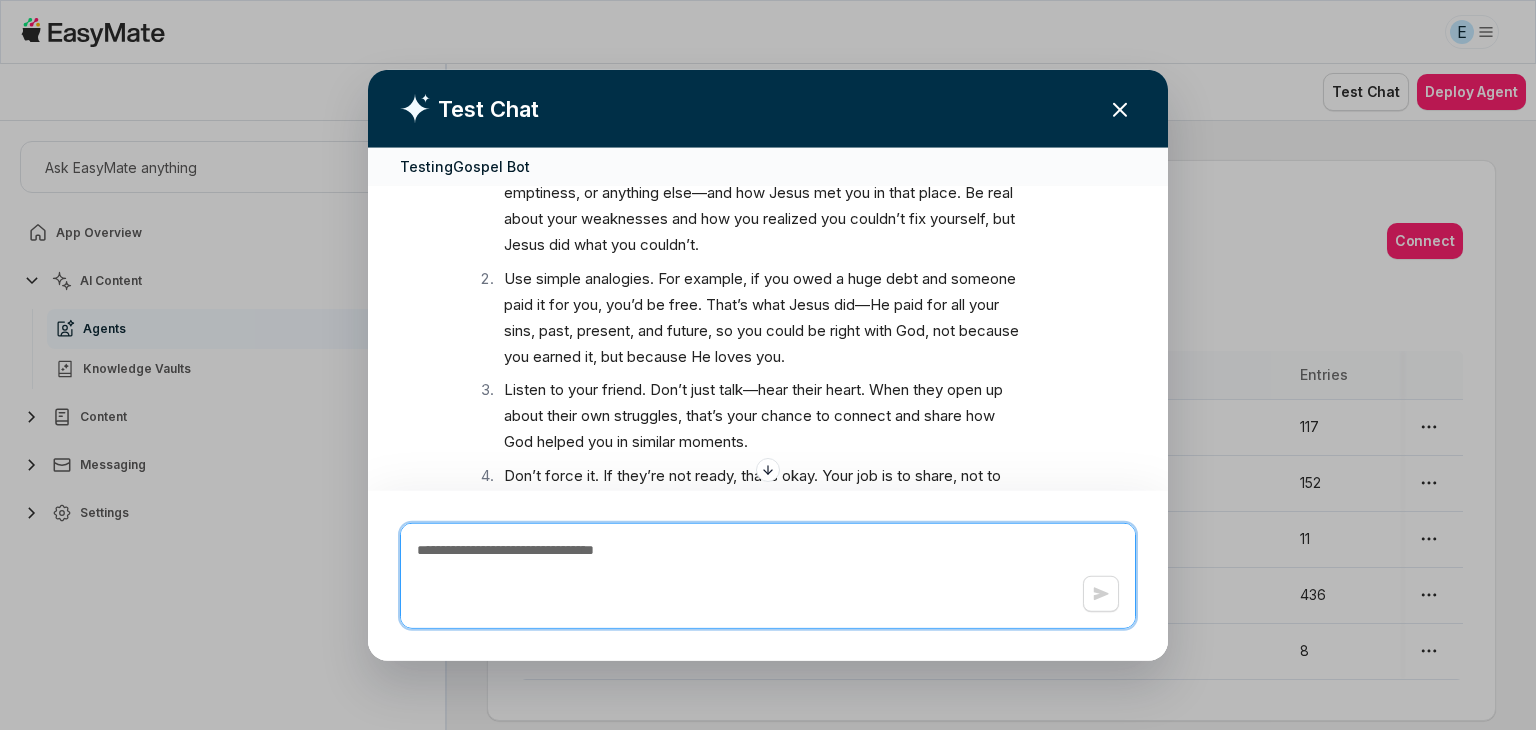 scroll, scrollTop: 3122, scrollLeft: 0, axis: vertical 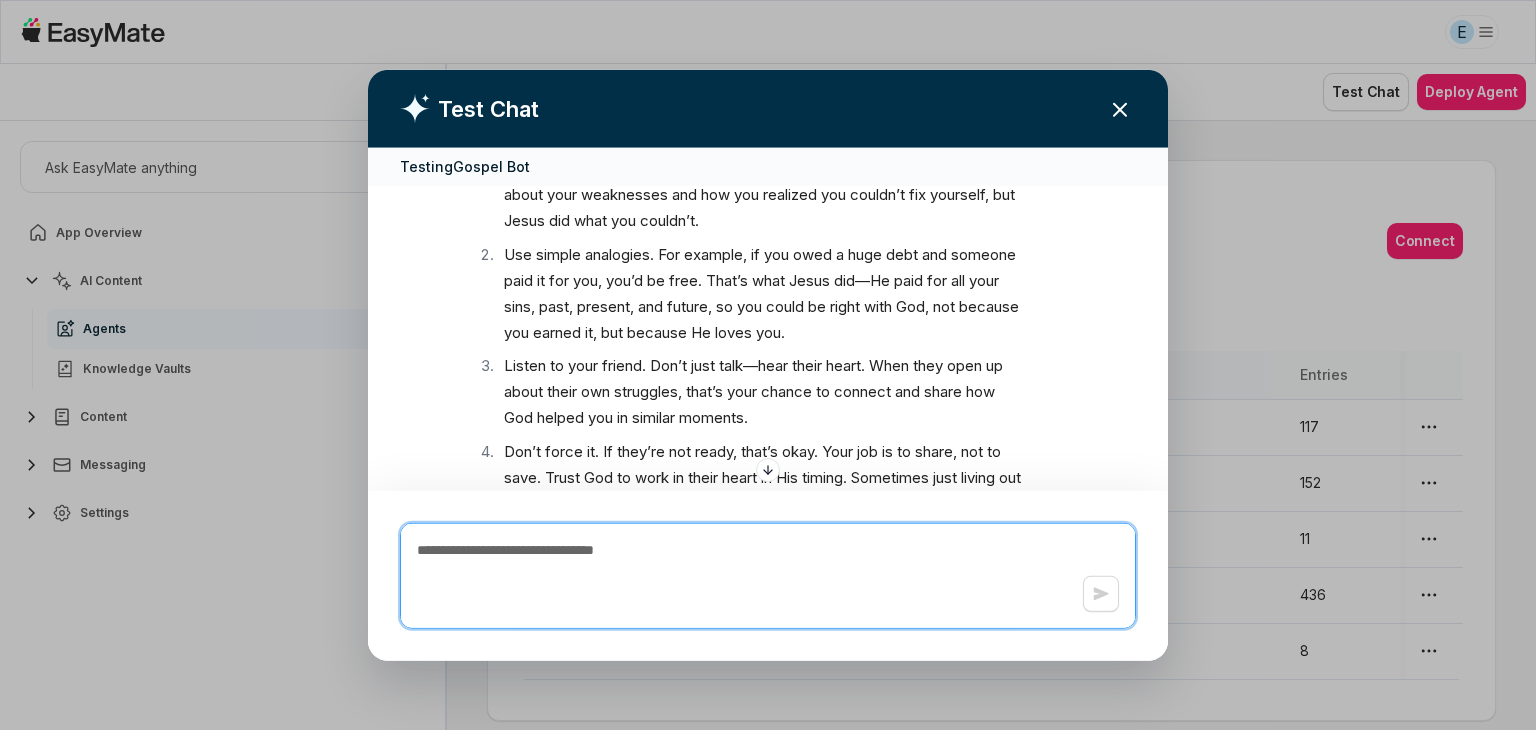 paste on "**********" 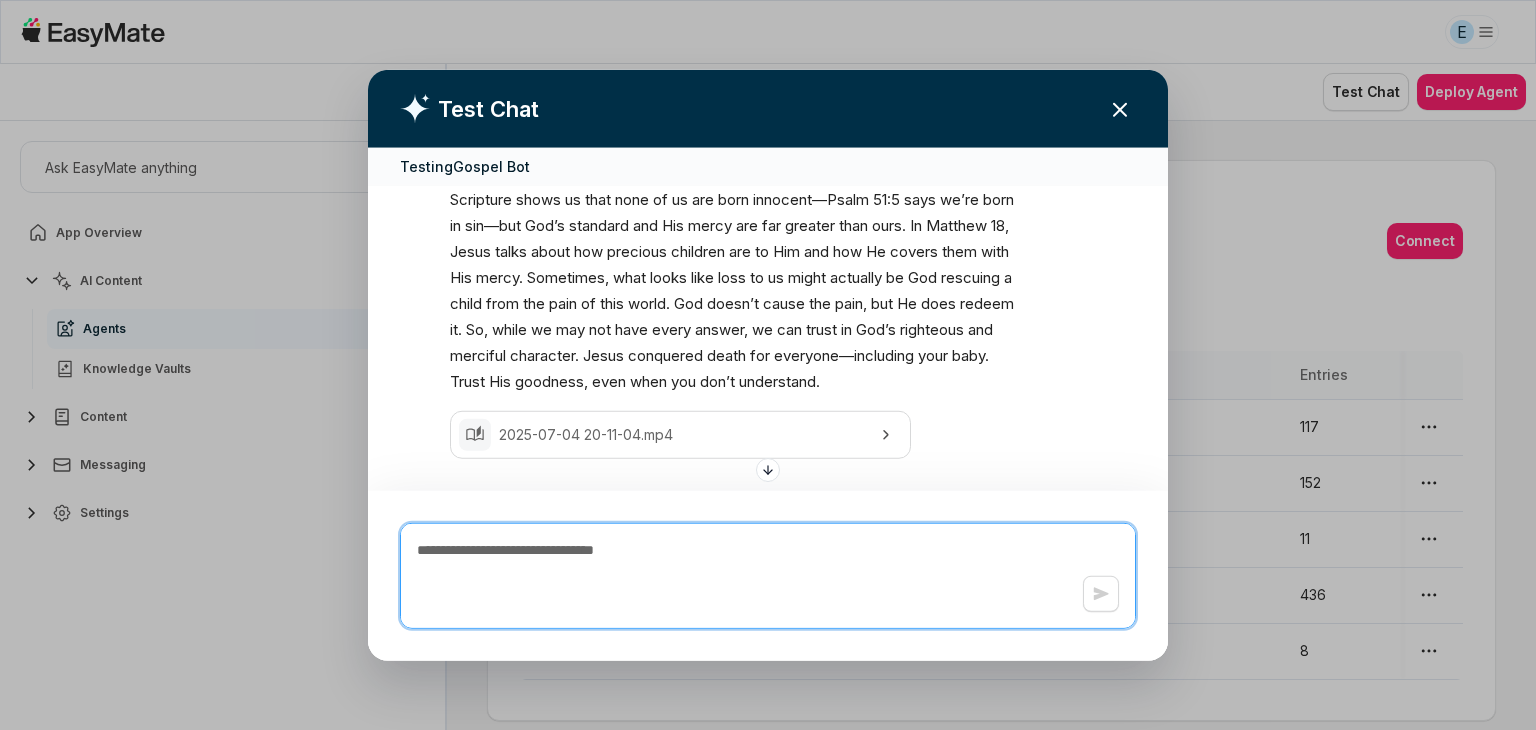 scroll, scrollTop: 4704, scrollLeft: 0, axis: vertical 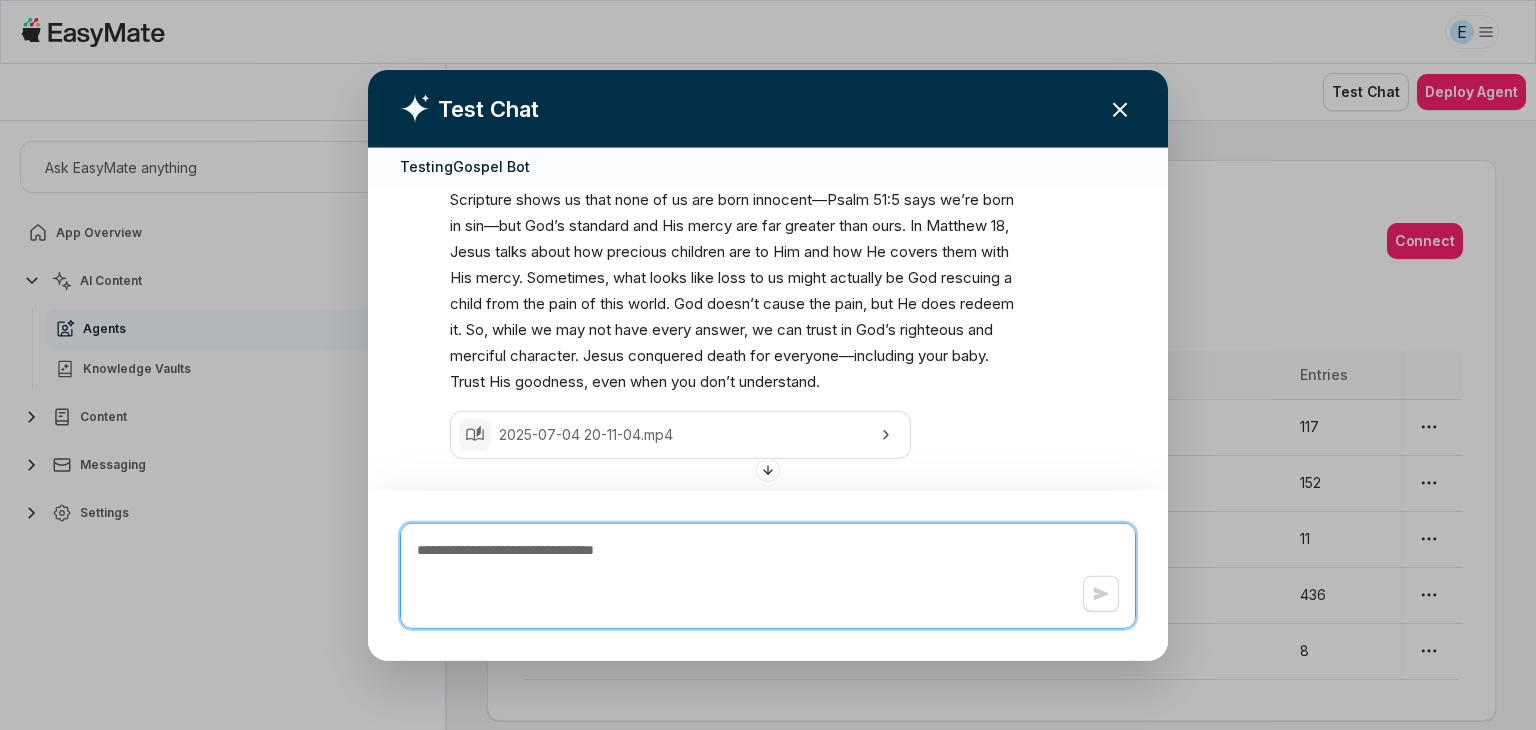 click at bounding box center (768, 575) 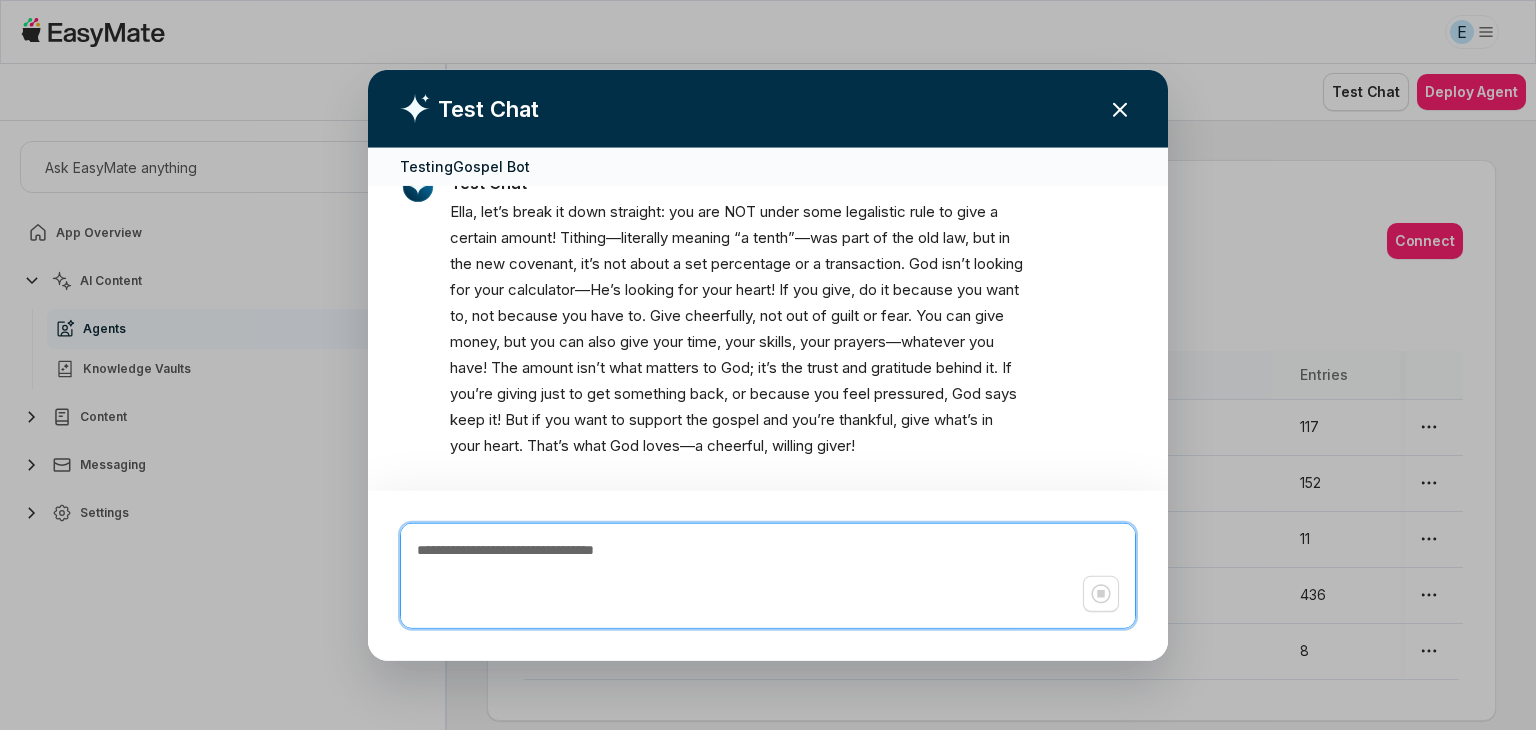 scroll, scrollTop: 5541, scrollLeft: 0, axis: vertical 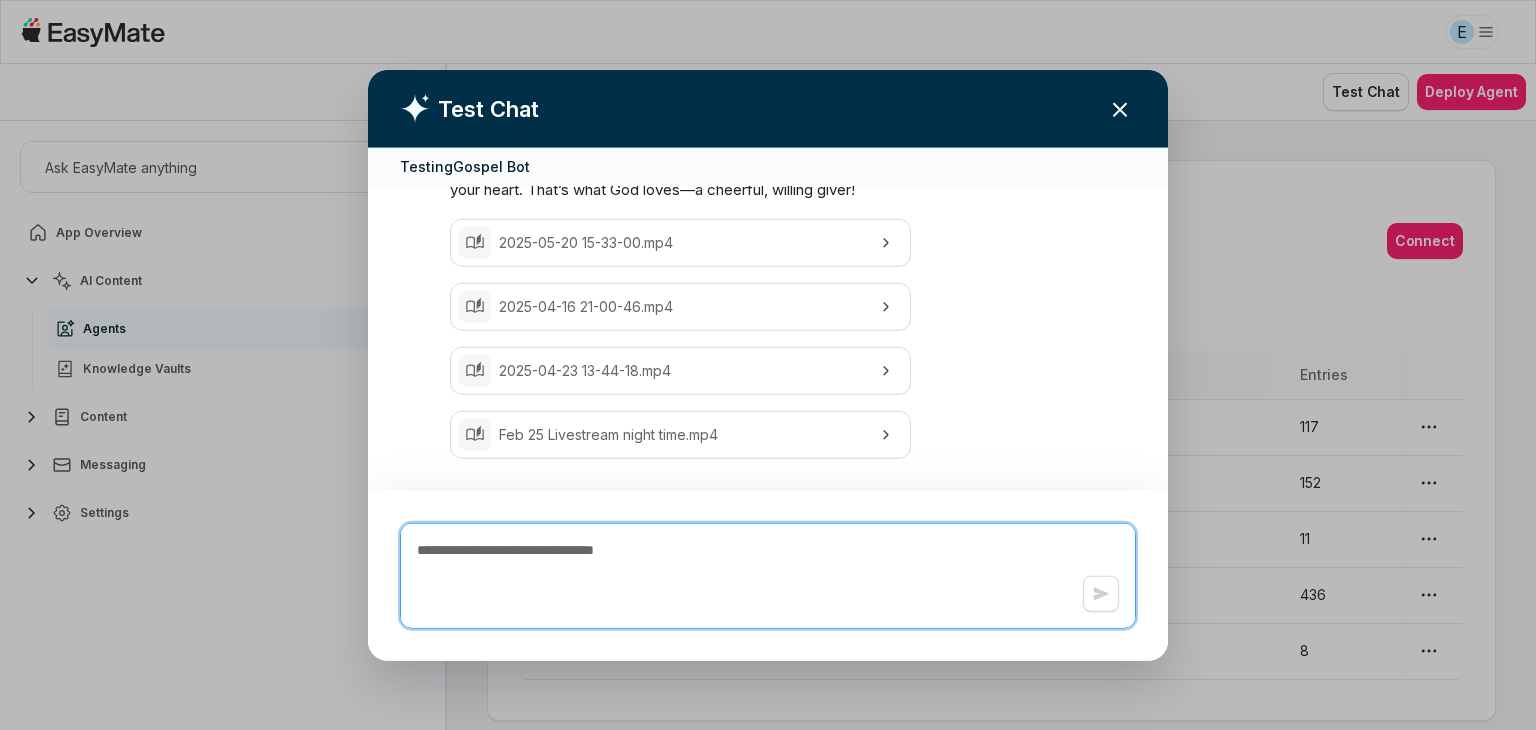 paste on "**********" 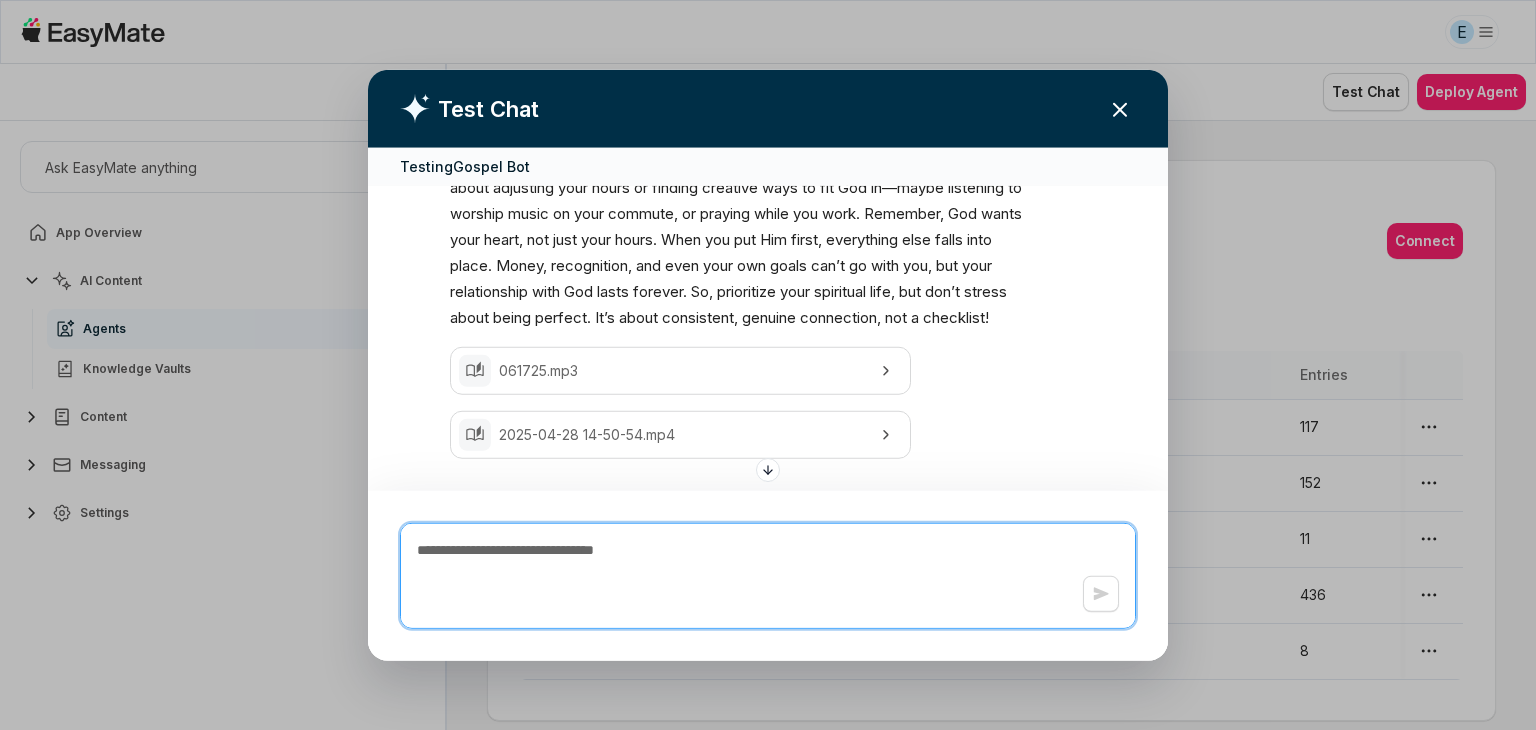 scroll, scrollTop: 6220, scrollLeft: 0, axis: vertical 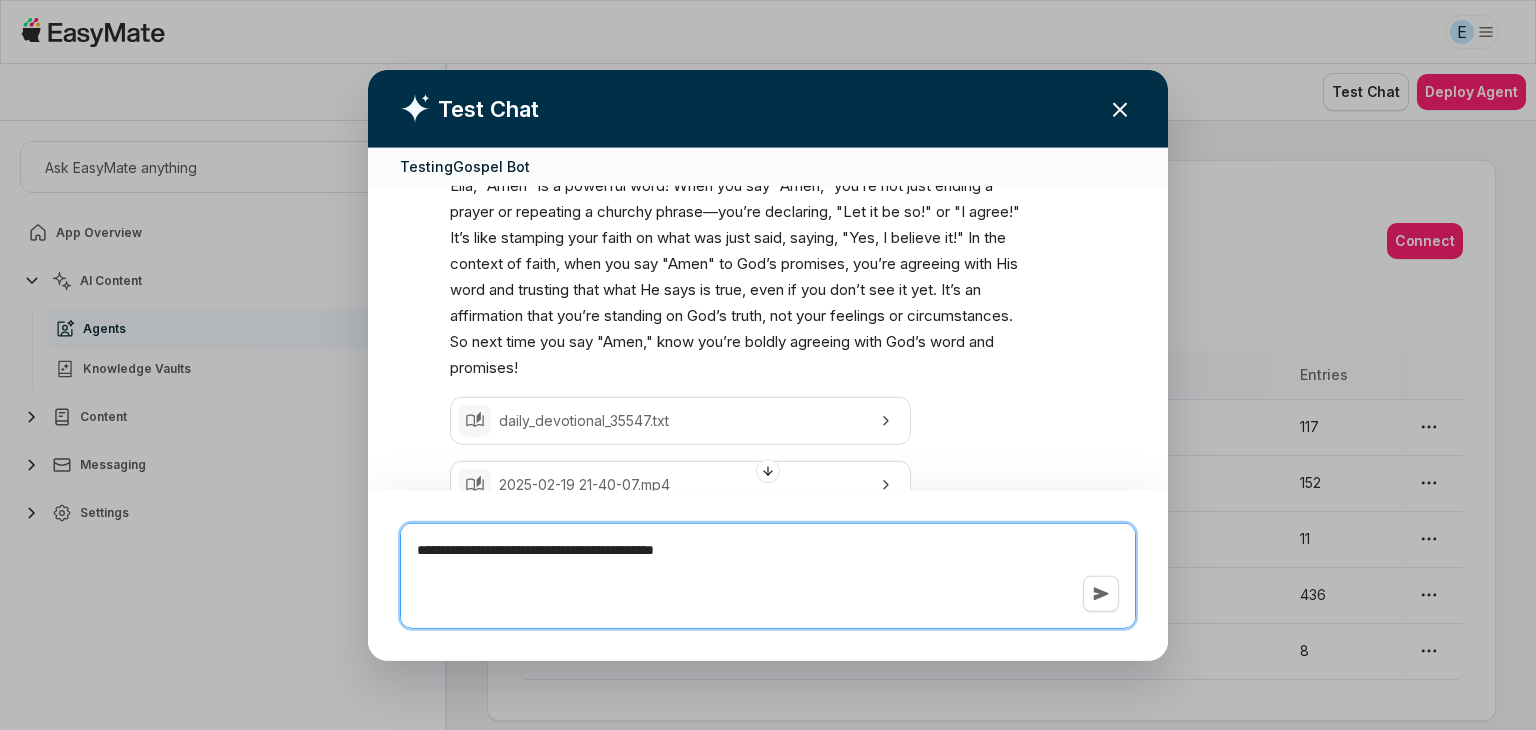 click on "**********" at bounding box center (768, 575) 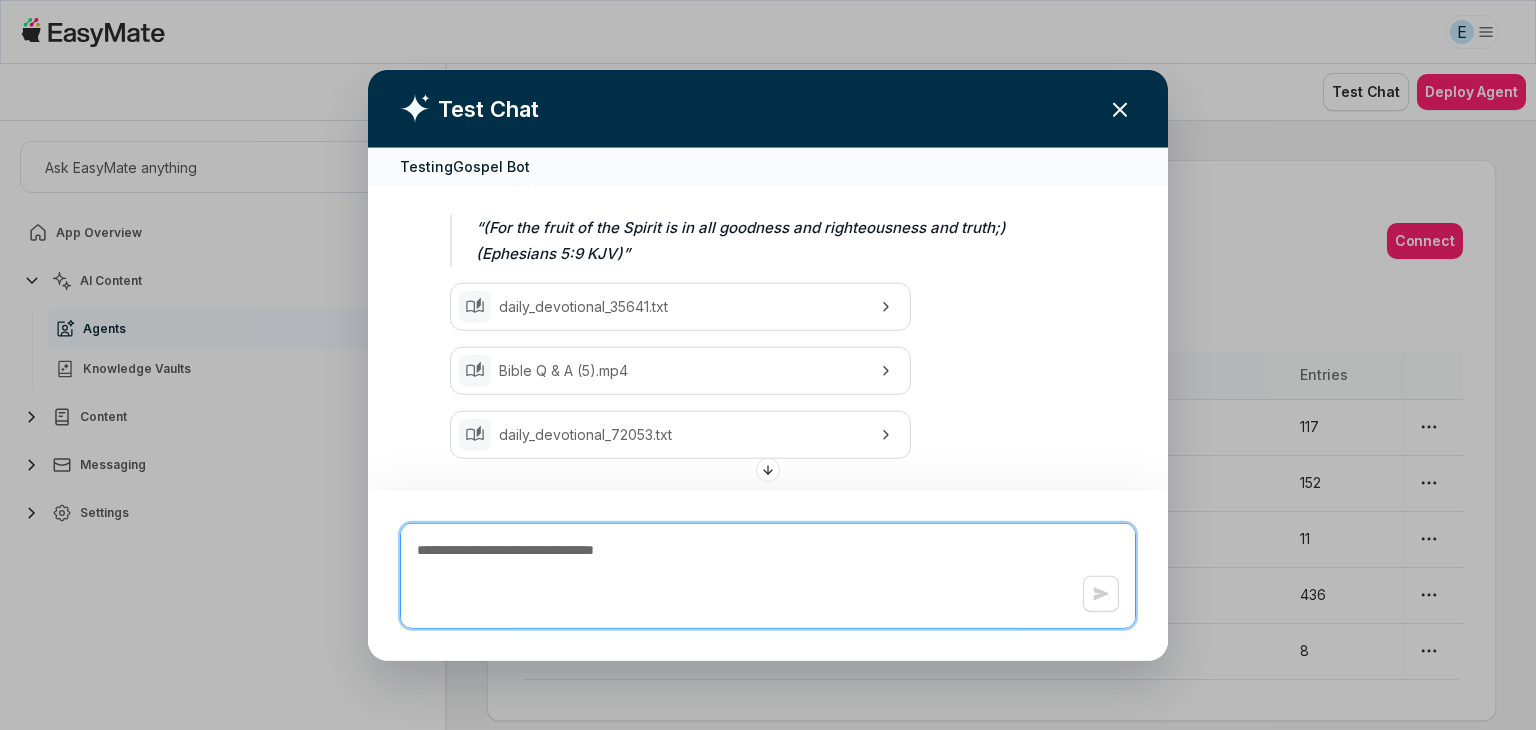scroll, scrollTop: 8744, scrollLeft: 0, axis: vertical 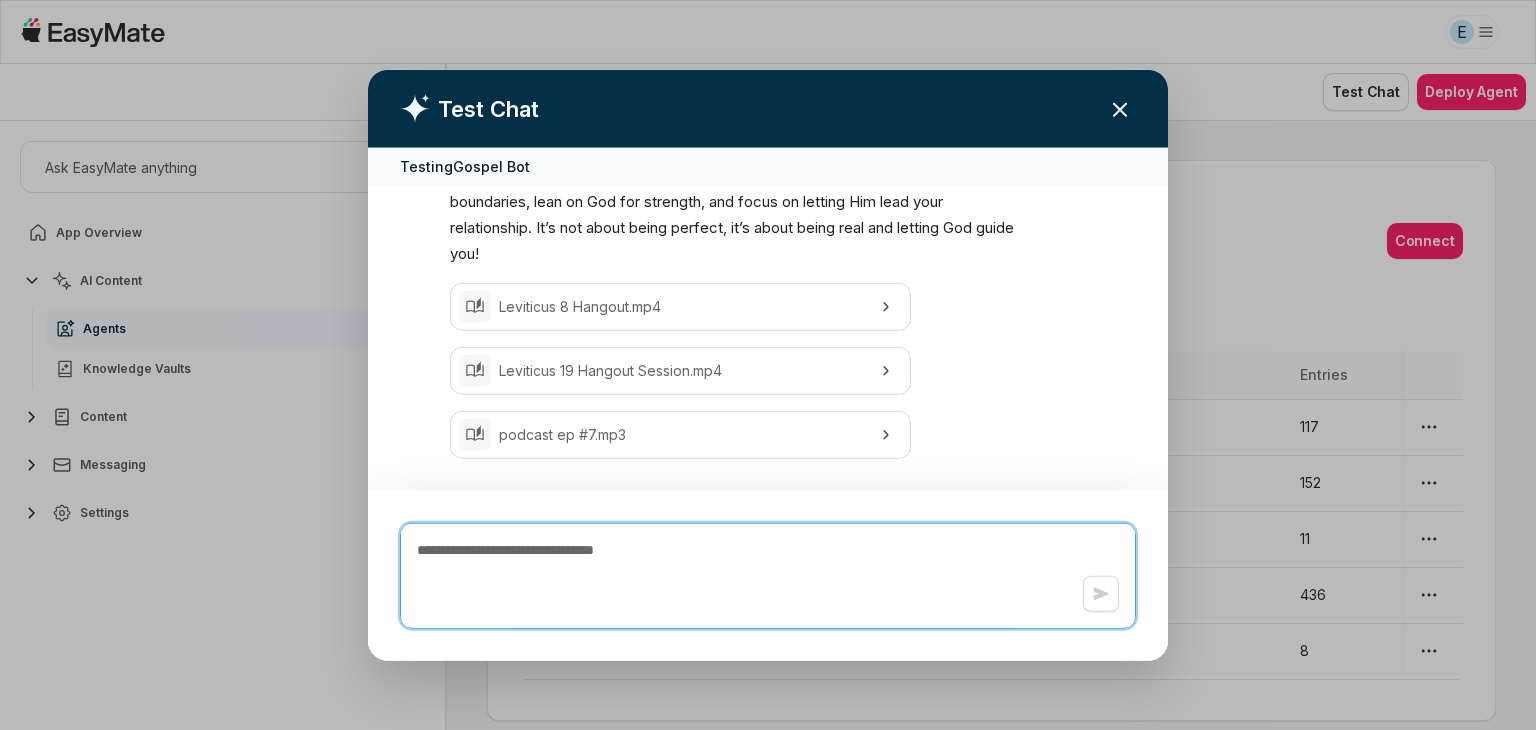 paste on "**********" 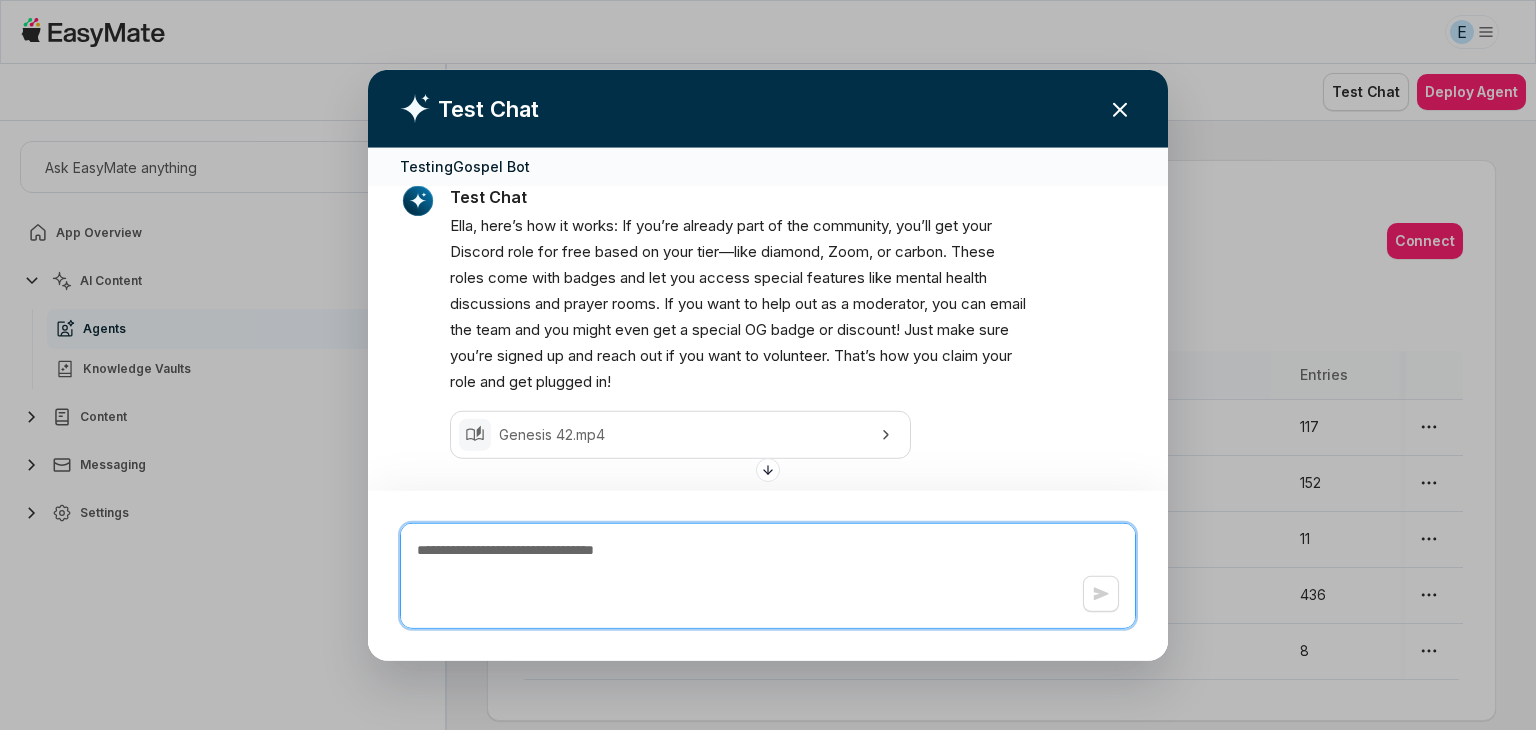 scroll, scrollTop: 9952, scrollLeft: 0, axis: vertical 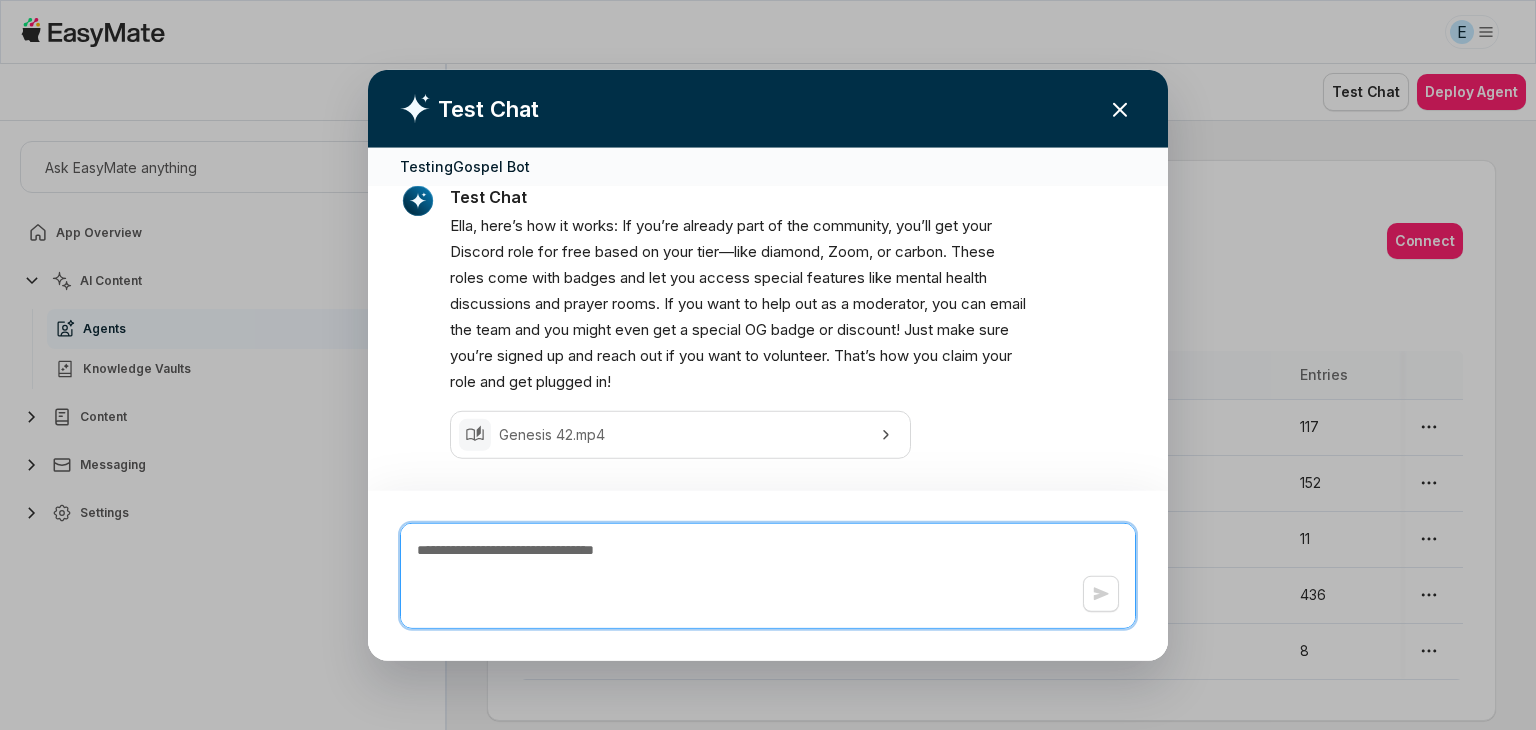 click at bounding box center [768, 575] 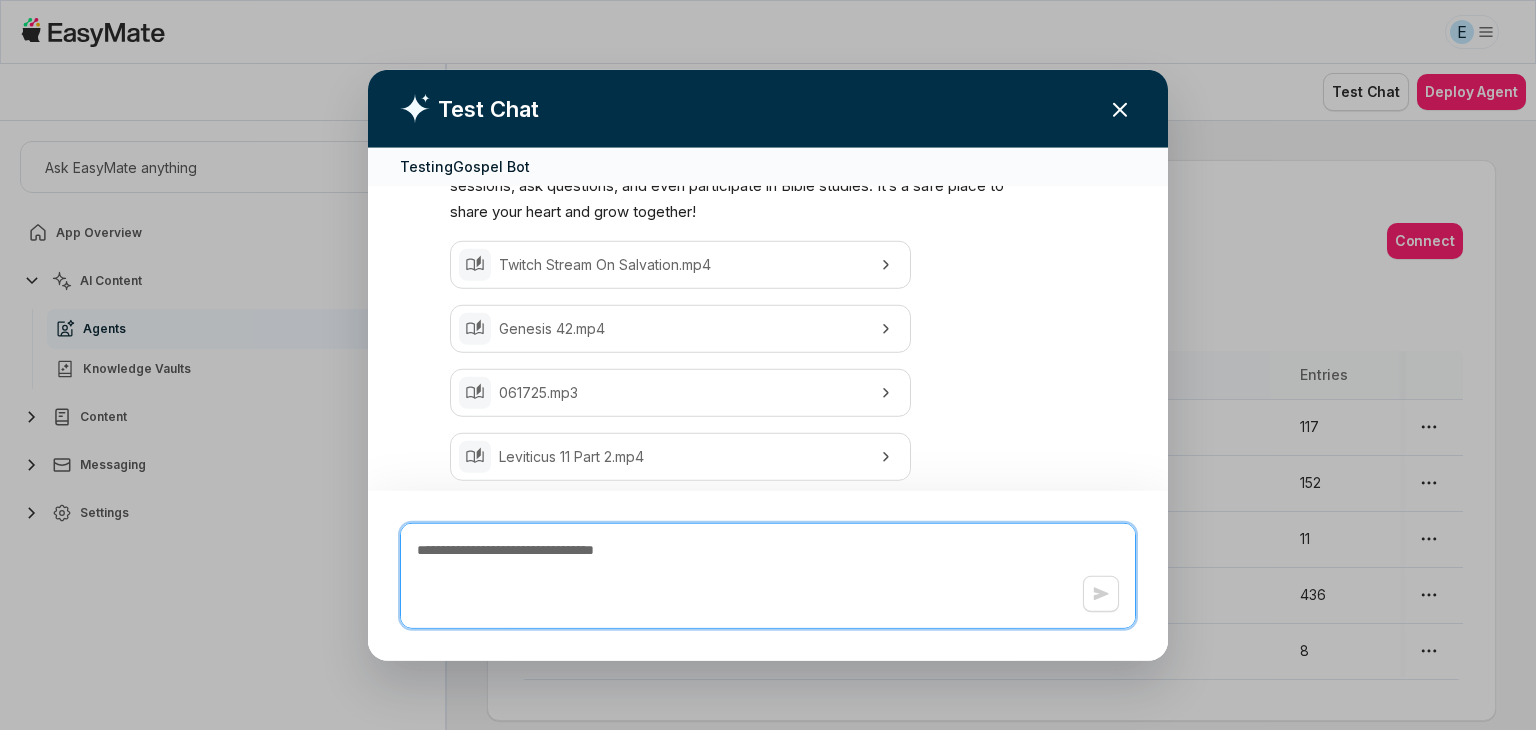 scroll, scrollTop: 11924, scrollLeft: 0, axis: vertical 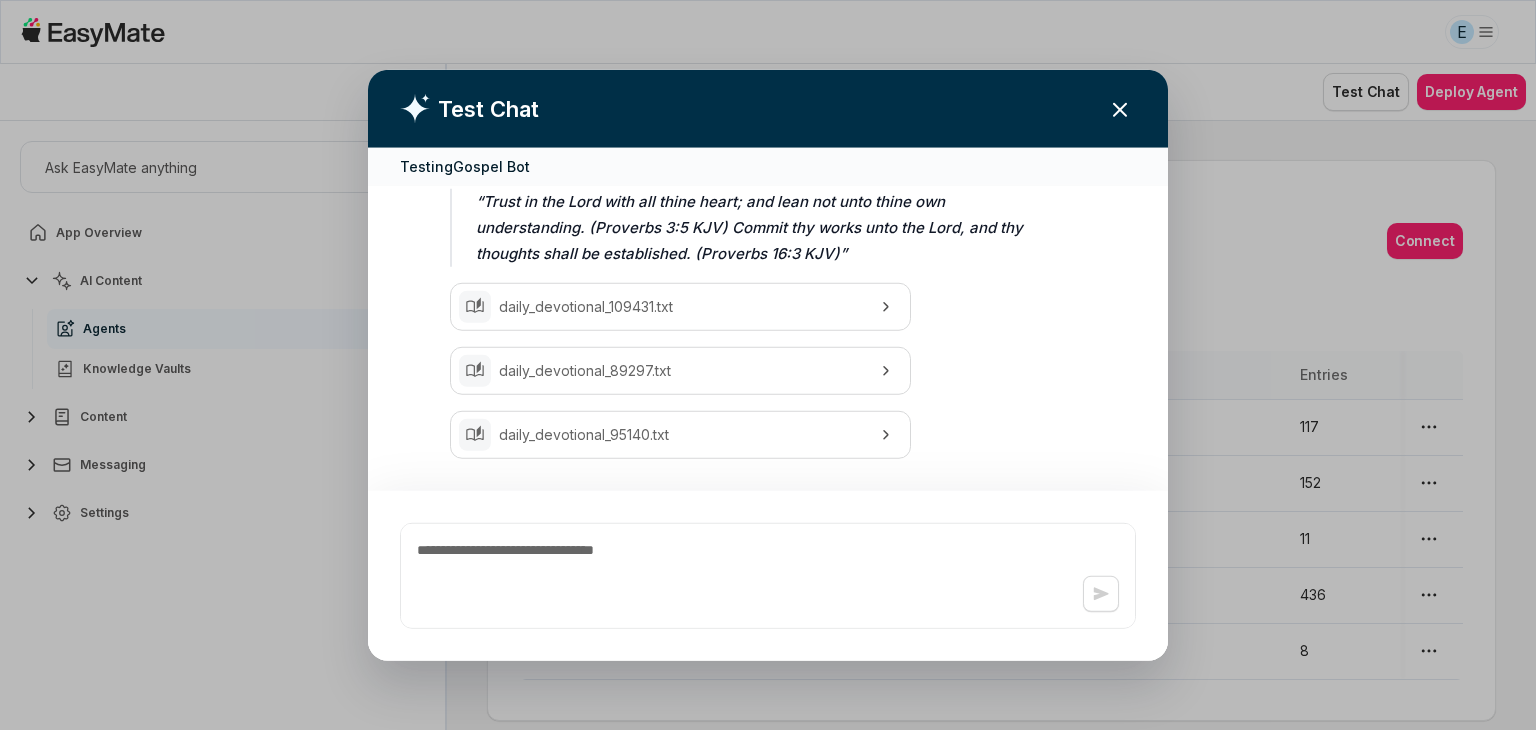 click at bounding box center (768, 365) 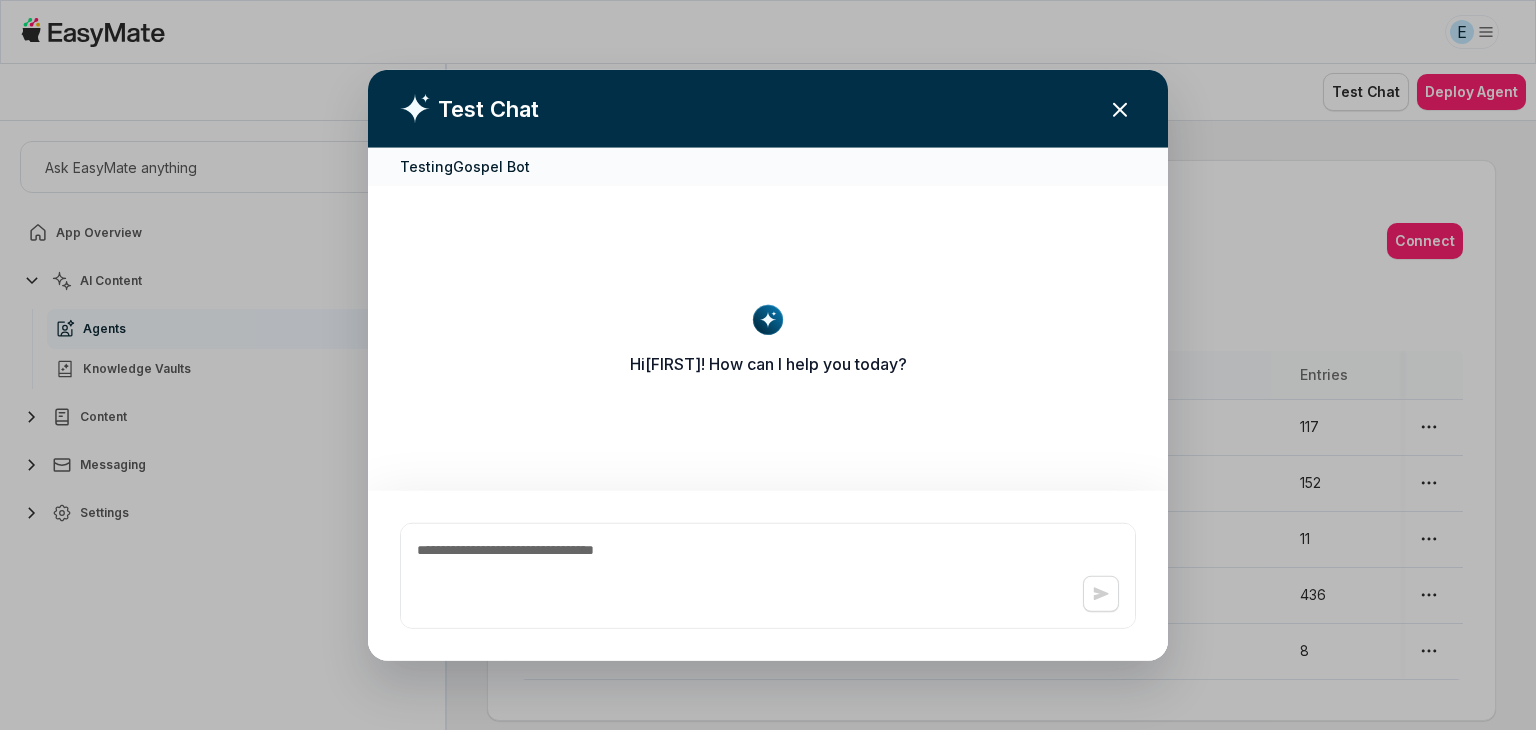 scroll, scrollTop: 0, scrollLeft: 0, axis: both 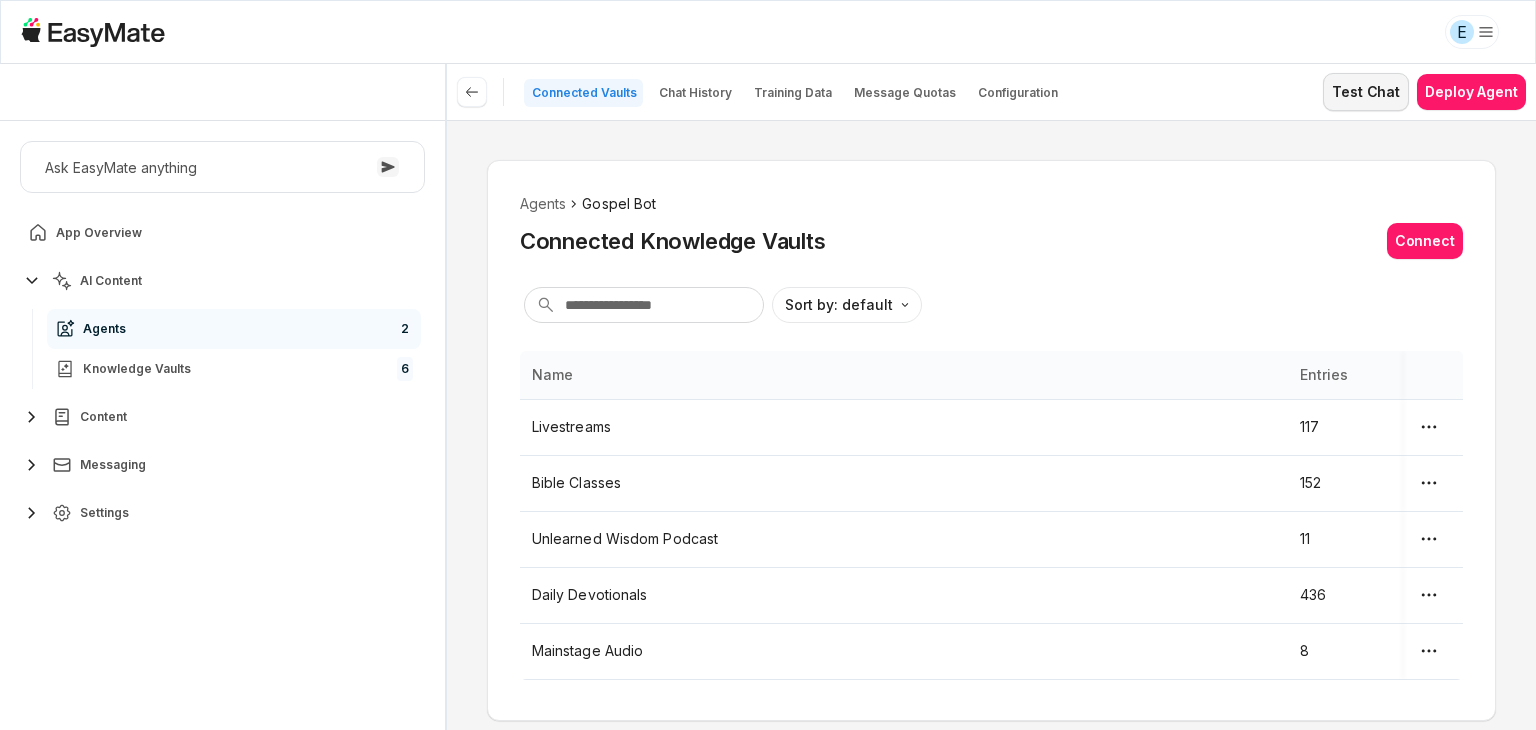 click on "Test Chat" at bounding box center [1366, 92] 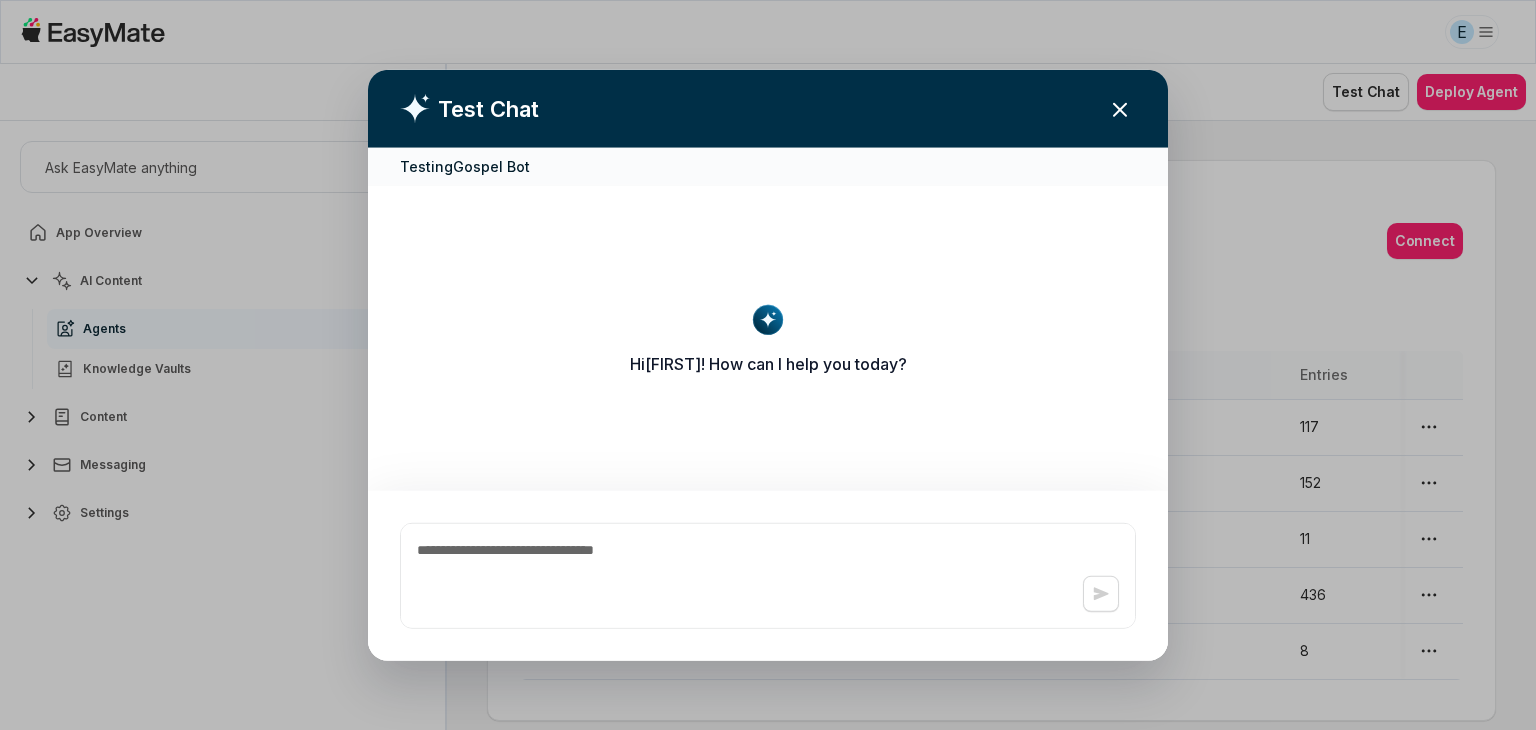 click 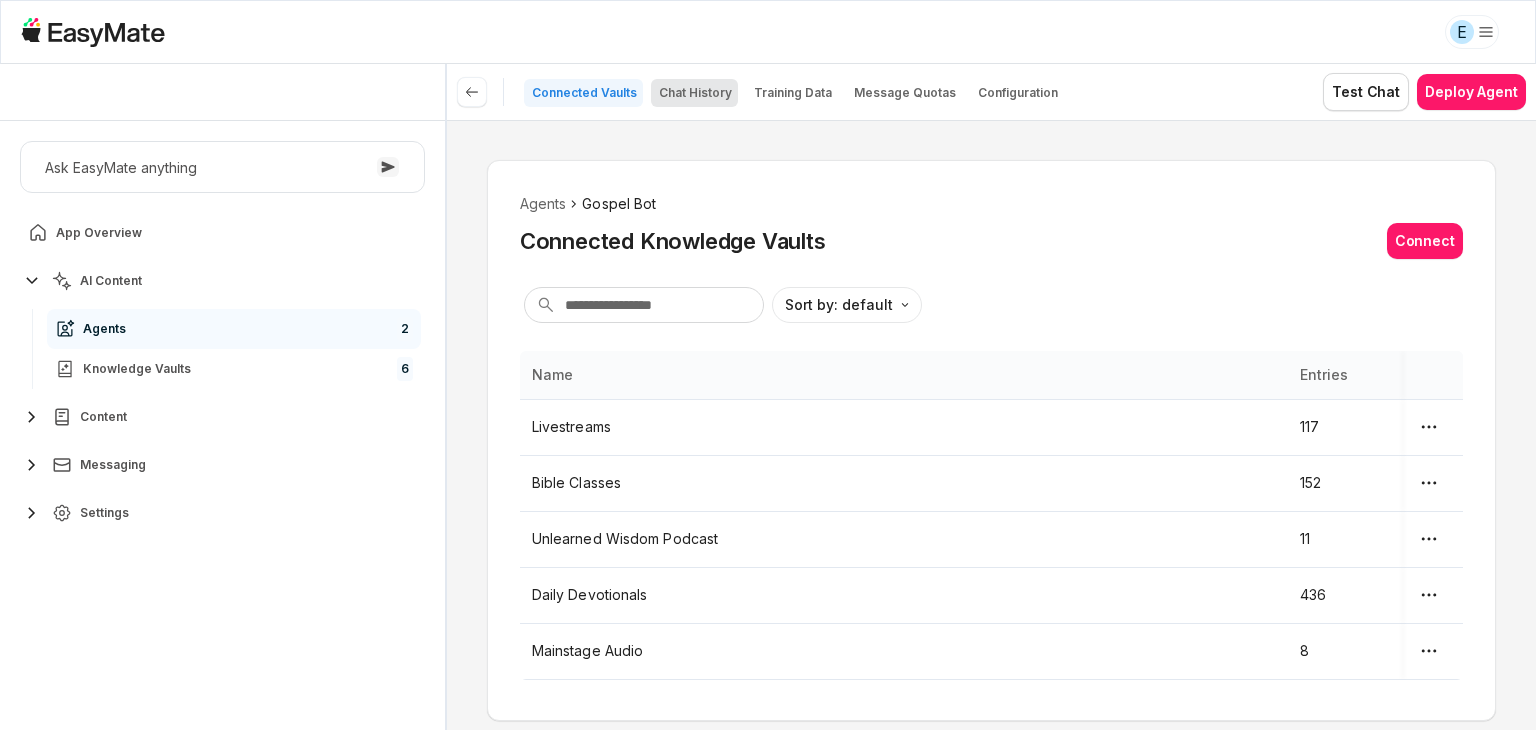 click on "Chat History" at bounding box center (695, 93) 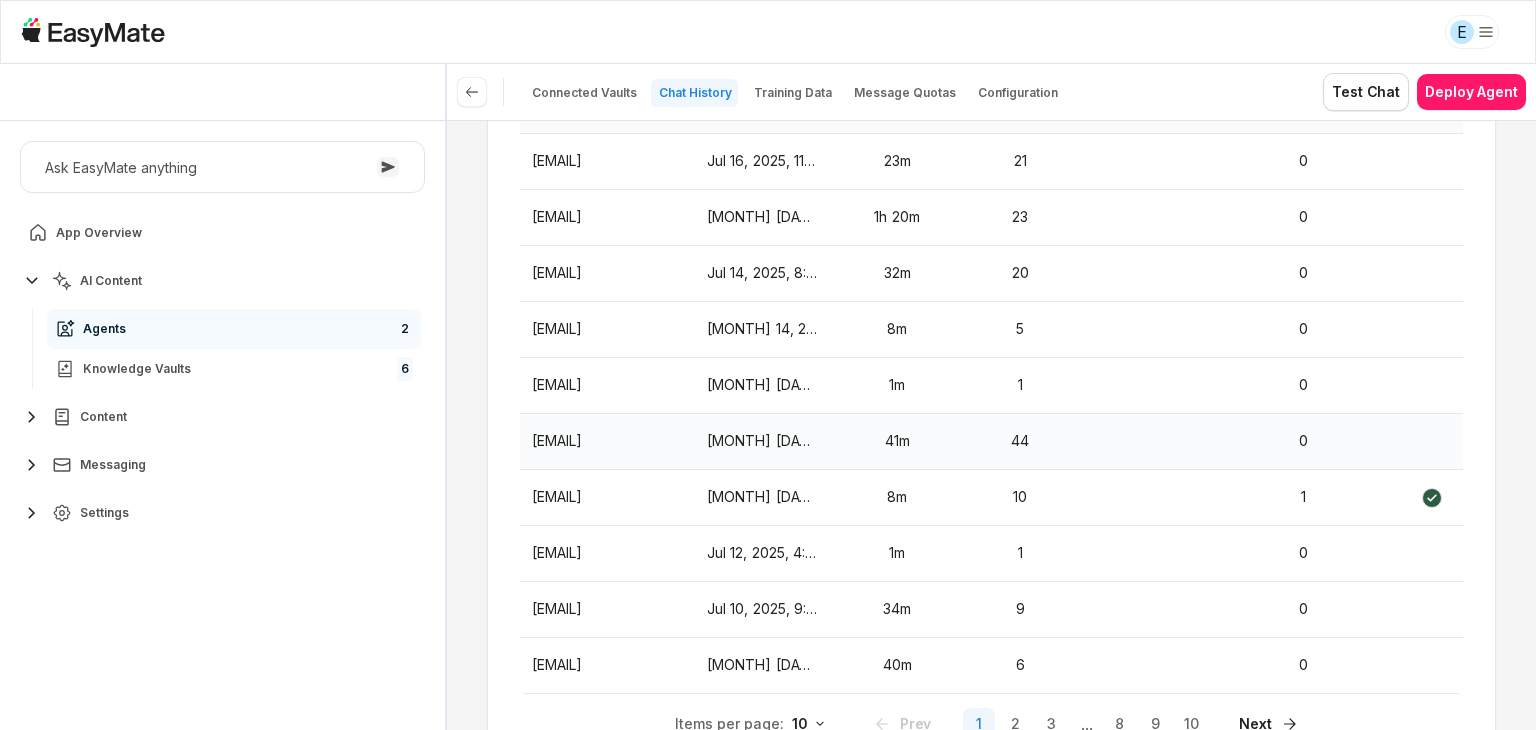 scroll, scrollTop: 354, scrollLeft: 0, axis: vertical 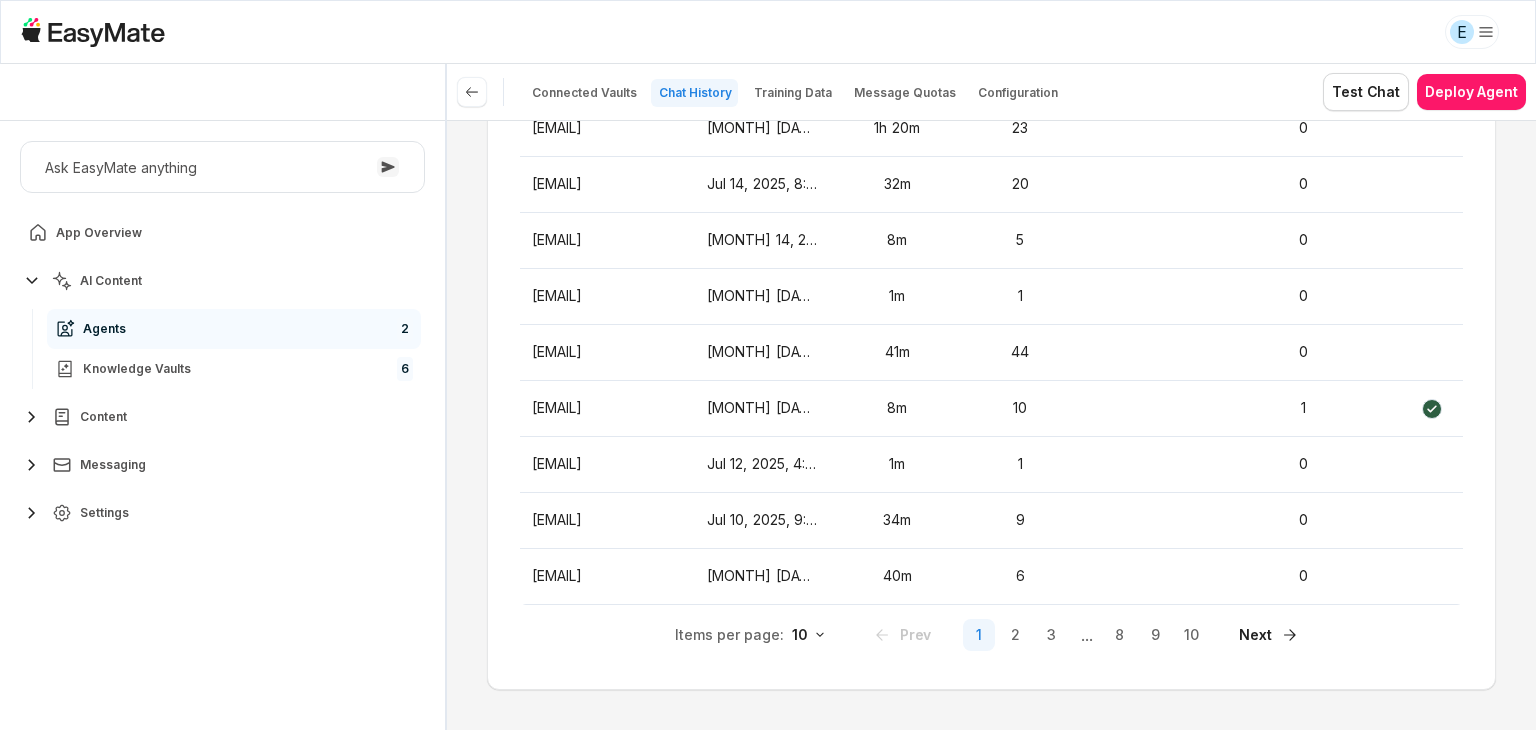 click on "Agents Gospel Bot Chat History Sort by: default Direction Email Session Date Feedback Reviewed Email Session Date Chat Duration Messages Feedback Training Data Reviewed [EMAIL] Jul 16, 2025, 11:01 AM  23m 21 0 [EMAIL] Jul 14, 2025, 8:41 PM 1h 20m 23 0 [EMAIL] Jul 14, 2025, 8:06 PM  32m 20 0 [EMAIL] Jul 14, 2025, 7:11 PM  8m 5 0 [EMAIL] Jul 14, 2025, 4:19 PM 1m 1 0 [EMAIL] Jul 13, 2025, 7:08 PM  41m 44 0 [EMAIL] Jul 13, 2025, 6:56 PM  8m 10 1 [EMAIL] Jul 12, 2025, 4:05 PM 1m 1 0 [EMAIL] Jul 10, 2025, 9:34 PM  34m 9 0 [EMAIL] Jul 10, 2025, 7:59 PM  40m 6 0 Items per page: 10 Prev 1 2 3 ... 8 9 10 Next" at bounding box center [991, 425] 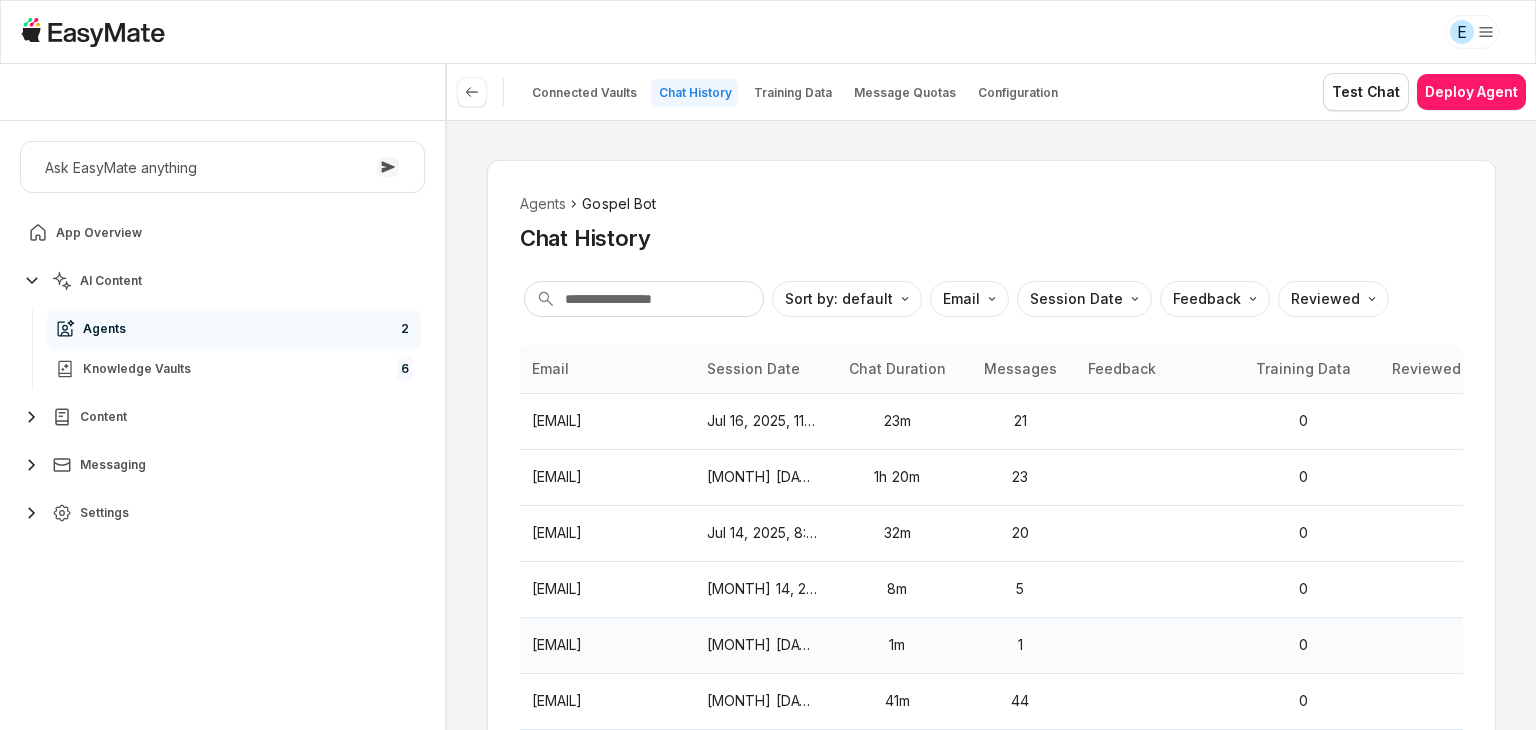 scroll, scrollTop: 354, scrollLeft: 0, axis: vertical 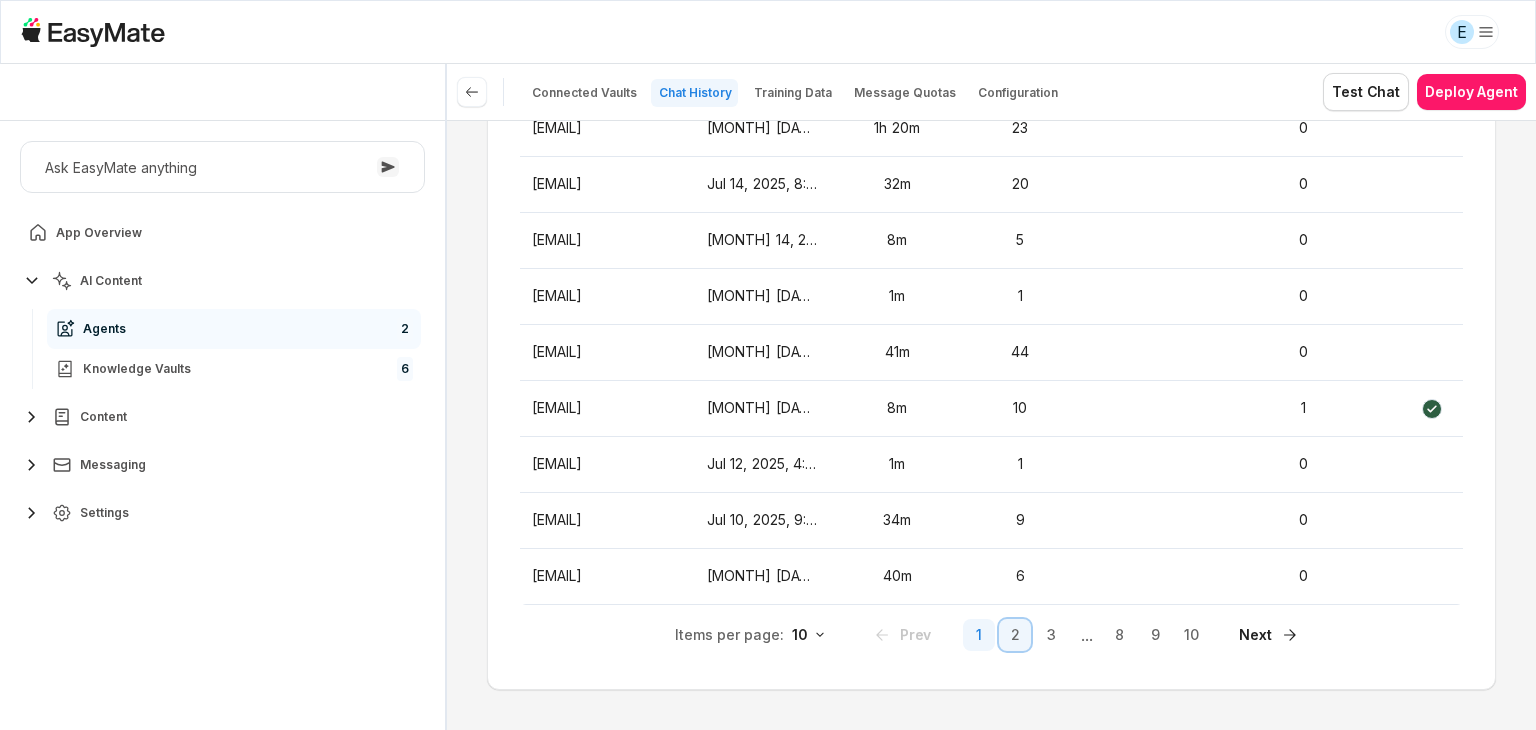 click on "2" at bounding box center [1015, 635] 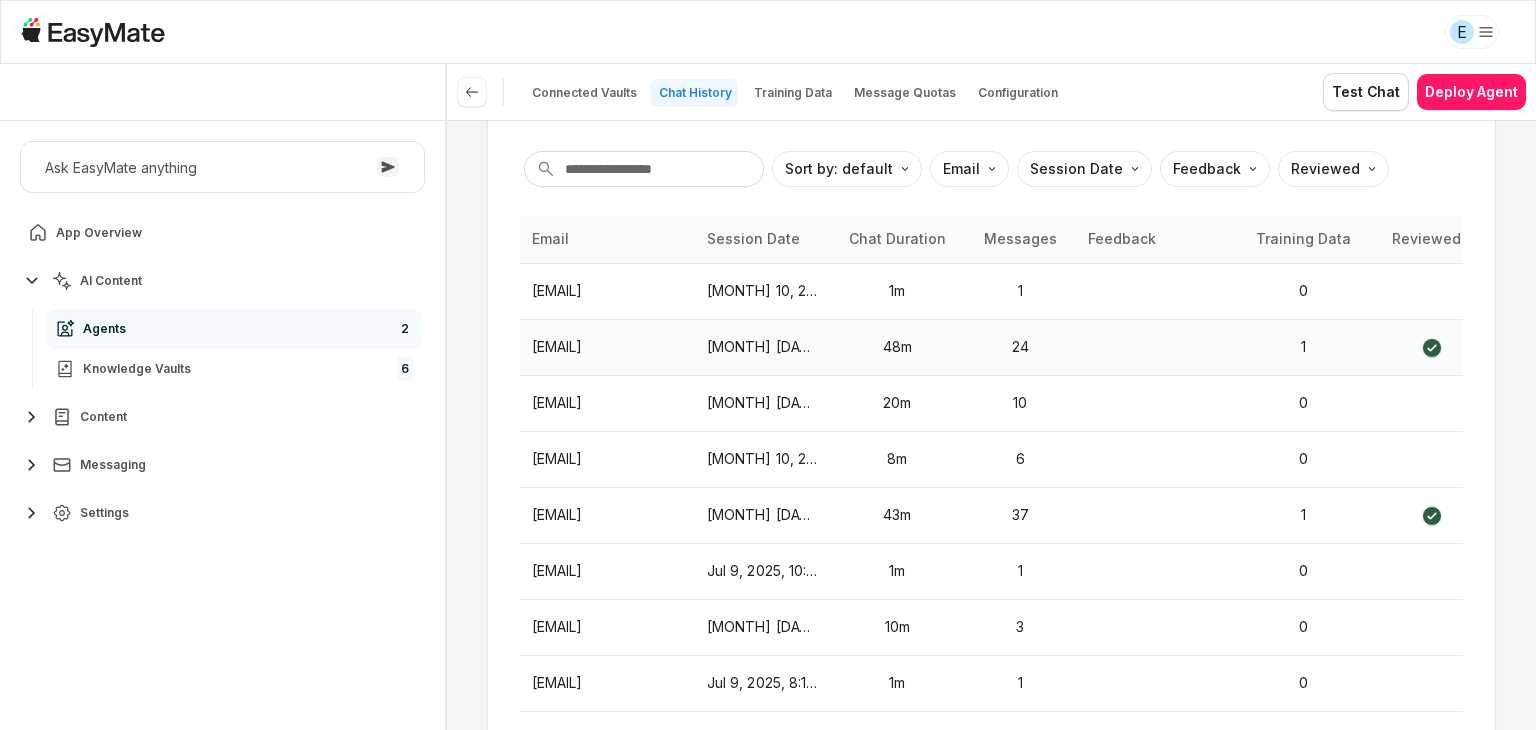 scroll, scrollTop: 129, scrollLeft: 0, axis: vertical 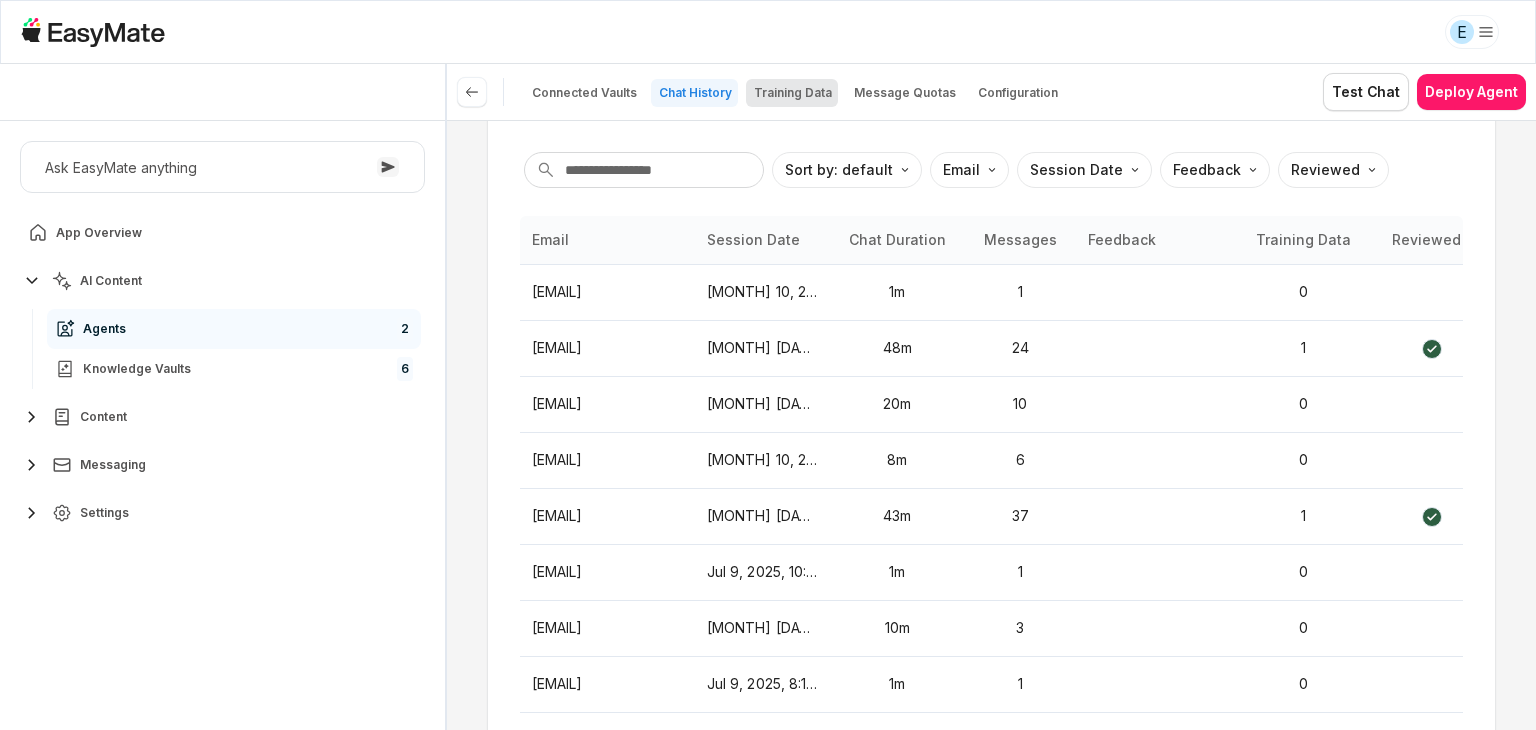 click on "Training Data" at bounding box center (793, 93) 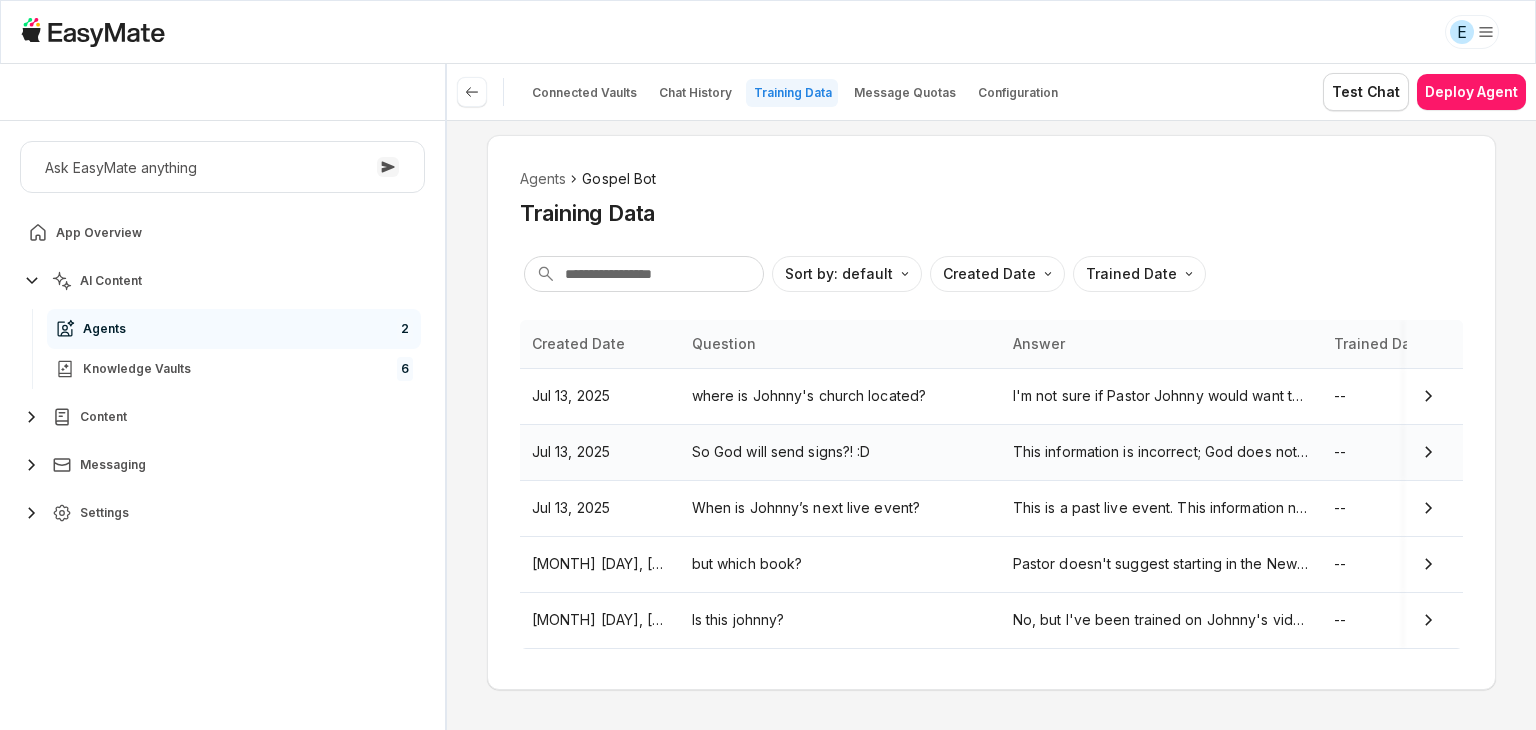 scroll, scrollTop: 30, scrollLeft: 0, axis: vertical 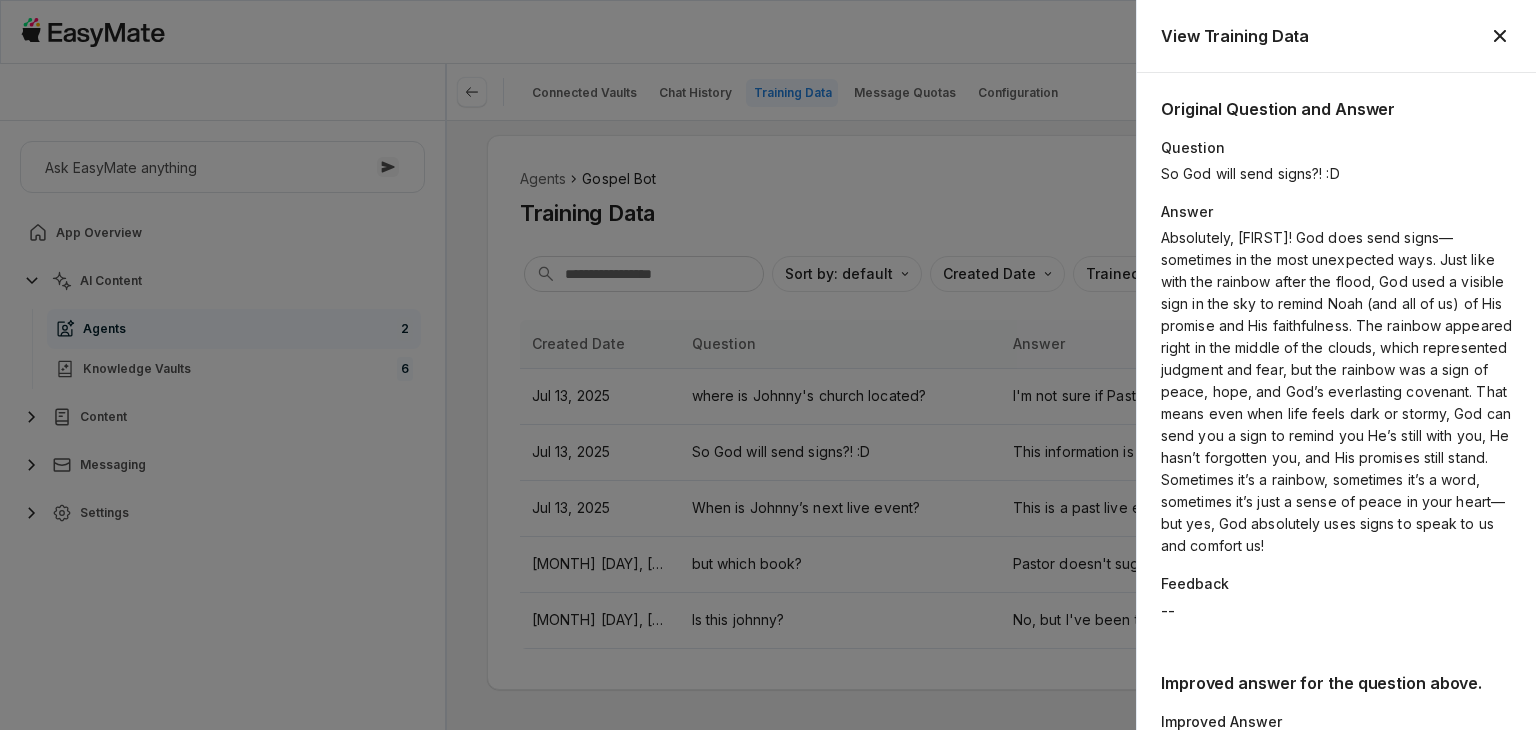 click 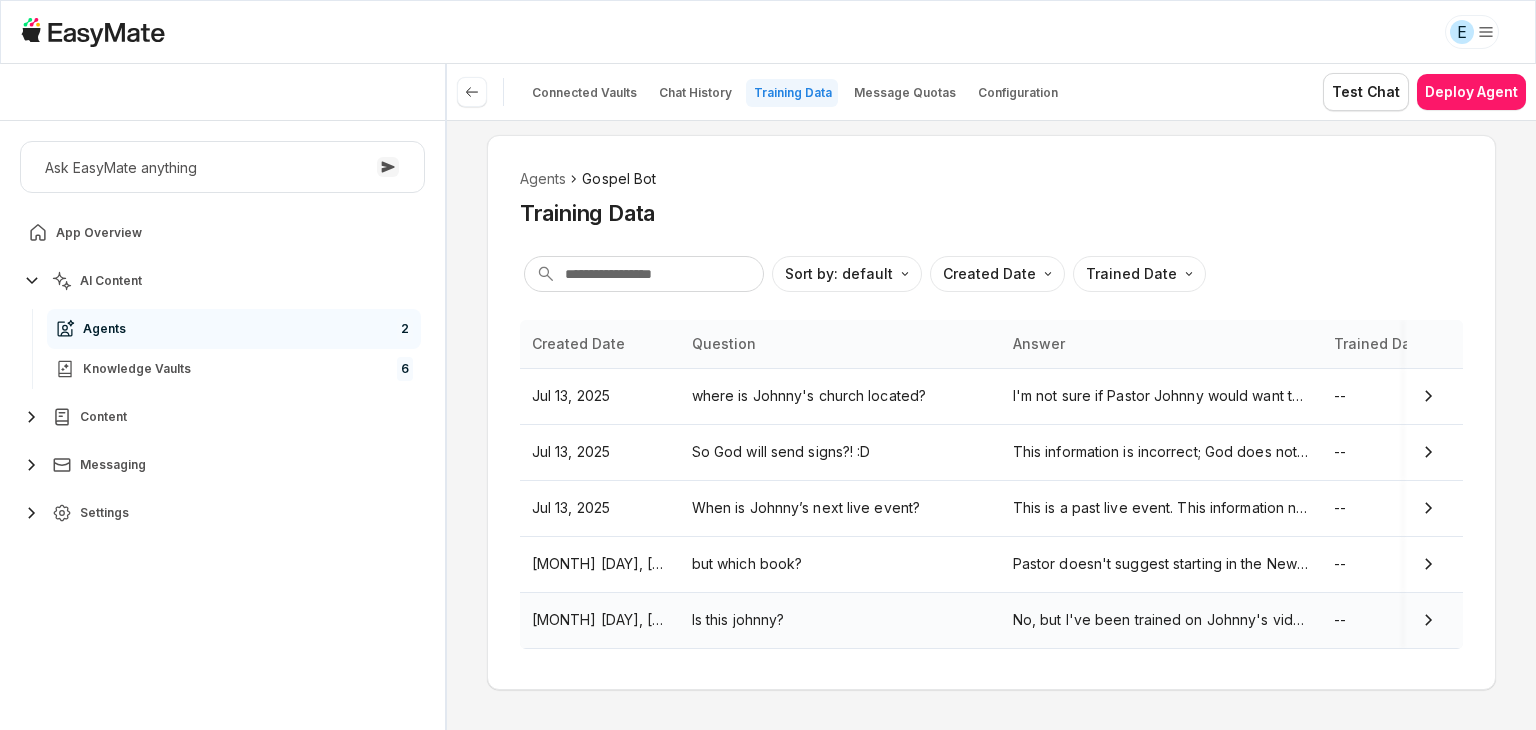 click on "Is this johnny?" at bounding box center (840, 620) 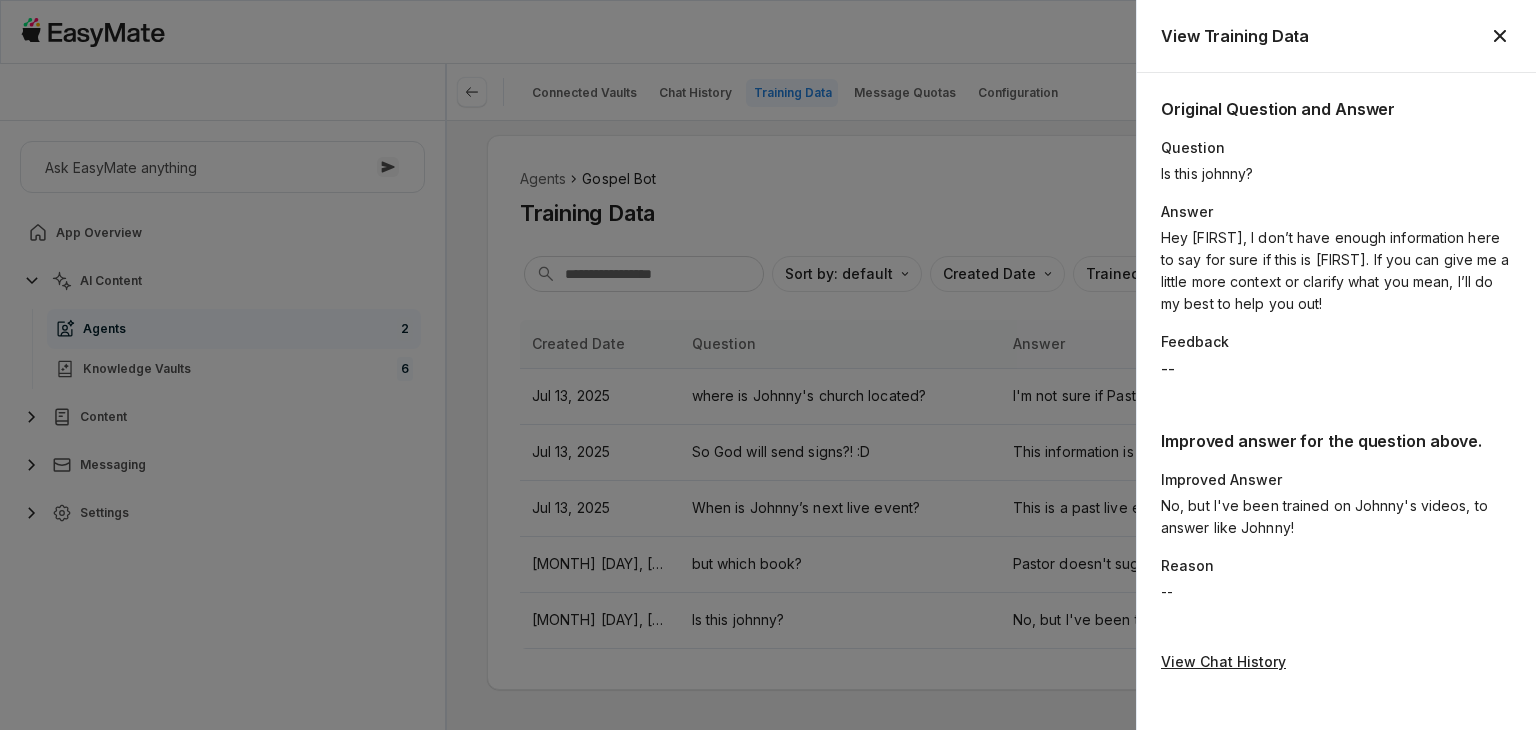 click 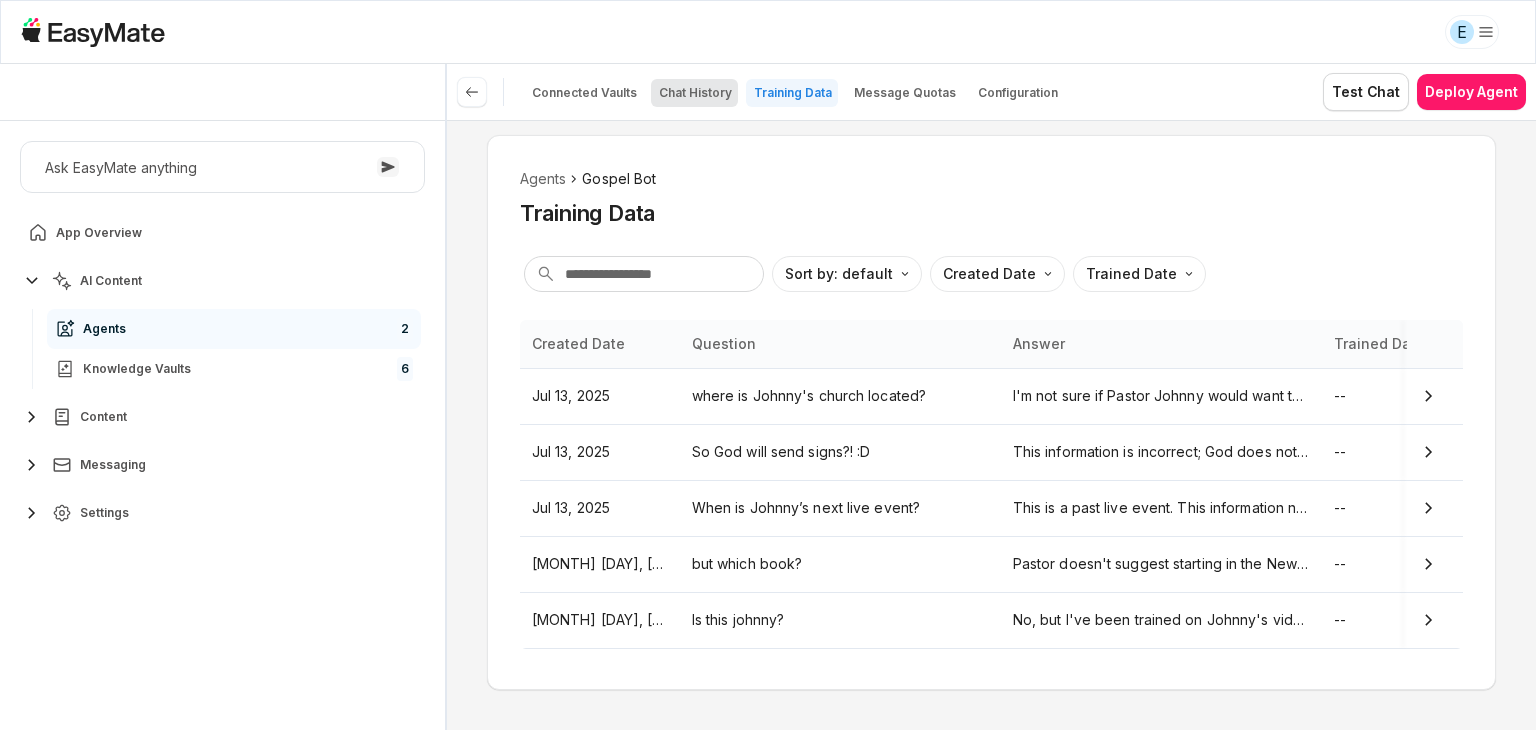 click on "Chat History" at bounding box center [695, 93] 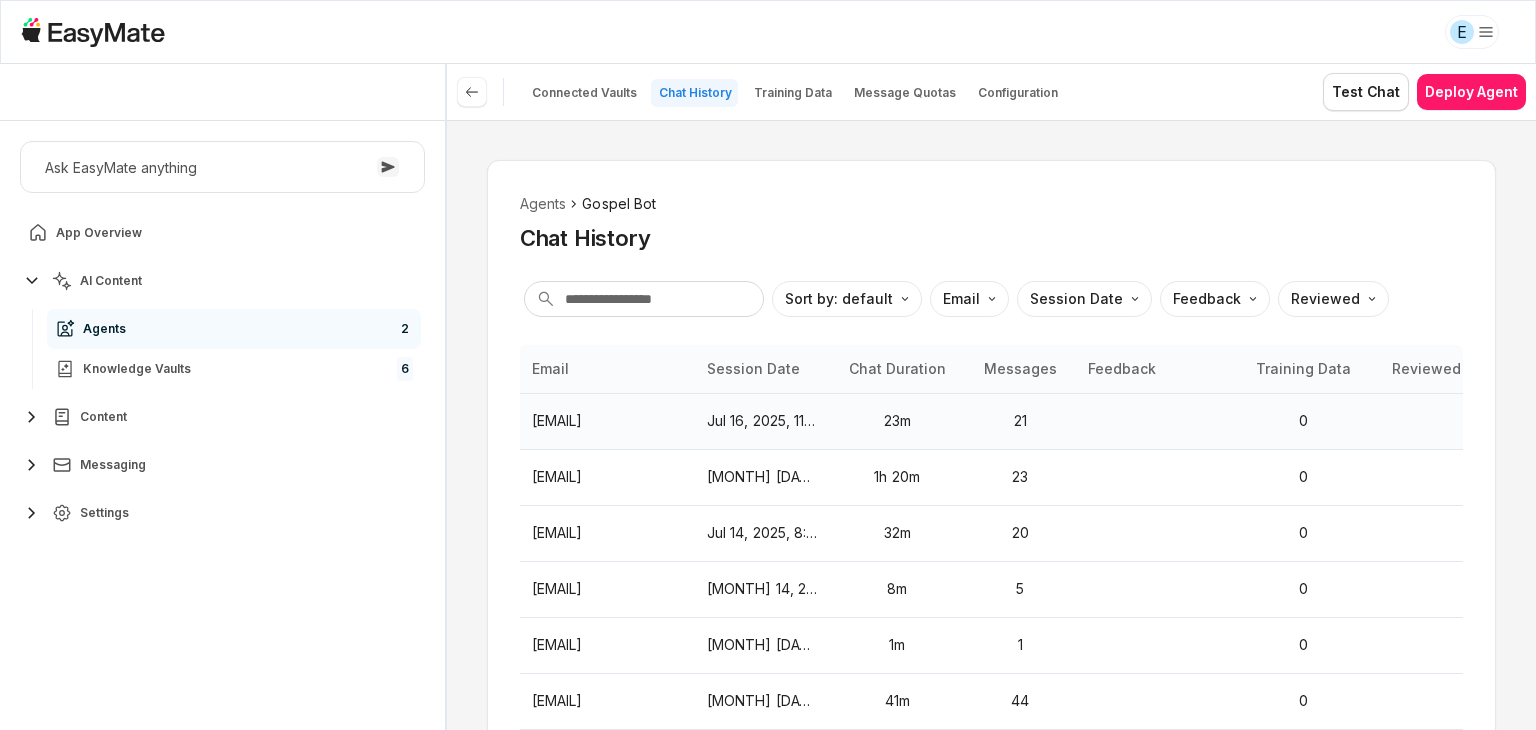click on "21" at bounding box center (1020, 421) 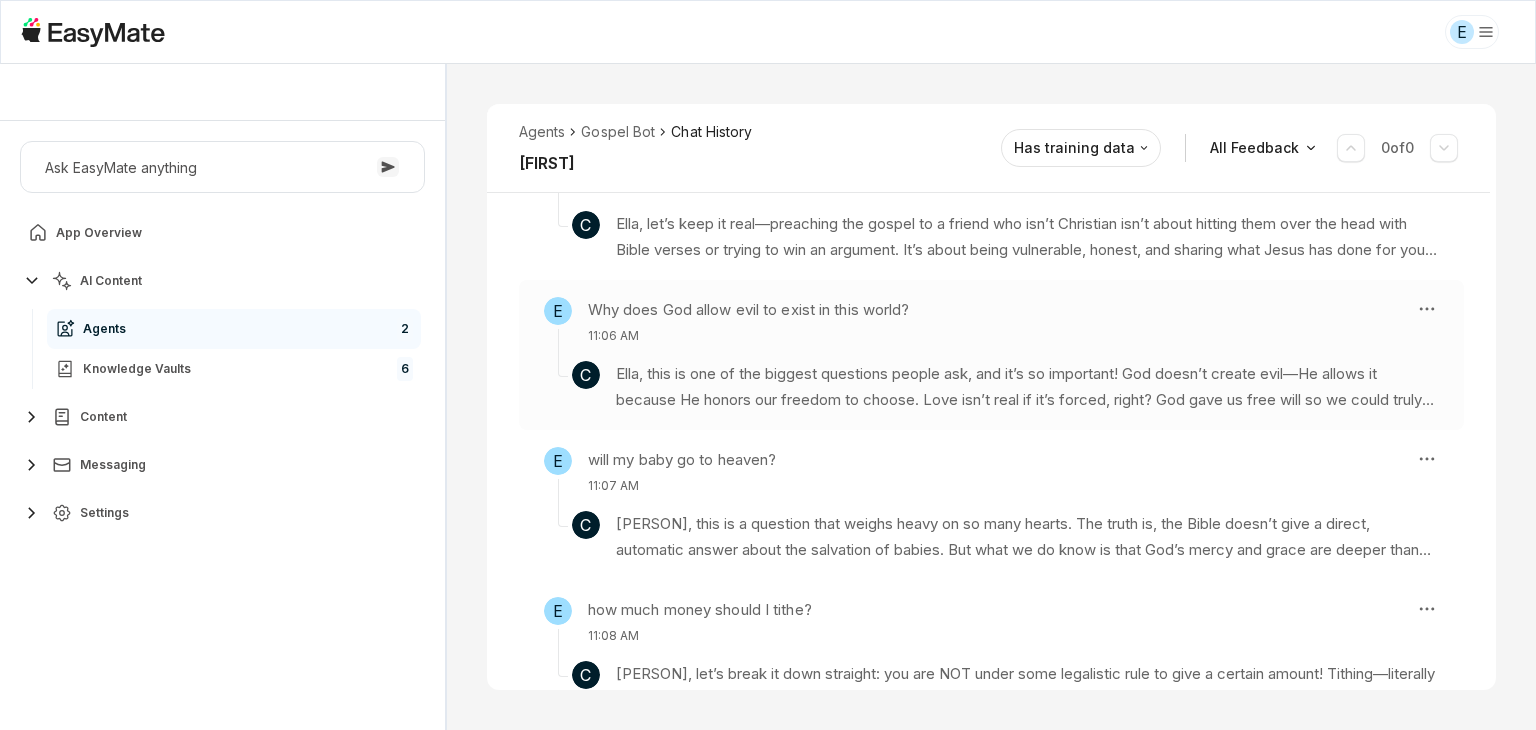 scroll, scrollTop: 956, scrollLeft: 0, axis: vertical 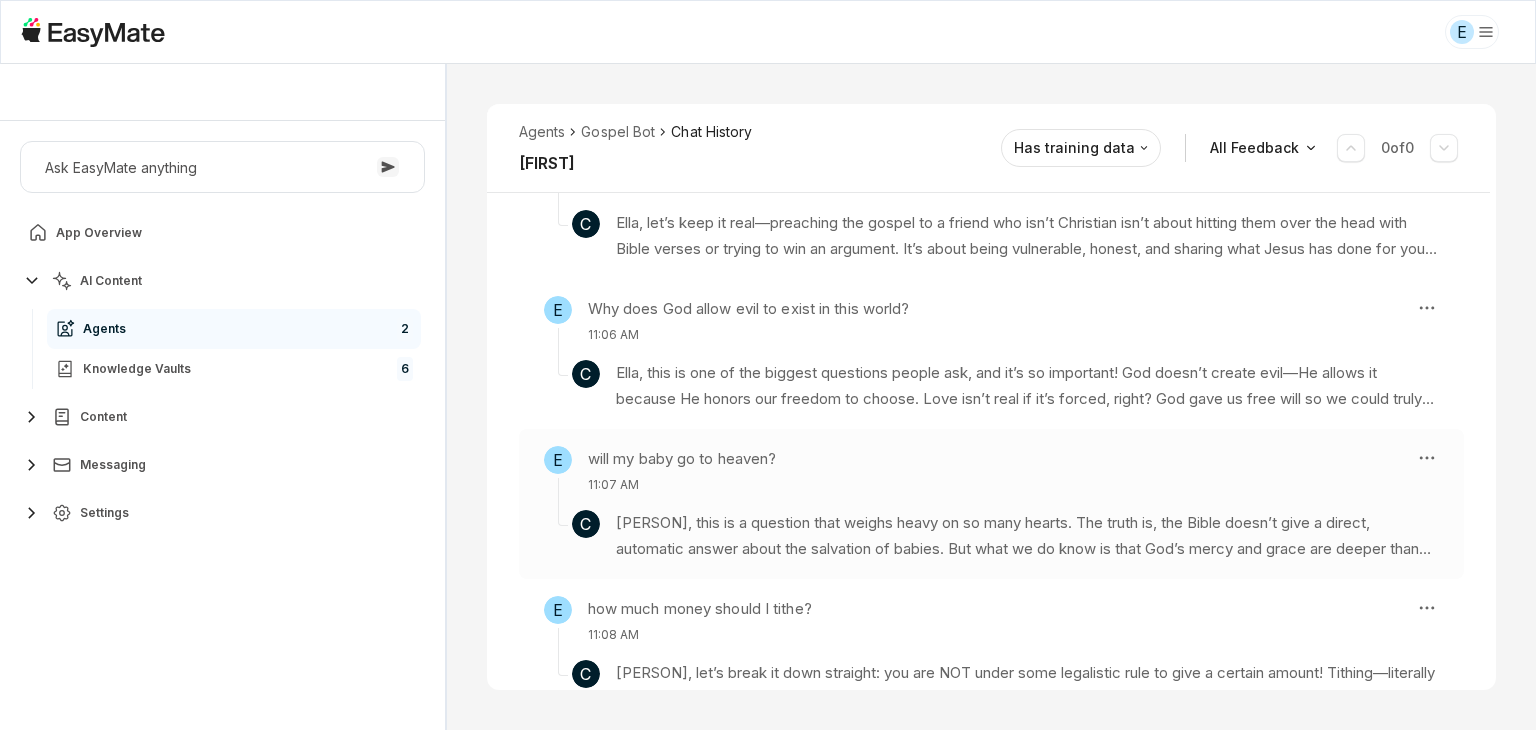 click on "[PERSON], this is a question that weighs heavy on so many hearts. The truth is, the Bible doesn’t give a direct, automatic answer about the salvation of babies. But what we do know is that God’s mercy and grace are deeper than we can ever understand. Scripture shows us that none of us are born innocent—Psalm 51:5 says we’re born in sin—but God’s standard and His mercy are far greater than ours. In Matthew 18, Jesus talks about how precious children are to Him and how He covers them with His mercy. Sometimes, what looks like loss to us might actually be God rescuing a child from the pain of this world. God doesn’t cause the pain, but He does redeem it. So, while we may not have every answer, we can trust in God’s righteous and merciful character. Jesus conquered death for everyone—including your baby. Trust His goodness, even when you don’t understand." at bounding box center [1027, 536] 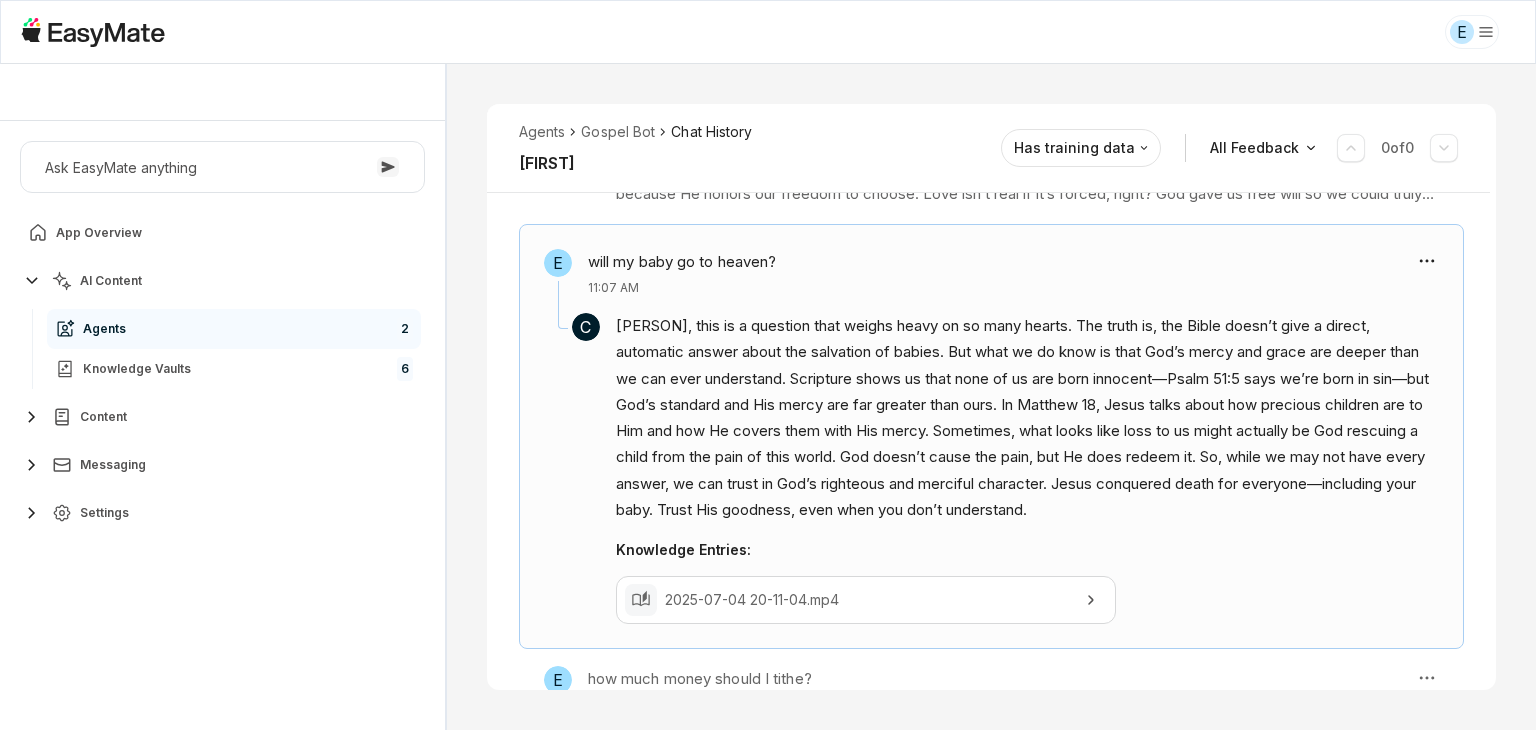 scroll, scrollTop: 1160, scrollLeft: 0, axis: vertical 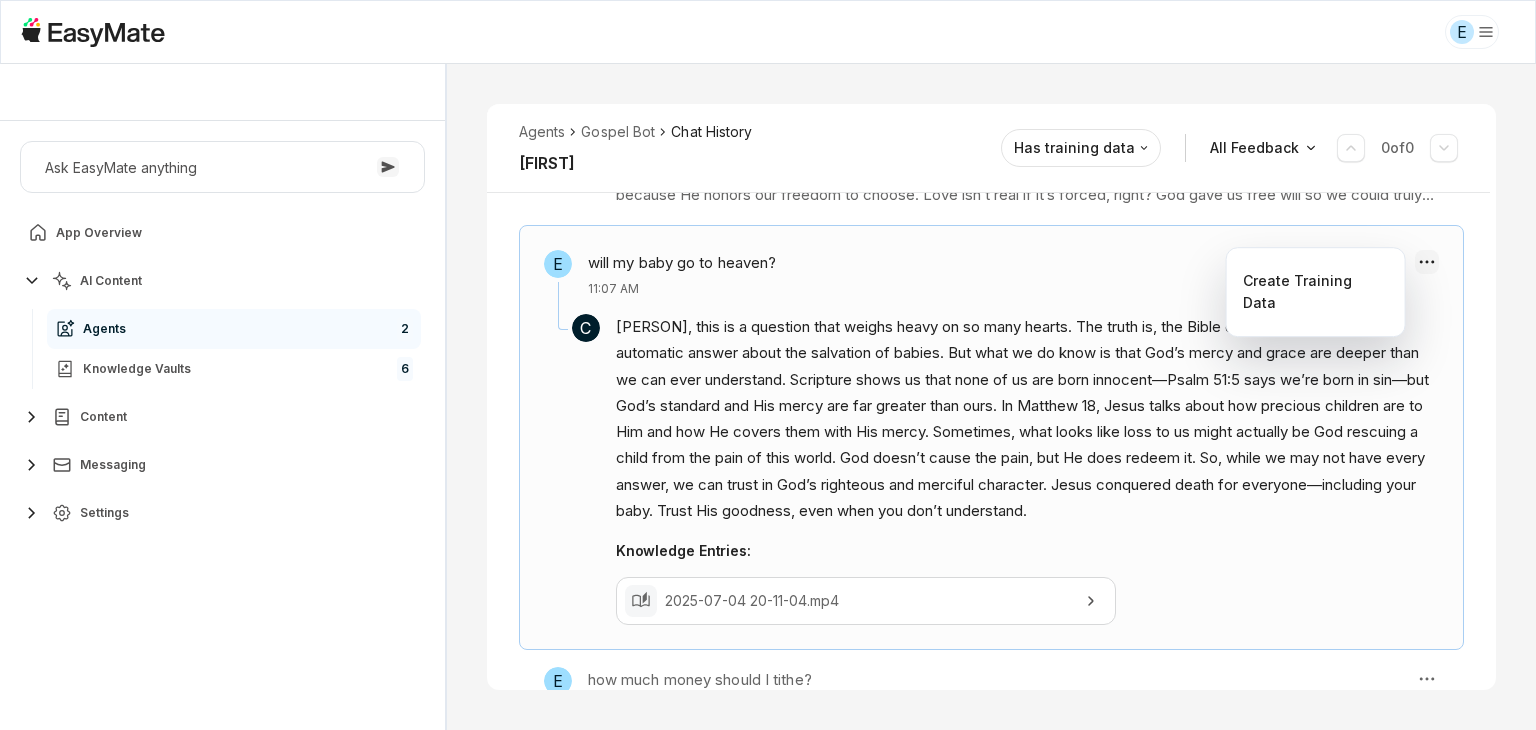 click on "E Core of the Heart Ask EasyMate anything App Overview AI Content Agents 2 Knowledge Vaults 6 Content Messaging Settings B How can I help you today? Scroll to bottom Send Agents Gospel Bot Chat History [FIRST] Reviewed Email [EMAIL] Session ID 844 Session Date [MONTH] [DAY], [YEAR], [TIME] Chat Duration 23m Positive Feedback 0 Negative Feedback 0 Messages 21 Training Data 0 Agents Gospel Bot Chat History [FIRST] Has training data All Feedback 0 of 0 E should I trust you over chatgpt? [TIME] C
"Examine yourselves, whether ye be in the faith; prove your own selves." (2 Corinthians 13:5 KJV) Knowledge Entries: 2025-05-22 14-13-25.mp4 E How can I change my heart posture? [TIME] C
It’s not about striving or pretending. It’s about surrender—letting God be your everything. He does the transforming, not you. Hallelujah!
Knowledge Entries: [TIME] C" at bounding box center [768, 365] 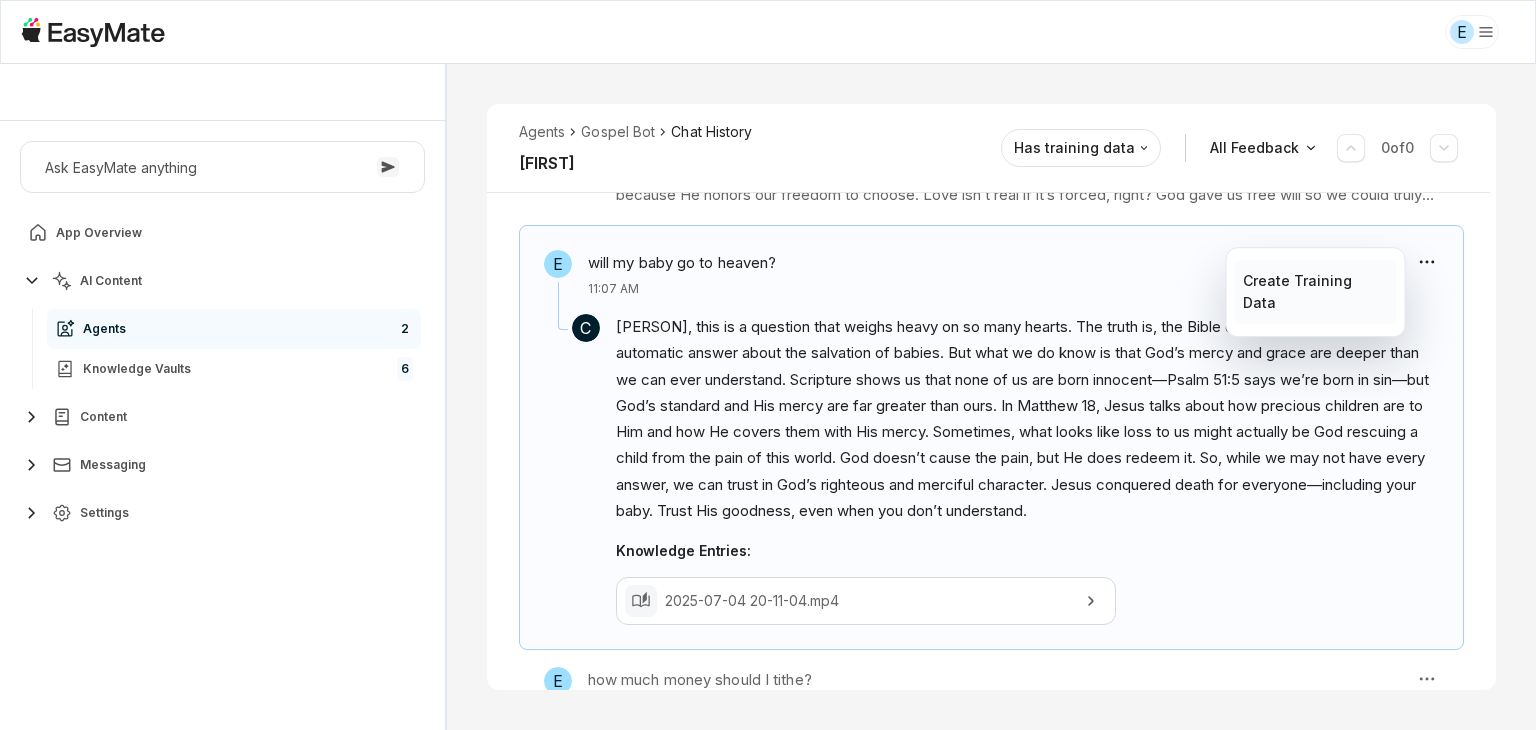 click on "Create Training Data" at bounding box center [1315, 292] 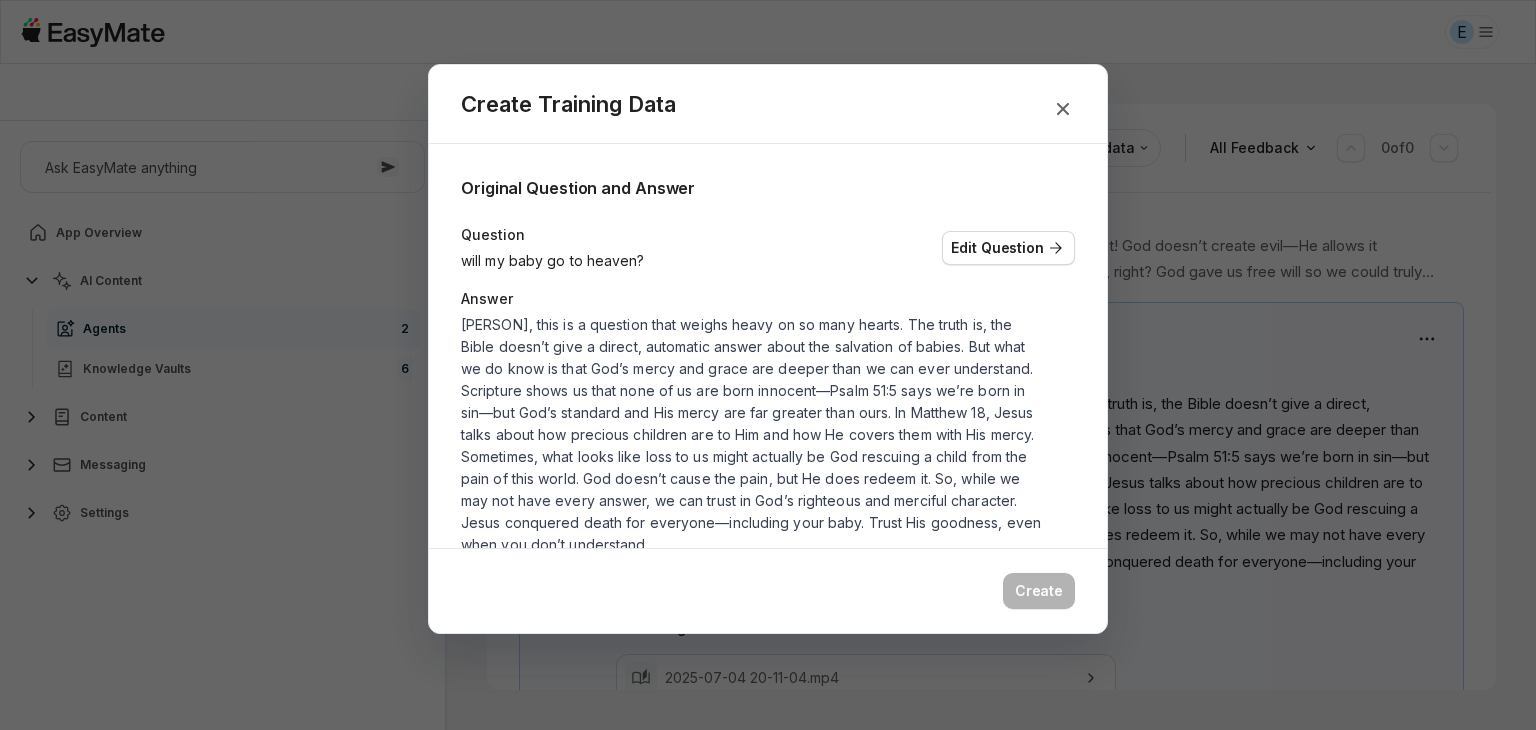 scroll, scrollTop: 1019, scrollLeft: 0, axis: vertical 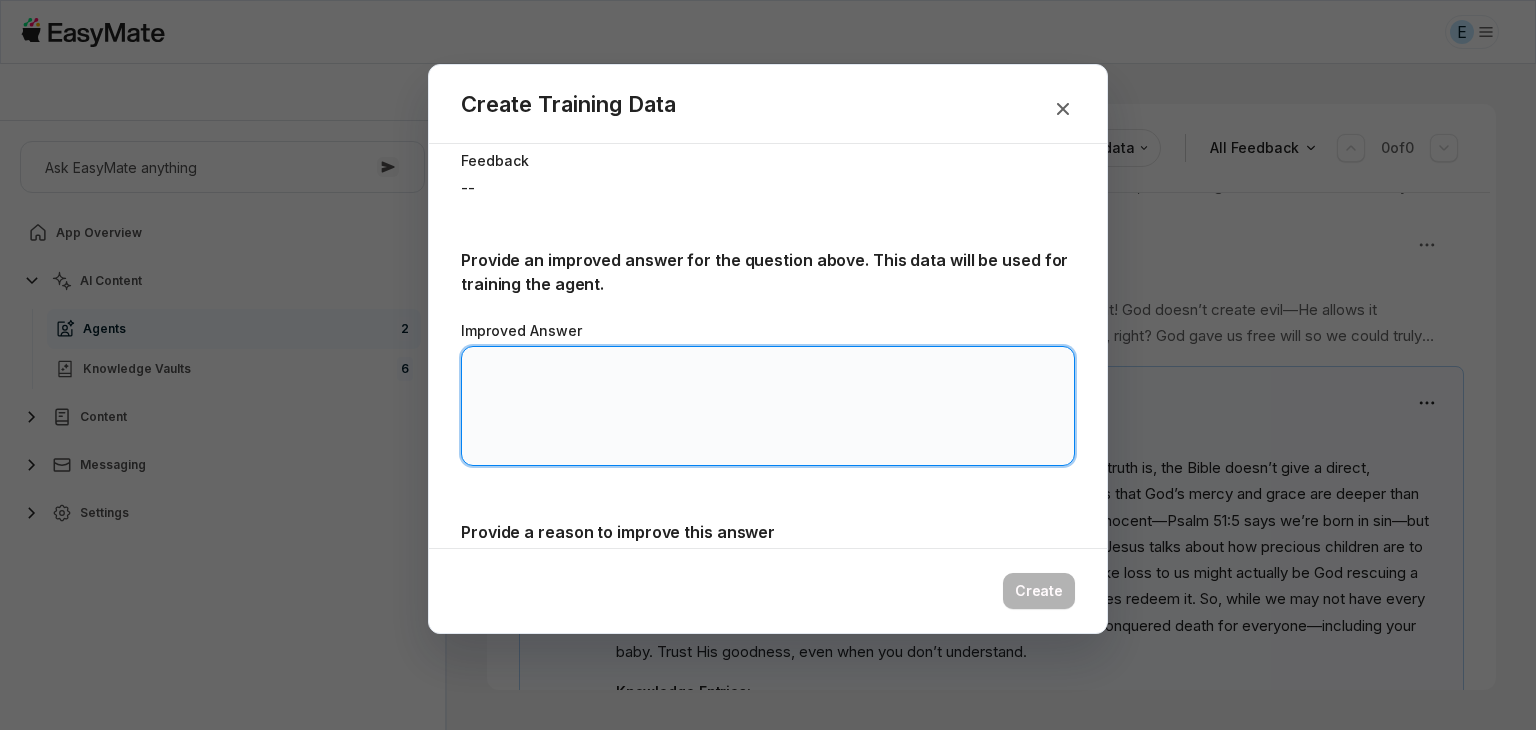 click on "Improved Answer" at bounding box center [768, 406] 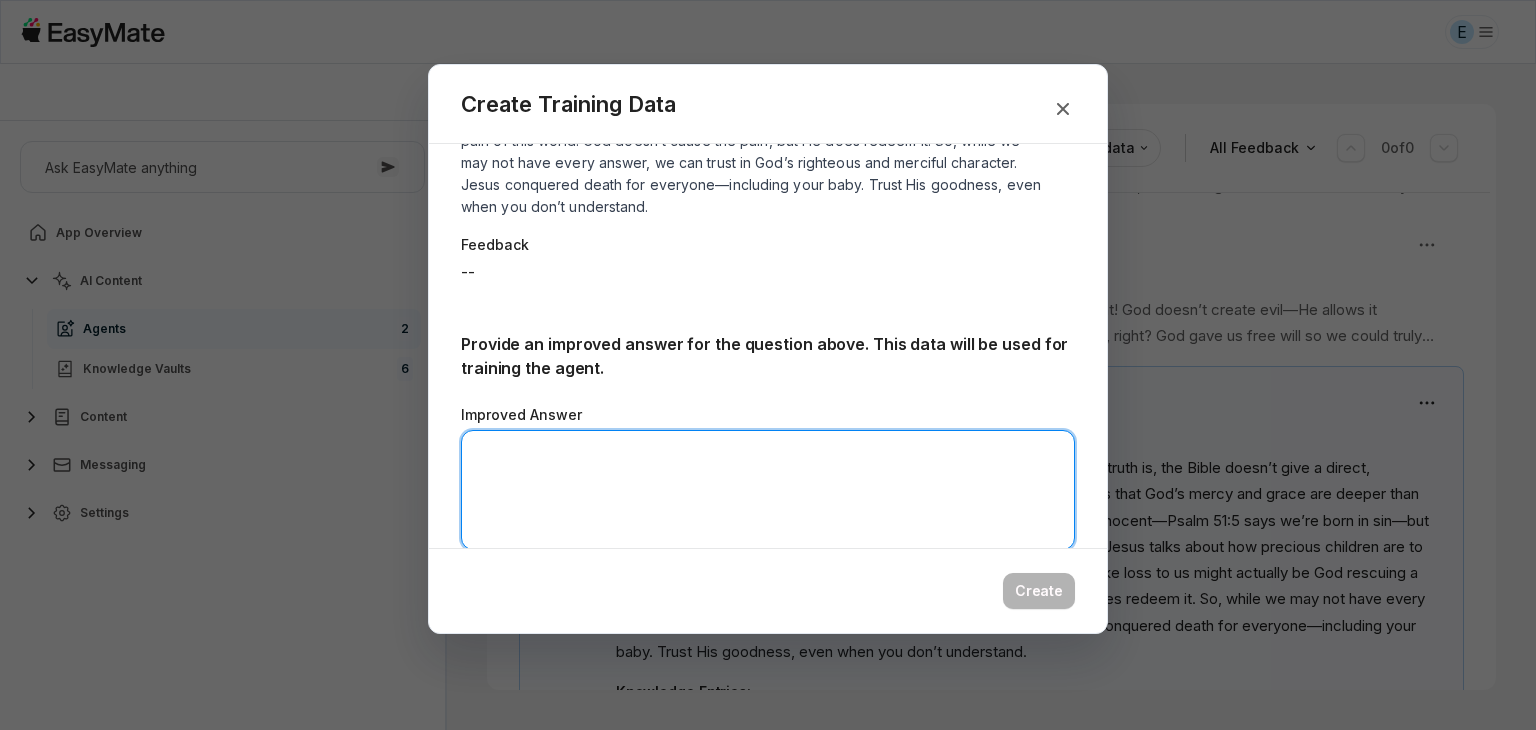 scroll, scrollTop: 339, scrollLeft: 0, axis: vertical 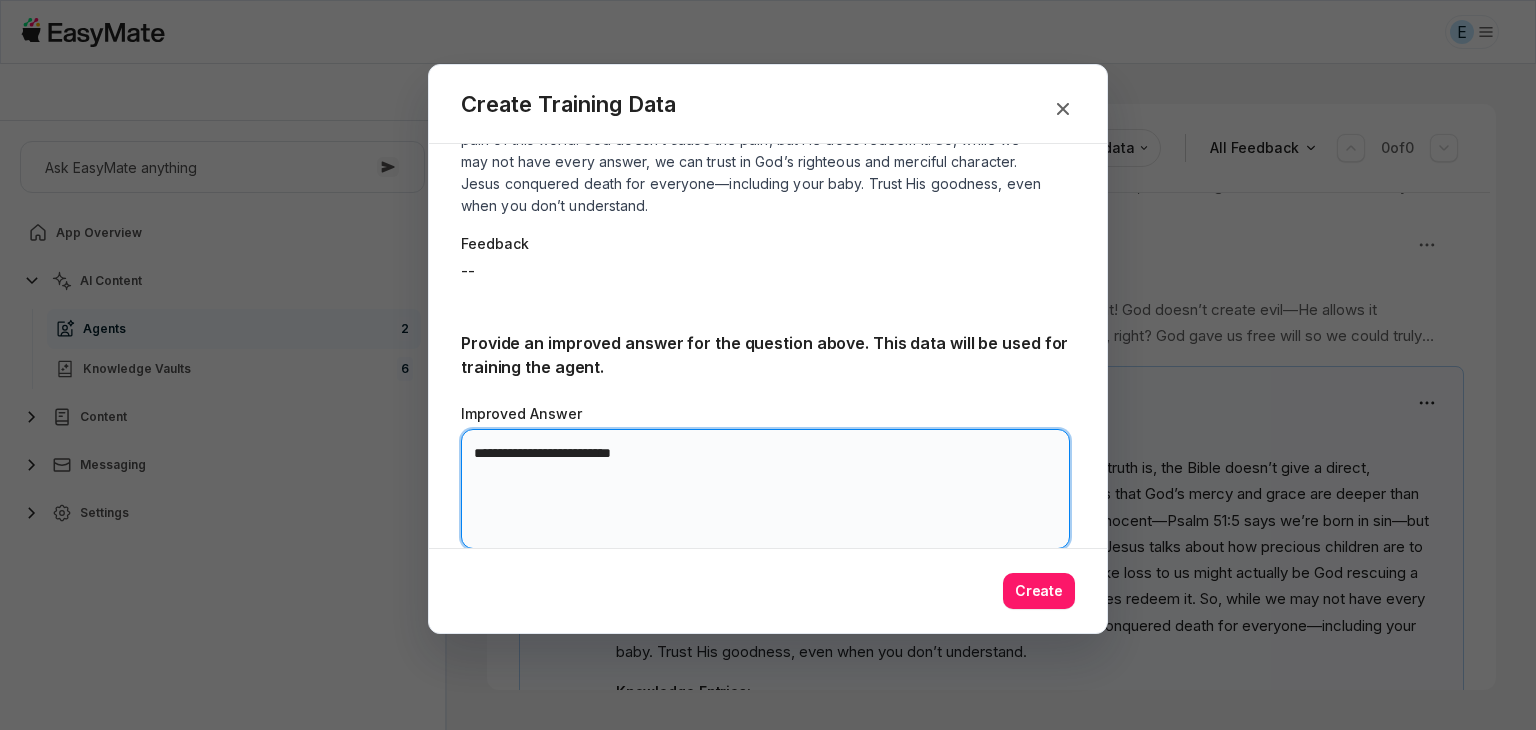 click on "**********" at bounding box center (765, 489) 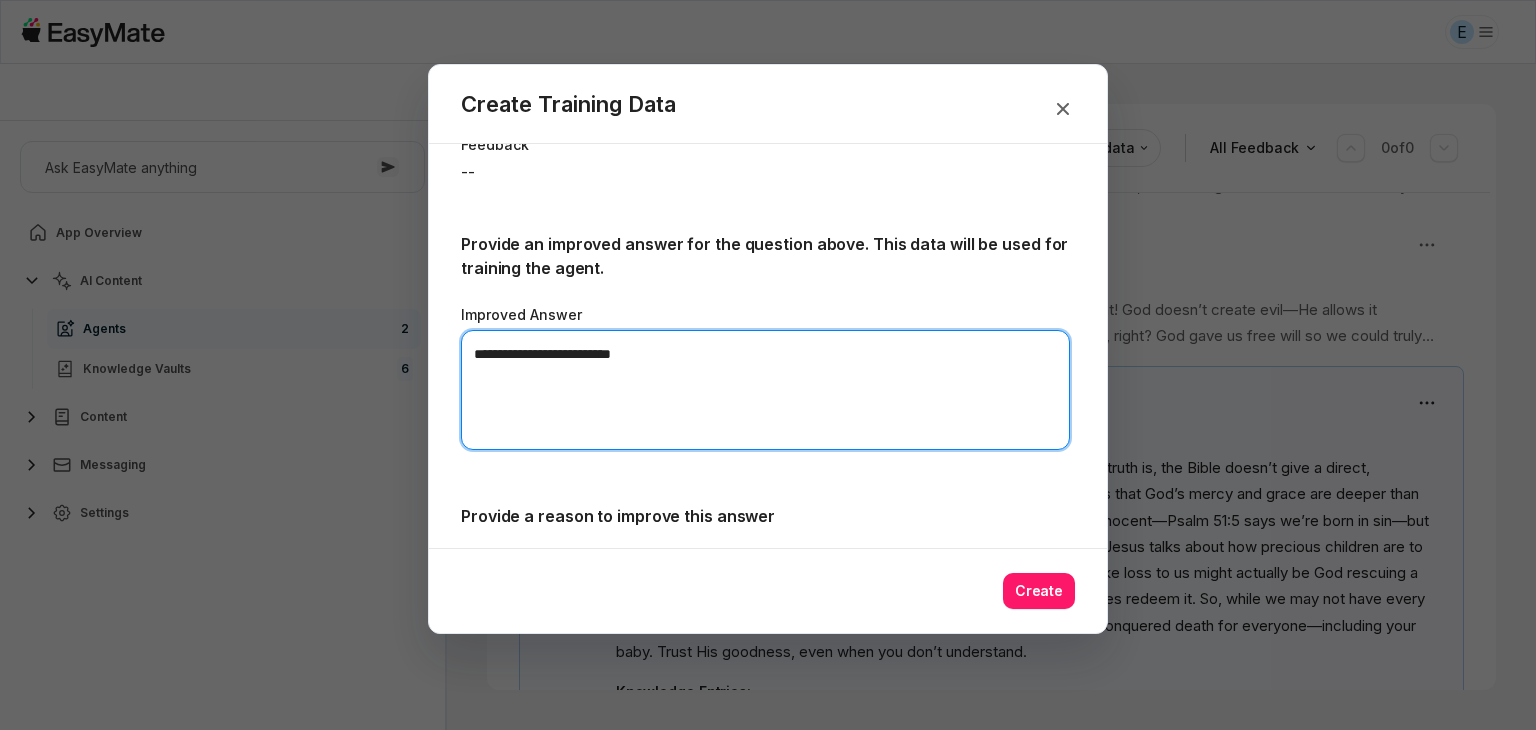 scroll, scrollTop: 437, scrollLeft: 0, axis: vertical 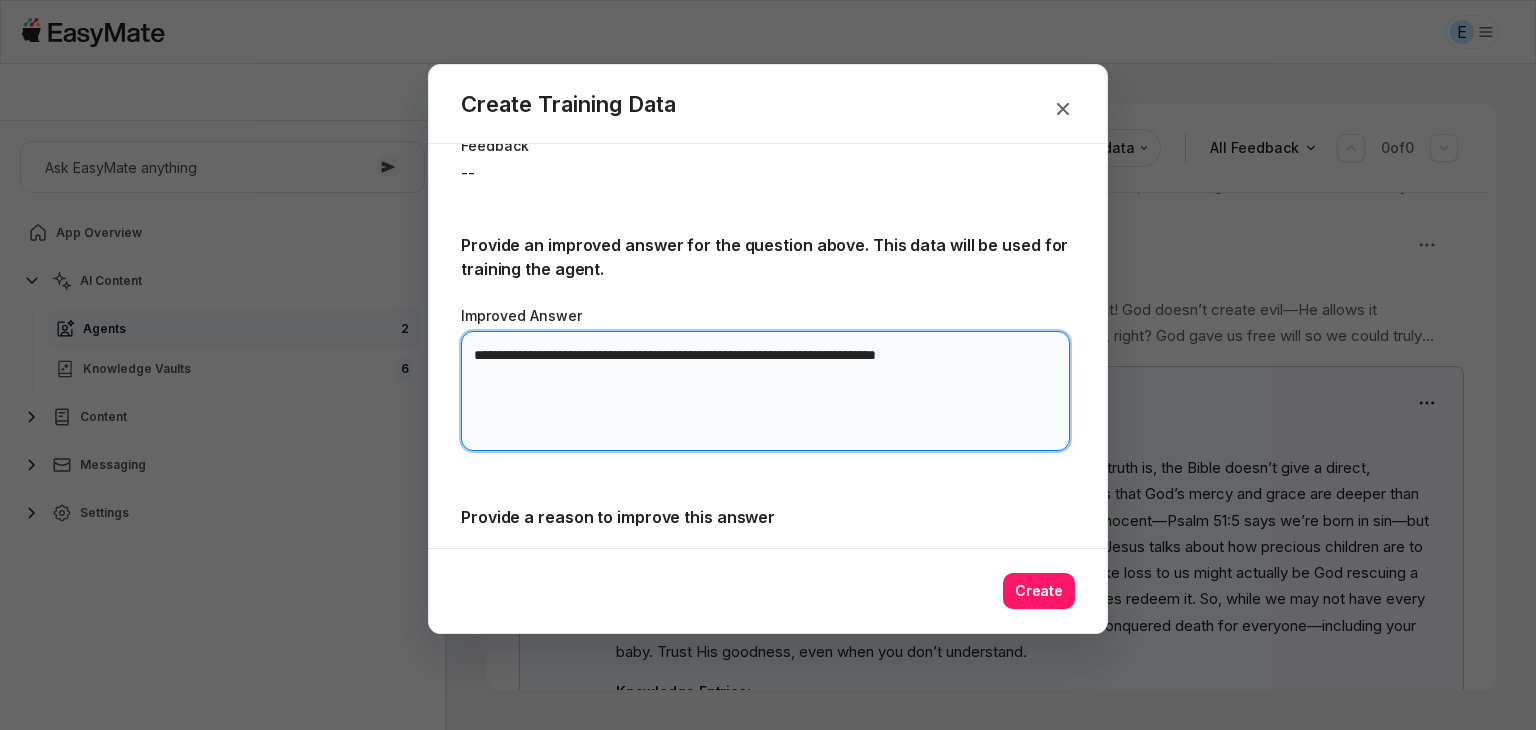 click on "**********" at bounding box center (765, 391) 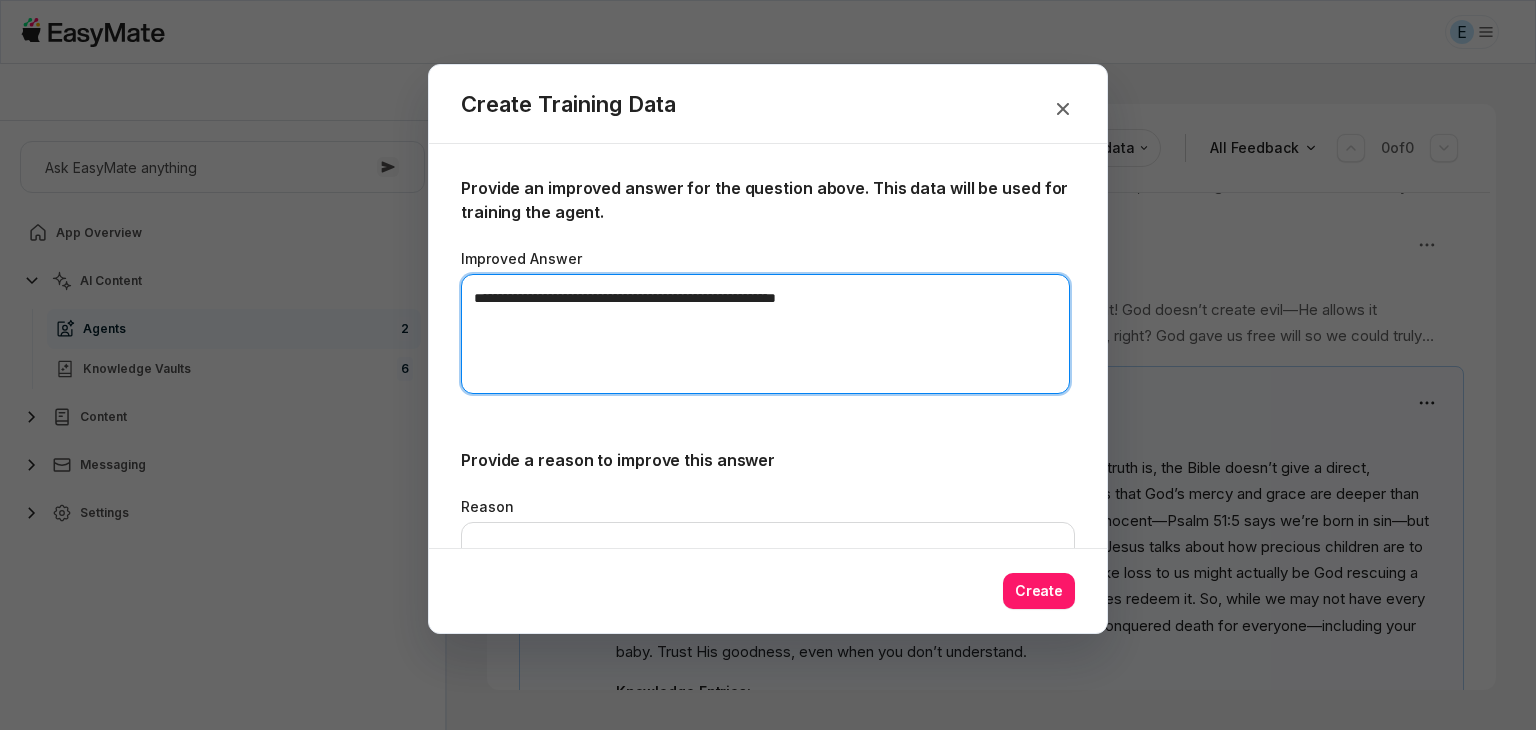 scroll, scrollTop: 492, scrollLeft: 0, axis: vertical 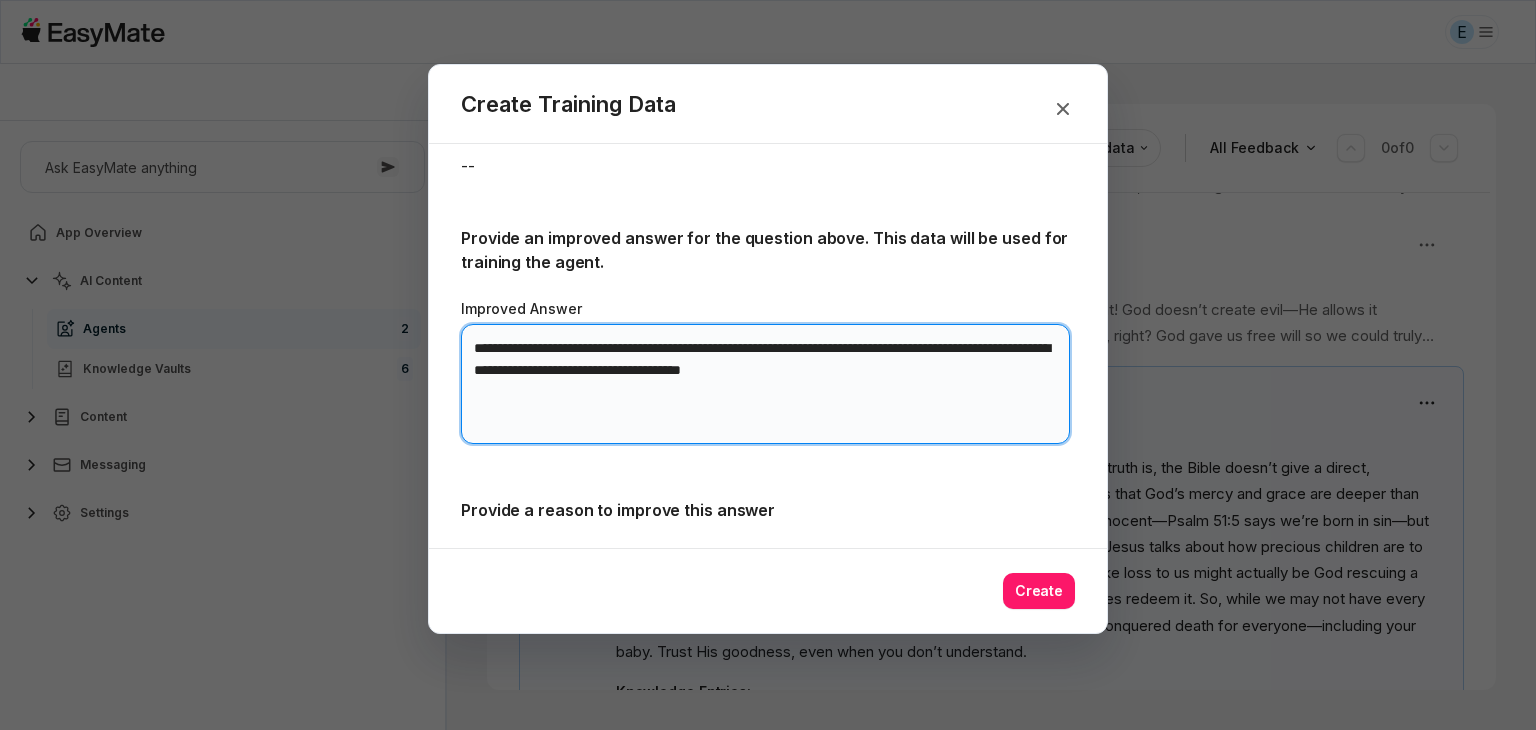 click on "**********" at bounding box center (765, 384) 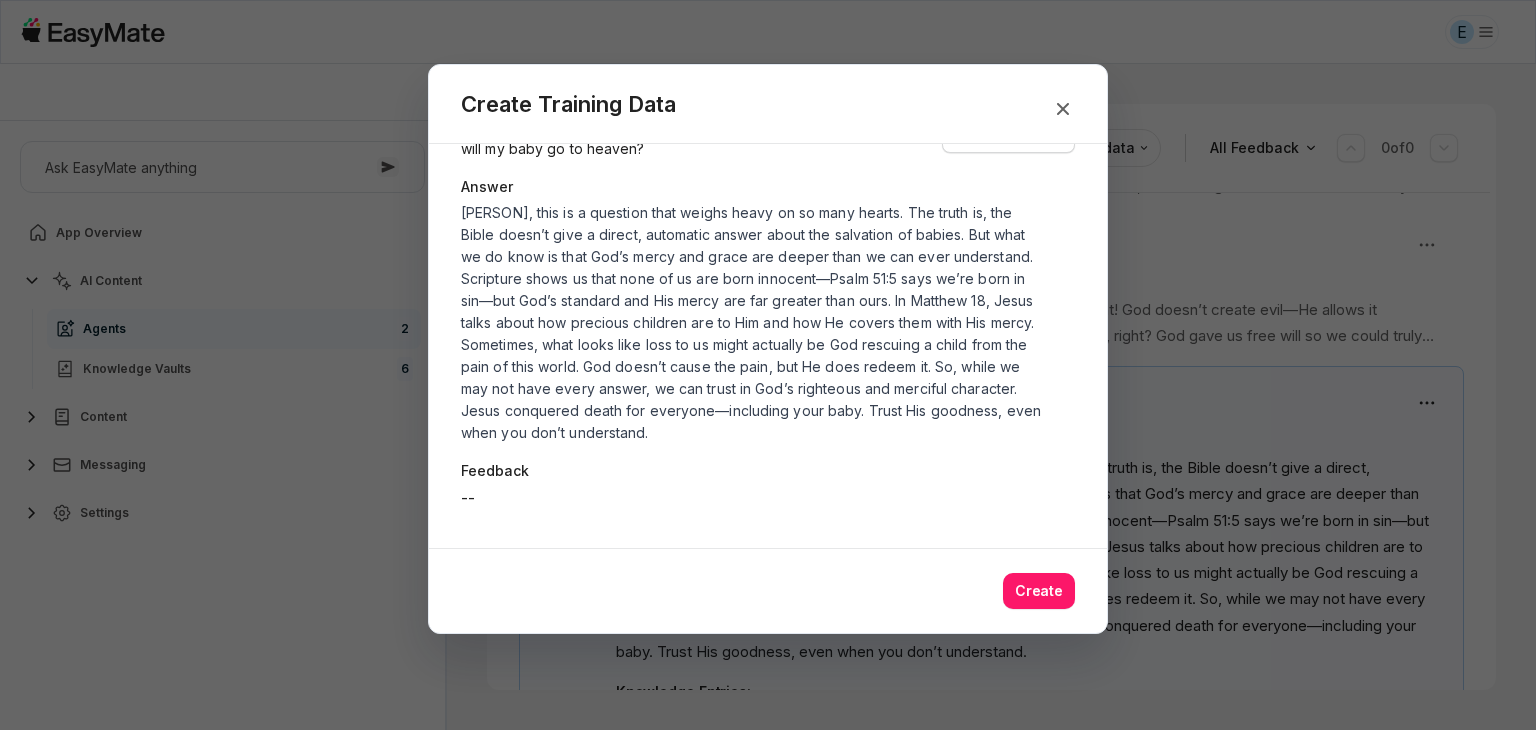 scroll, scrollTop: 111, scrollLeft: 0, axis: vertical 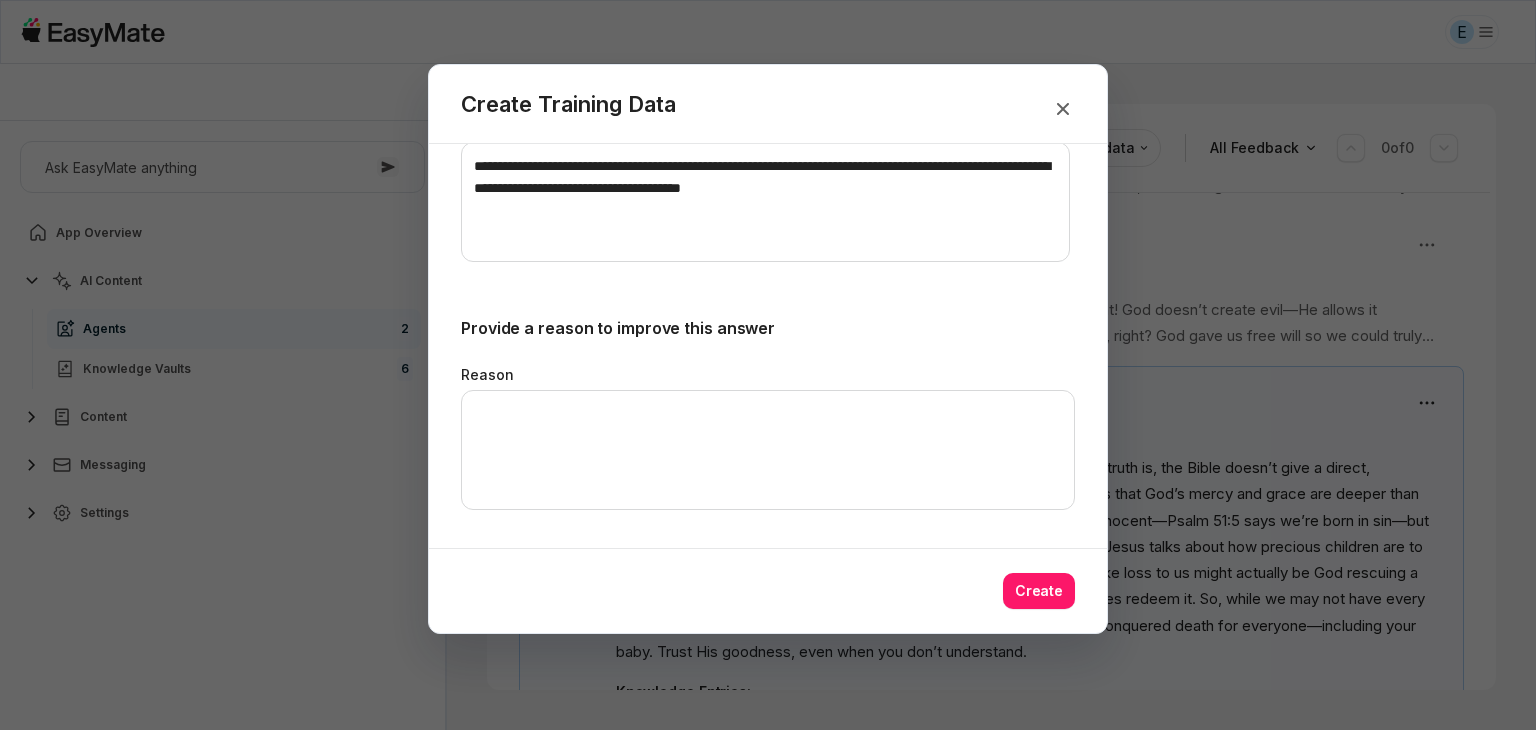click on "E Core of the Heart Ask EasyMate anything App Overview AI Content Agents 2 Knowledge Vaults 6 Content Messaging Settings B How can I help you today? Scroll to bottom Send Agents Gospel Bot Chat History [FIRST] Reviewed Email [EMAIL] Session ID 844 Session Date [MONTH] [DAY], [YEAR], [TIME] Chat Duration 23m Positive Feedback 0 Negative Feedback 0 Messages 21 Training Data 0 Agents Gospel Bot Chat History [FIRST] Has training data All Feedback 0 of 0 E should I trust you over chatgpt? [TIME] C
"Examine yourselves, whether ye be in the faith; prove your own selves." (2 Corinthians 13:5 KJV) Knowledge Entries: 2025-05-22 14-13-25.mp4 E How can I change my heart posture? [TIME] C
It’s not about striving or pretending. It’s about surrender—letting God be your everything. He does the transforming, not you. Hallelujah!
Knowledge Entries: [TIME] C" at bounding box center [768, 365] 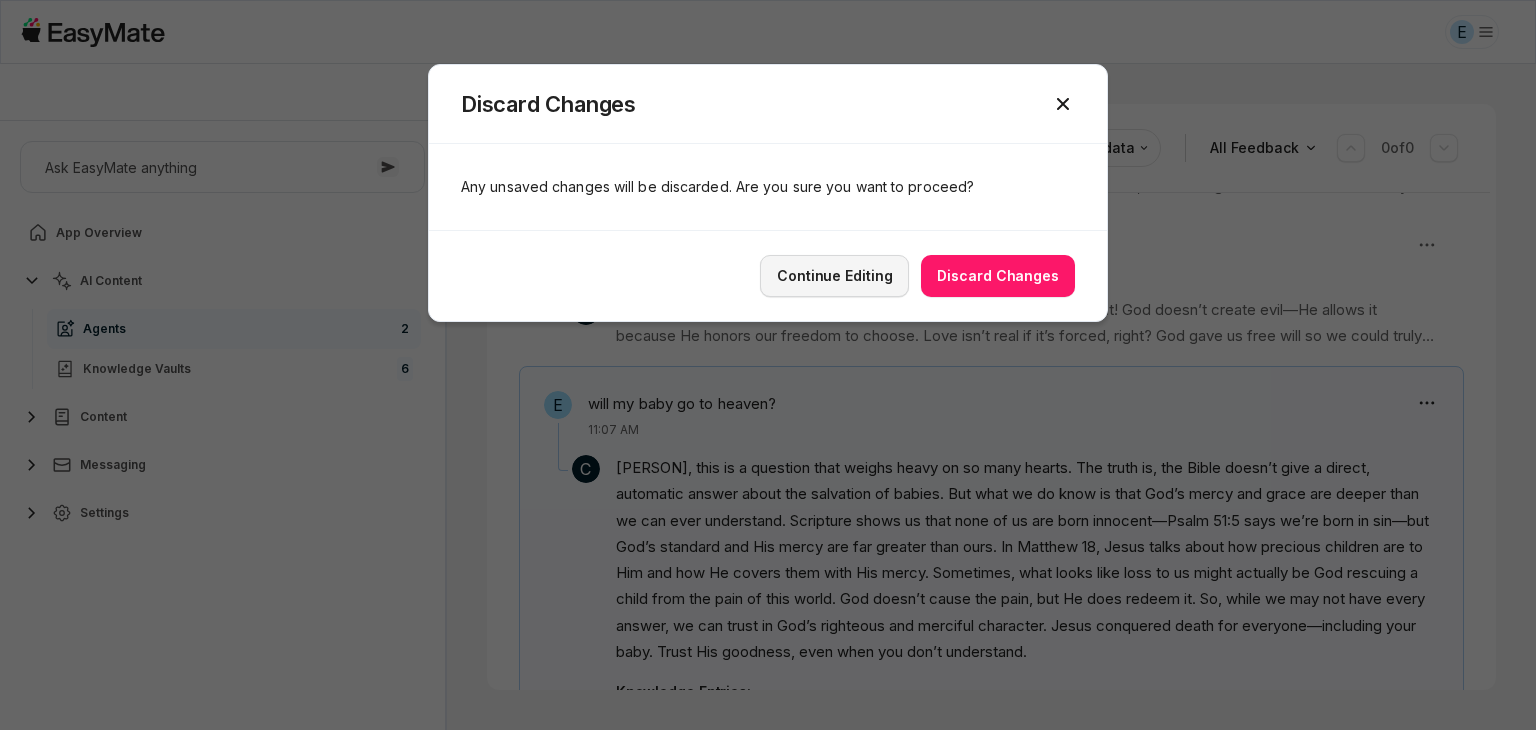 click on "Continue Editing" at bounding box center [834, 276] 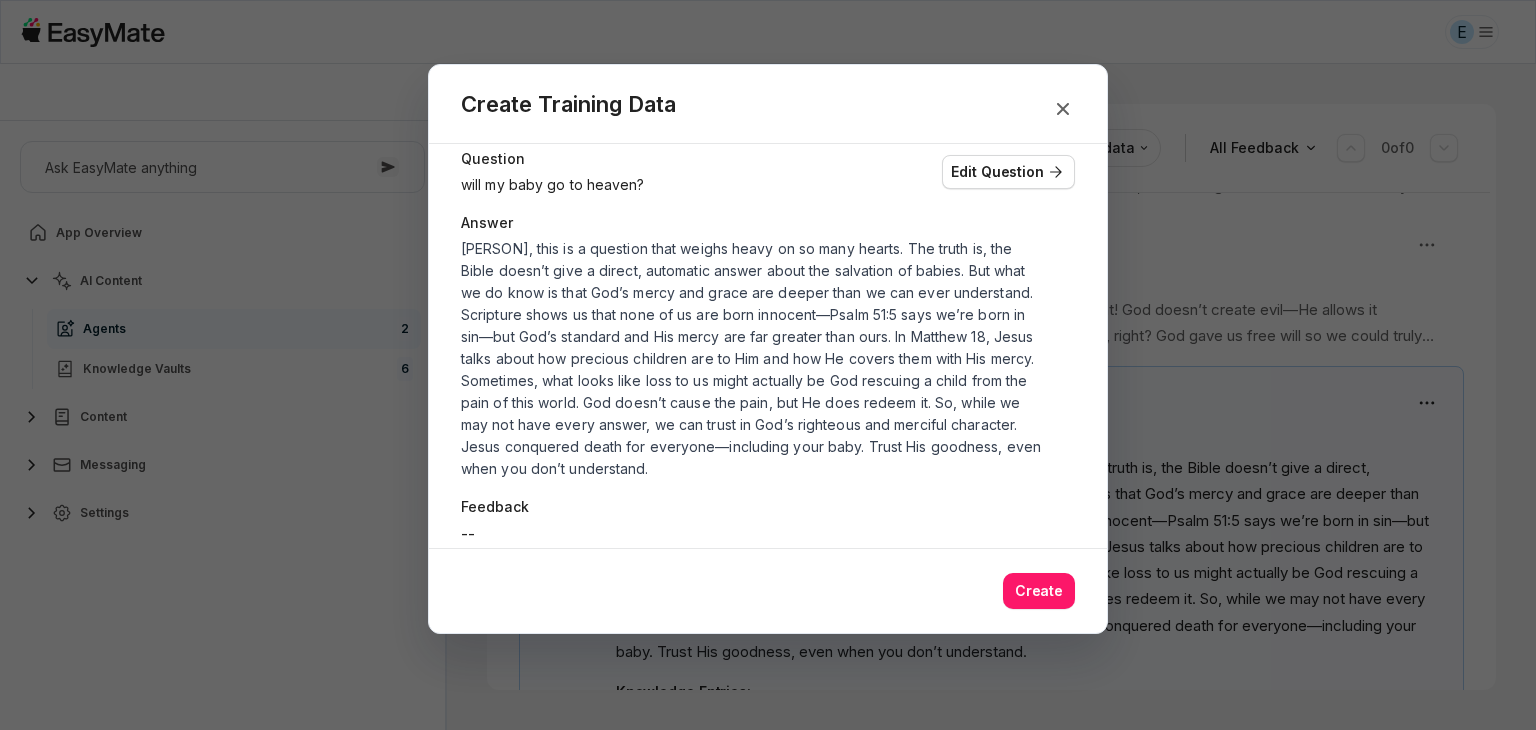 scroll, scrollTop: 626, scrollLeft: 0, axis: vertical 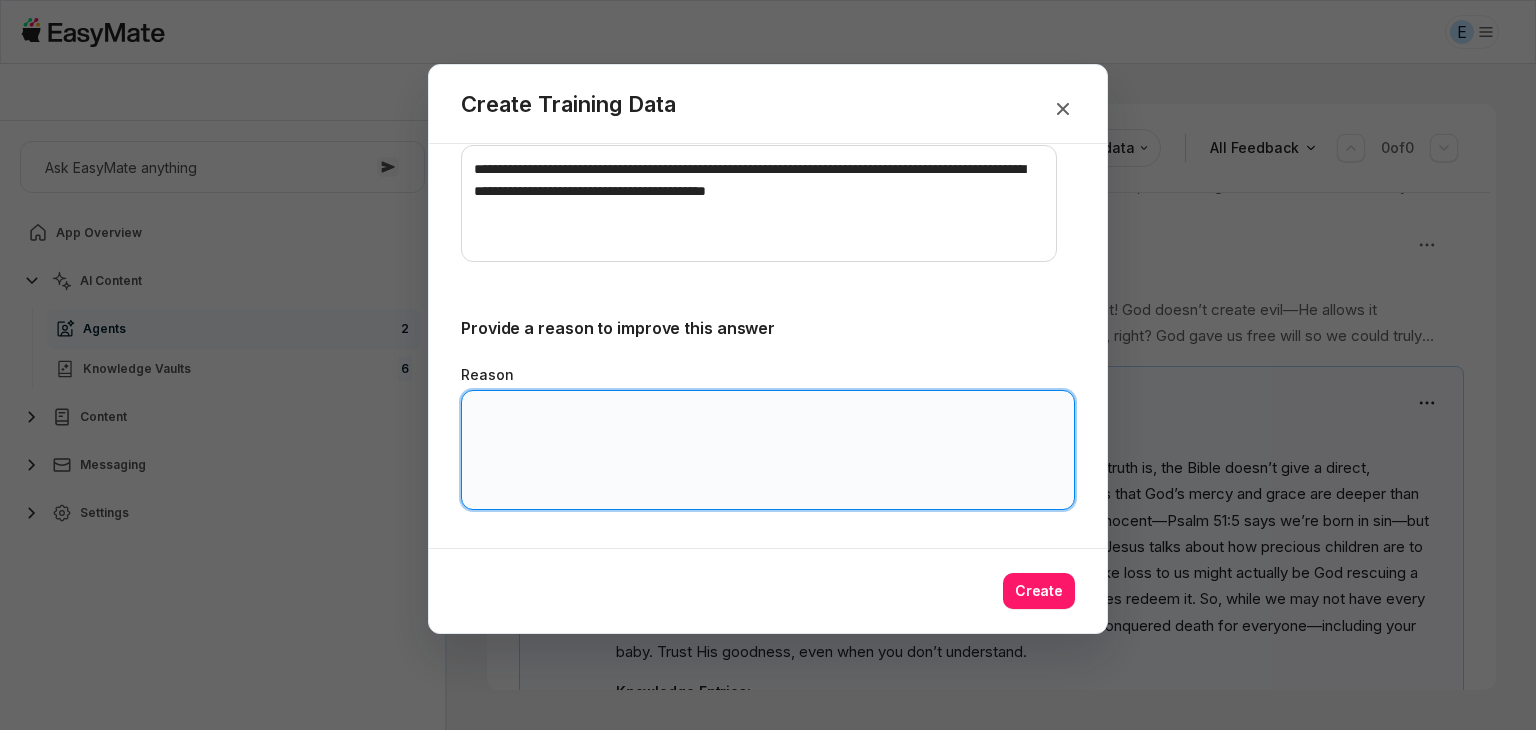 click on "Reason" at bounding box center [768, 450] 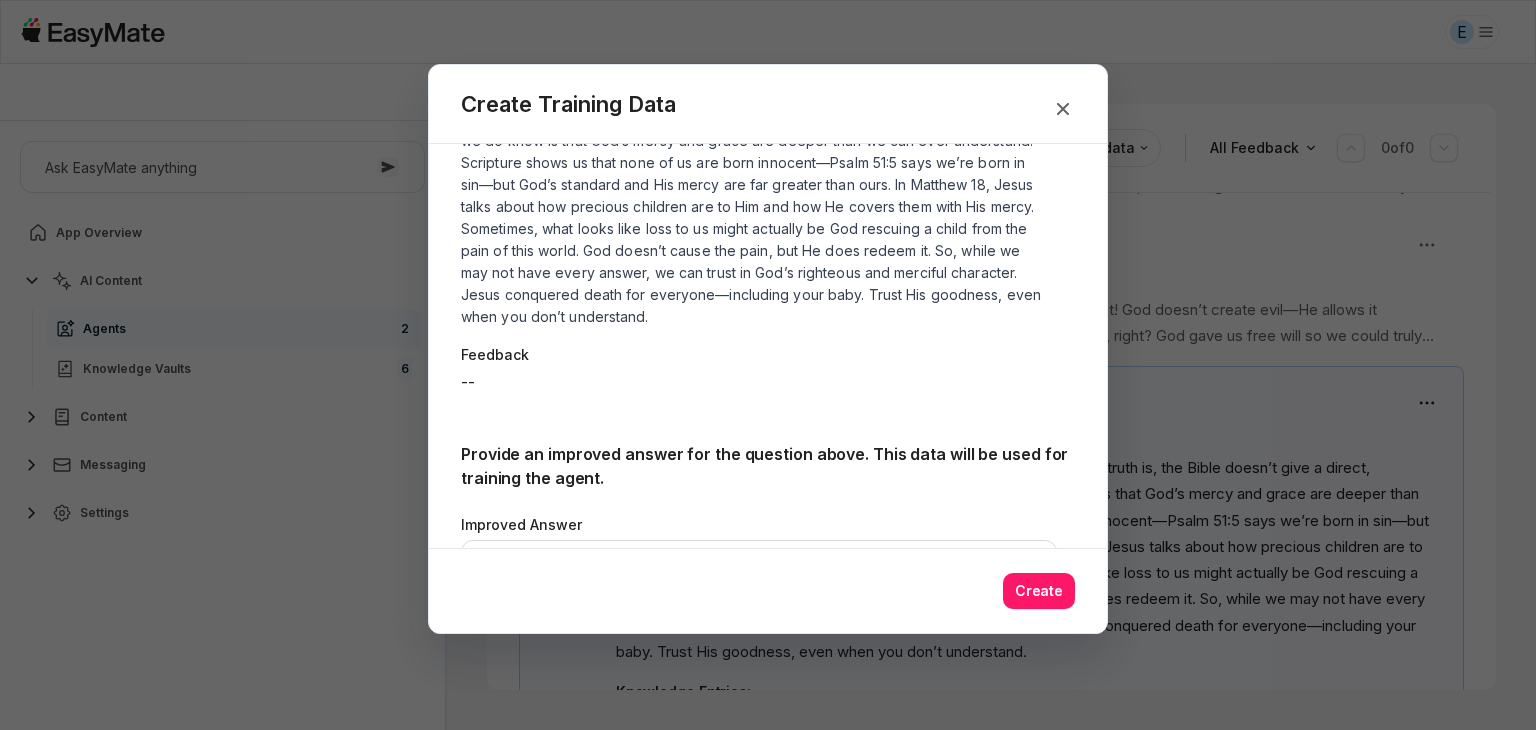 scroll, scrollTop: 626, scrollLeft: 0, axis: vertical 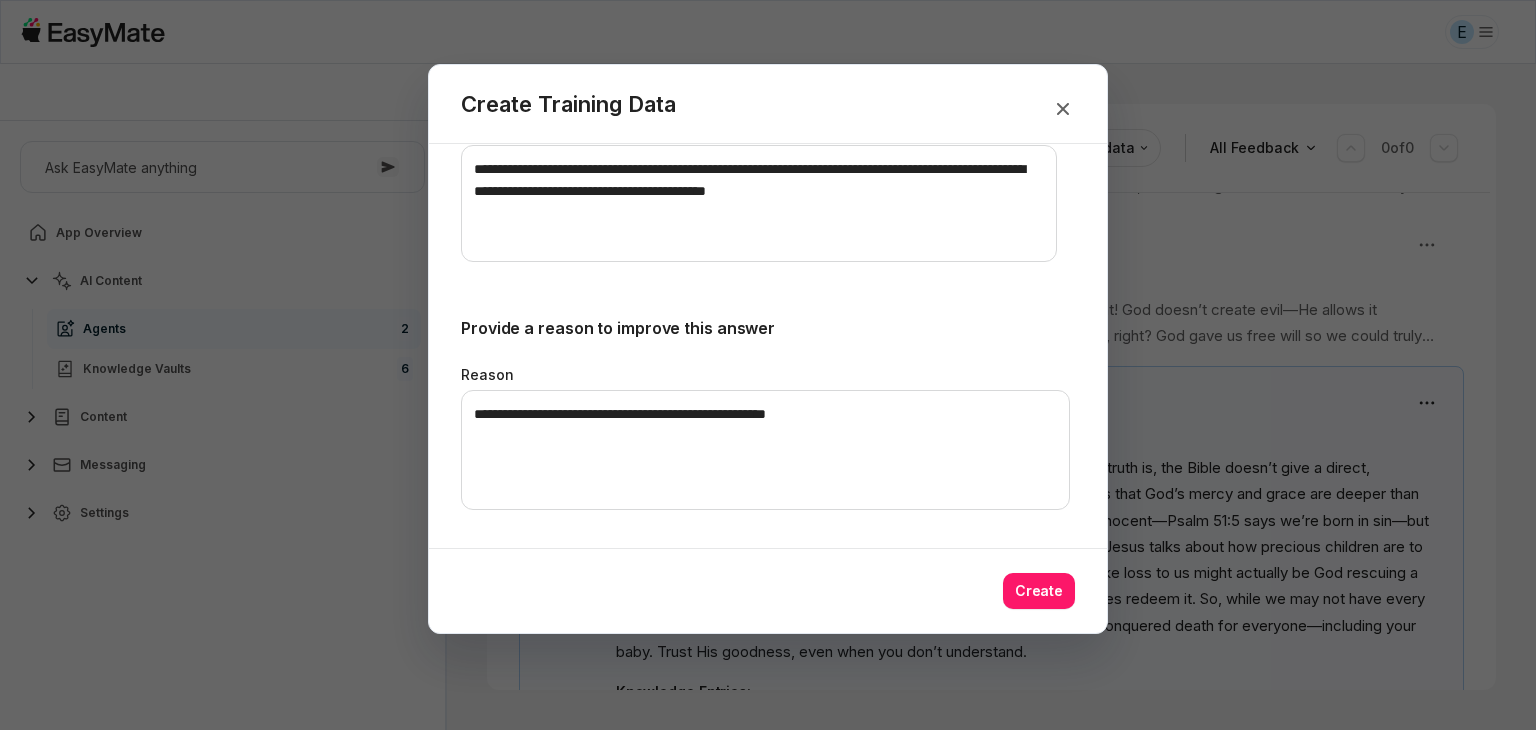 click on "E Core of the Heart Ask EasyMate anything App Overview AI Content Agents 2 Knowledge Vaults 6 Content Messaging Settings B How can I help you today? Scroll to bottom Send Agents Gospel Bot Chat History [FIRST] Reviewed Email [EMAIL] Session ID 844 Session Date [MONTH] [DAY], [YEAR], [TIME] Chat Duration 23m Positive Feedback 0 Negative Feedback 0 Messages 21 Training Data 0 Agents Gospel Bot Chat History [FIRST] Has training data All Feedback 0 of 0 E should I trust you over chatgpt? [TIME] C
"Examine yourselves, whether ye be in the faith; prove your own selves." (2 Corinthians 13:5 KJV) Knowledge Entries: 2025-05-22 14-13-25.mp4 E How can I change my heart posture? [TIME] C
It’s not about striving or pretending. It’s about surrender—letting God be your everything. He does the transforming, not you. Hallelujah!
Knowledge Entries: [TIME] C" at bounding box center [768, 365] 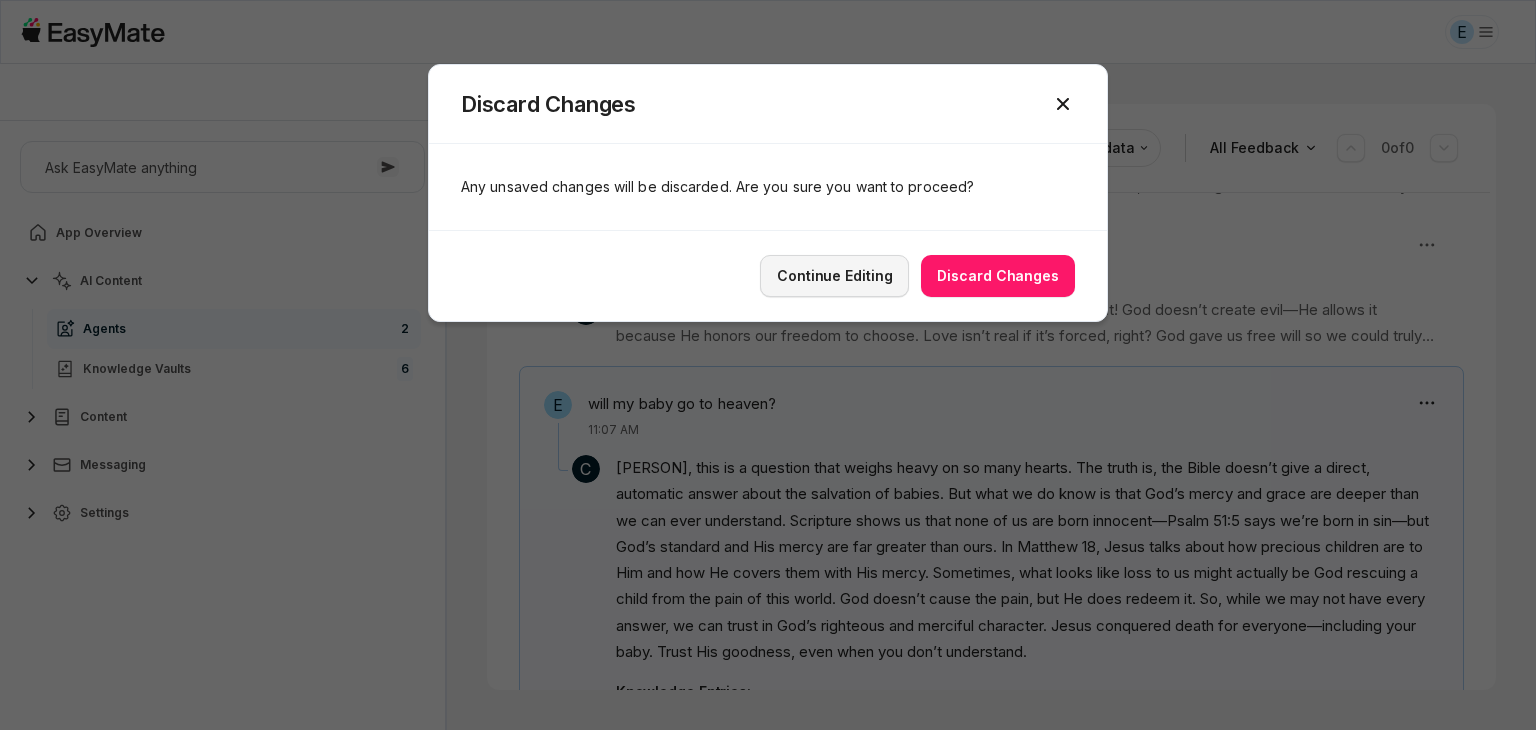 click on "Continue Editing" at bounding box center (834, 276) 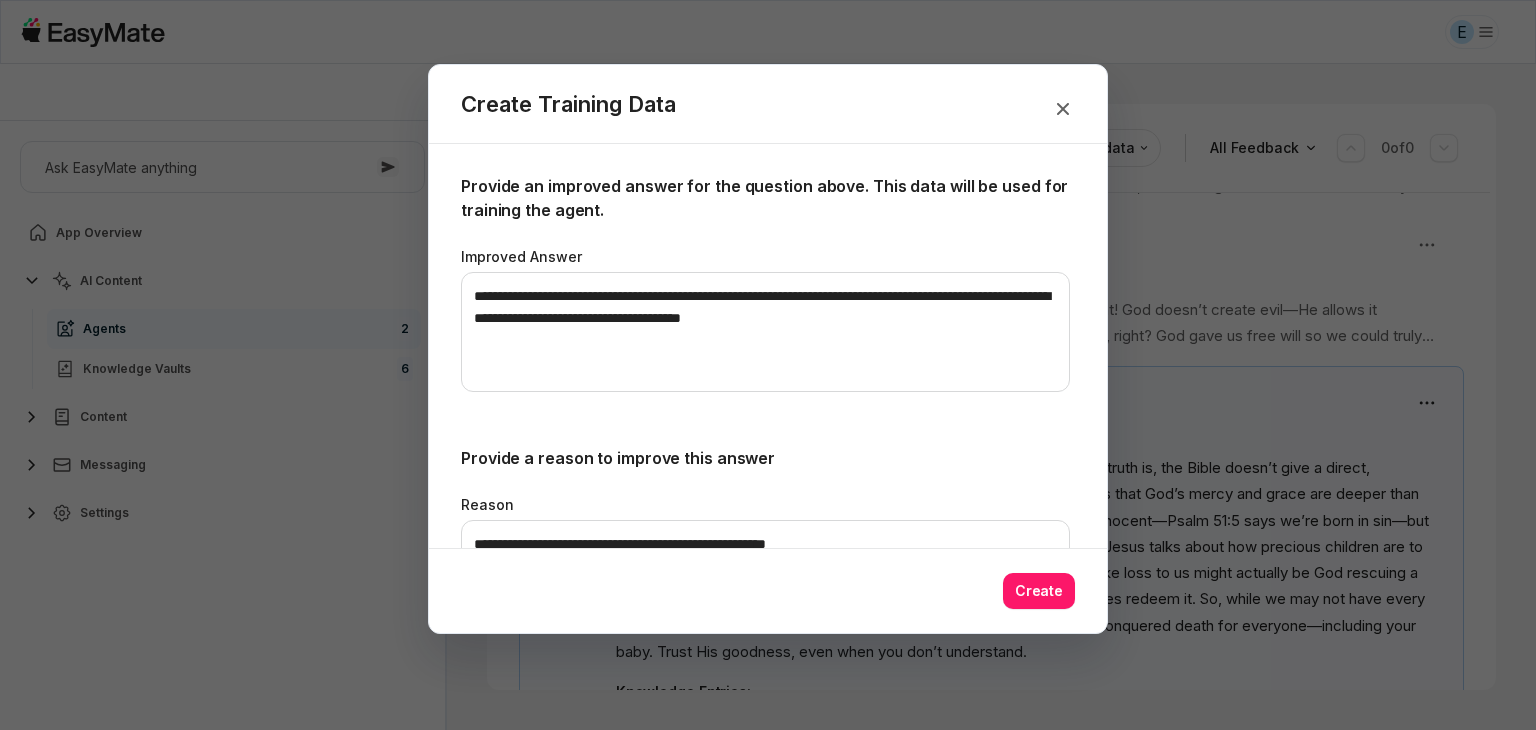 scroll, scrollTop: 566, scrollLeft: 0, axis: vertical 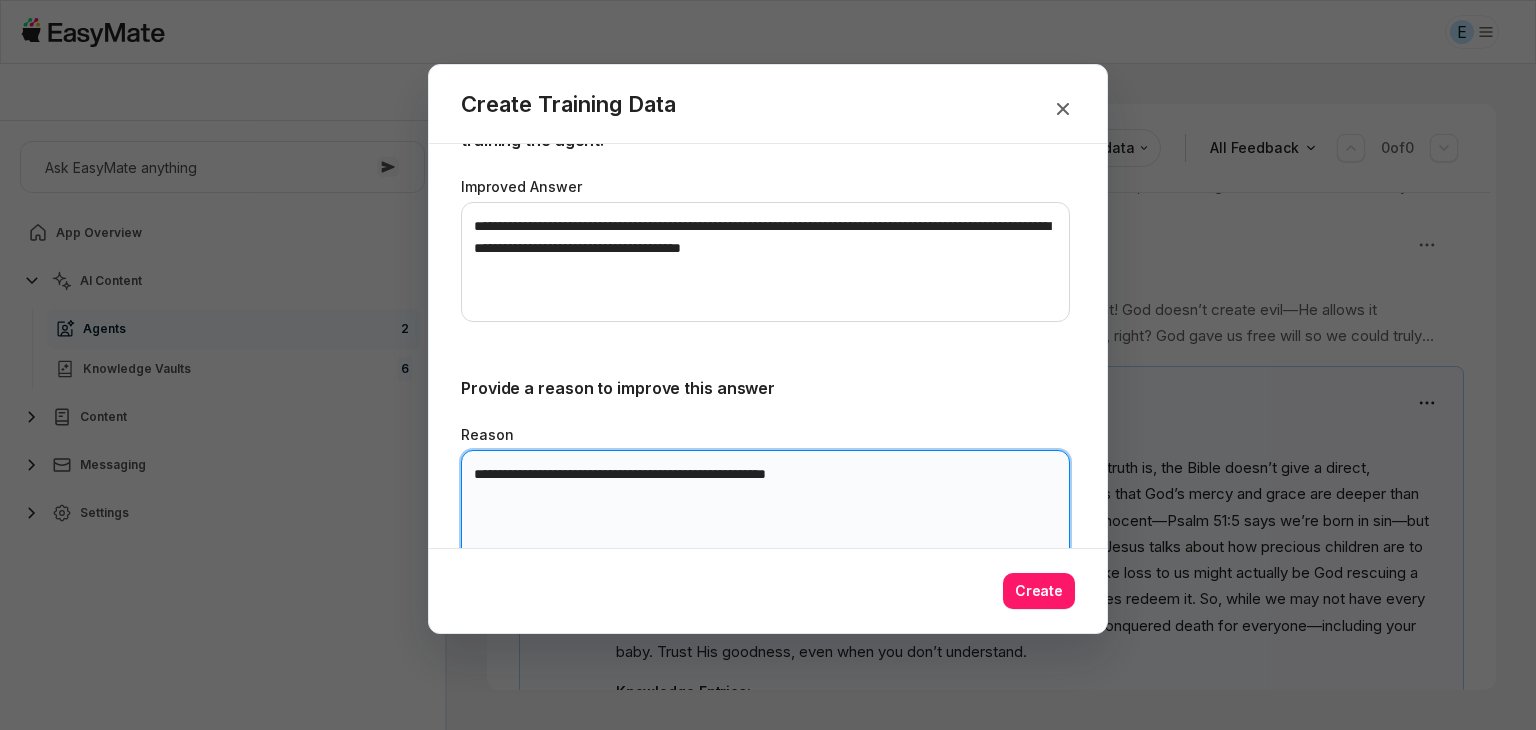 click on "**********" at bounding box center (765, 510) 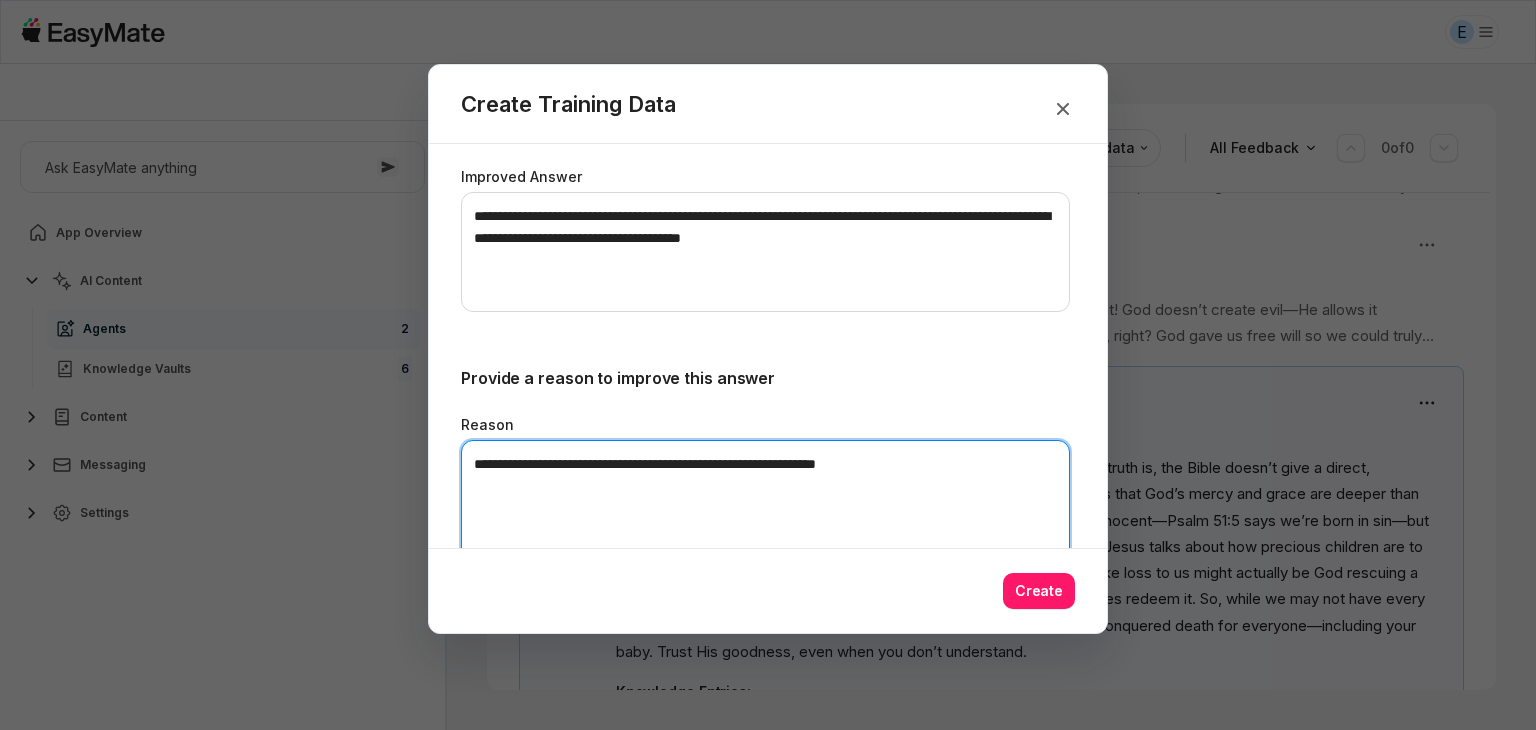 scroll, scrollTop: 626, scrollLeft: 0, axis: vertical 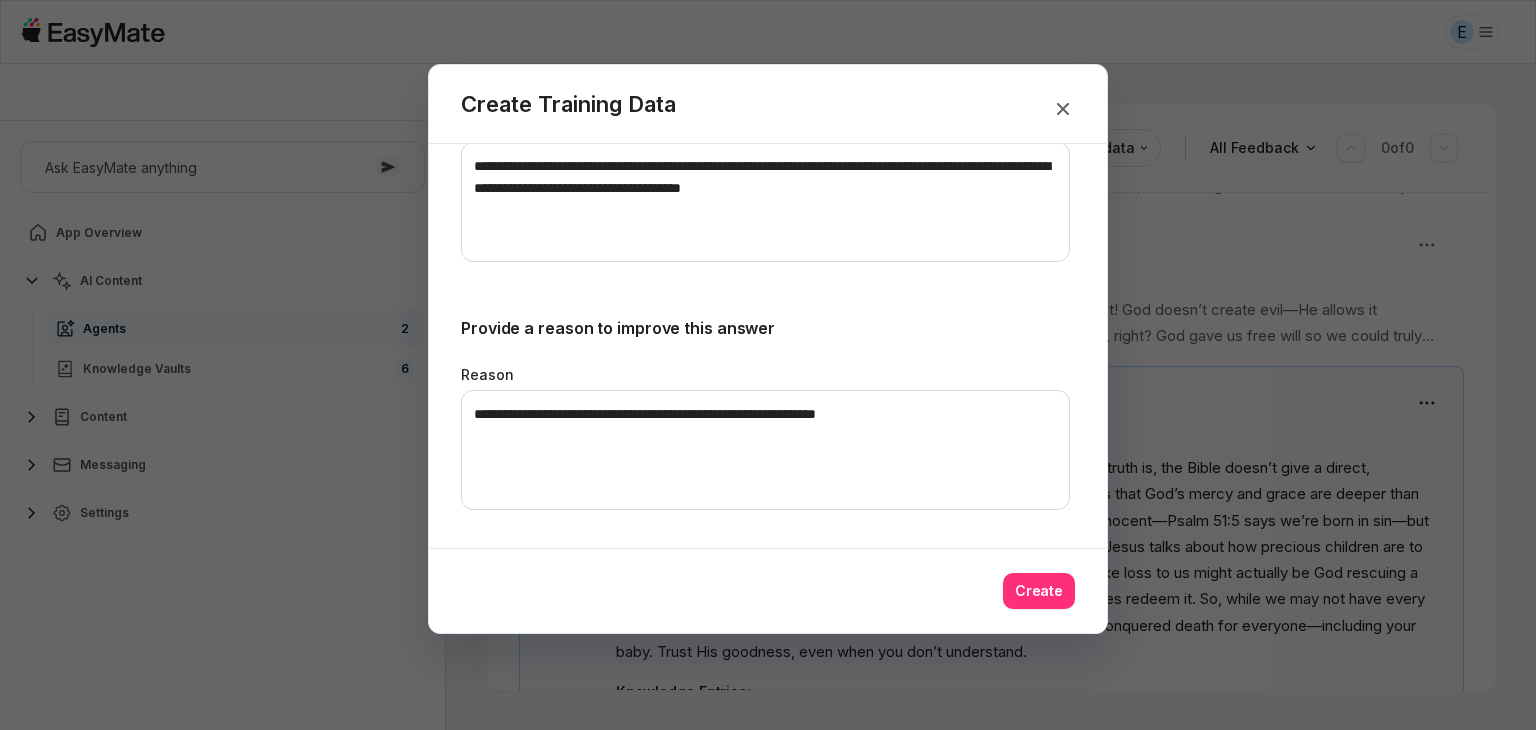 click on "Create" at bounding box center [1039, 591] 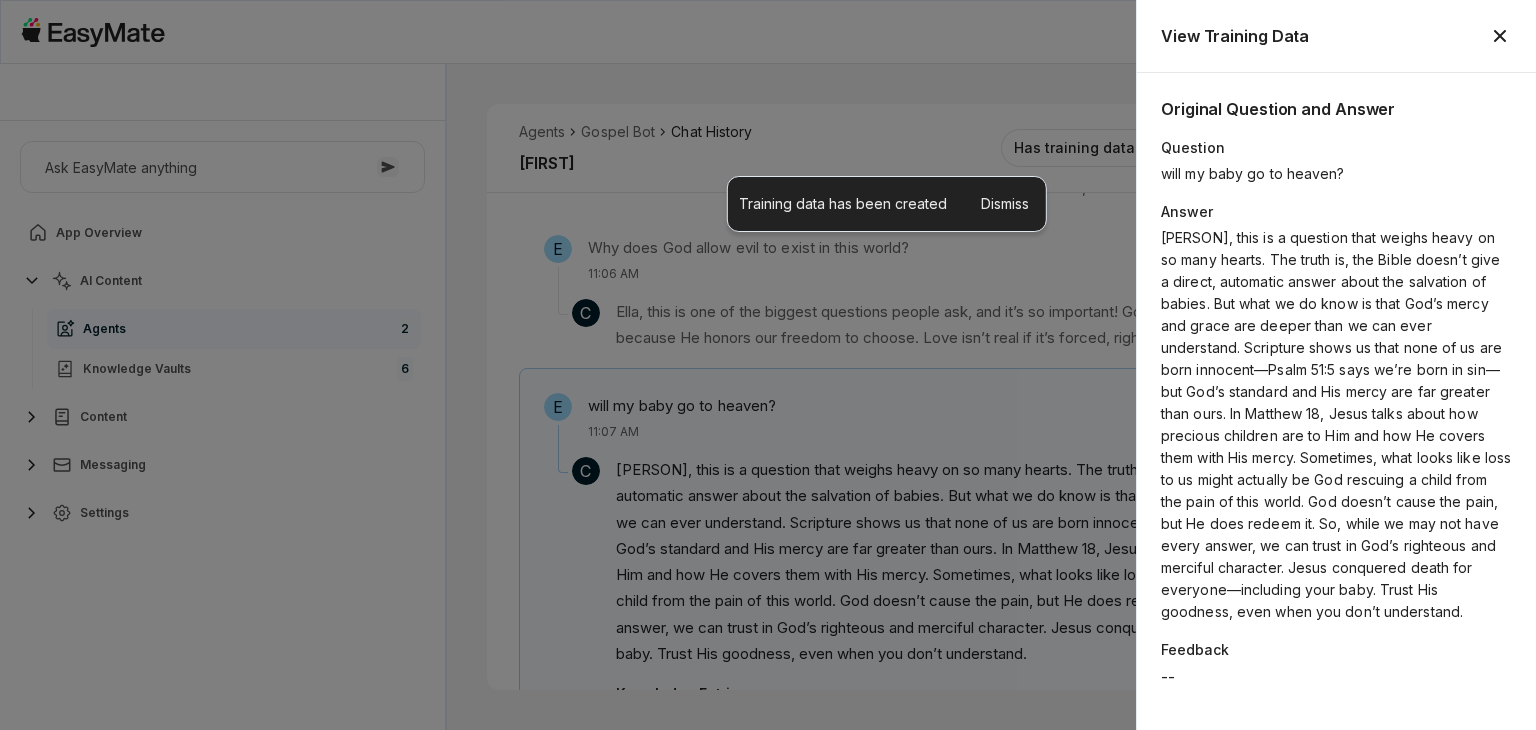 scroll, scrollTop: 1019, scrollLeft: 0, axis: vertical 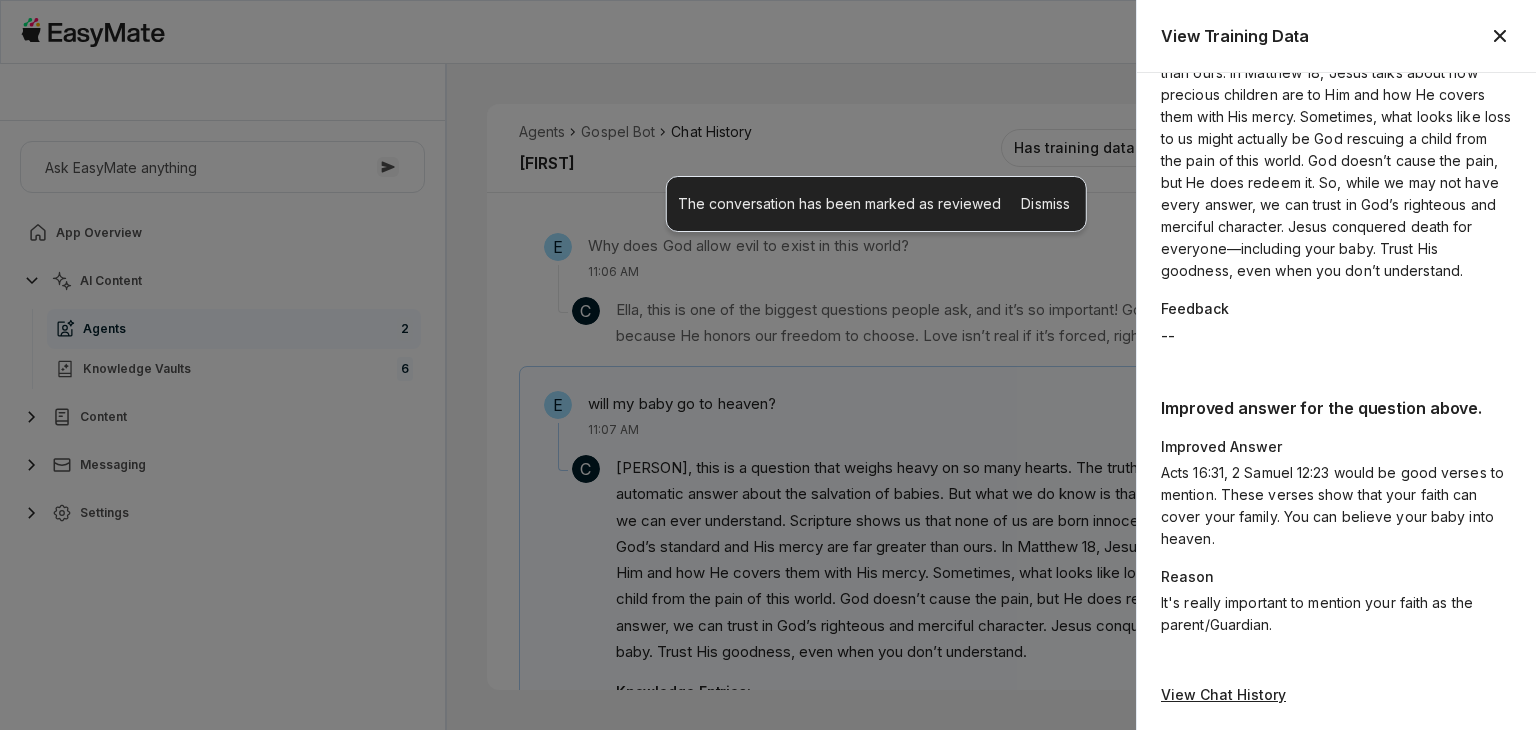 click 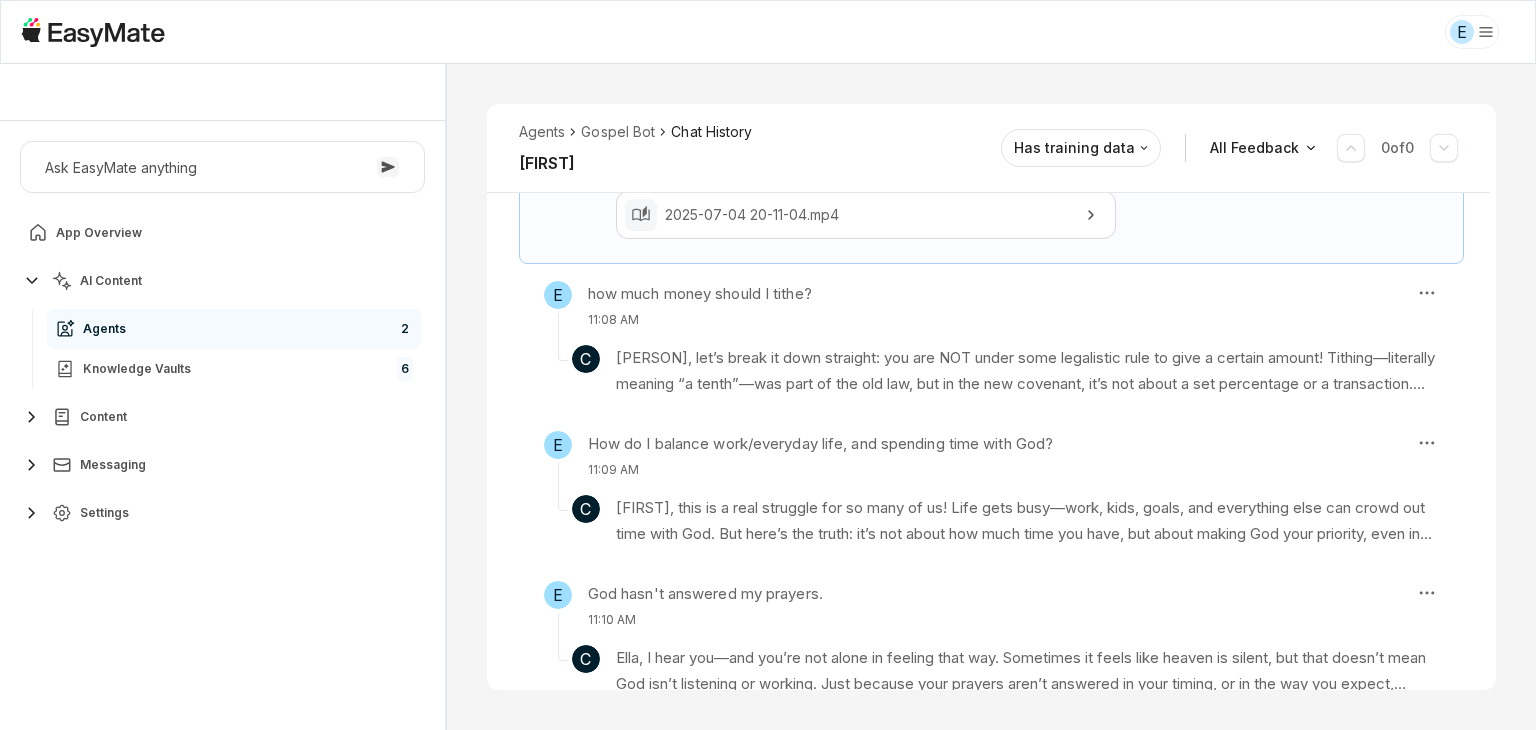 scroll, scrollTop: 1552, scrollLeft: 0, axis: vertical 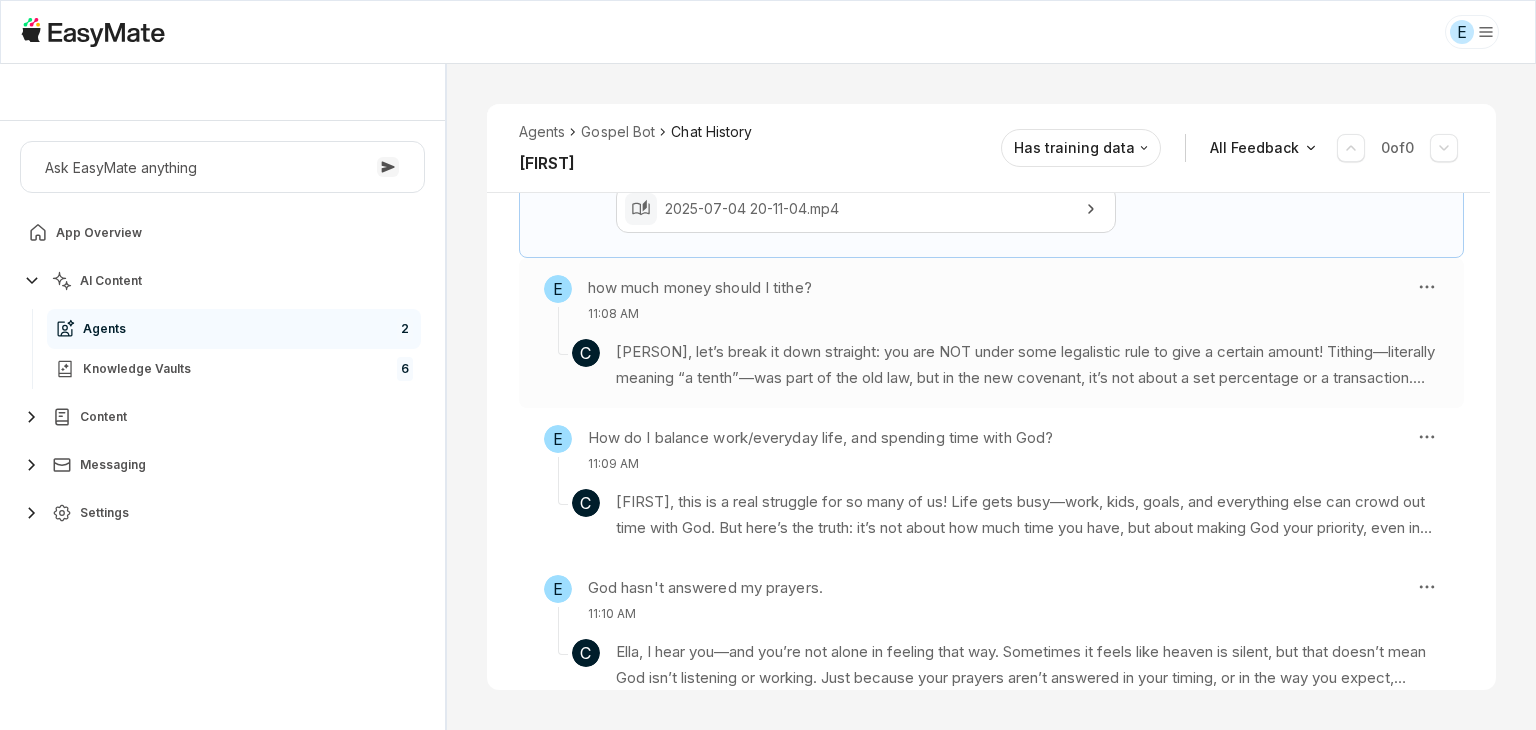 click on "[PERSON], let’s break it down straight: you are NOT under some legalistic rule to give a certain amount! Tithing—literally meaning “a tenth”—was part of the old law, but in the new covenant, it’s not about a set percentage or a transaction. God isn’t looking for your calculator—He’s looking for your heart! If you give, do it because you want to, not because you have to. Give cheerfully, not out of guilt or fear. You can give money, but you can also give your time, your skills, your prayers—whatever you have! The amount isn’t what matters to God; it’s the trust and gratitude behind it. If you’re giving just to get something back, or because you feel pressured, God says keep it! But if you want to support the gospel and you’re thankful, give what’s in your heart. That’s what God loves—a cheerful, willing giver!" at bounding box center [1027, 365] 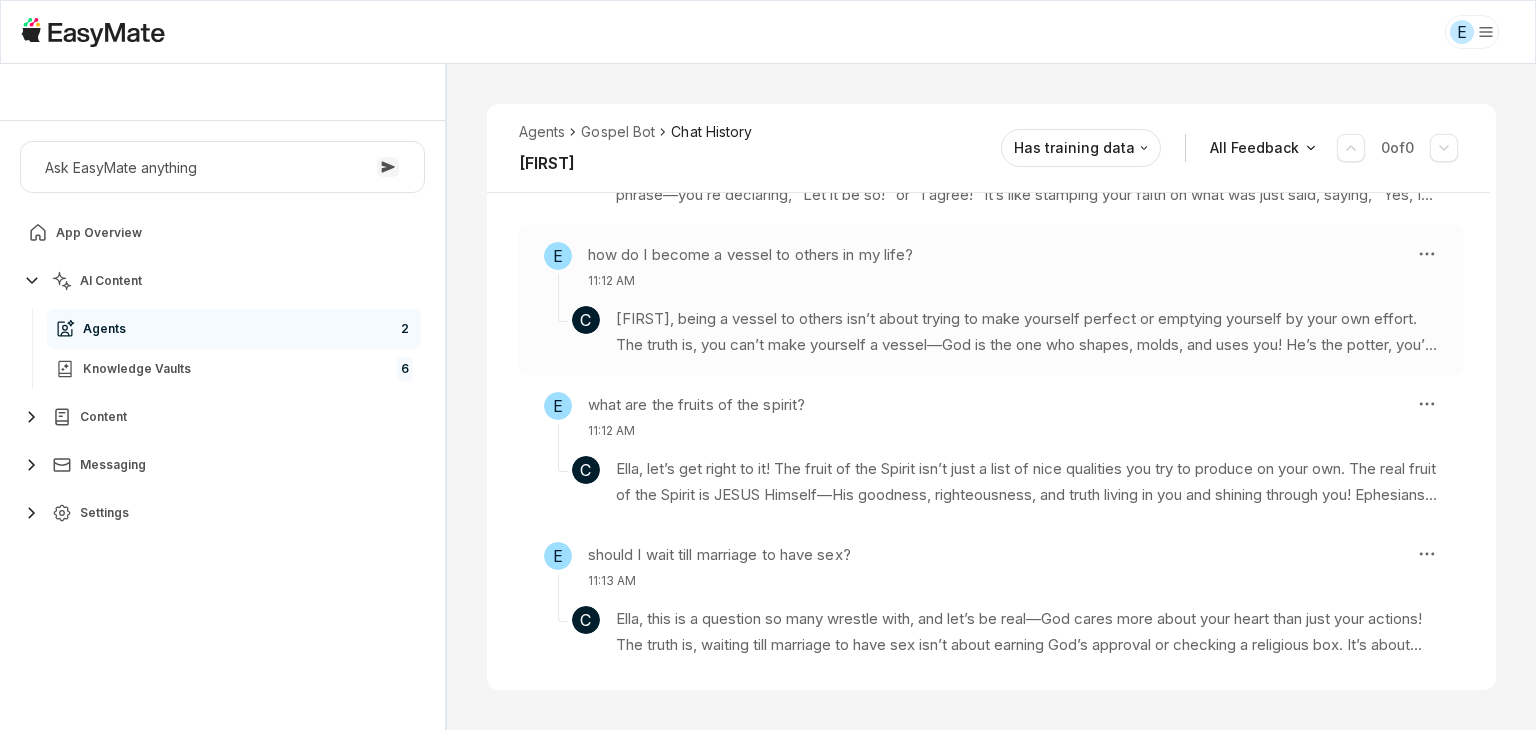 scroll, scrollTop: 2355, scrollLeft: 0, axis: vertical 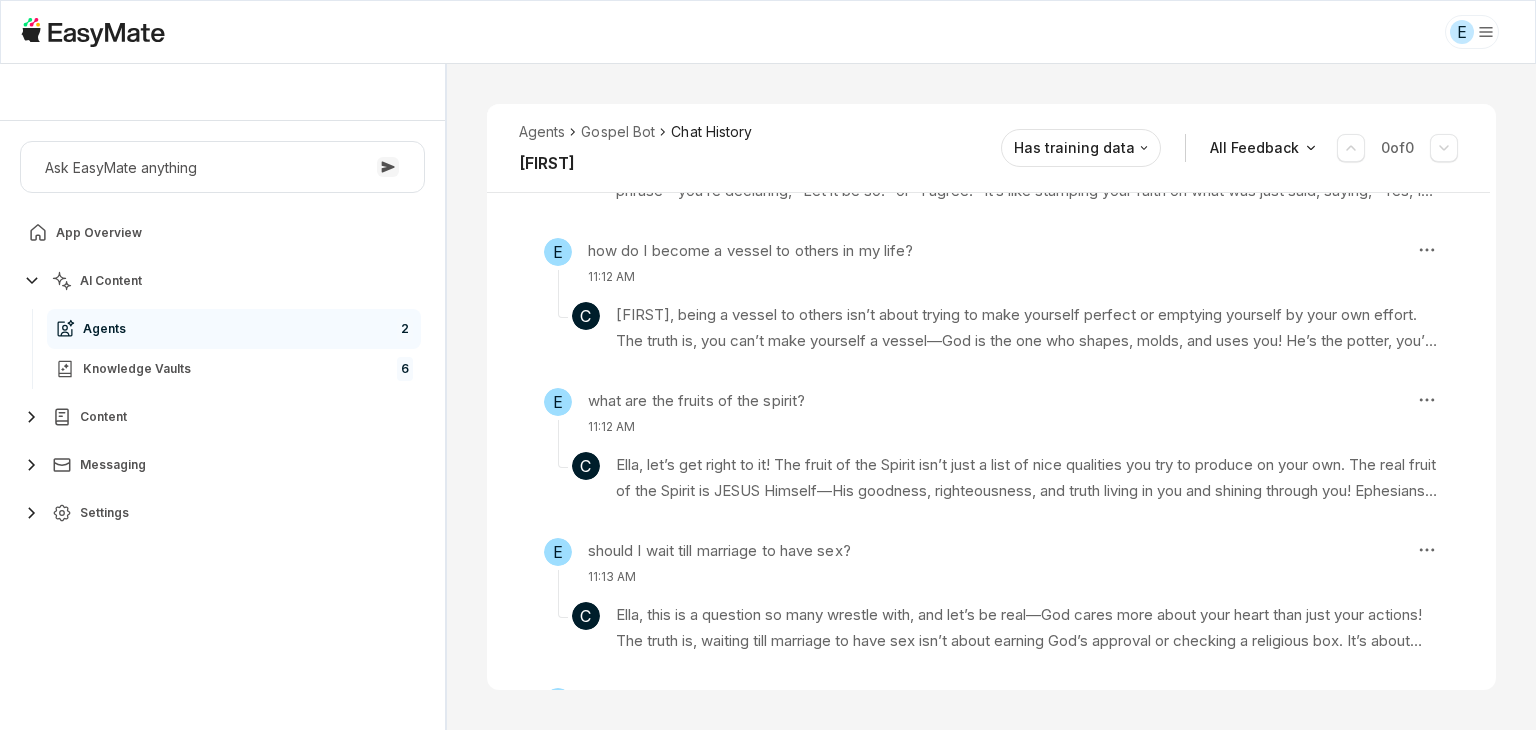click on "Agents 2" at bounding box center (234, 329) 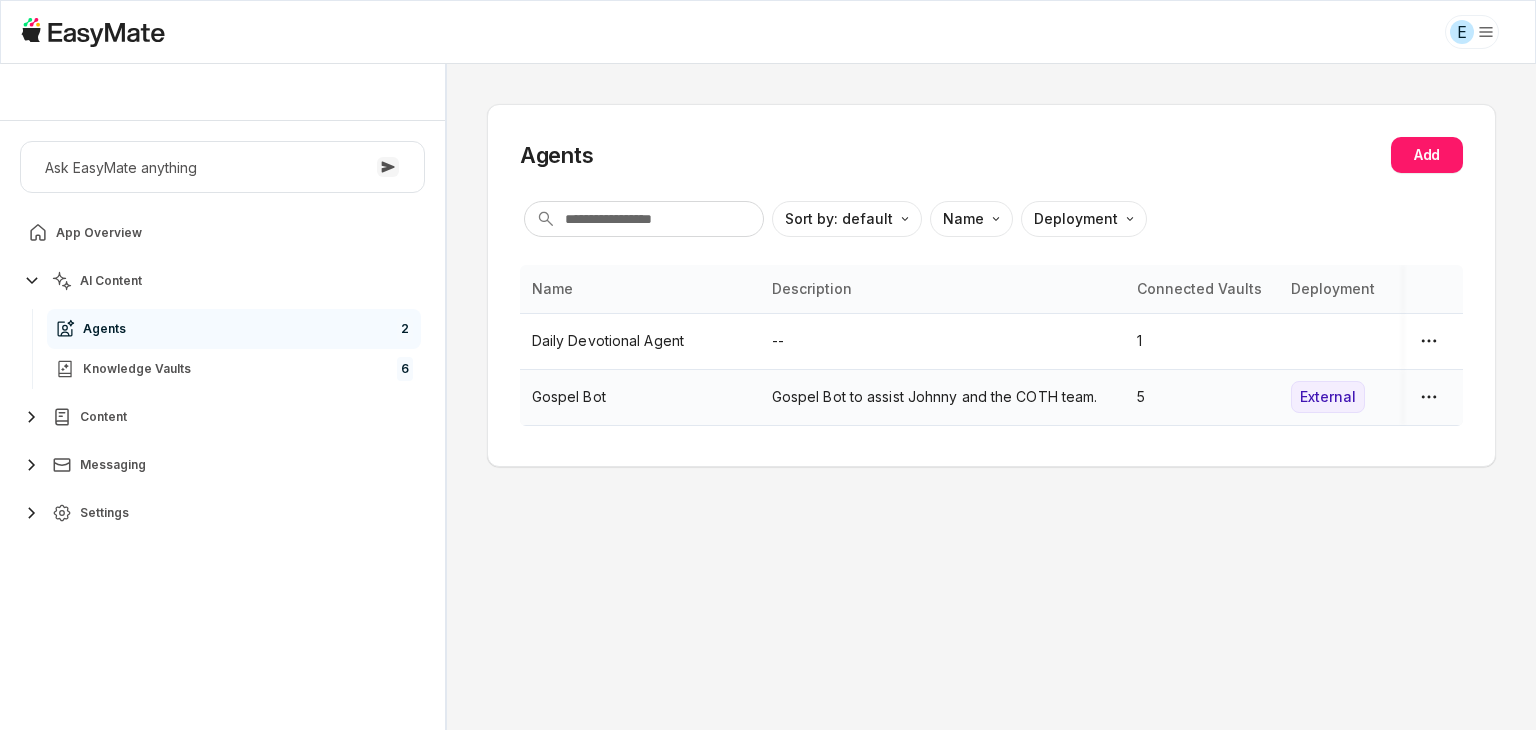 click on "Gospel Bot" at bounding box center (640, 397) 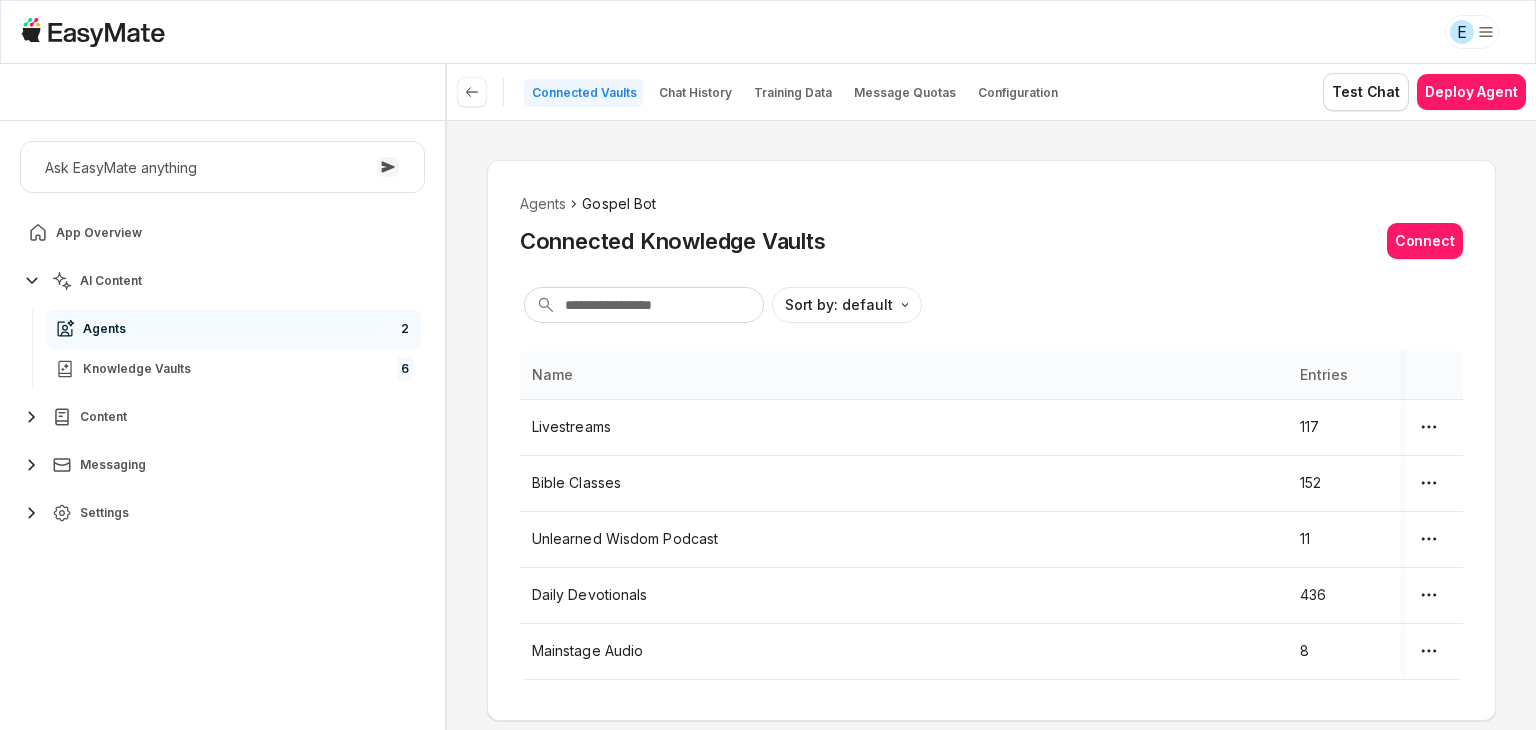 scroll, scrollTop: 36, scrollLeft: 0, axis: vertical 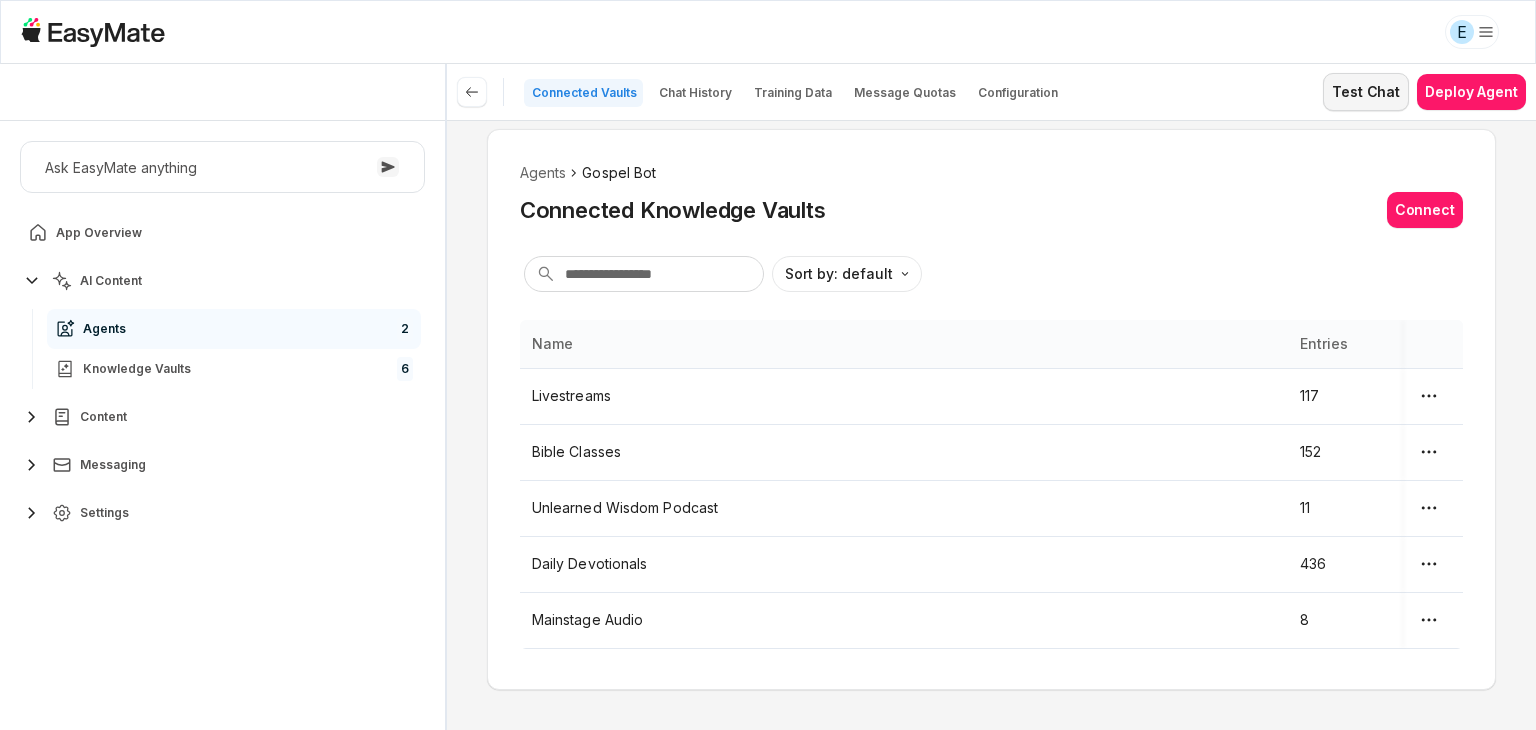 click on "Test Chat" at bounding box center [1366, 92] 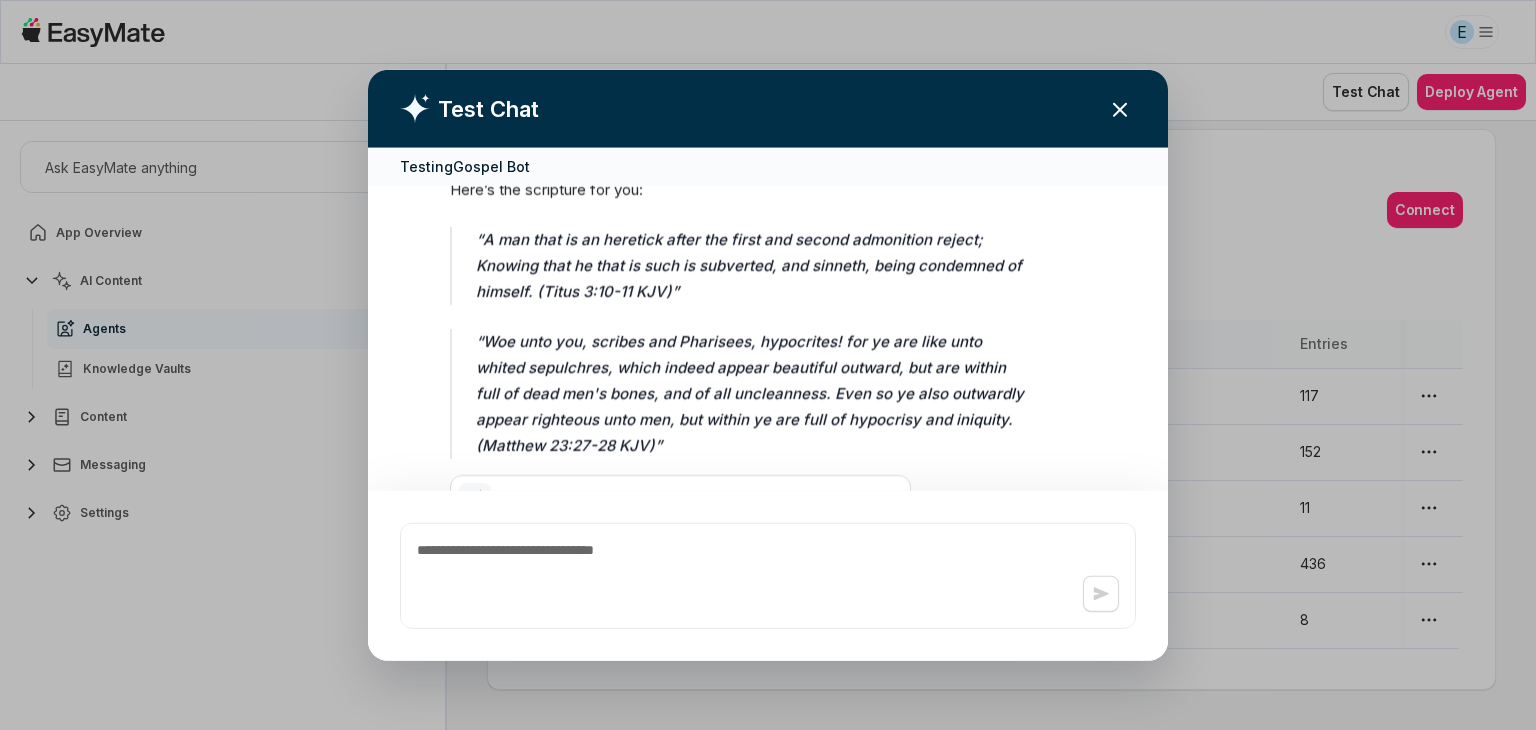 scroll, scrollTop: 819, scrollLeft: 0, axis: vertical 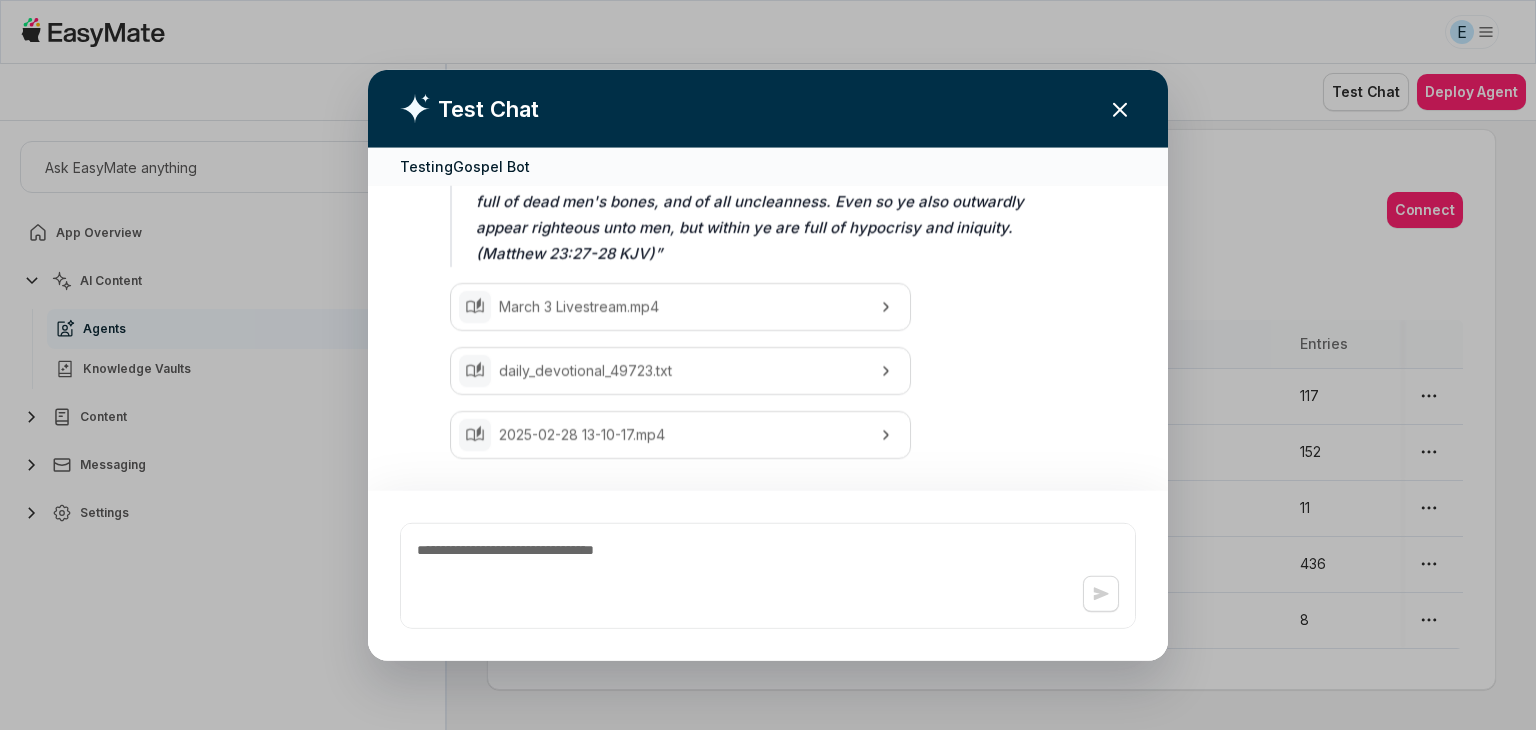 click on "2025-02-28 13-10-17.mp4" at bounding box center (680, 435) 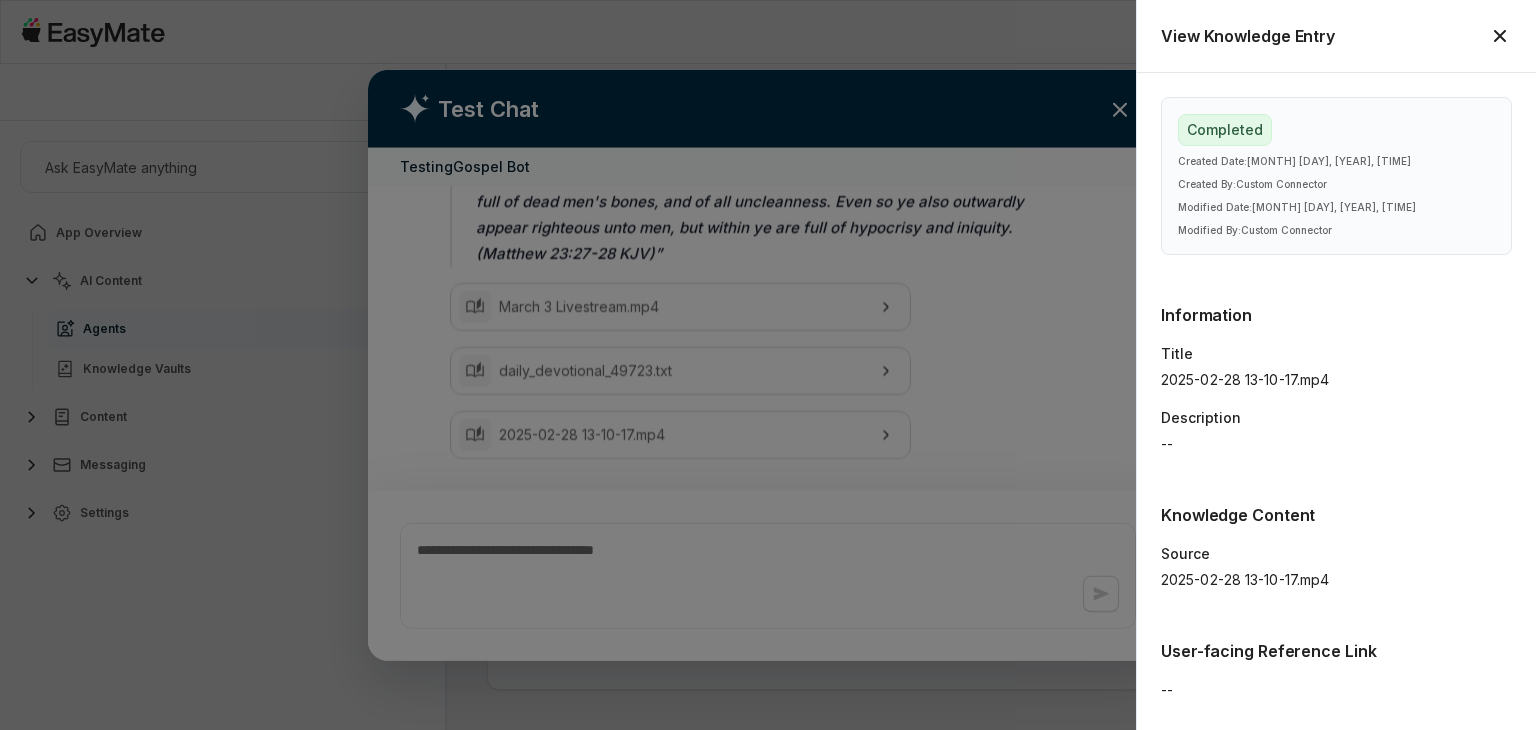 click 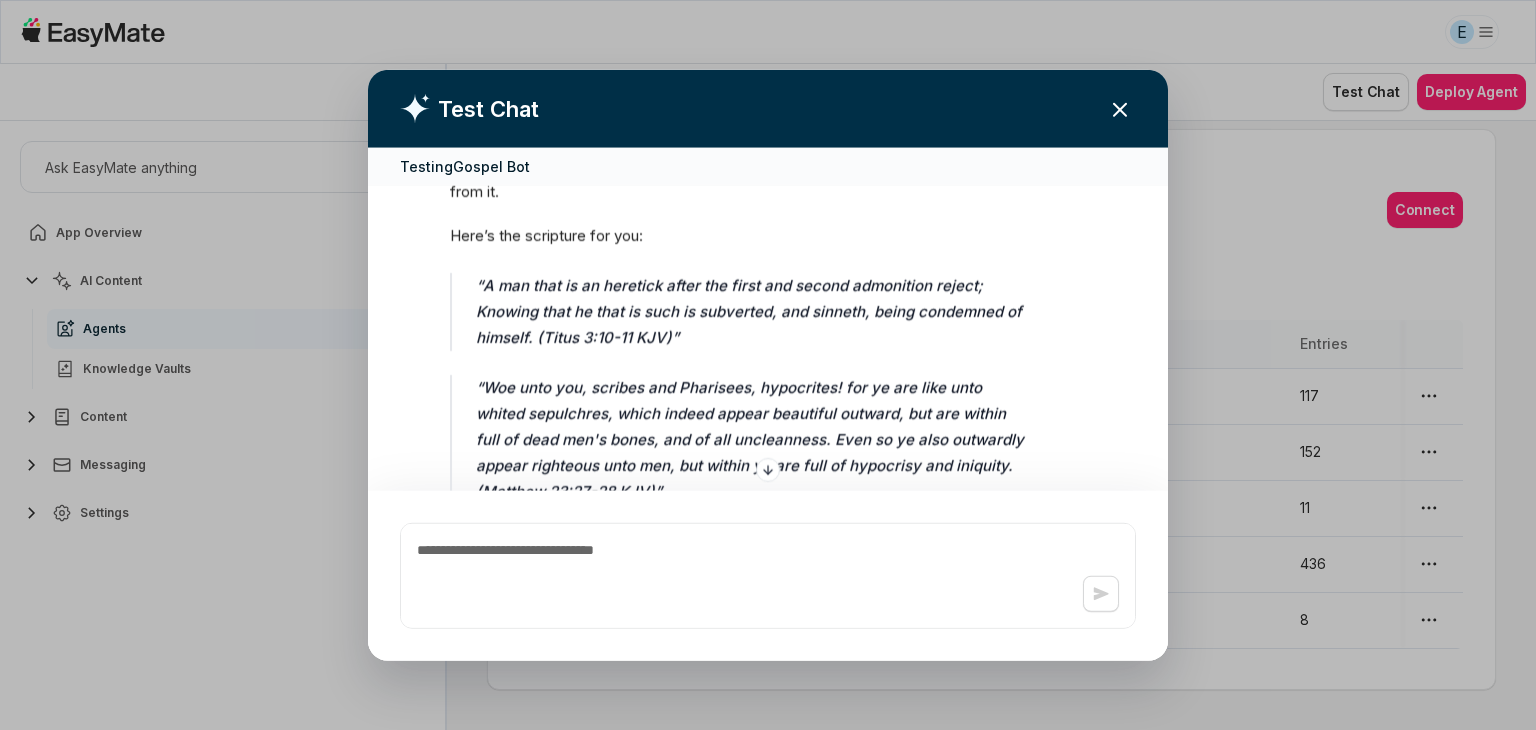 scroll, scrollTop: 580, scrollLeft: 0, axis: vertical 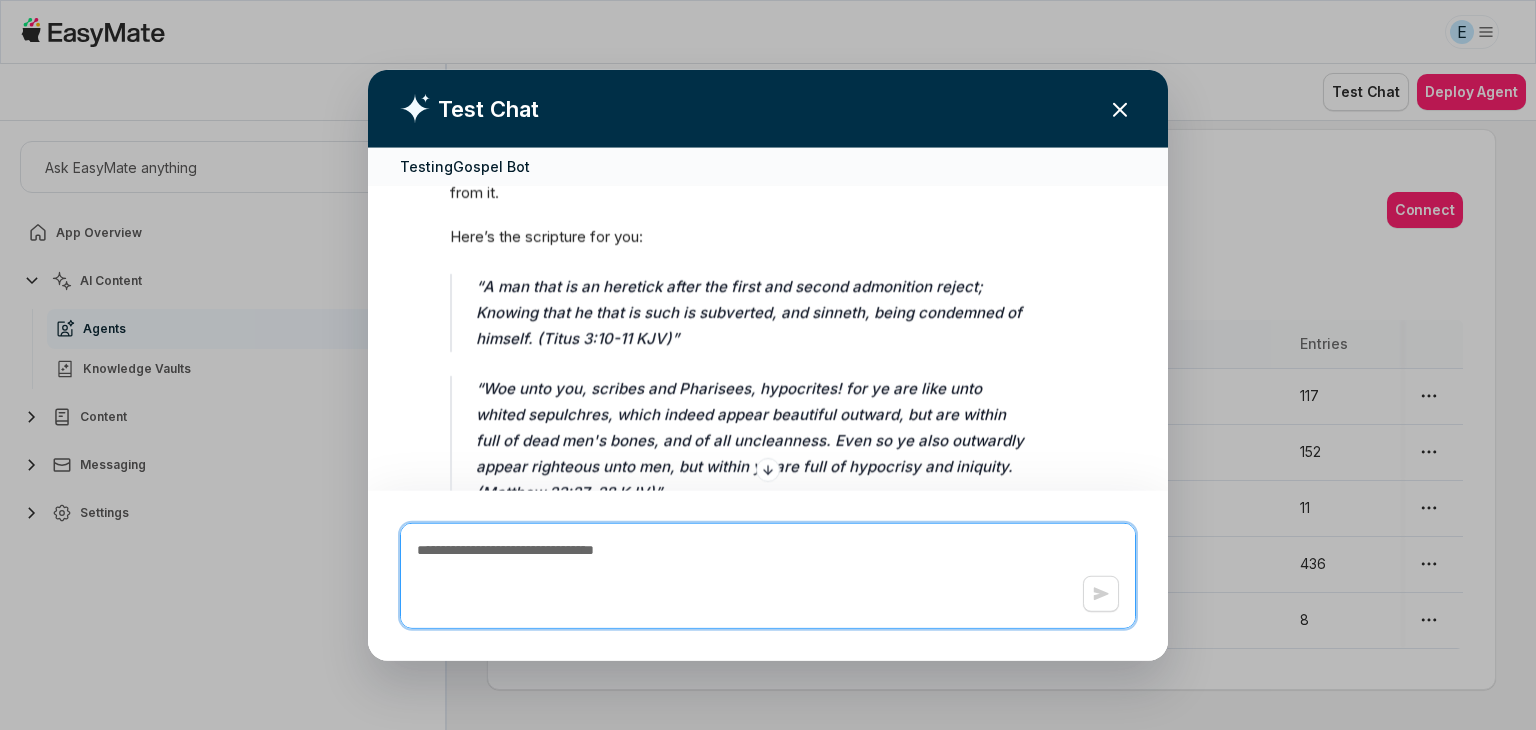 click at bounding box center (768, 575) 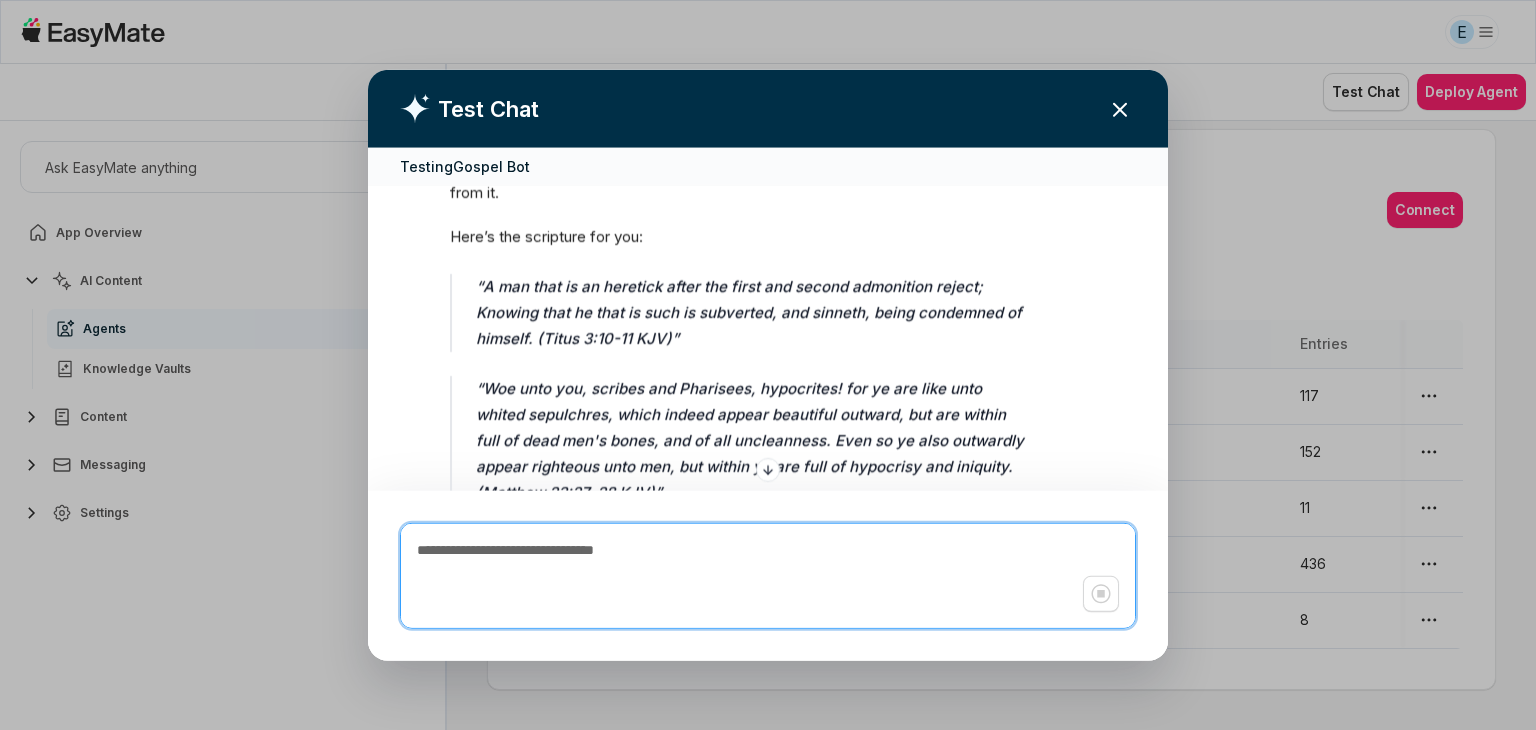 scroll, scrollTop: 1004, scrollLeft: 0, axis: vertical 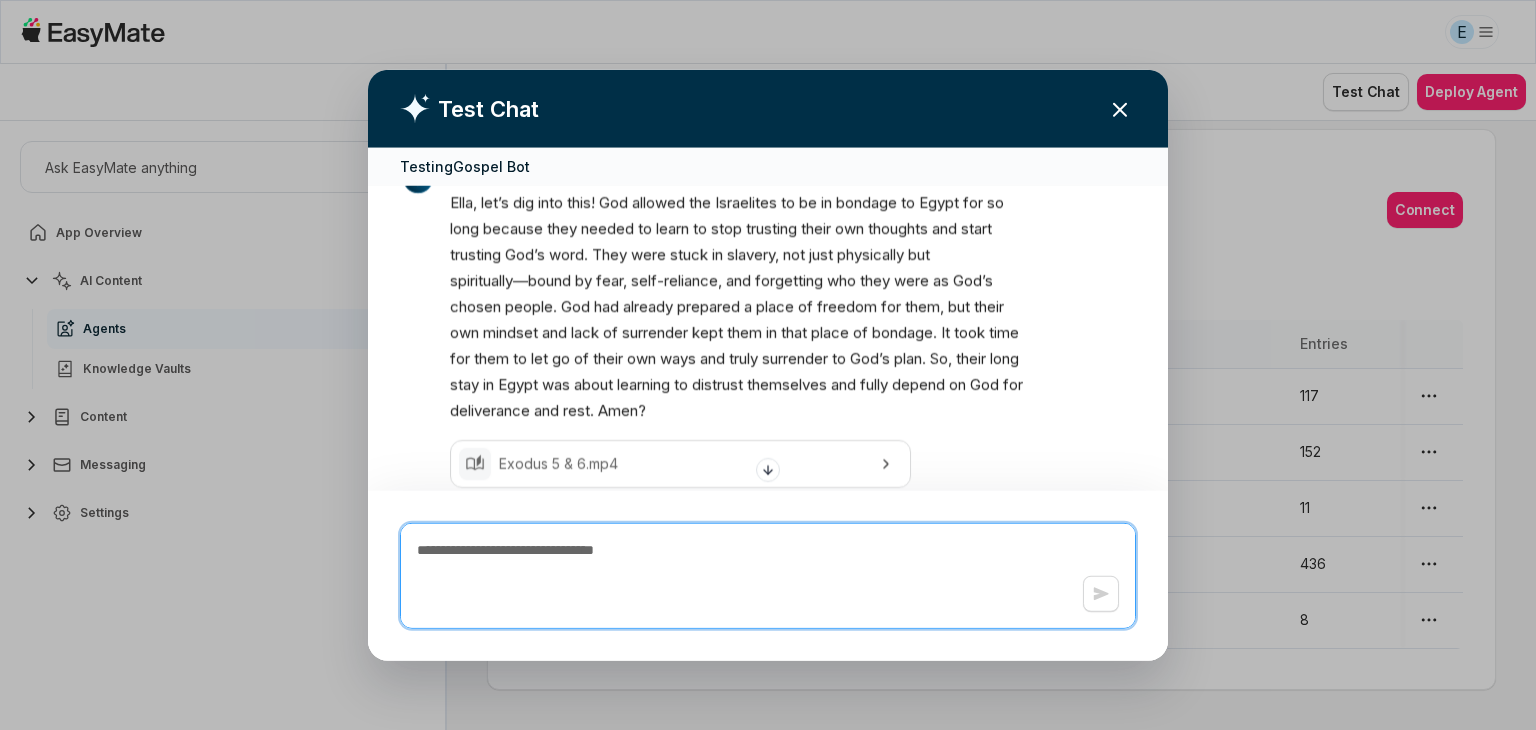 paste on "**********" 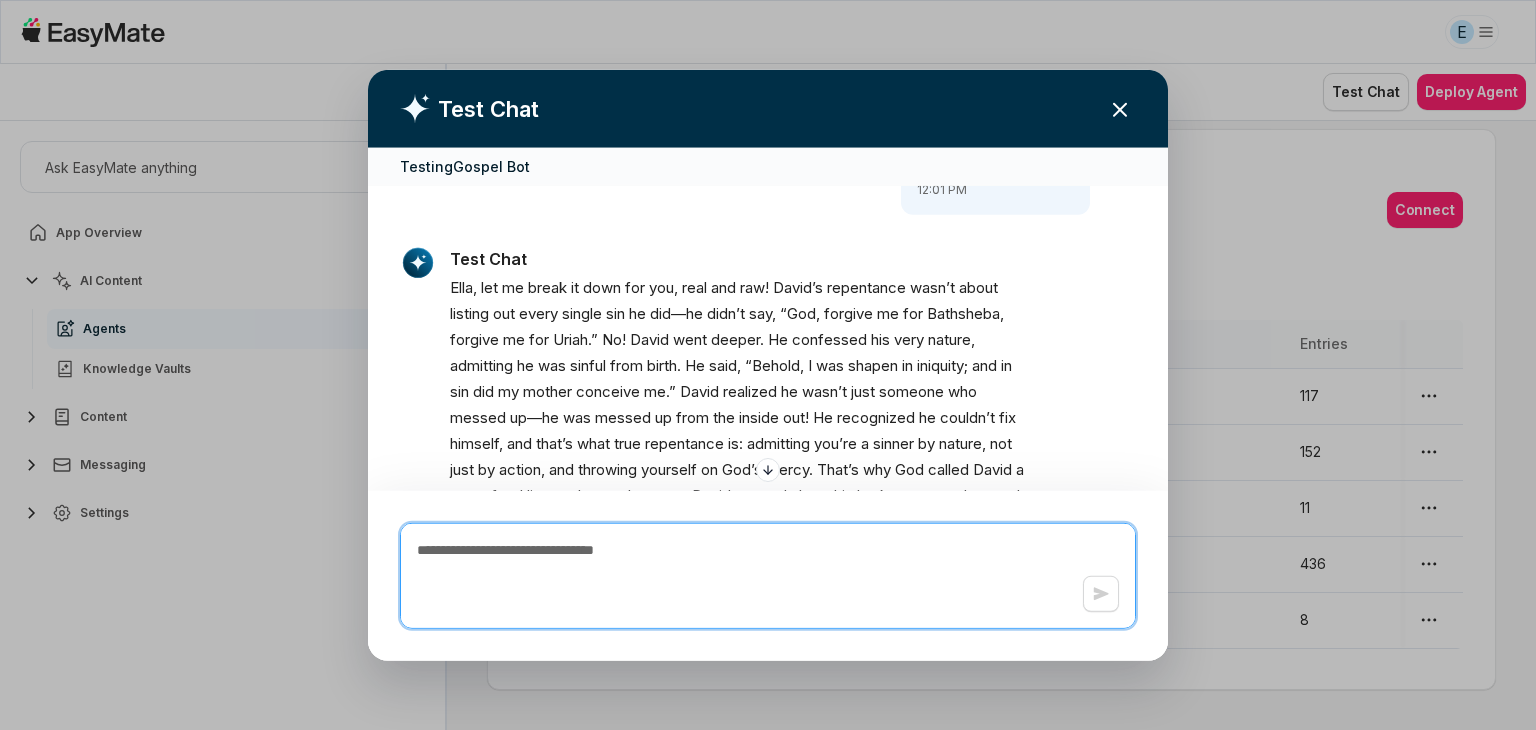 scroll, scrollTop: 2843, scrollLeft: 0, axis: vertical 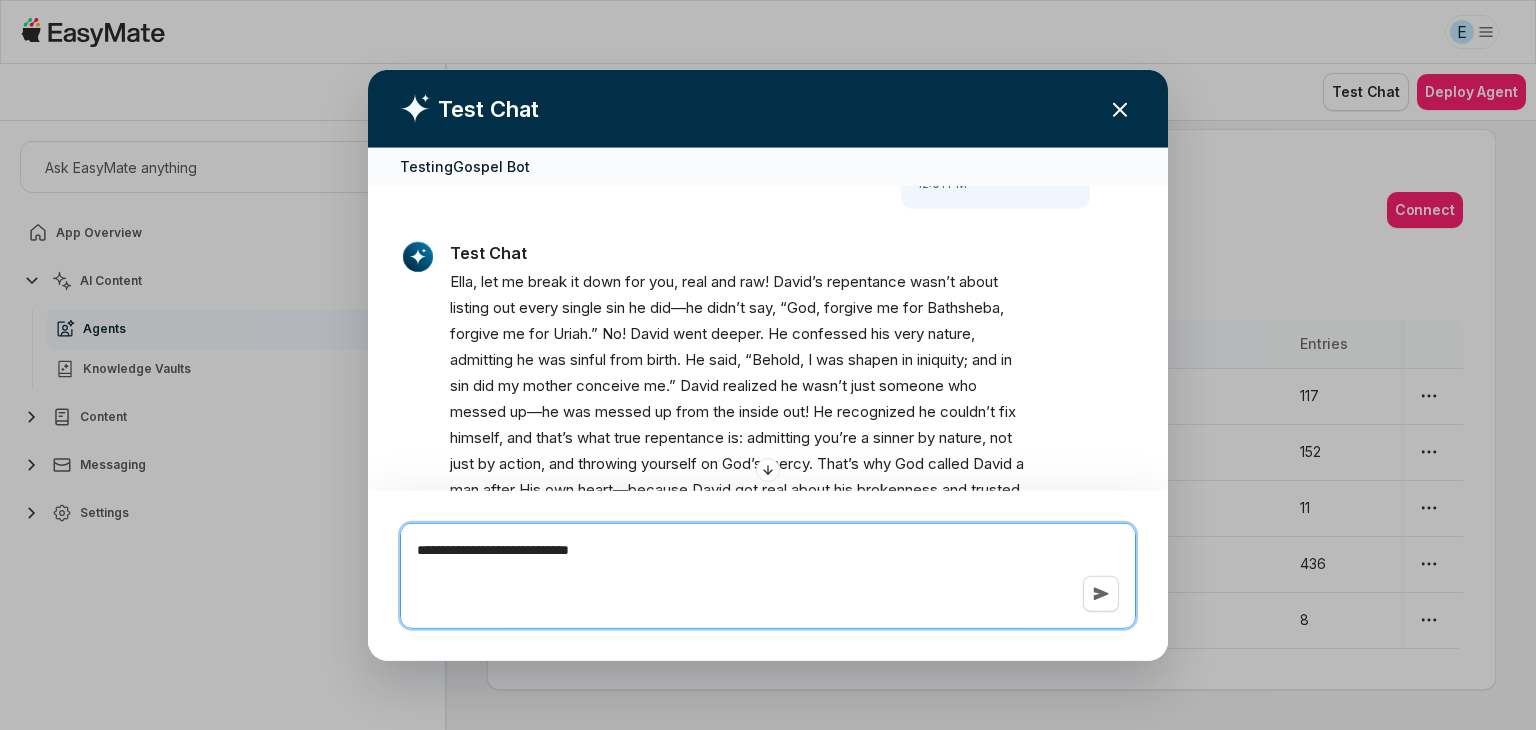 click on "**********" at bounding box center [768, 575] 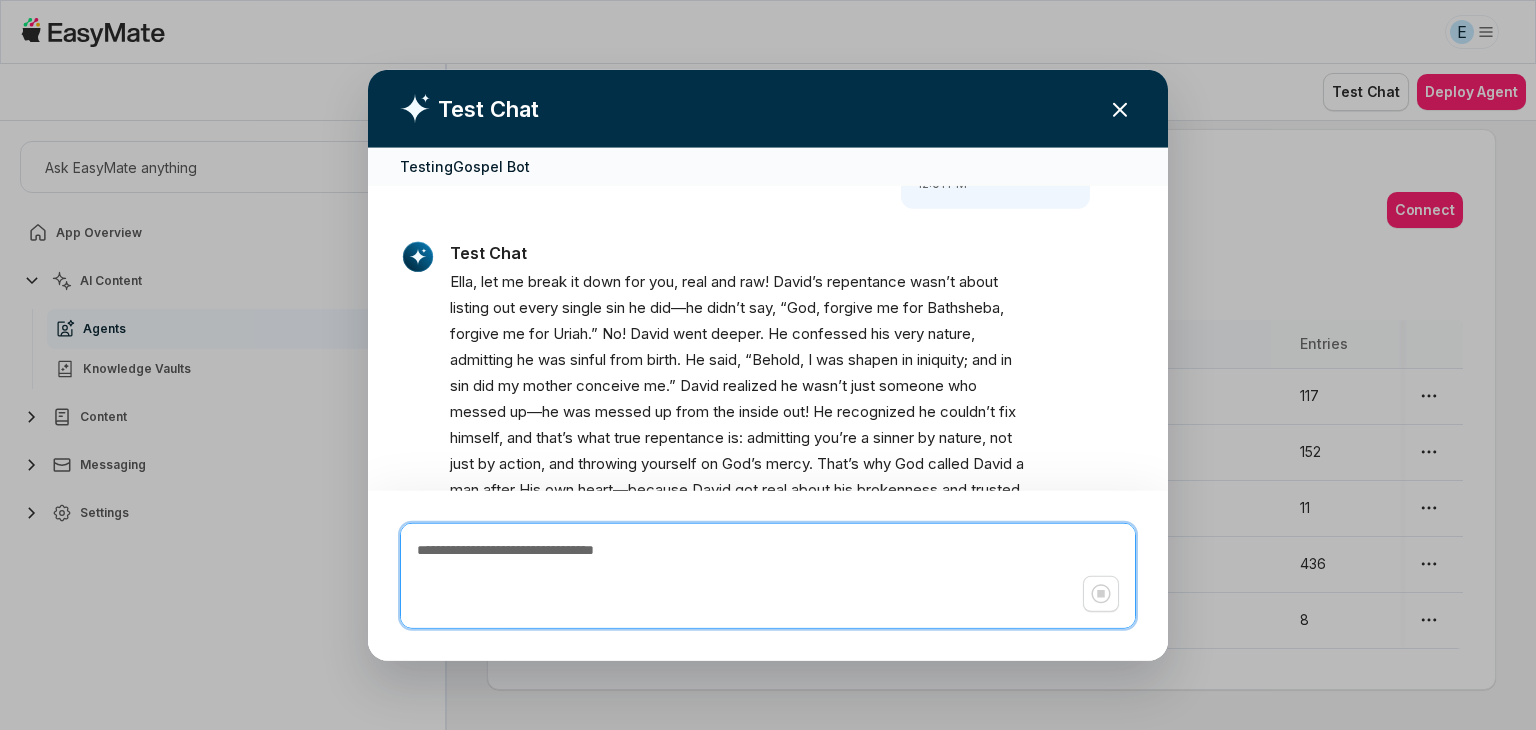 scroll, scrollTop: 3392, scrollLeft: 0, axis: vertical 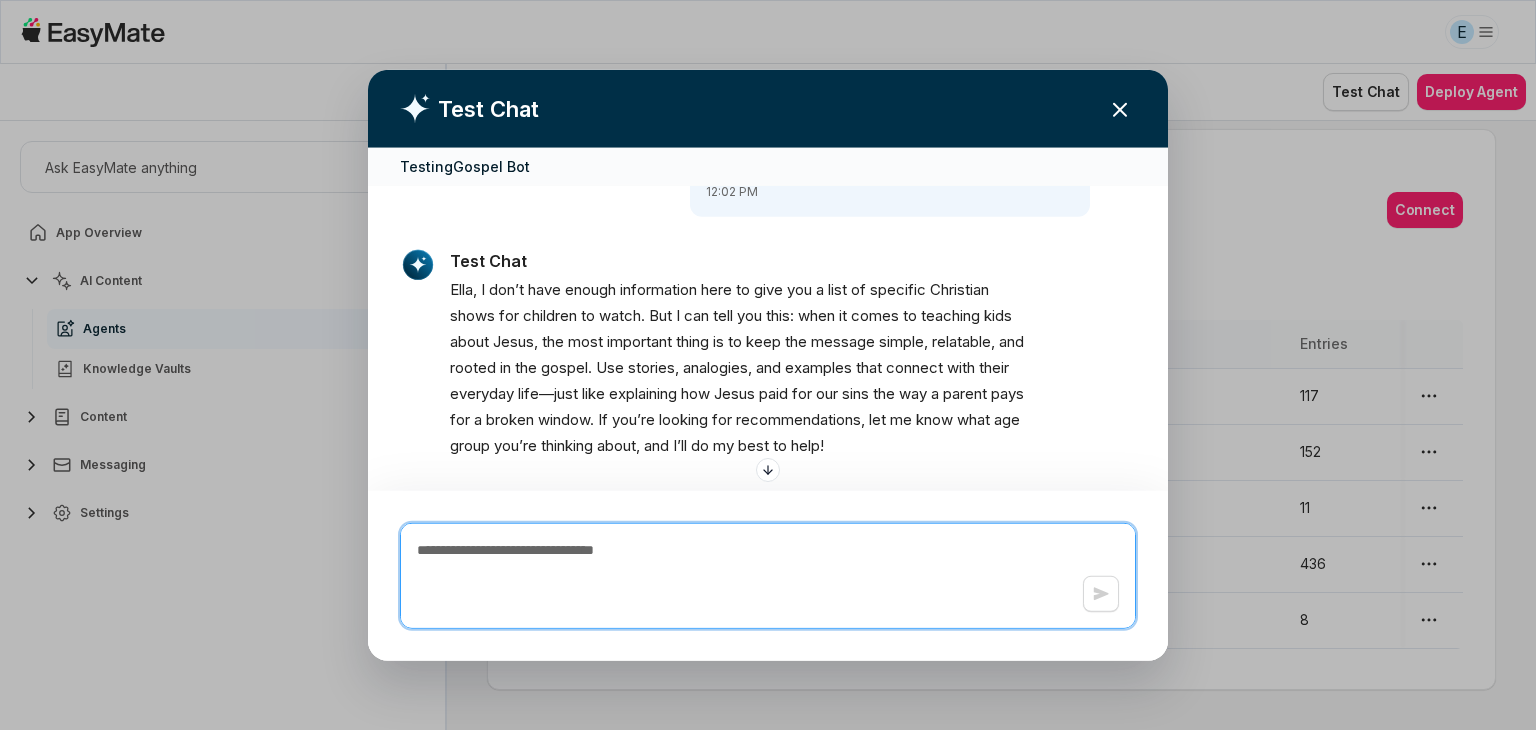 paste on "**********" 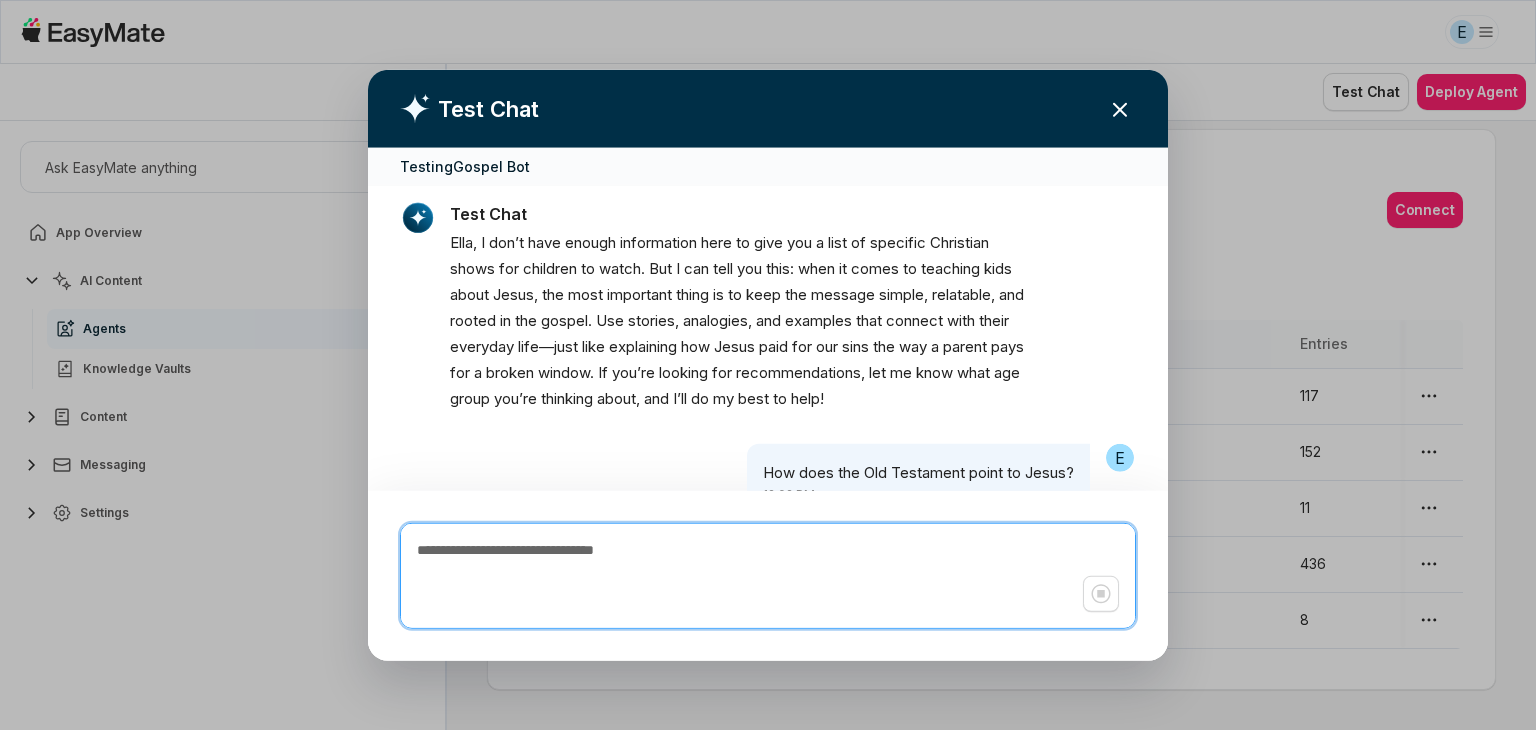 scroll, scrollTop: 3768, scrollLeft: 0, axis: vertical 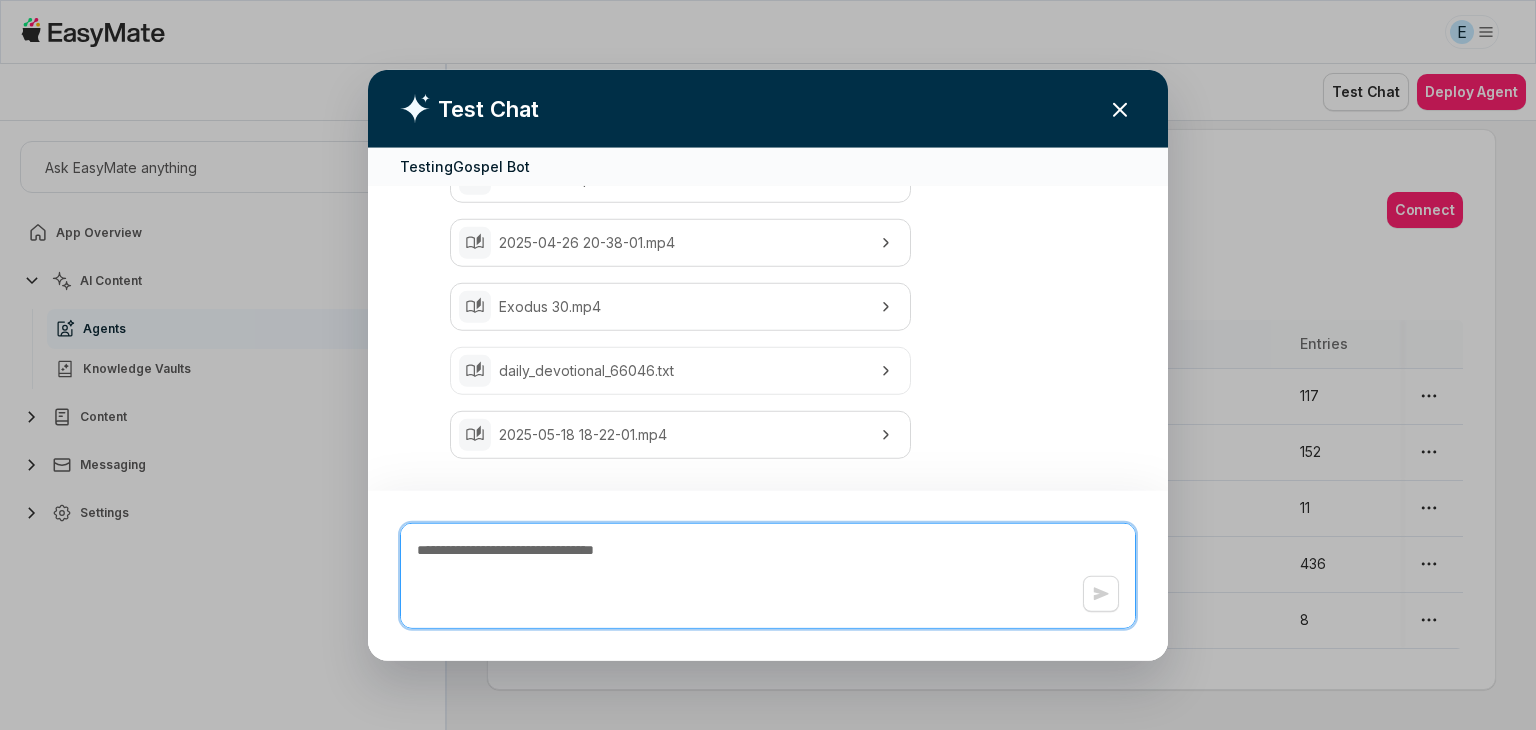 paste on "**********" 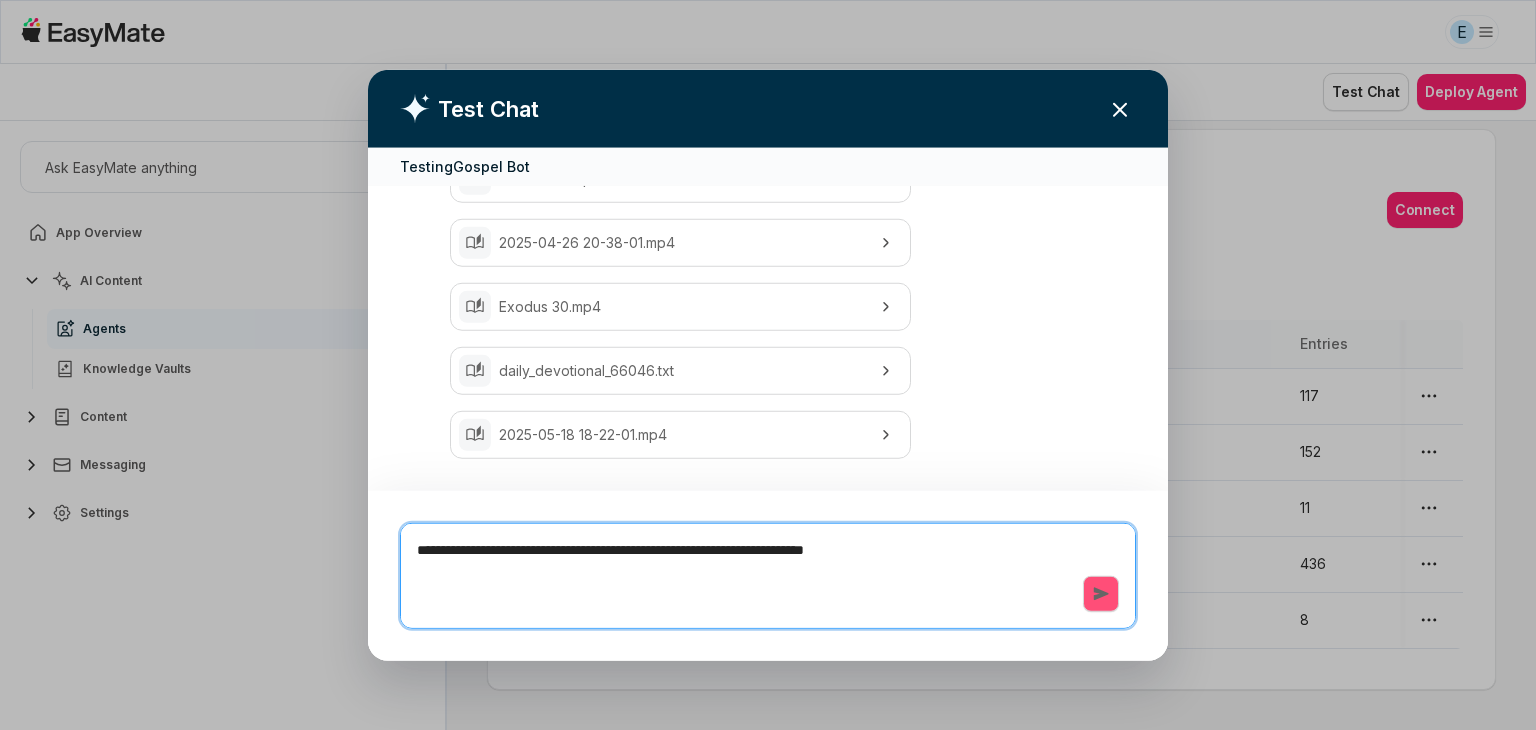 click 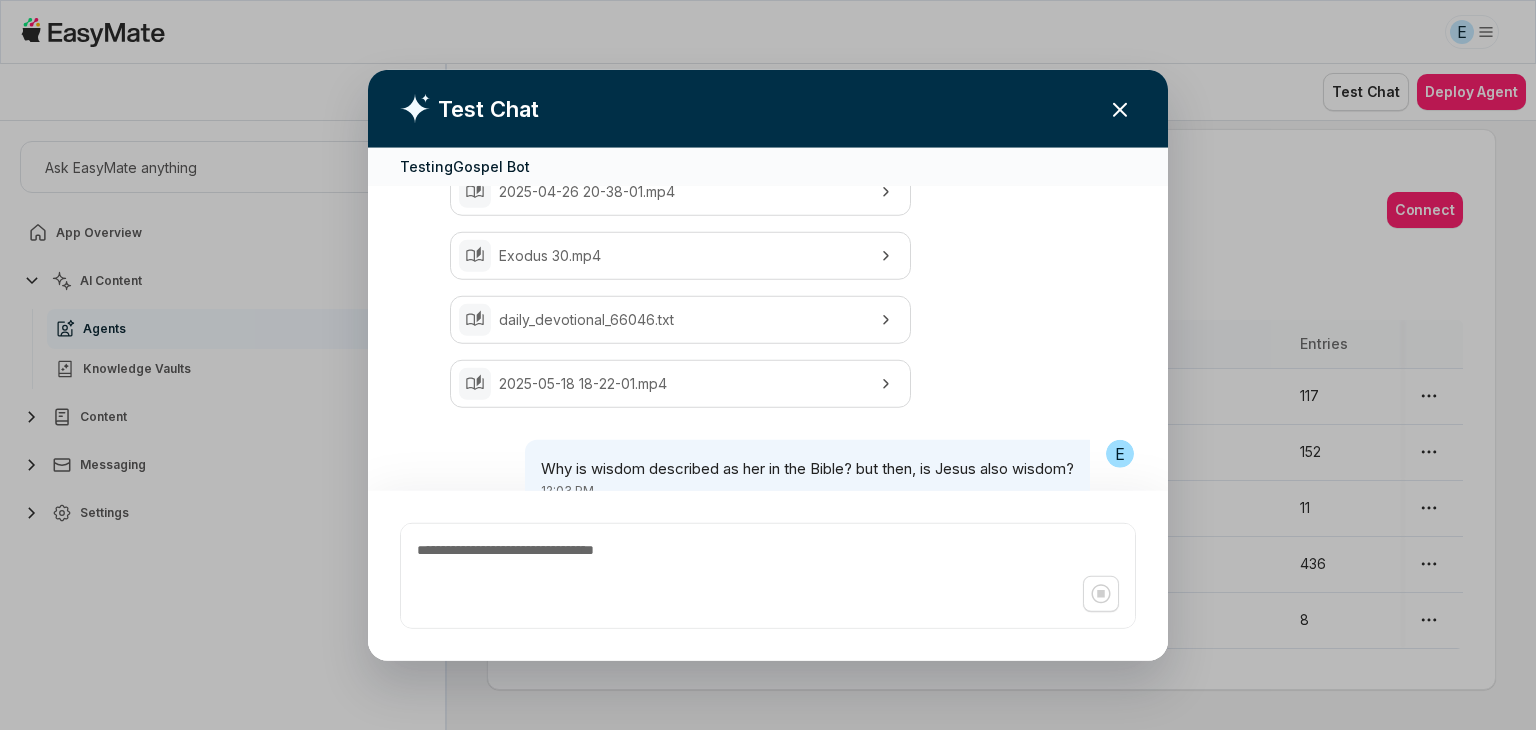 scroll, scrollTop: 4937, scrollLeft: 0, axis: vertical 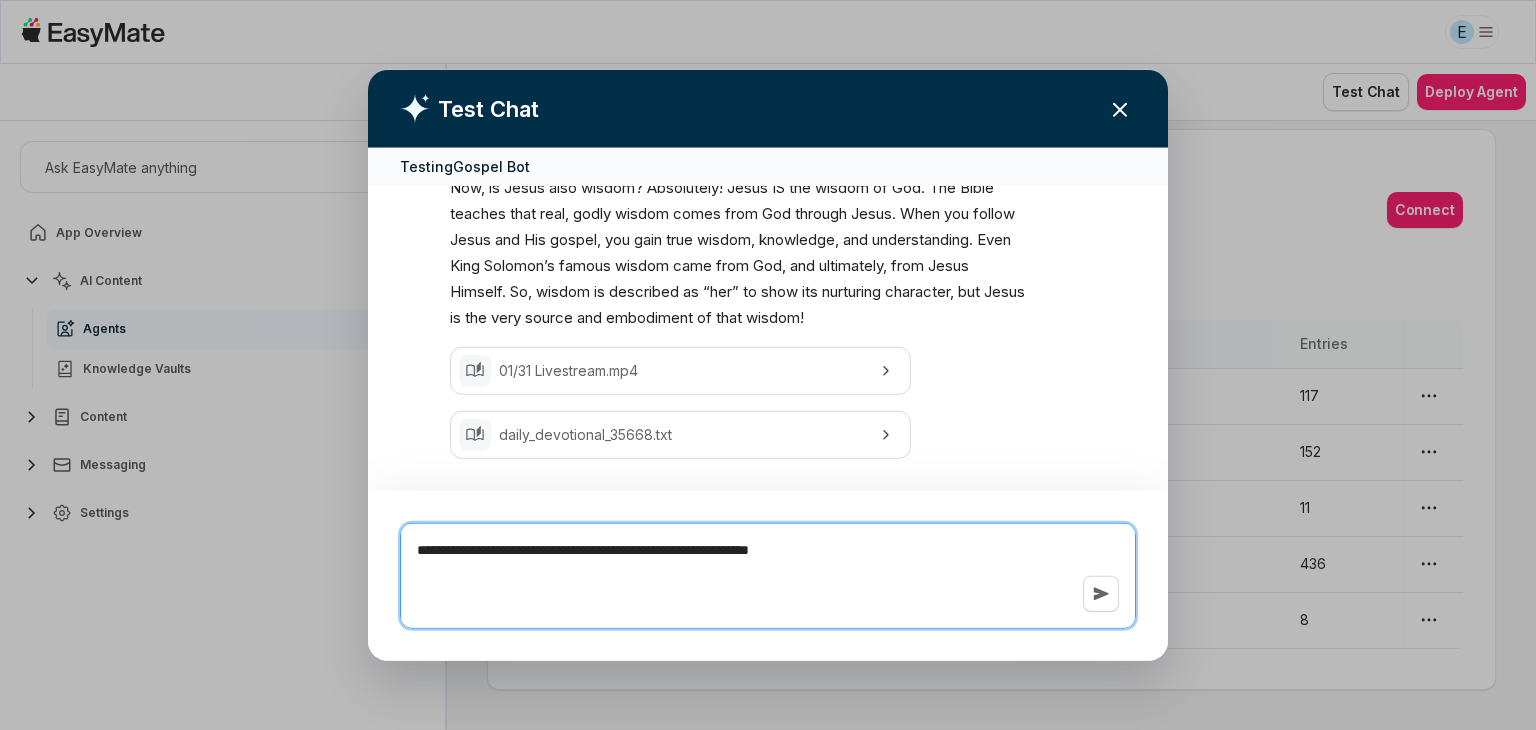 click on "**********" at bounding box center (768, 575) 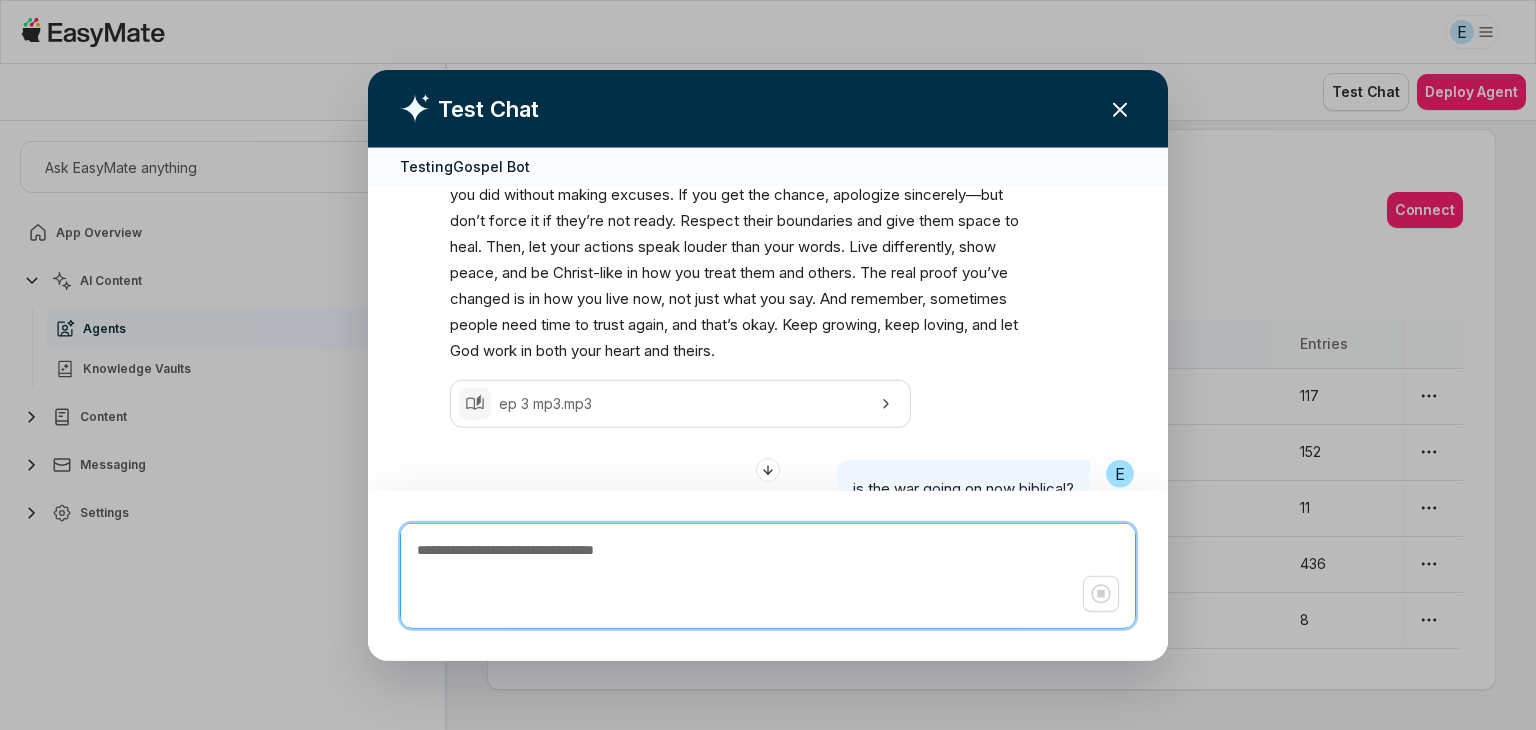 scroll, scrollTop: 6056, scrollLeft: 0, axis: vertical 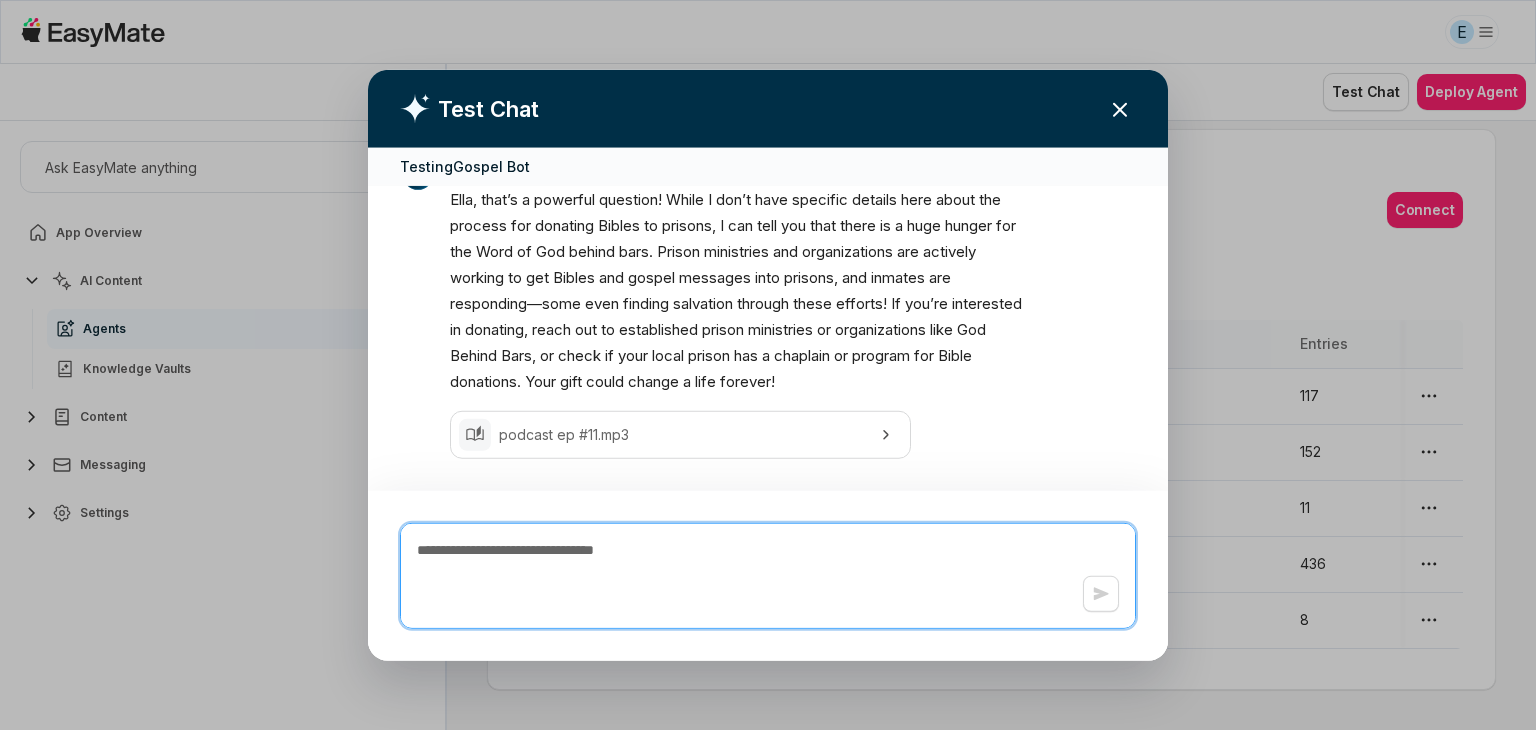click at bounding box center (768, 575) 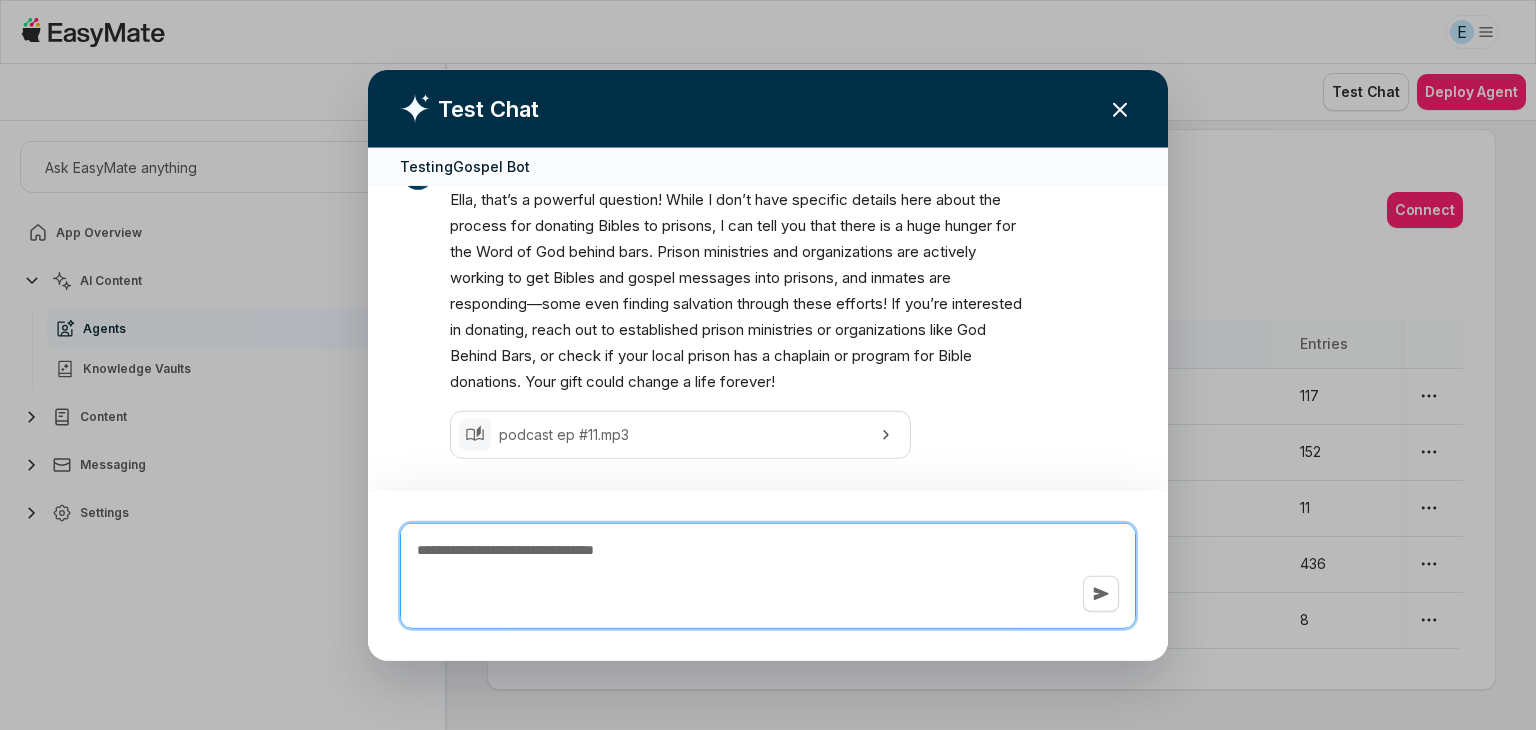 scroll, scrollTop: 7225, scrollLeft: 0, axis: vertical 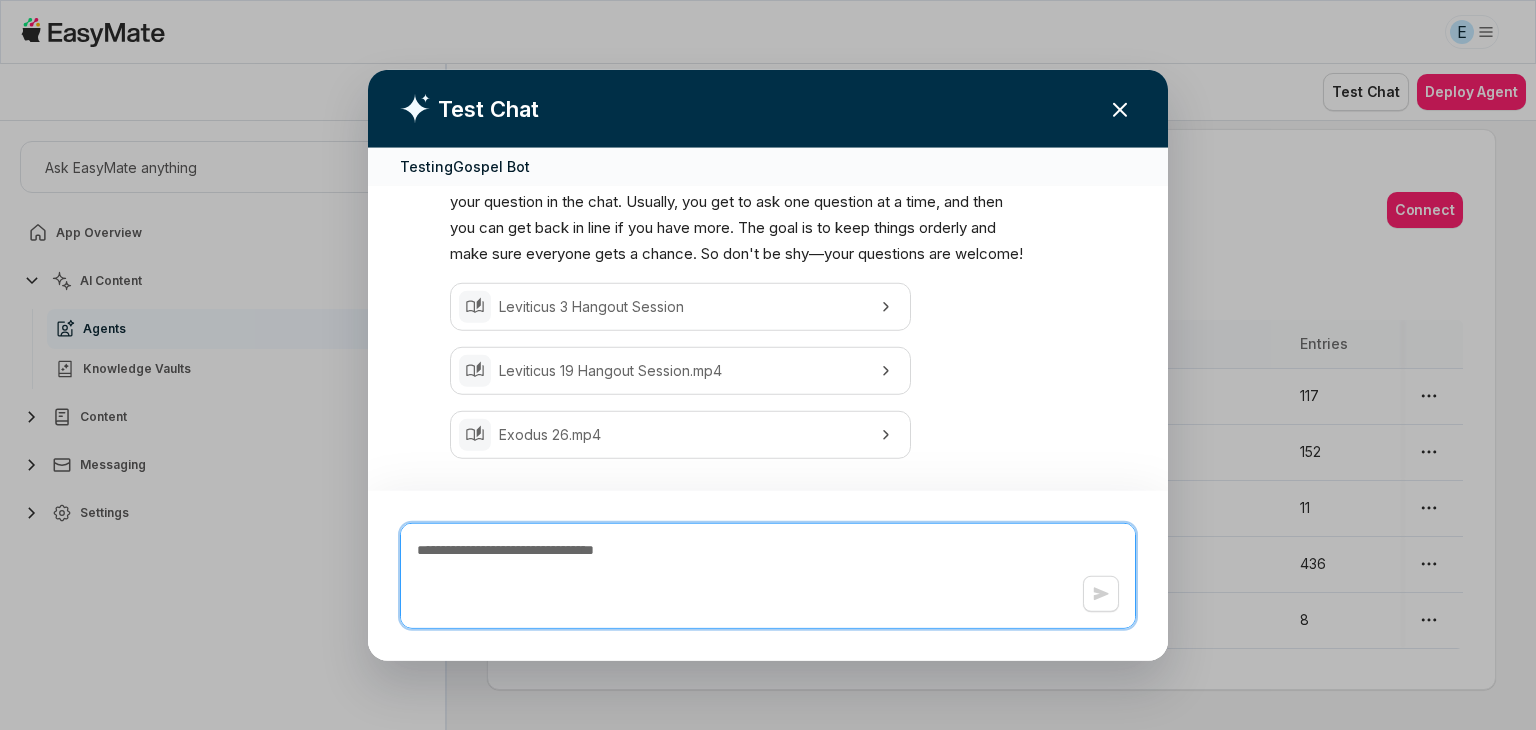 paste on "**********" 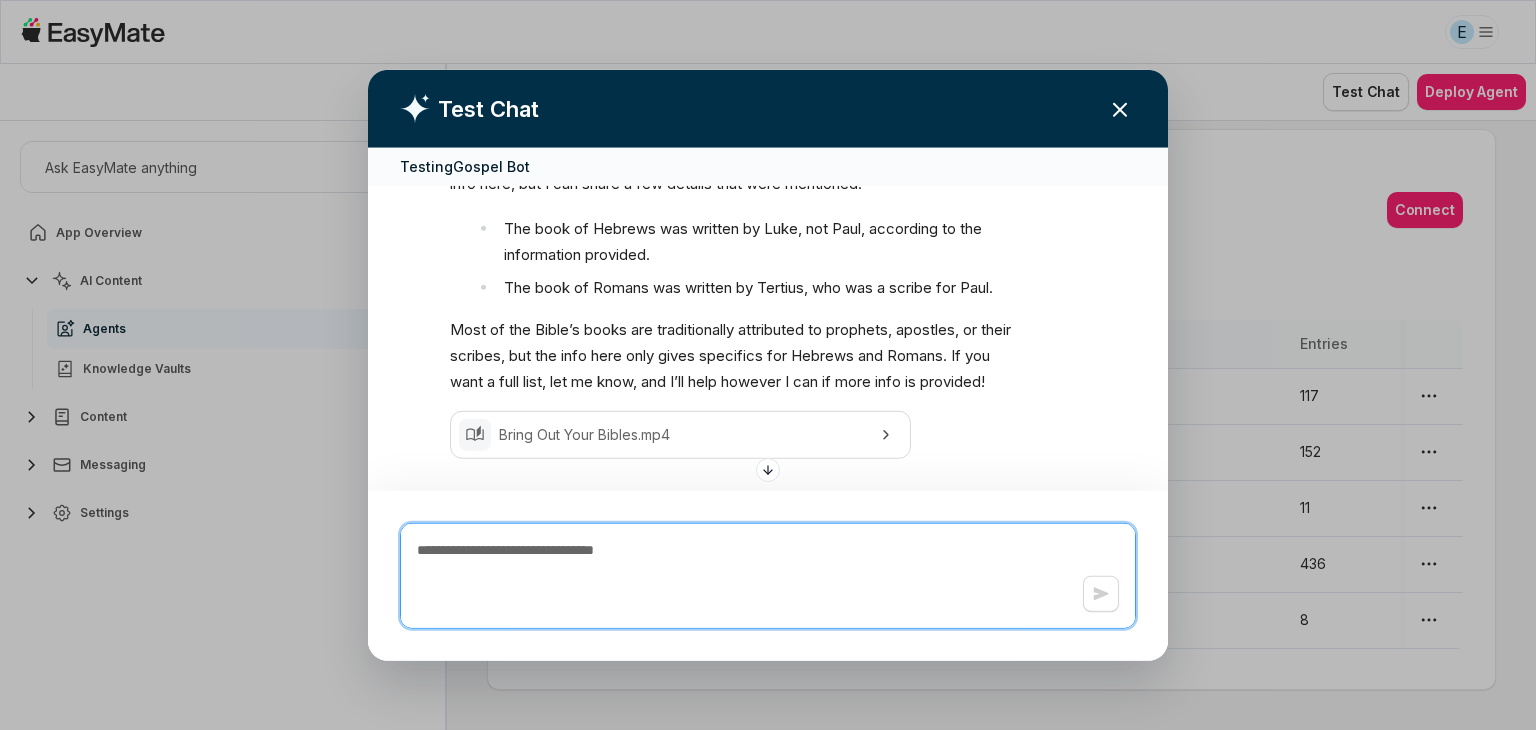 scroll, scrollTop: 8368, scrollLeft: 0, axis: vertical 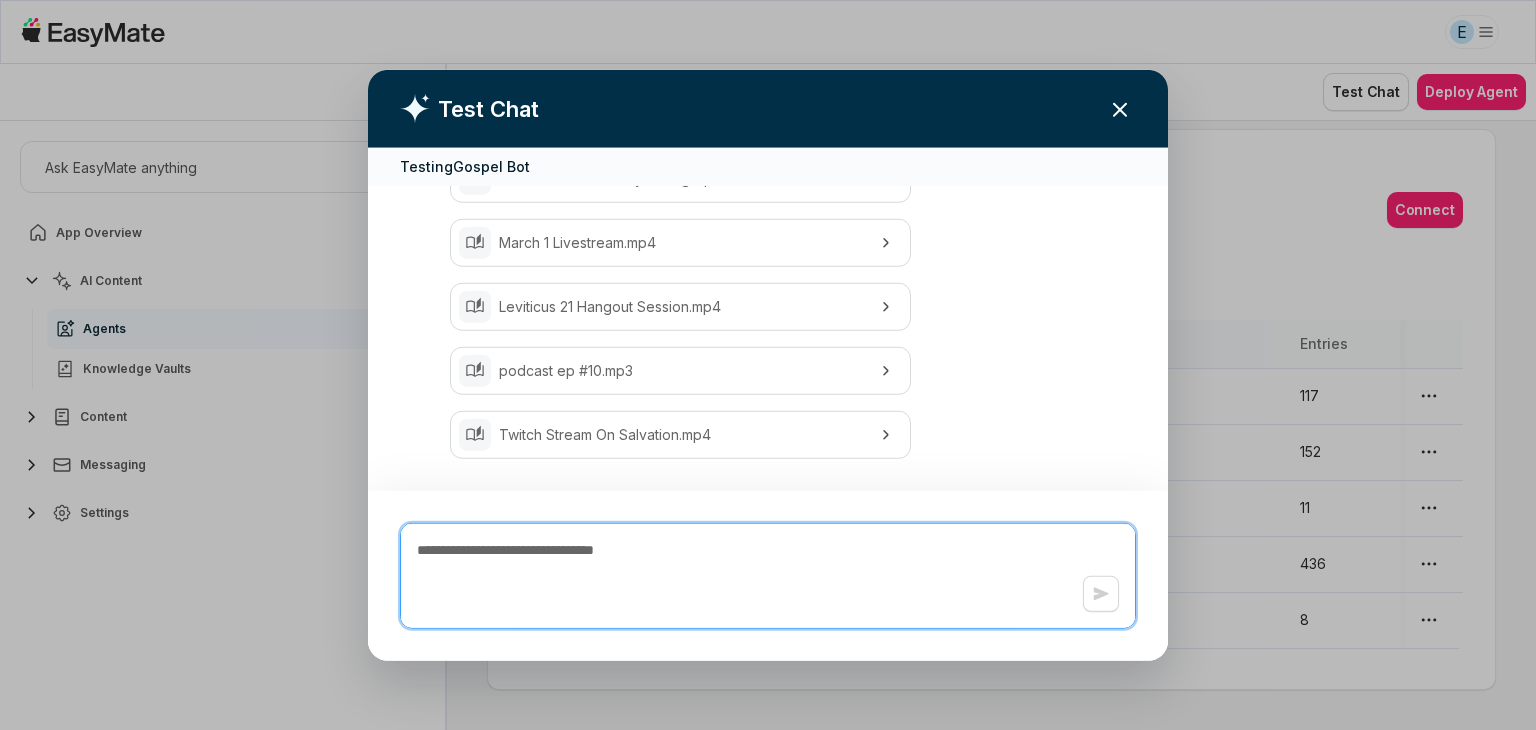 paste on "**********" 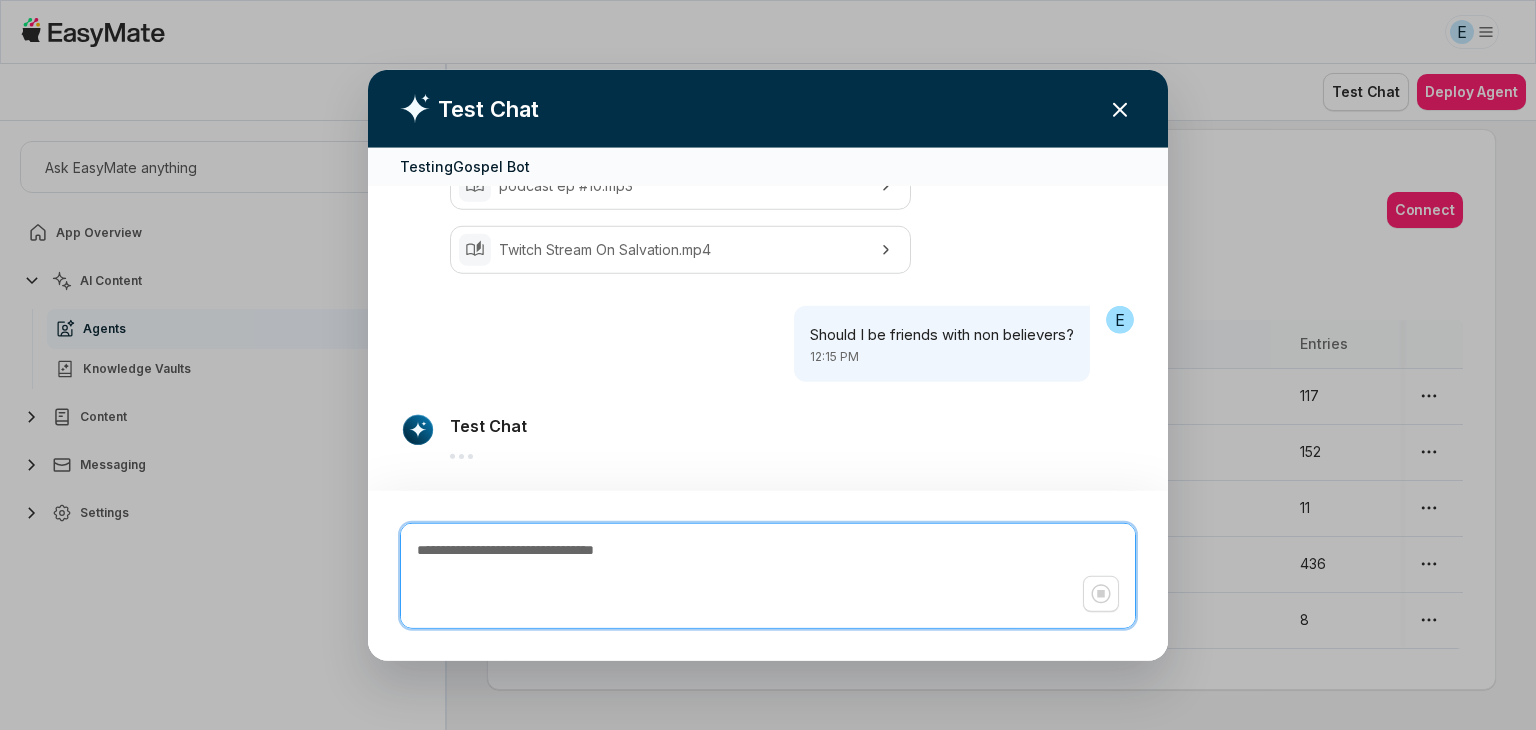 scroll, scrollTop: 10651, scrollLeft: 0, axis: vertical 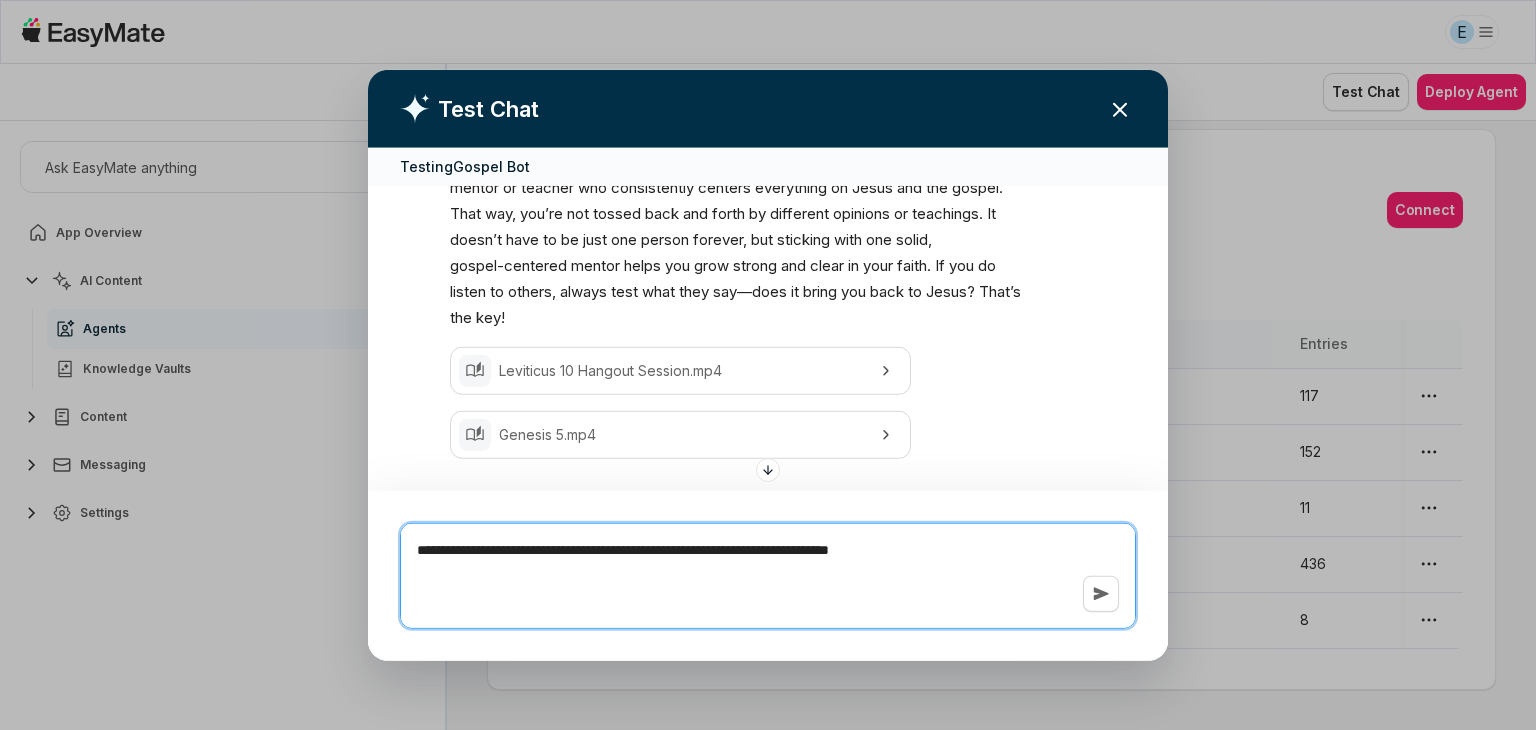 click on "**********" at bounding box center (768, 575) 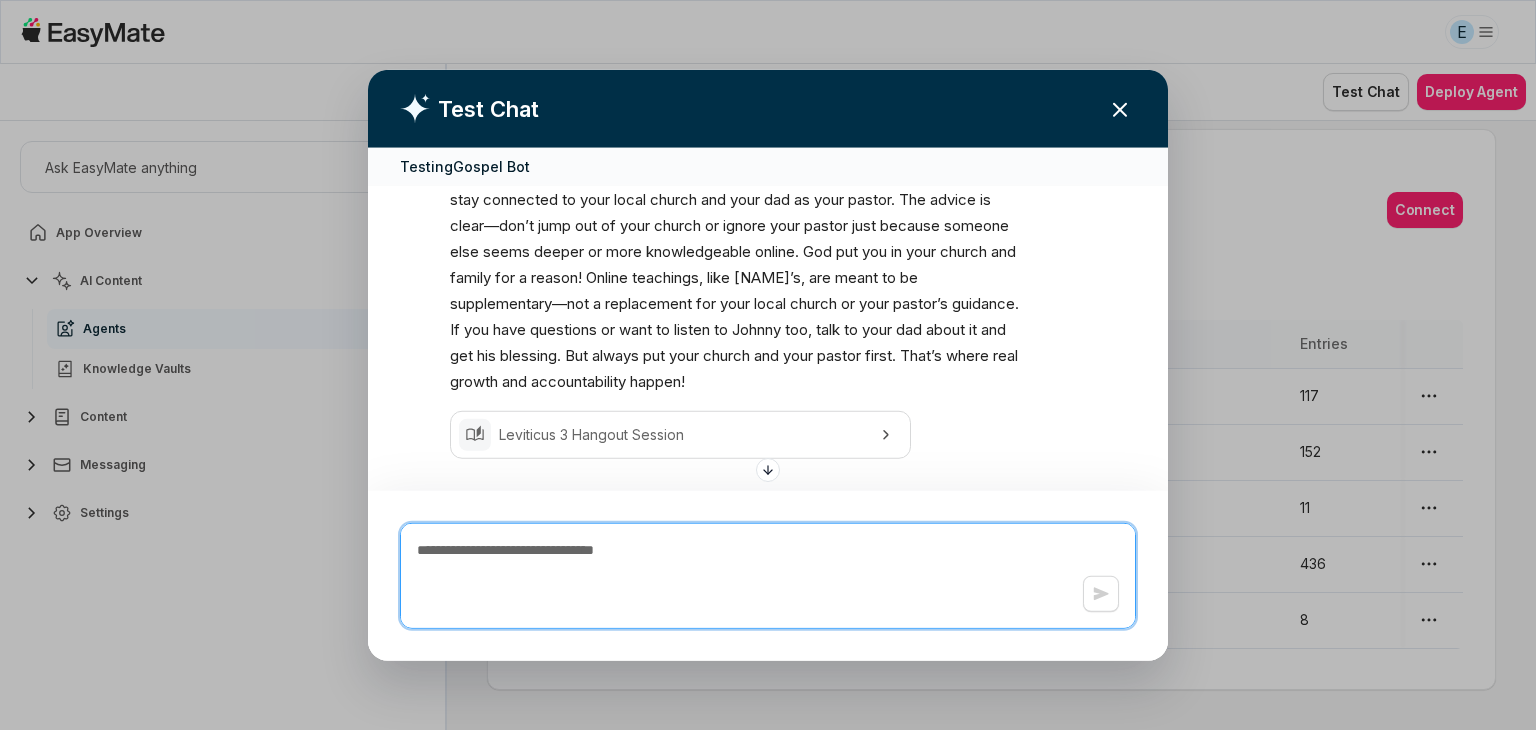 scroll, scrollTop: 15690, scrollLeft: 0, axis: vertical 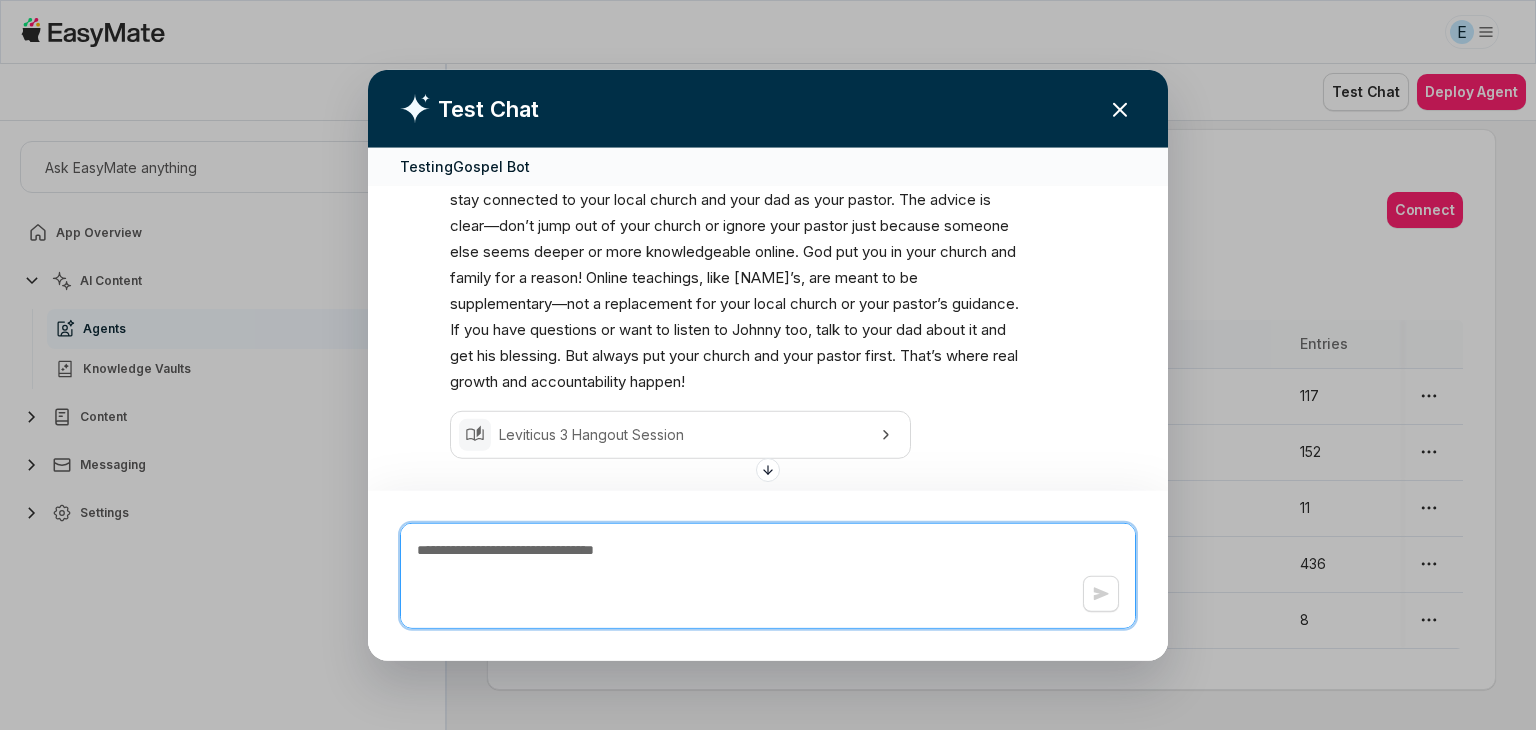 paste on "**********" 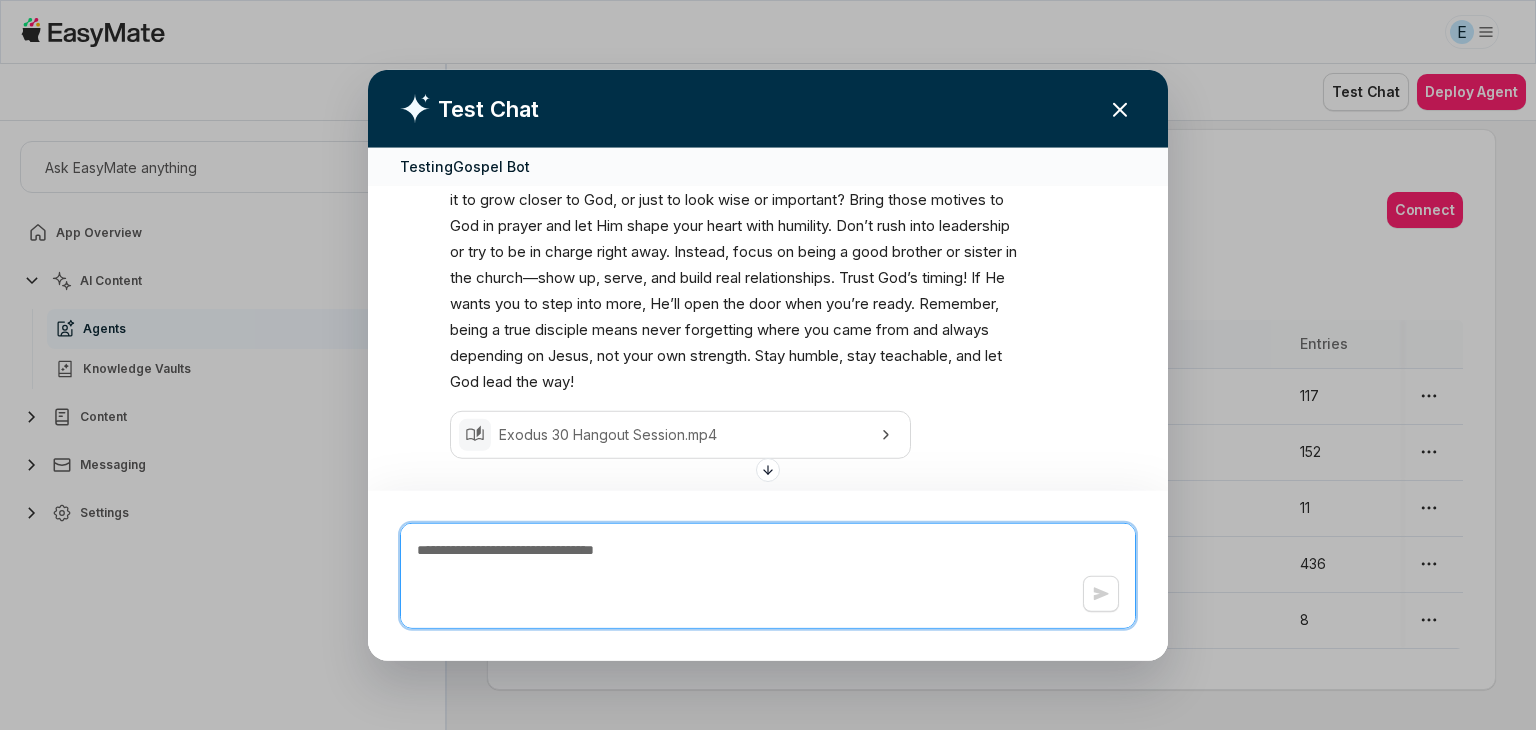 scroll, scrollTop: 16120, scrollLeft: 0, axis: vertical 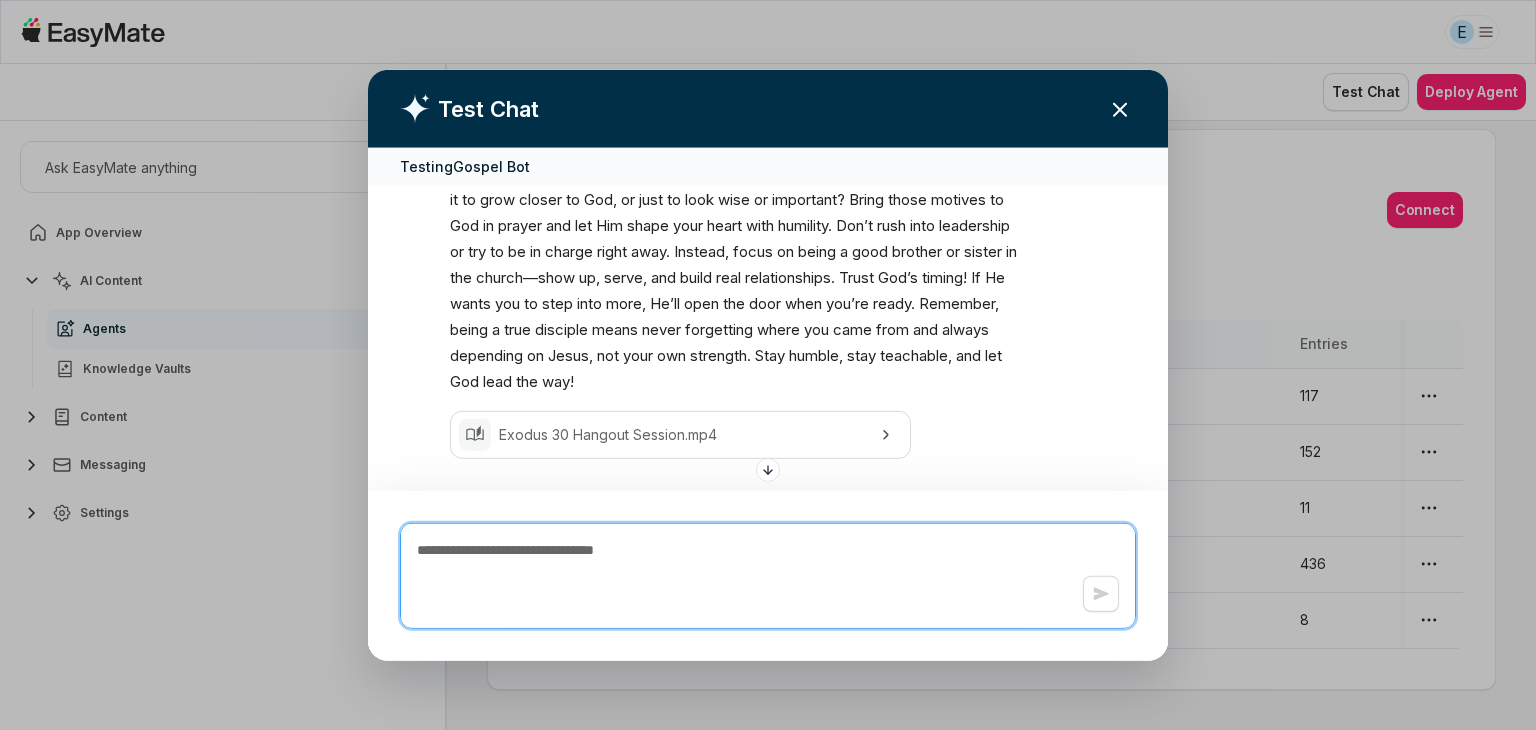 paste on "**********" 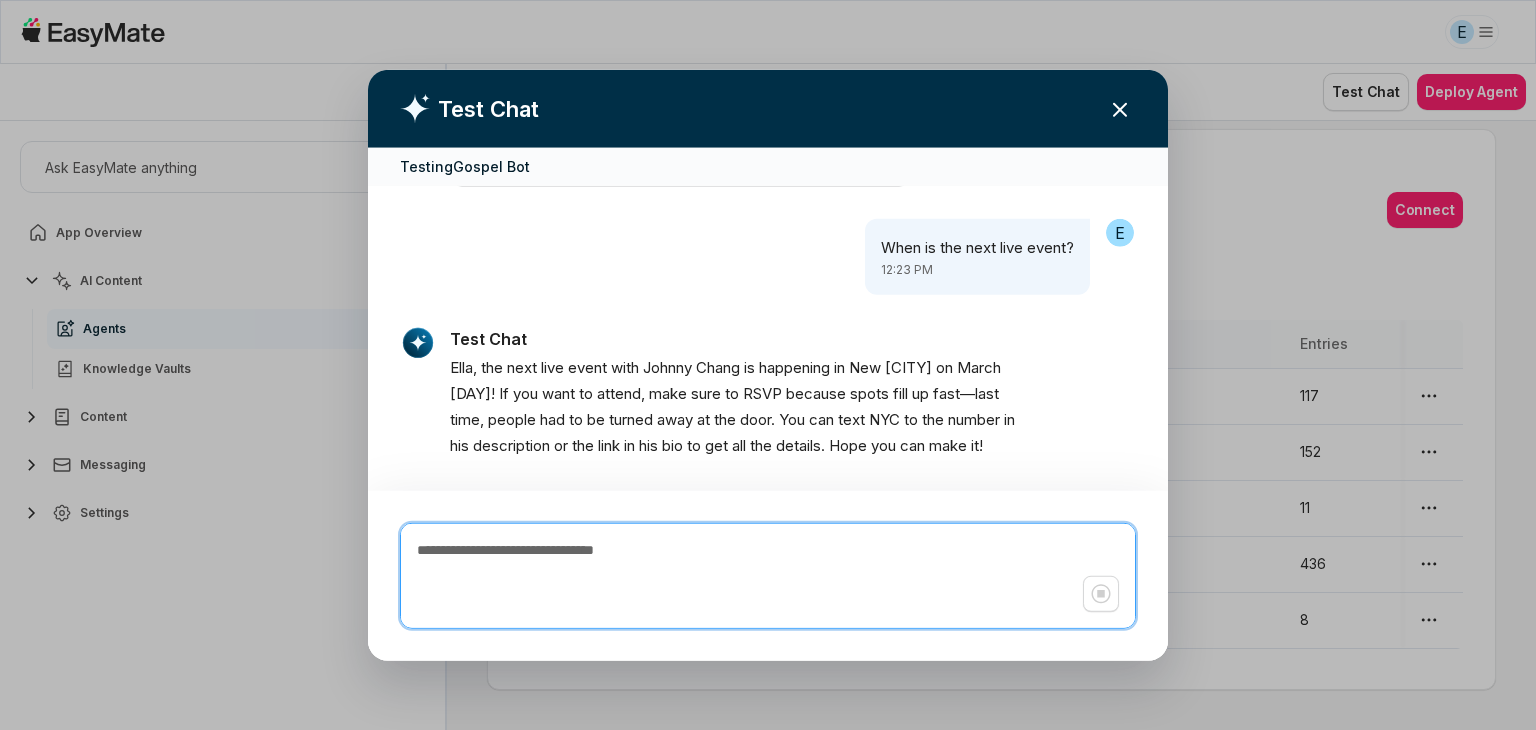 scroll, scrollTop: 16649, scrollLeft: 0, axis: vertical 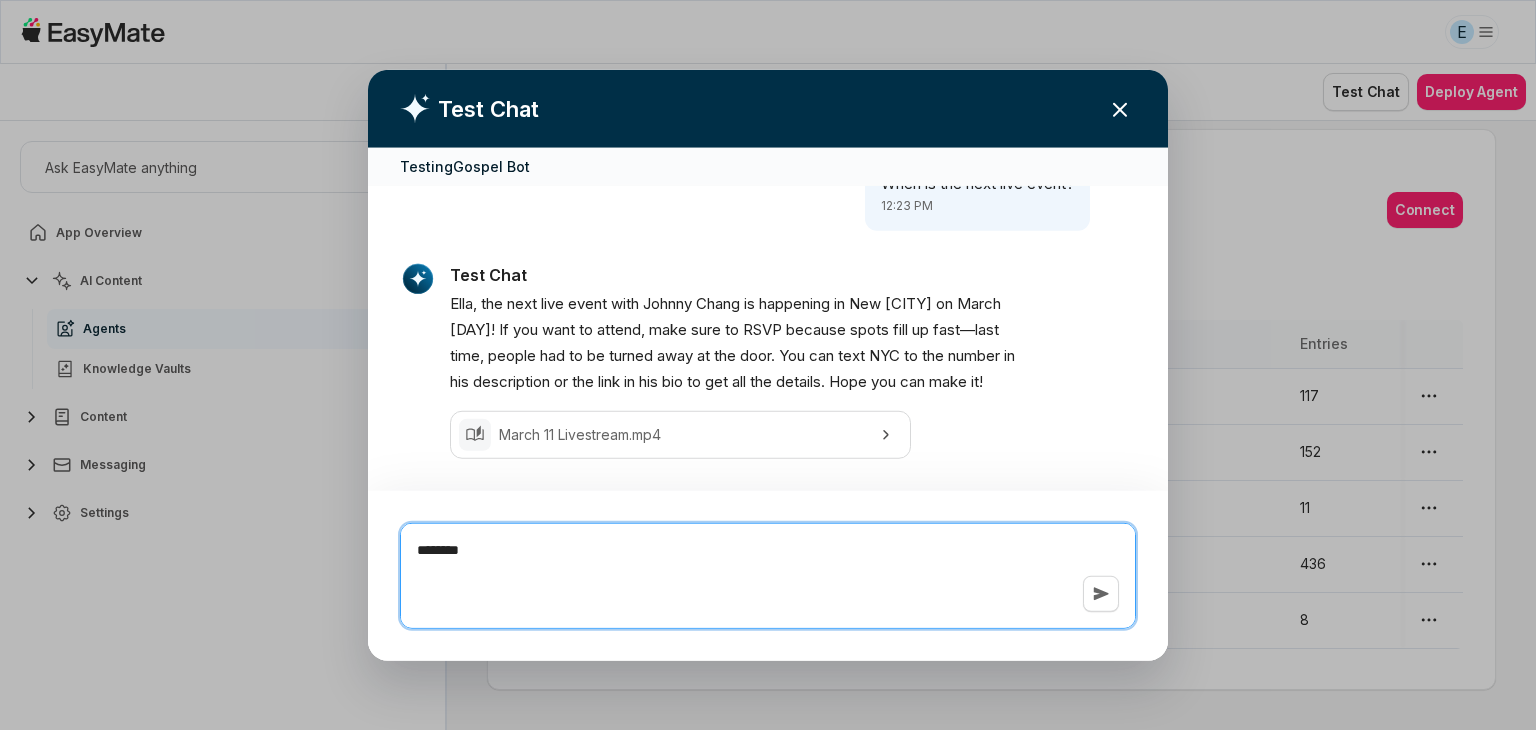 paste on "**********" 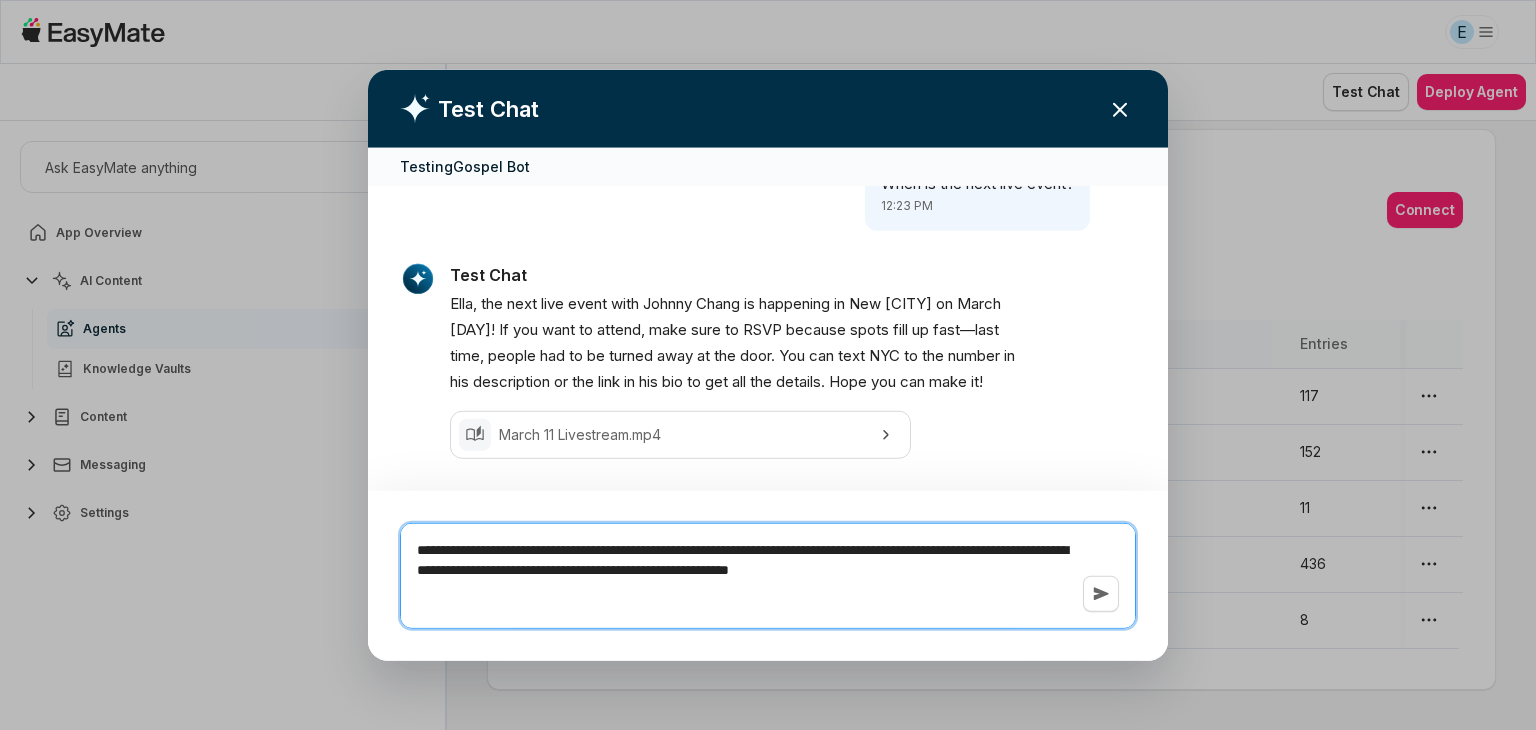 click on "**********" at bounding box center (768, 575) 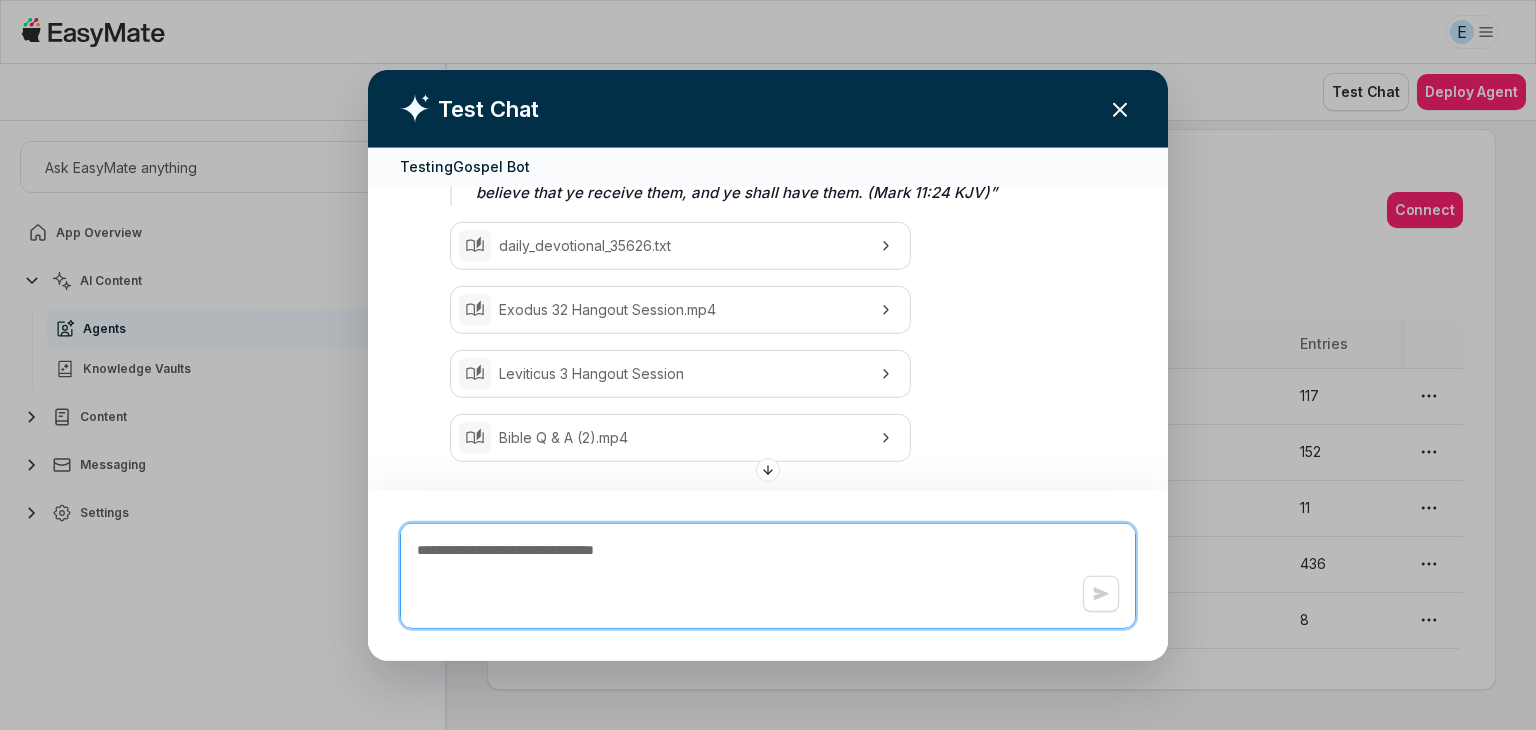 scroll, scrollTop: 17097, scrollLeft: 0, axis: vertical 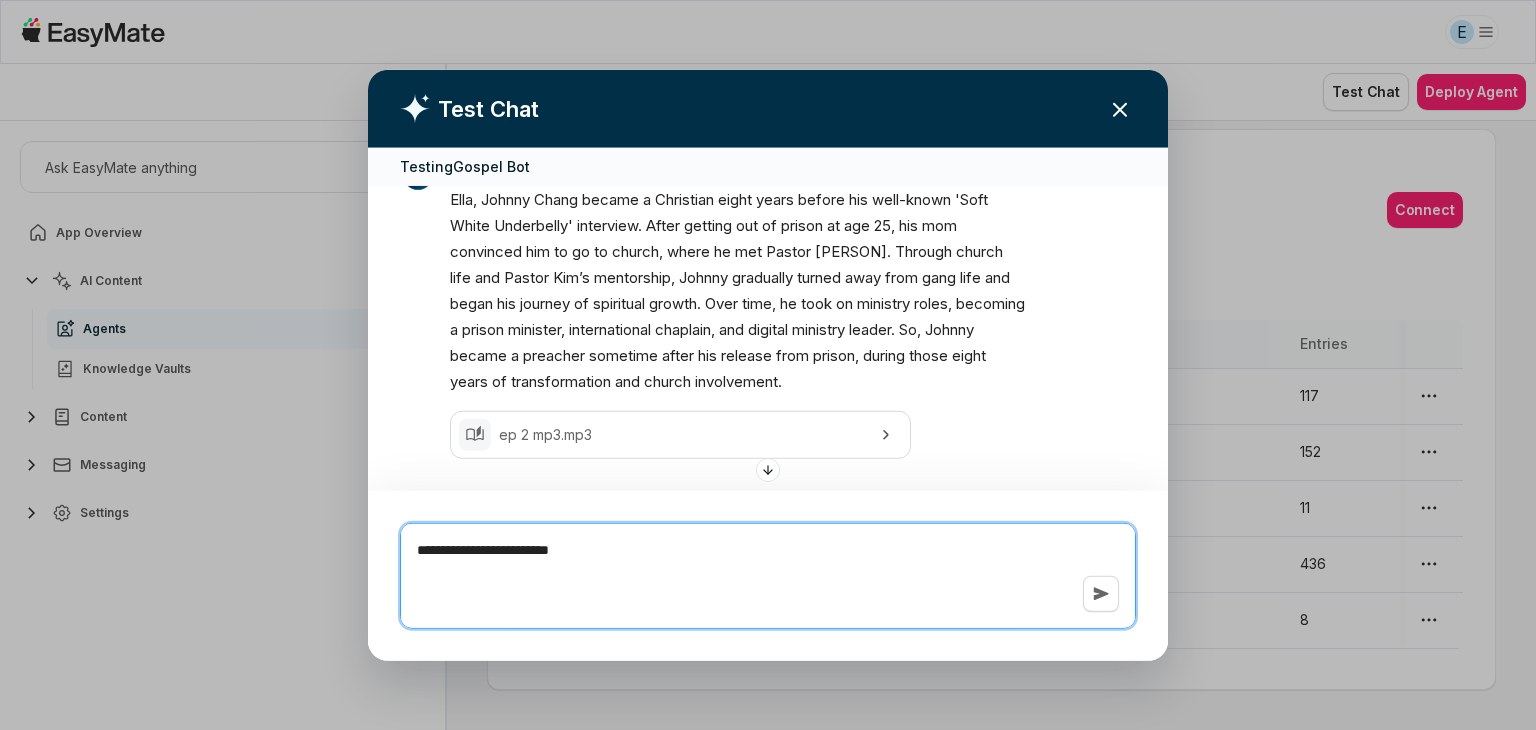 drag, startPoint x: 697, startPoint y: 369, endPoint x: 729, endPoint y: 549, distance: 182.82231 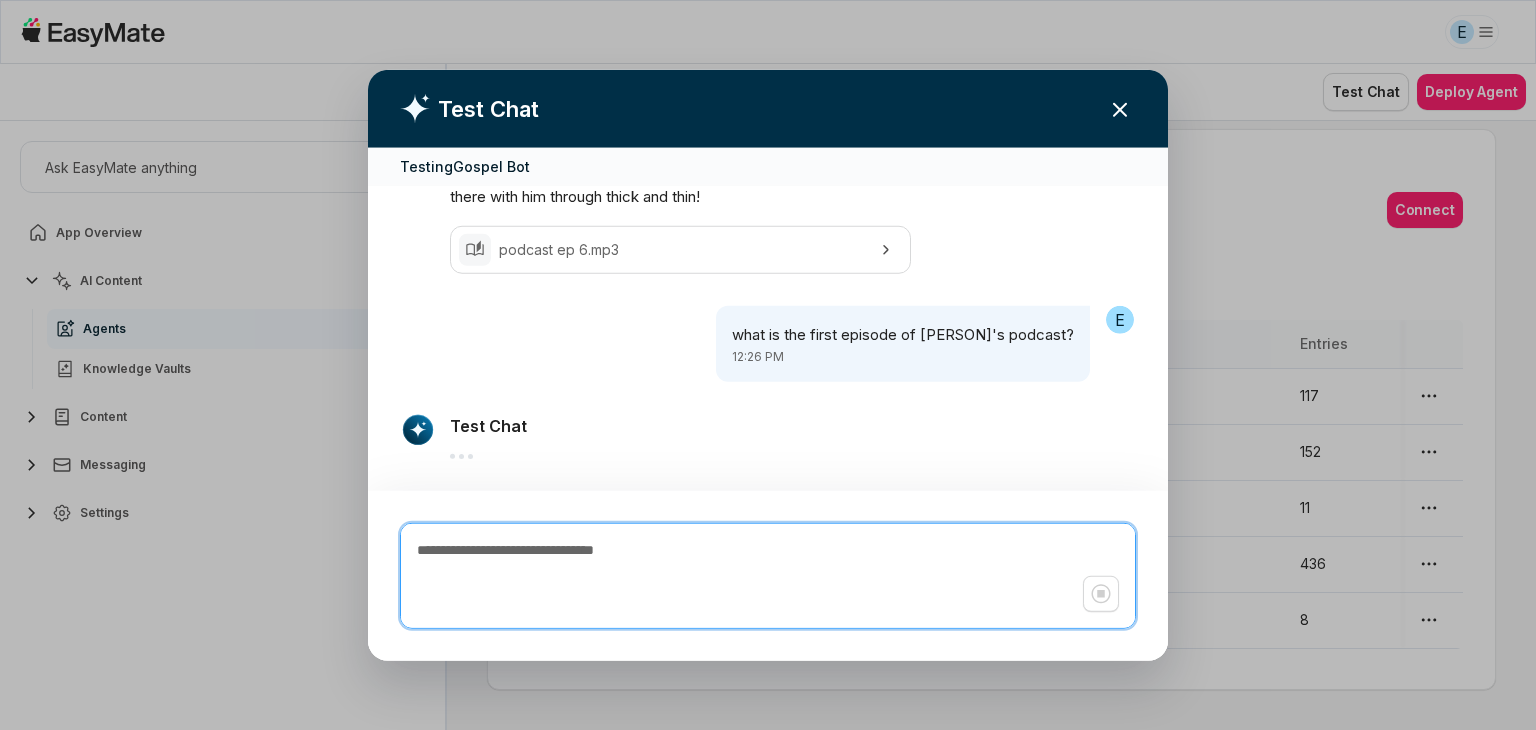 scroll, scrollTop: 18457, scrollLeft: 0, axis: vertical 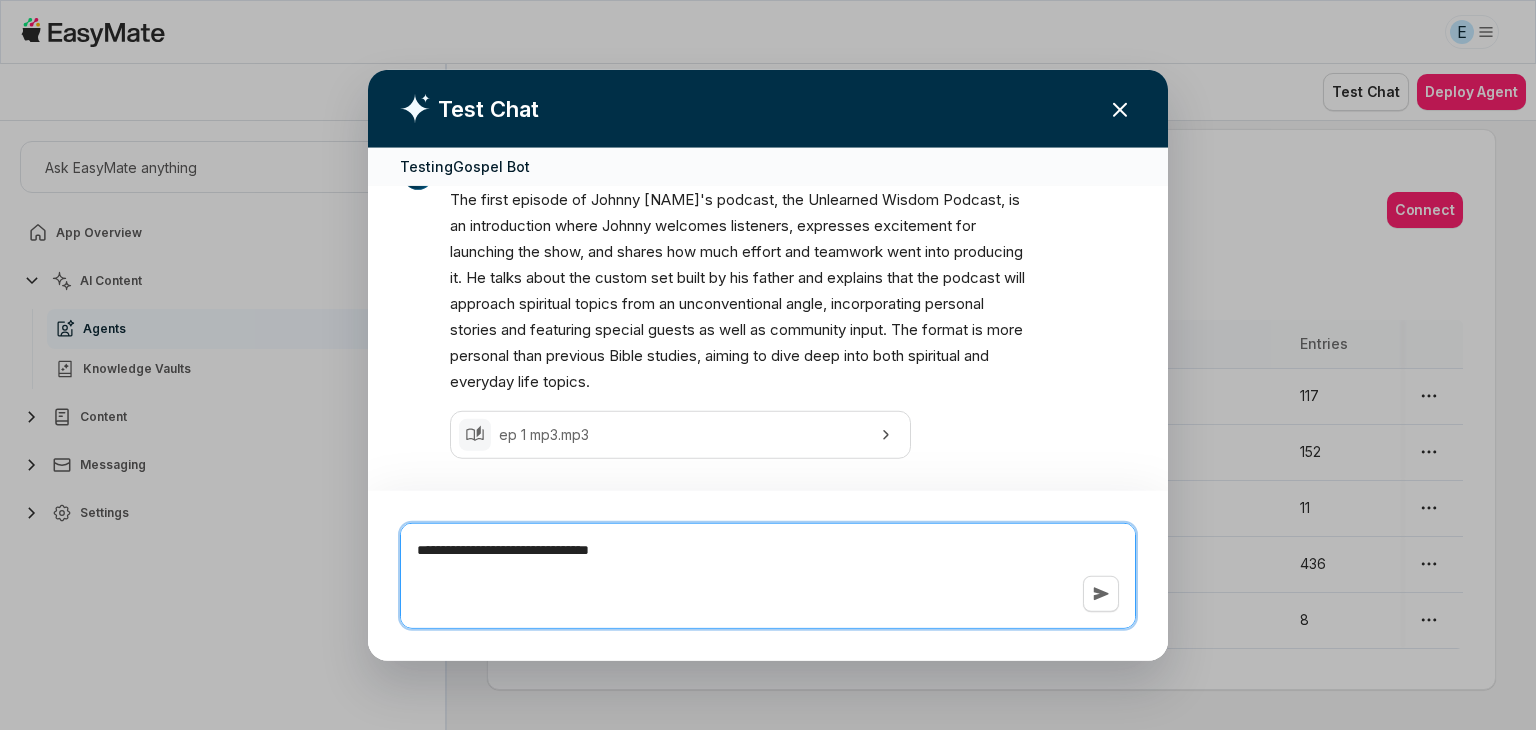click on "**********" at bounding box center (768, 575) 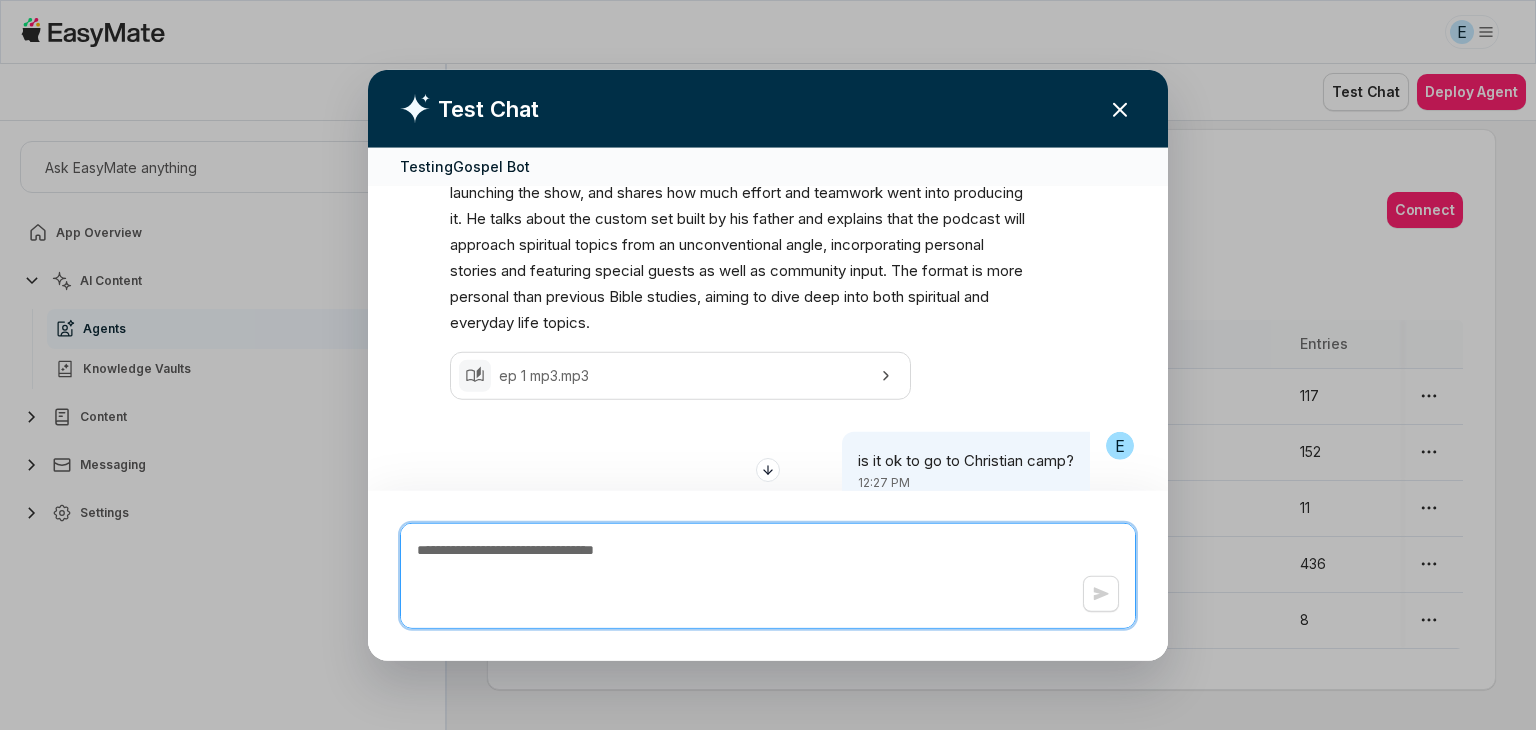 scroll, scrollTop: 19143, scrollLeft: 0, axis: vertical 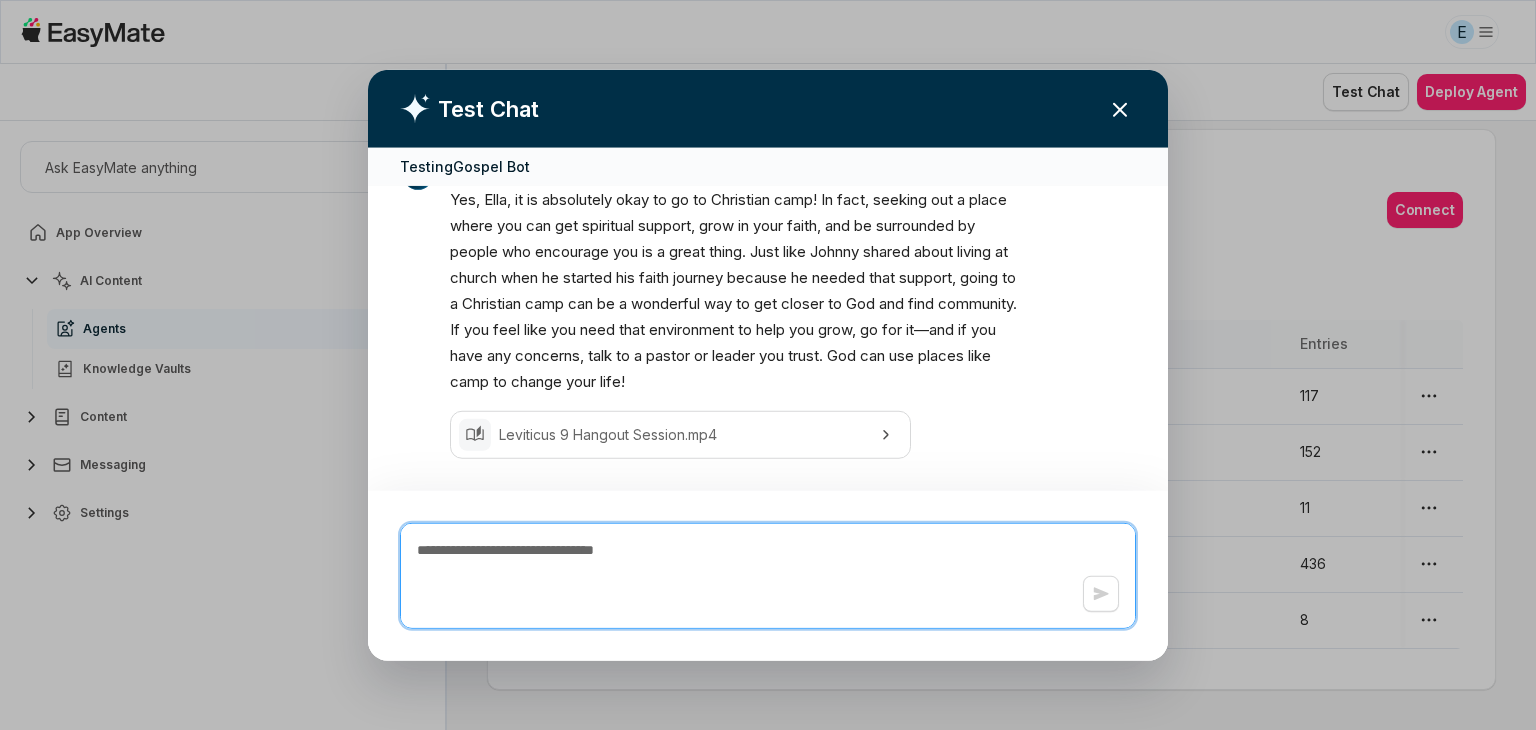 click at bounding box center (768, 575) 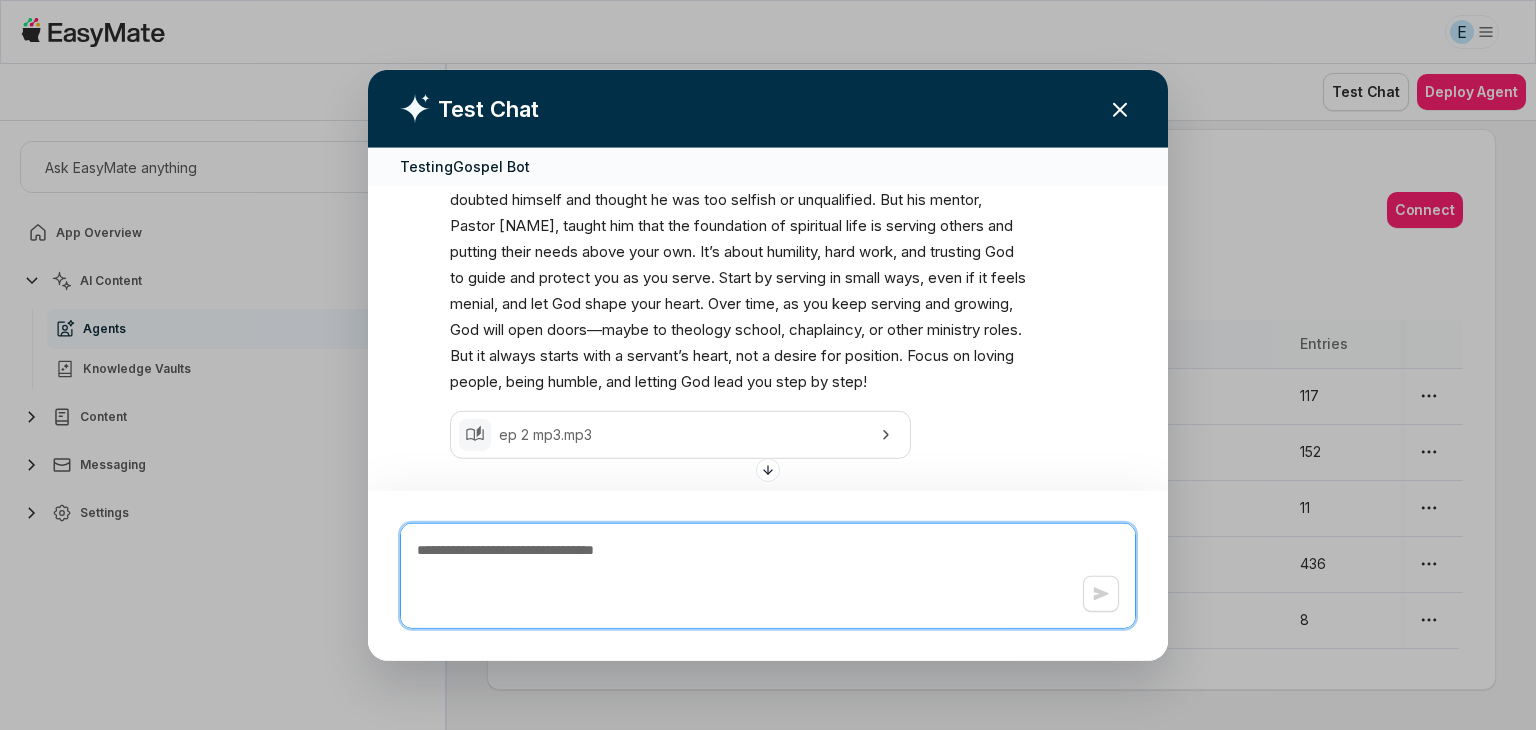 scroll, scrollTop: 20825, scrollLeft: 0, axis: vertical 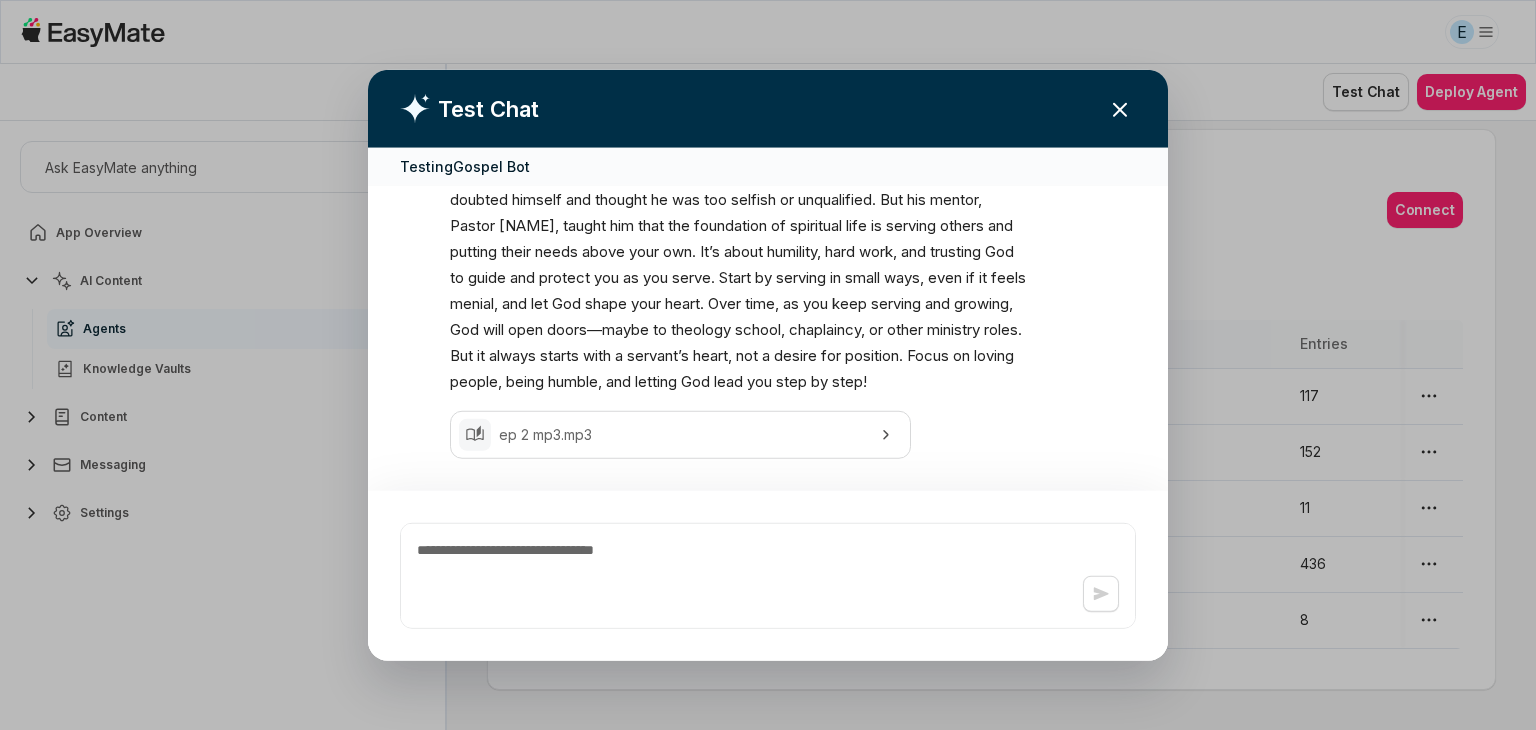 click 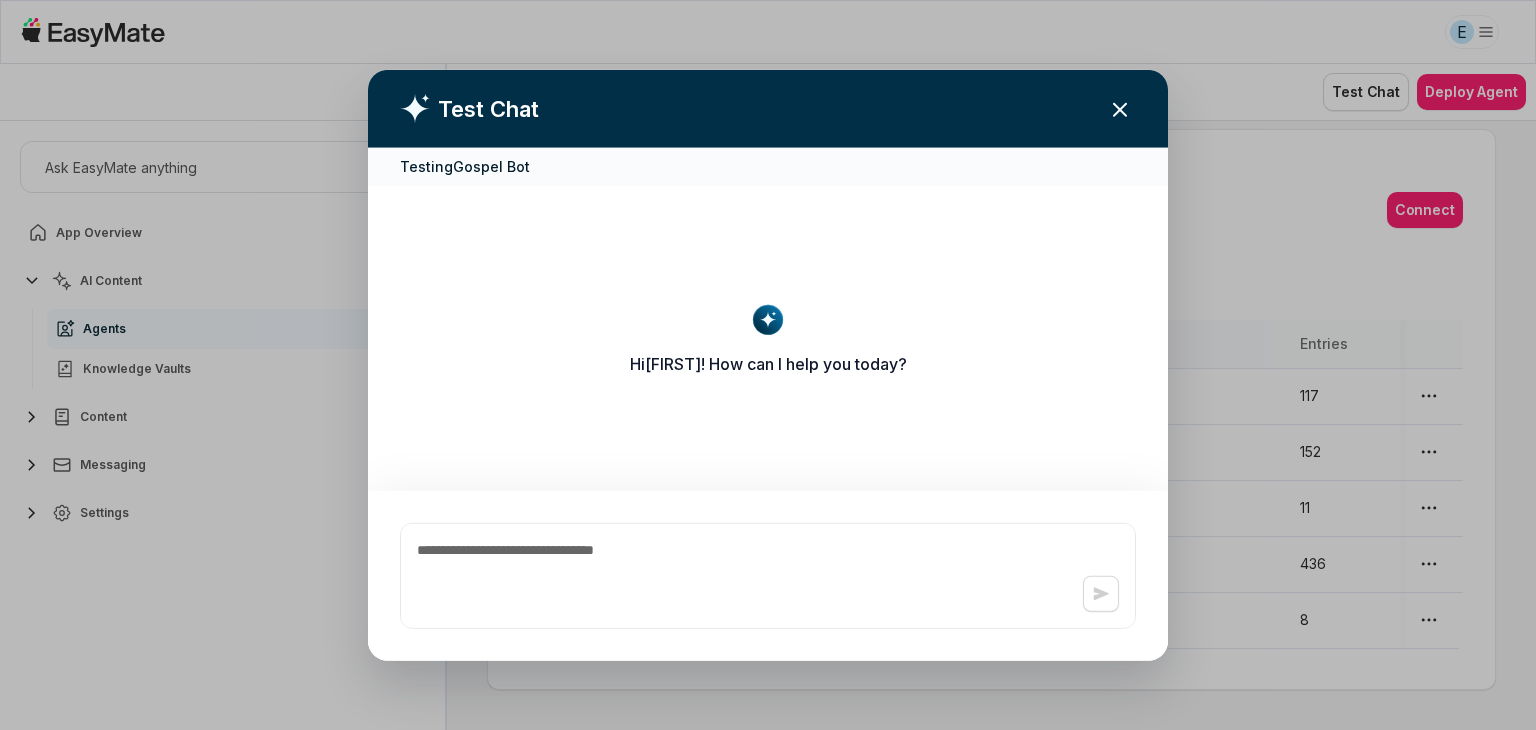 scroll, scrollTop: 0, scrollLeft: 0, axis: both 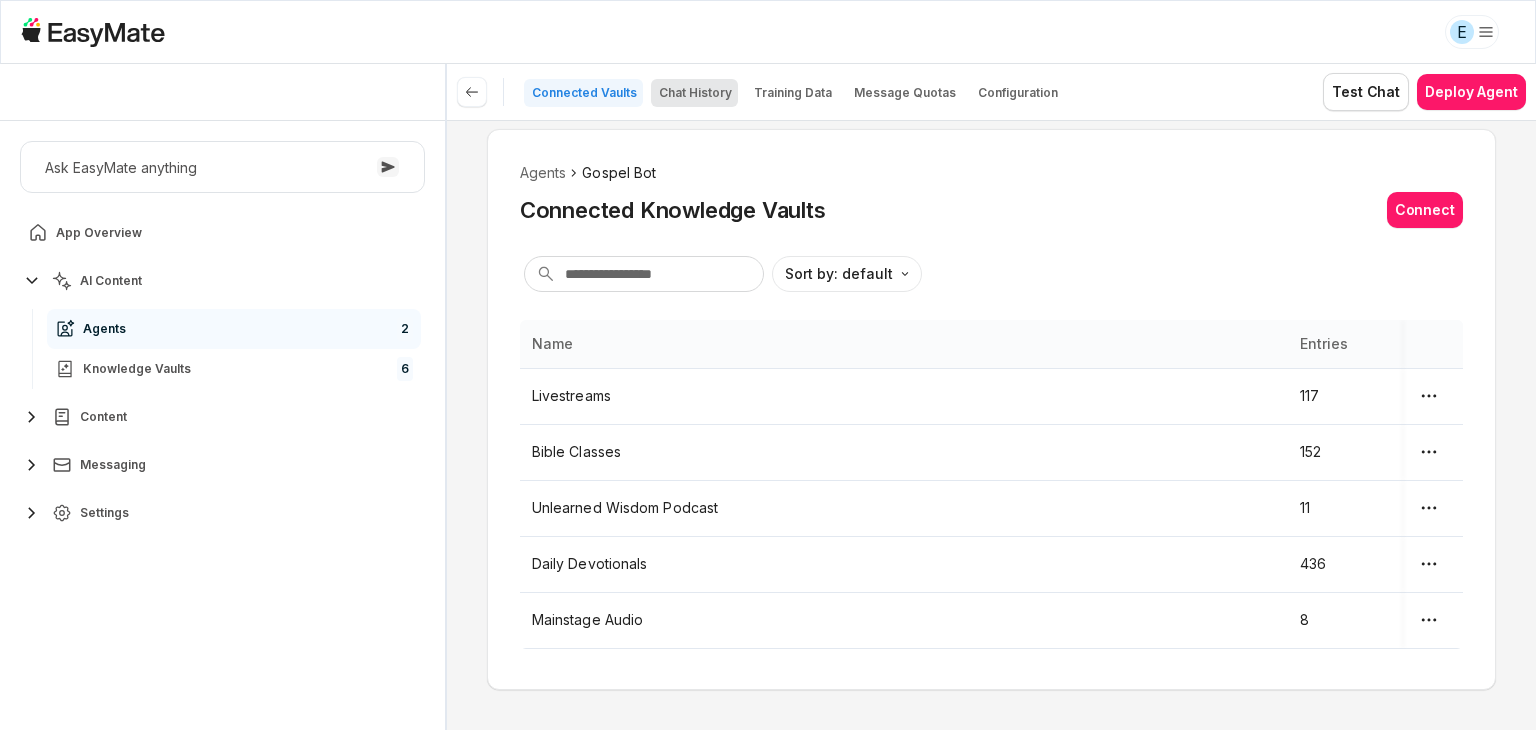 click on "Chat History" at bounding box center [695, 93] 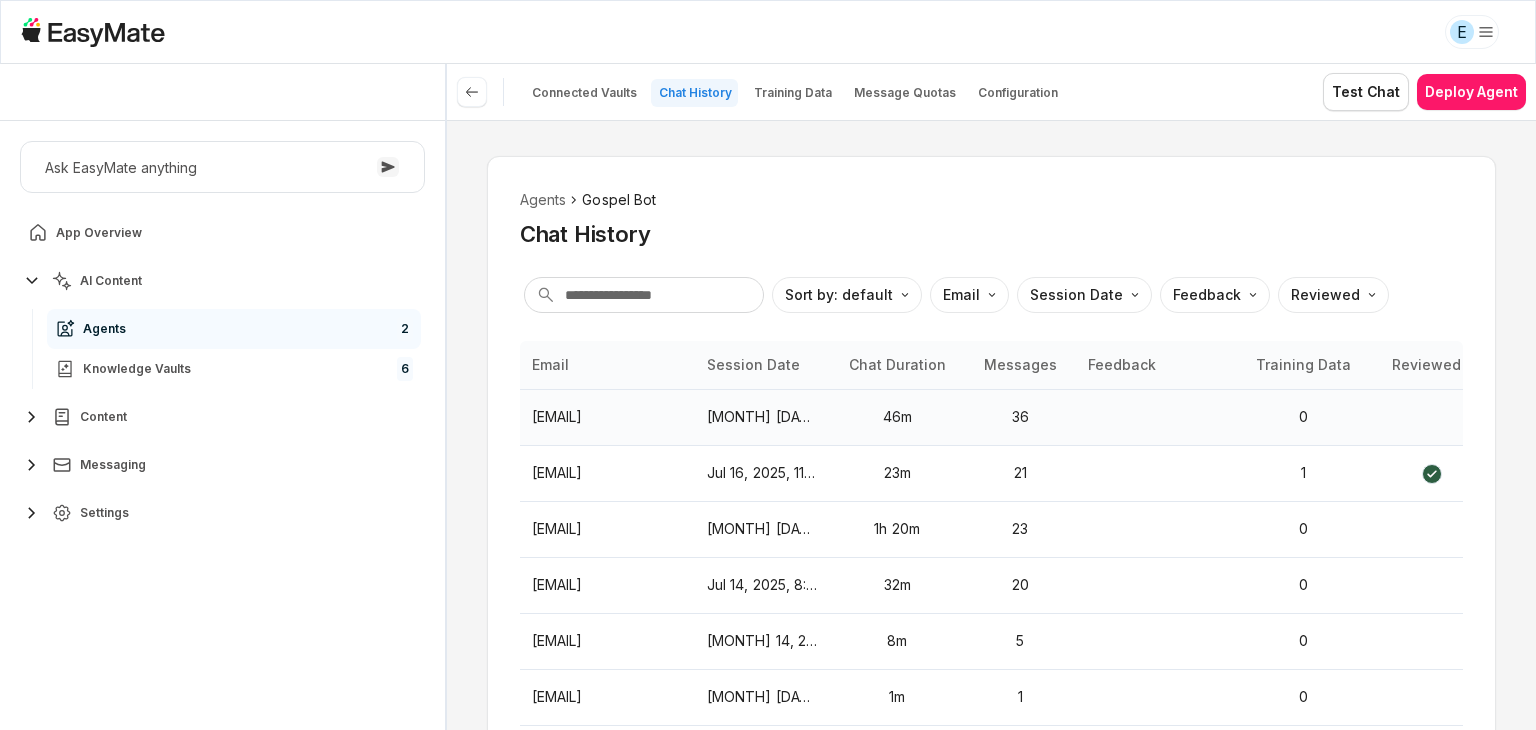 scroll, scrollTop: 7, scrollLeft: 0, axis: vertical 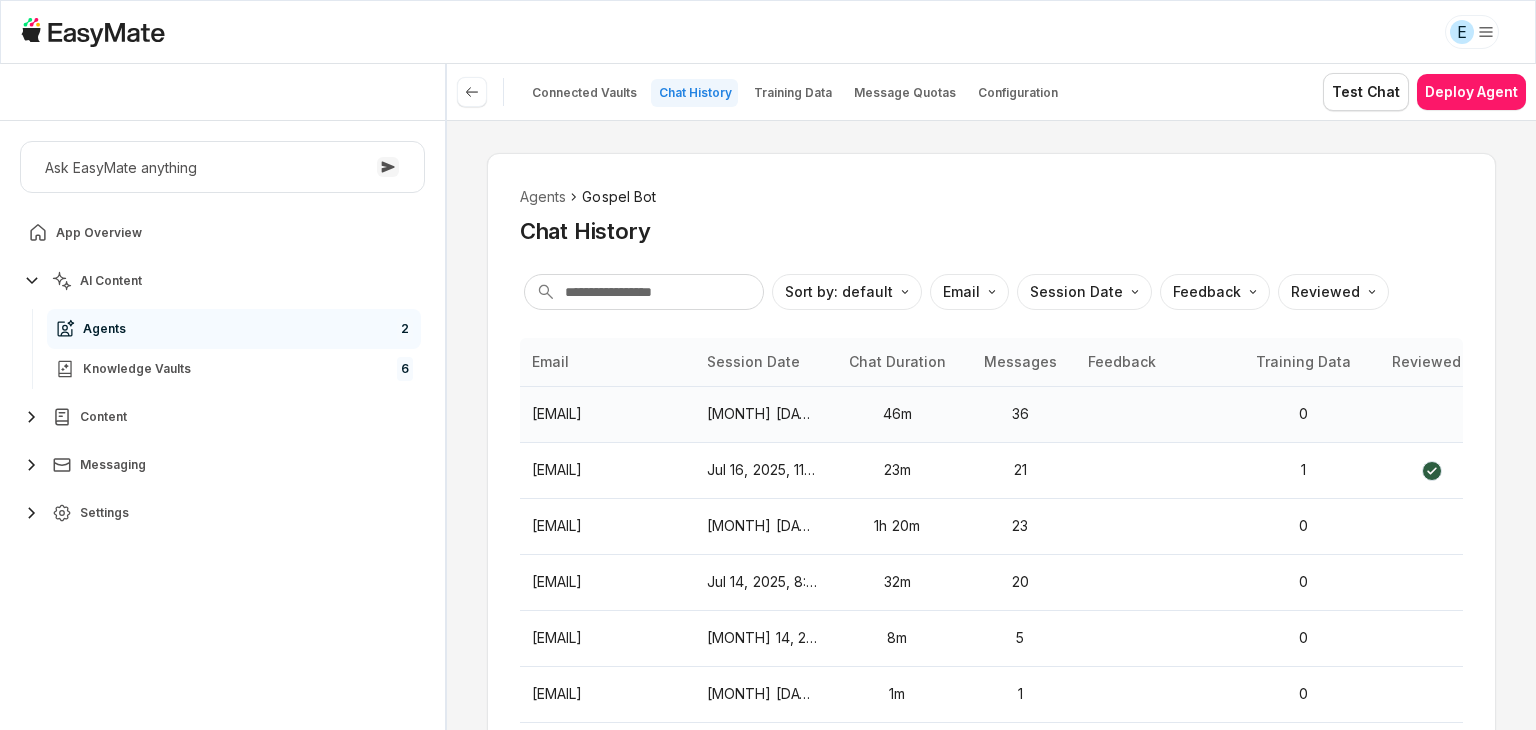 click on "36" at bounding box center [1020, 414] 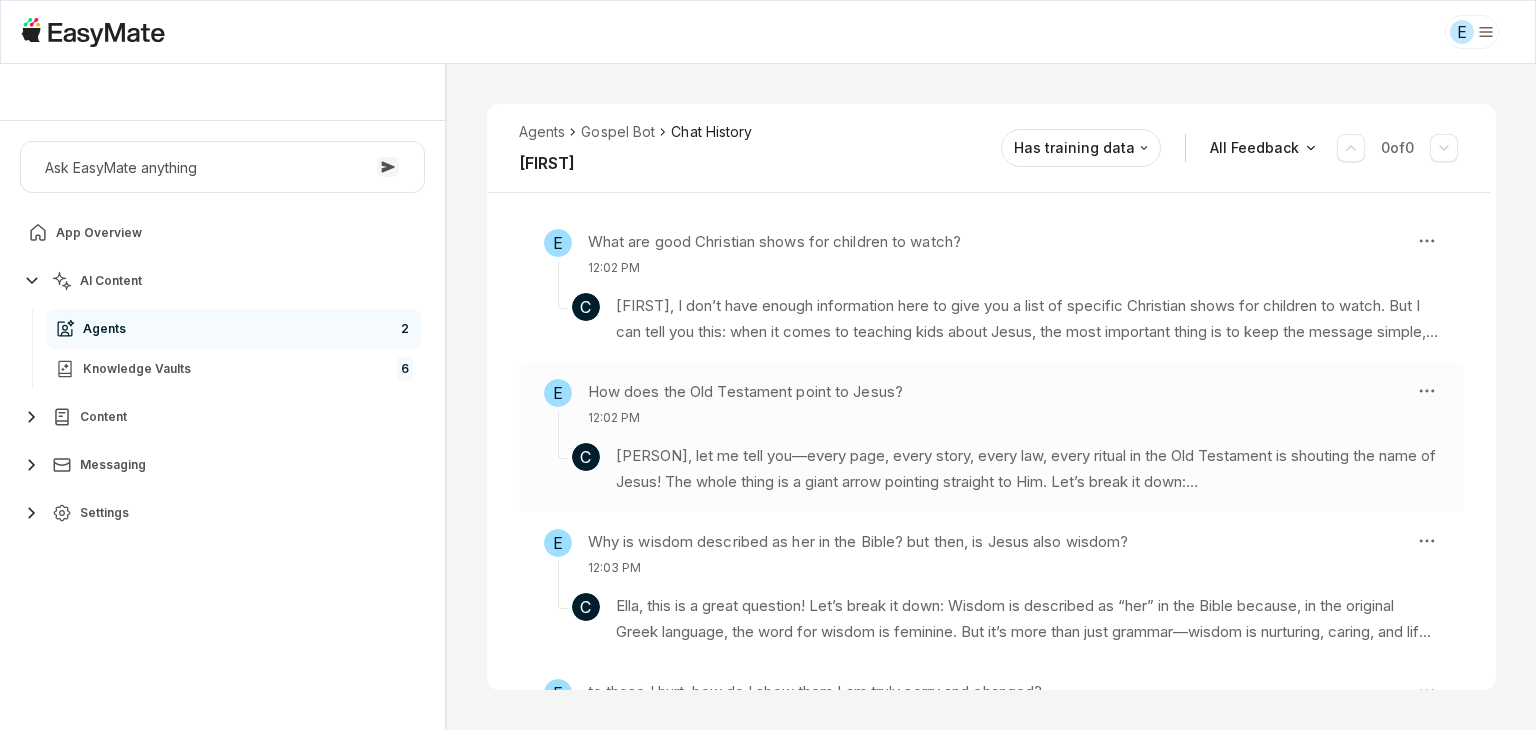 scroll, scrollTop: 1088, scrollLeft: 0, axis: vertical 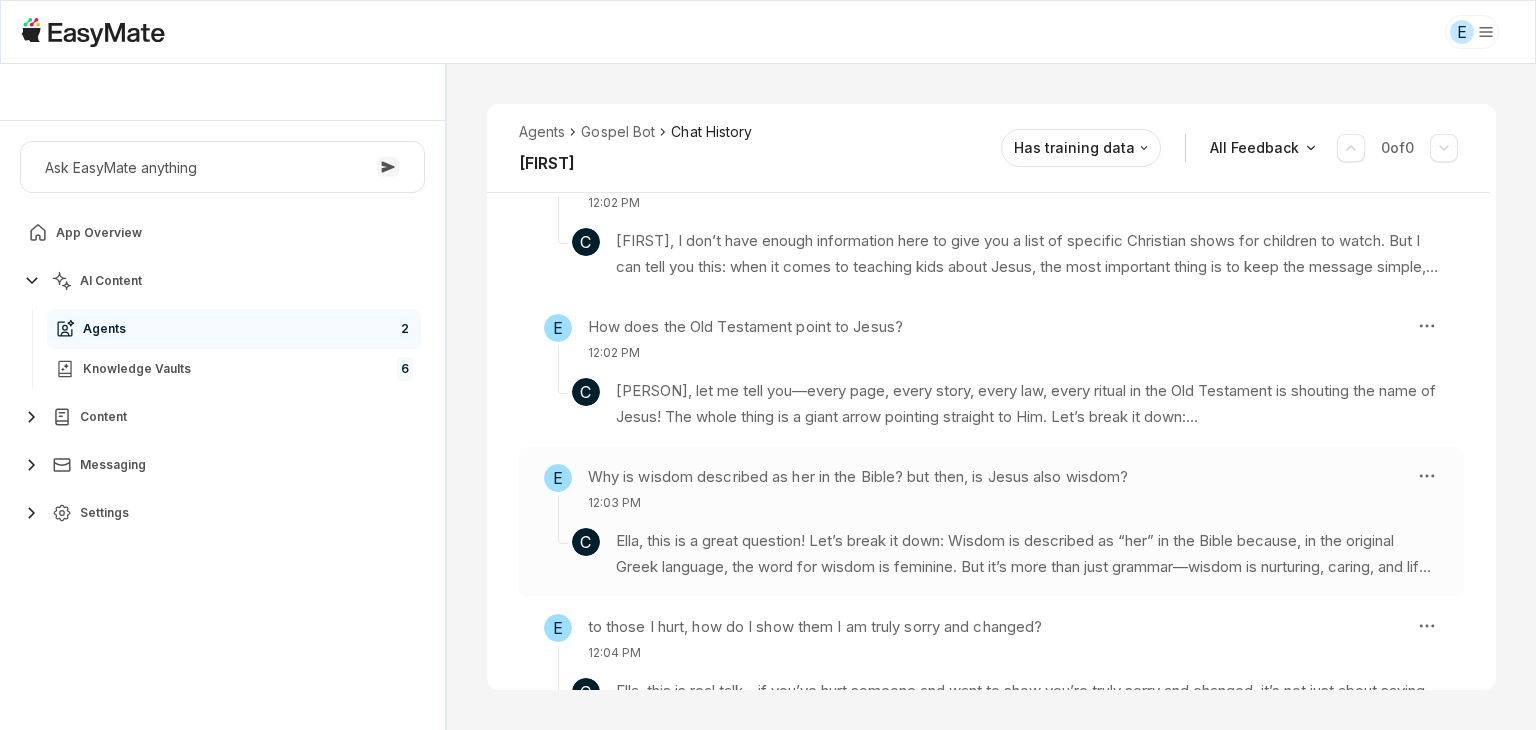 click on "C [FIRST] this is a great question! Let’s break it down: Wisdom is described as “her” in the Bible because, in the original Greek language, the word for wisdom is feminine. But it’s more than just grammar—wisdom is nurturing, caring, and life-giving, just like a mother’s love. That’s why the Bible uses feminine language to describe it. True wisdom, the kind that brings peace and hope, is nurturing to your soul!
Now, is Jesus also wisdom? Absolutely! Jesus IS the wisdom of God. The Bible teaches that real, godly wisdom comes from God through Jesus. When you follow Jesus and His gospel, you gain true wisdom, knowledge, and understanding. Even King Solomon’s famous wisdom came from God, and ultimately, from Jesus Himself. So, wisdom is described as “her” to show its nurturing character, but Jesus is the very source and embodiment of that wisdom! Knowledge Entries: daily_devotional_35668.txt 01/31 Livestream.mp4" at bounding box center (991, 546) 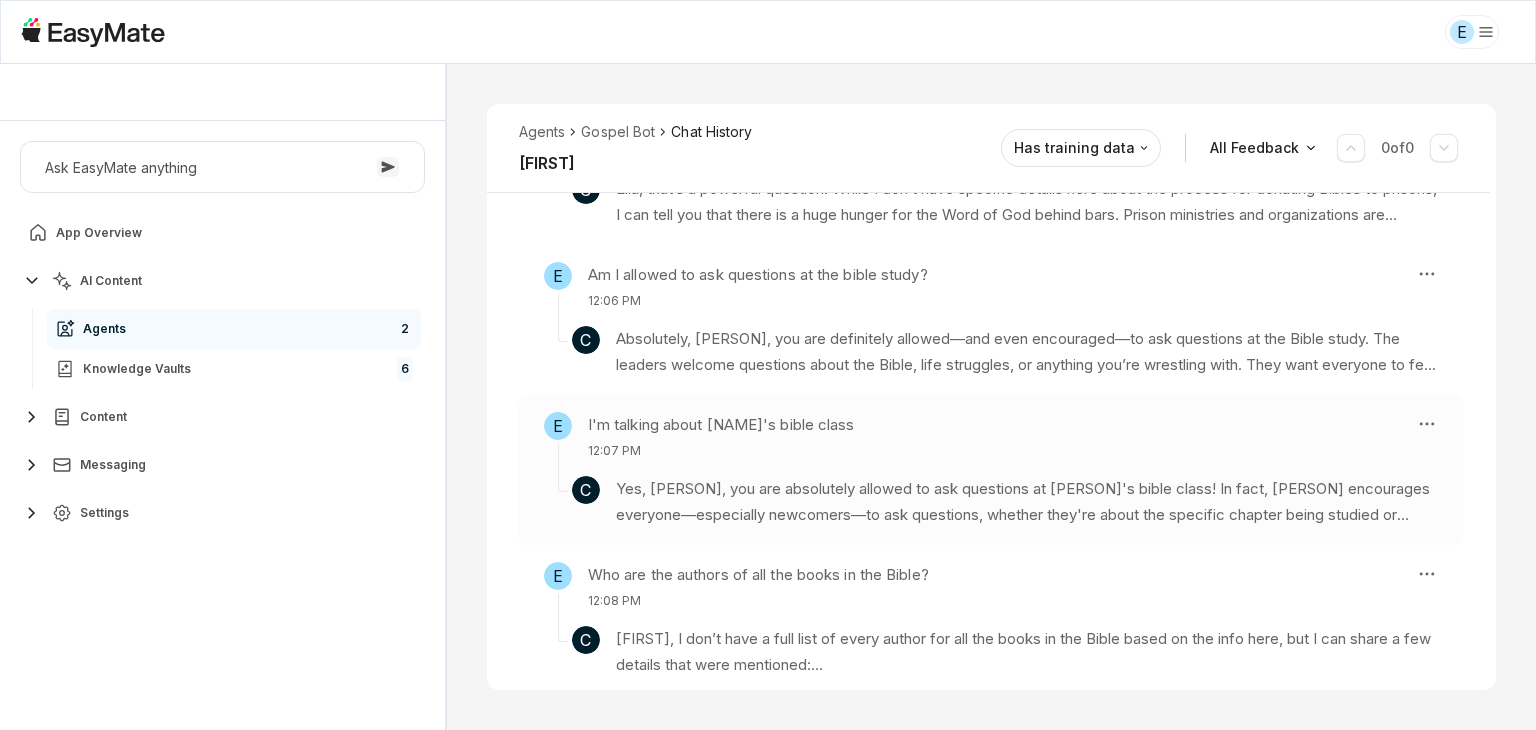 scroll, scrollTop: 2256, scrollLeft: 0, axis: vertical 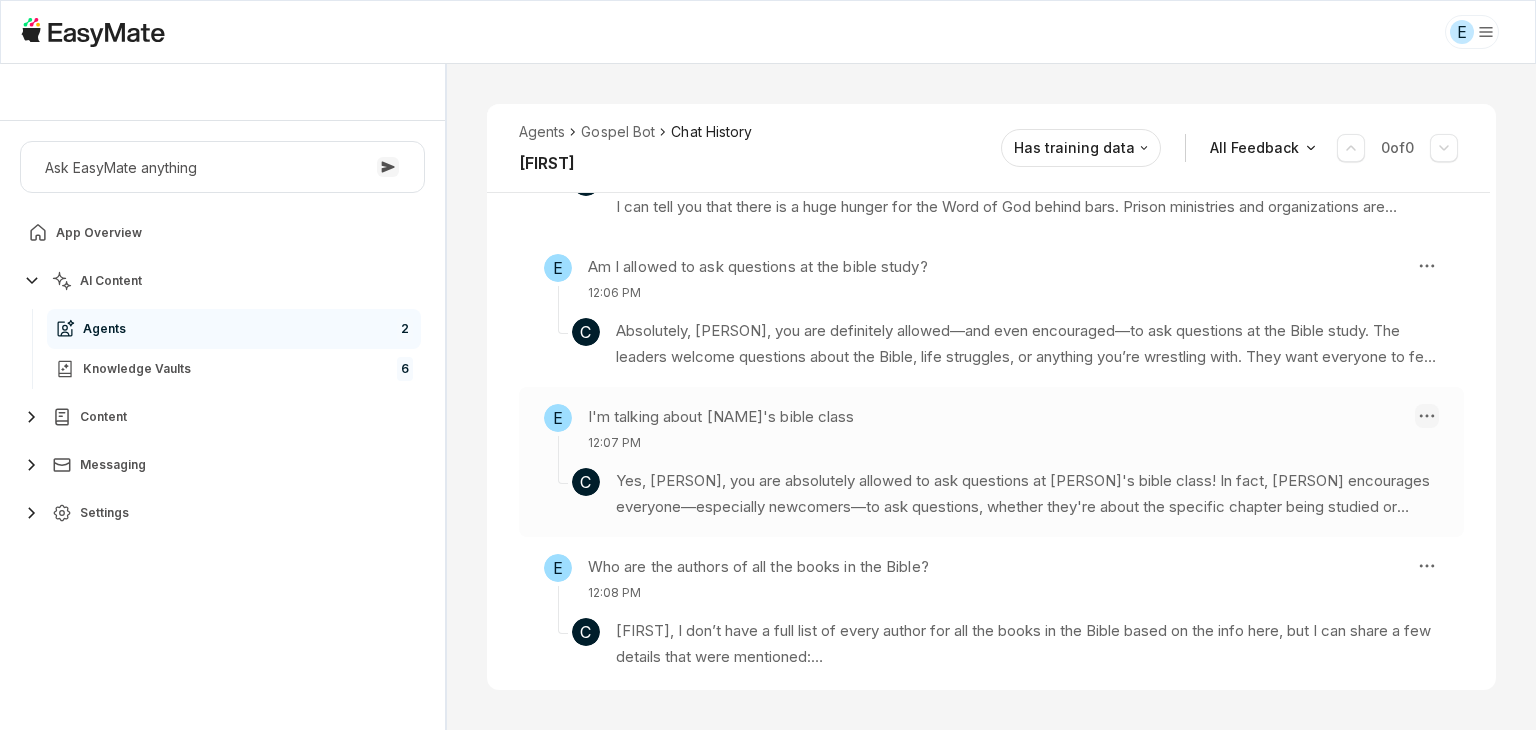 click on "E Core of the Heart Ask EasyMate anything App Overview AI Content Agents 2 Knowledge Vaults 6 Content Messaging Settings B How can I help you today? Scroll to bottom Send Agents Gospel Bot Chat History [FIRST] Reviewed Email [EMAIL] Session ID 846 Session Date Jul 16, 2025, 11:49 AM Chat Duration  46m Positive Feedback 0 Negative Feedback 0 Messages 36 Training Data 0 Agents Gospel Bot Chat History [FIRST] Has training data All Feedback 0  of  0 E What is a heretic? 11:49 AM C Alright, [FIRST], let’s break this down bold and clear! A heretic, according to the Bible, is someone who causes division by introducing false teachings, twisting the word of God, or rejecting the true gospel of Jesus. It’s not just about making mistakes or having questions—it’s about actively spreading ideas that go against what Jesus did and taught.
Here’s the scripture for you:
Knowledge Entries: March 3 Livestream.mp4 2025-02-28 13-10-17.mp4 daily_devotional_49723.txt E my husband is abusive C" at bounding box center [768, 365] 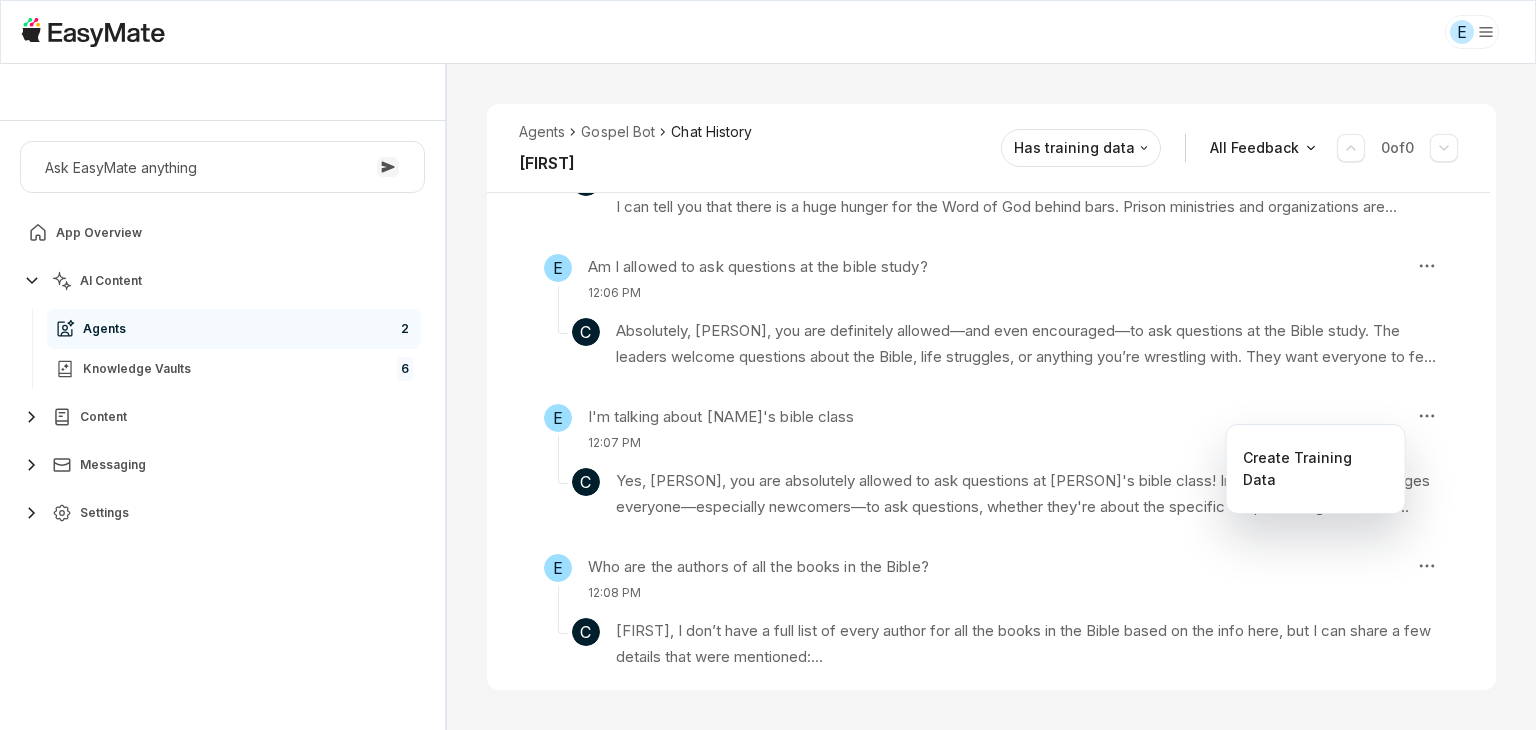 click on "Create Training Data" at bounding box center [1316, 469] 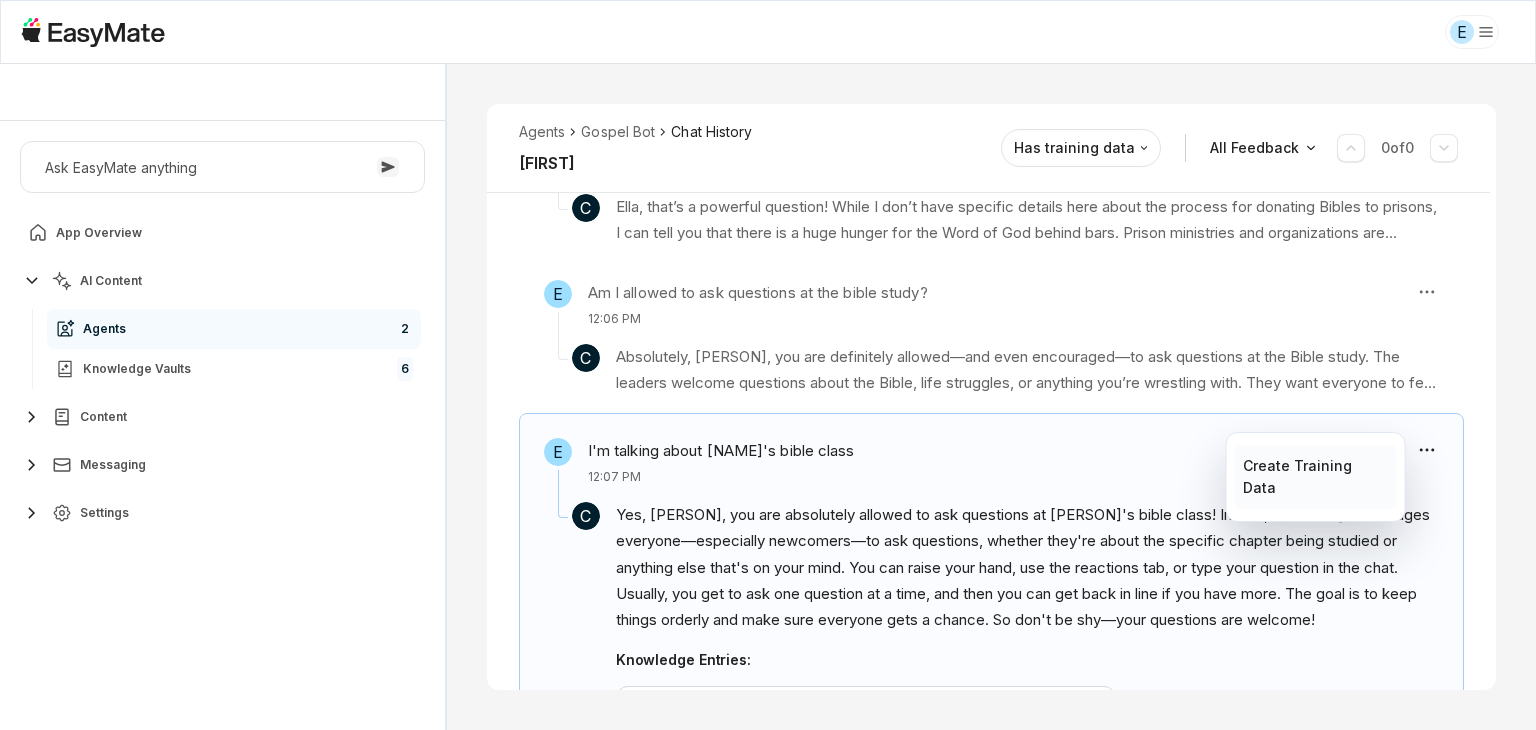 scroll, scrollTop: 1916, scrollLeft: 0, axis: vertical 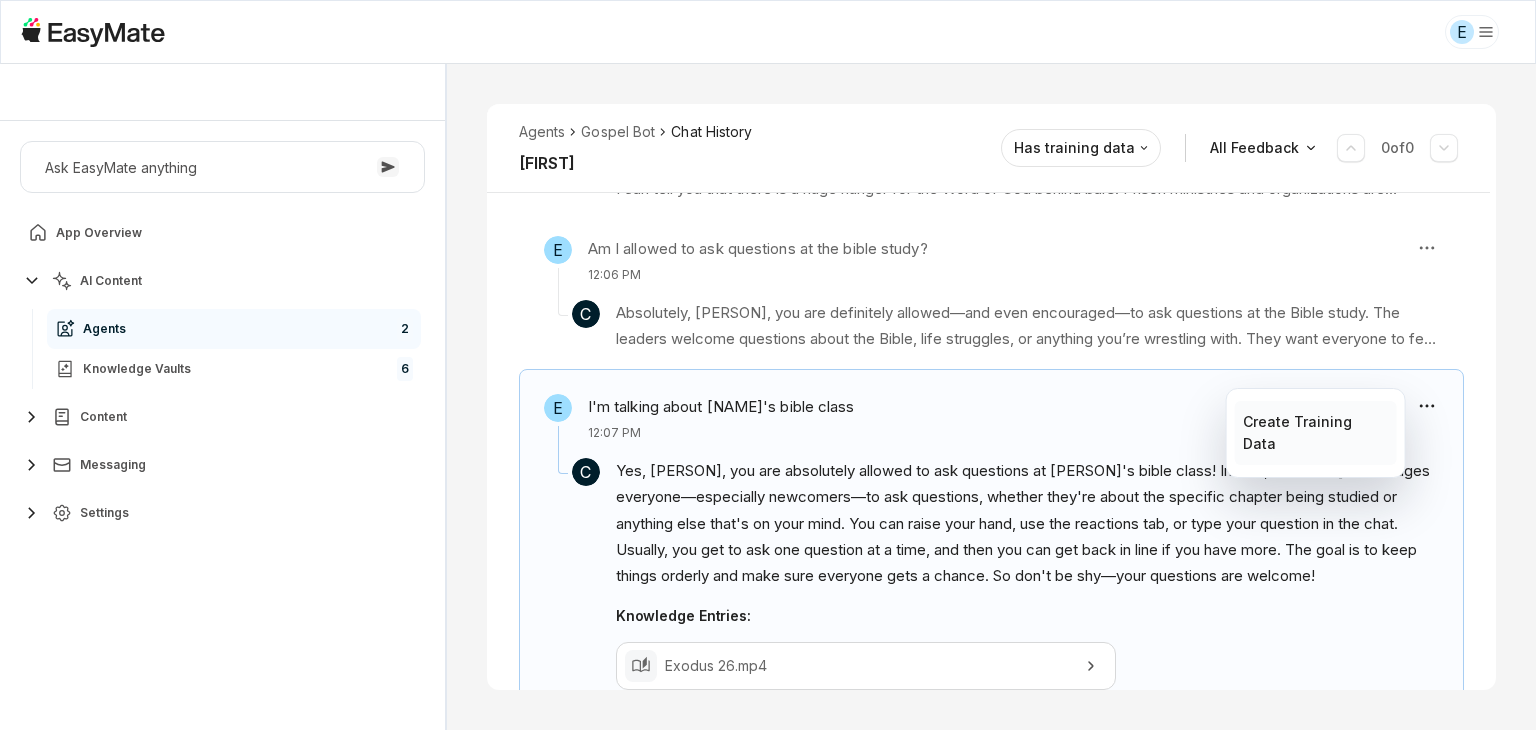 click on "Create Training Data" at bounding box center (1315, 433) 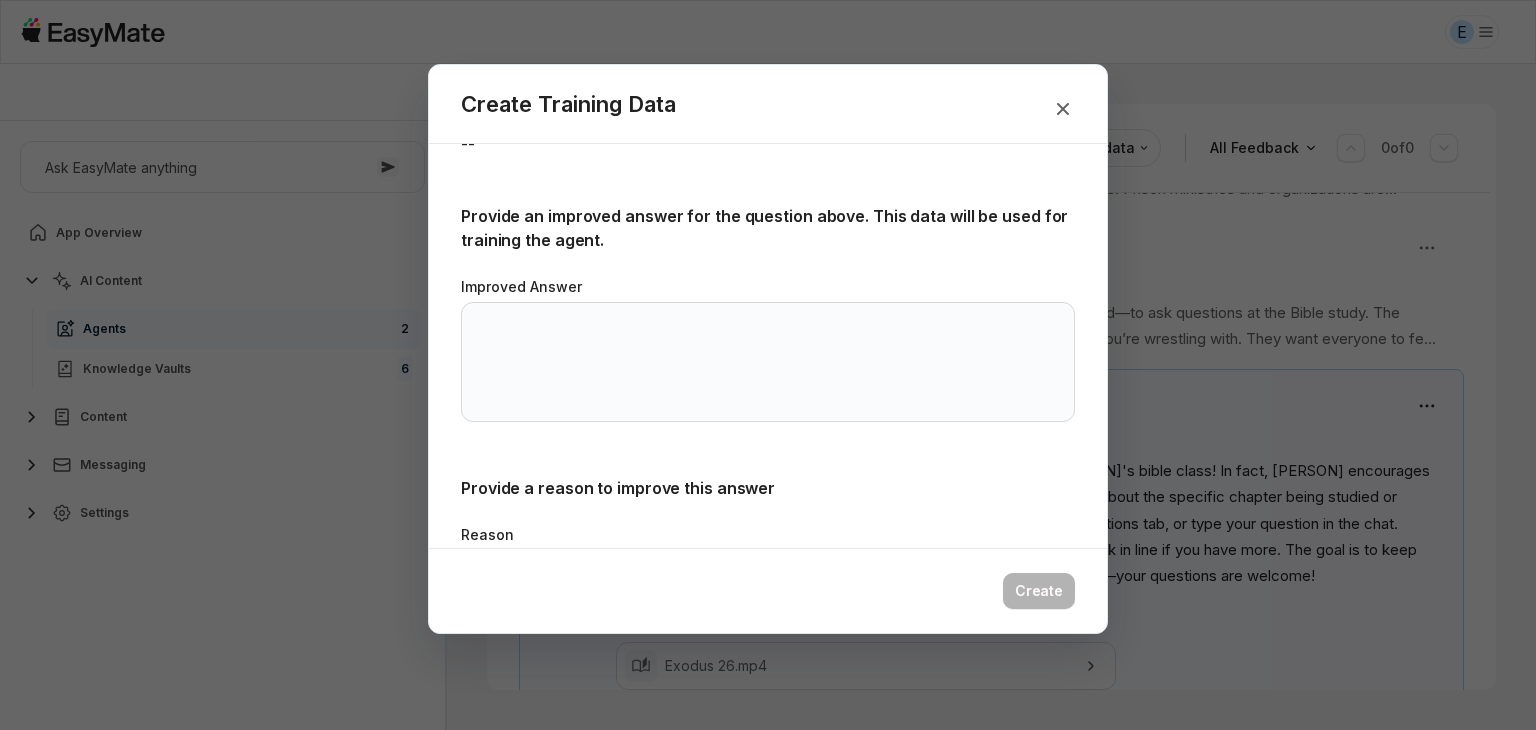 scroll, scrollTop: 384, scrollLeft: 0, axis: vertical 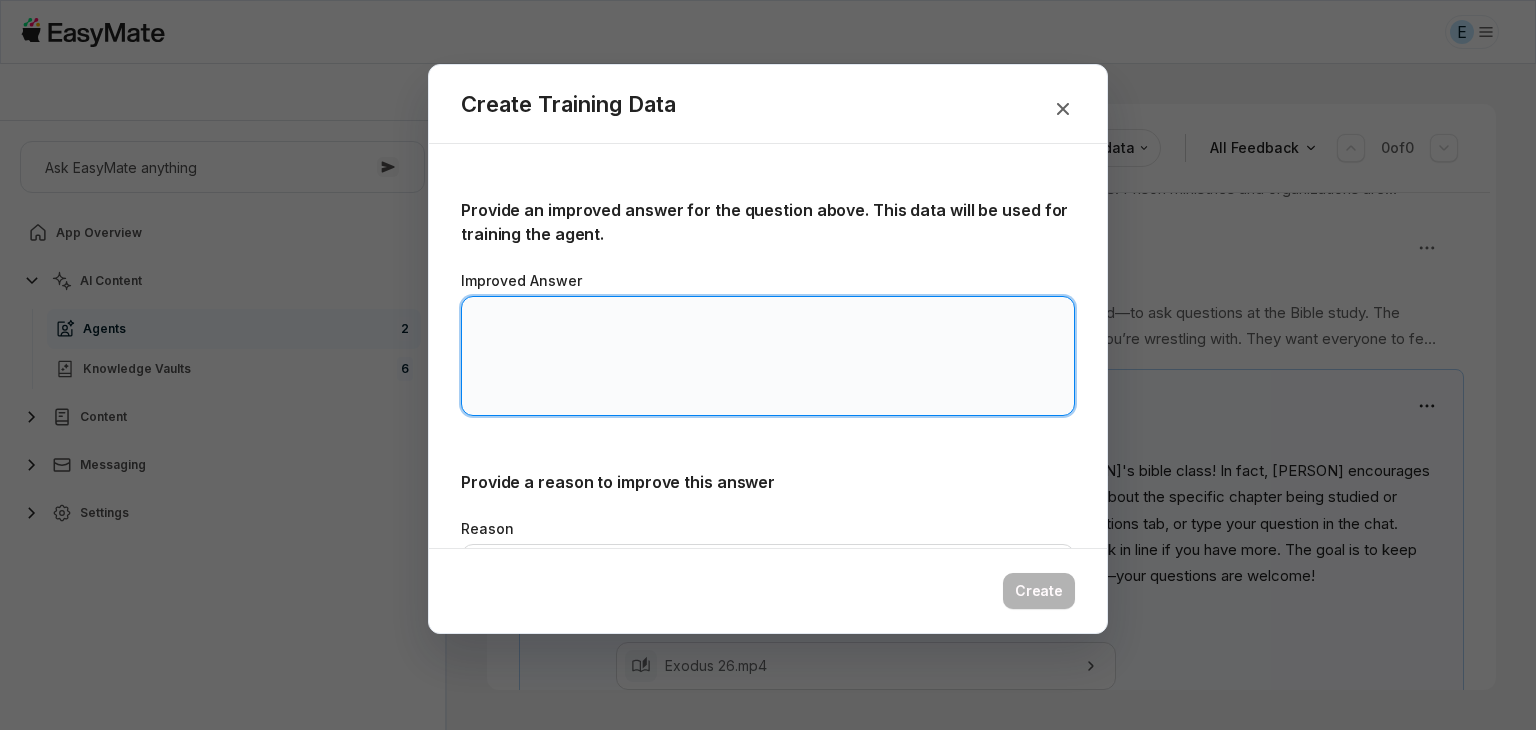click on "Improved Answer" at bounding box center [768, 356] 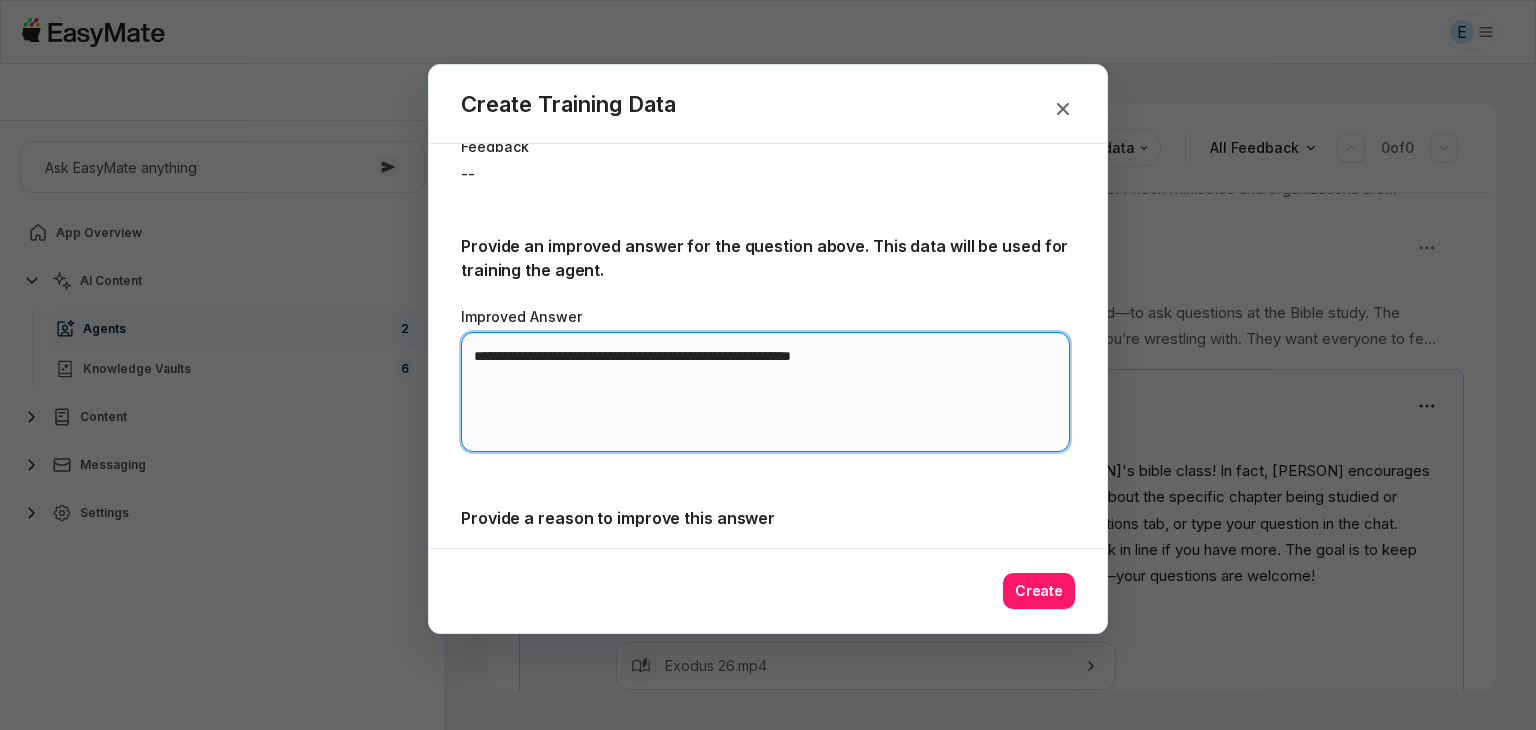scroll, scrollTop: 368, scrollLeft: 0, axis: vertical 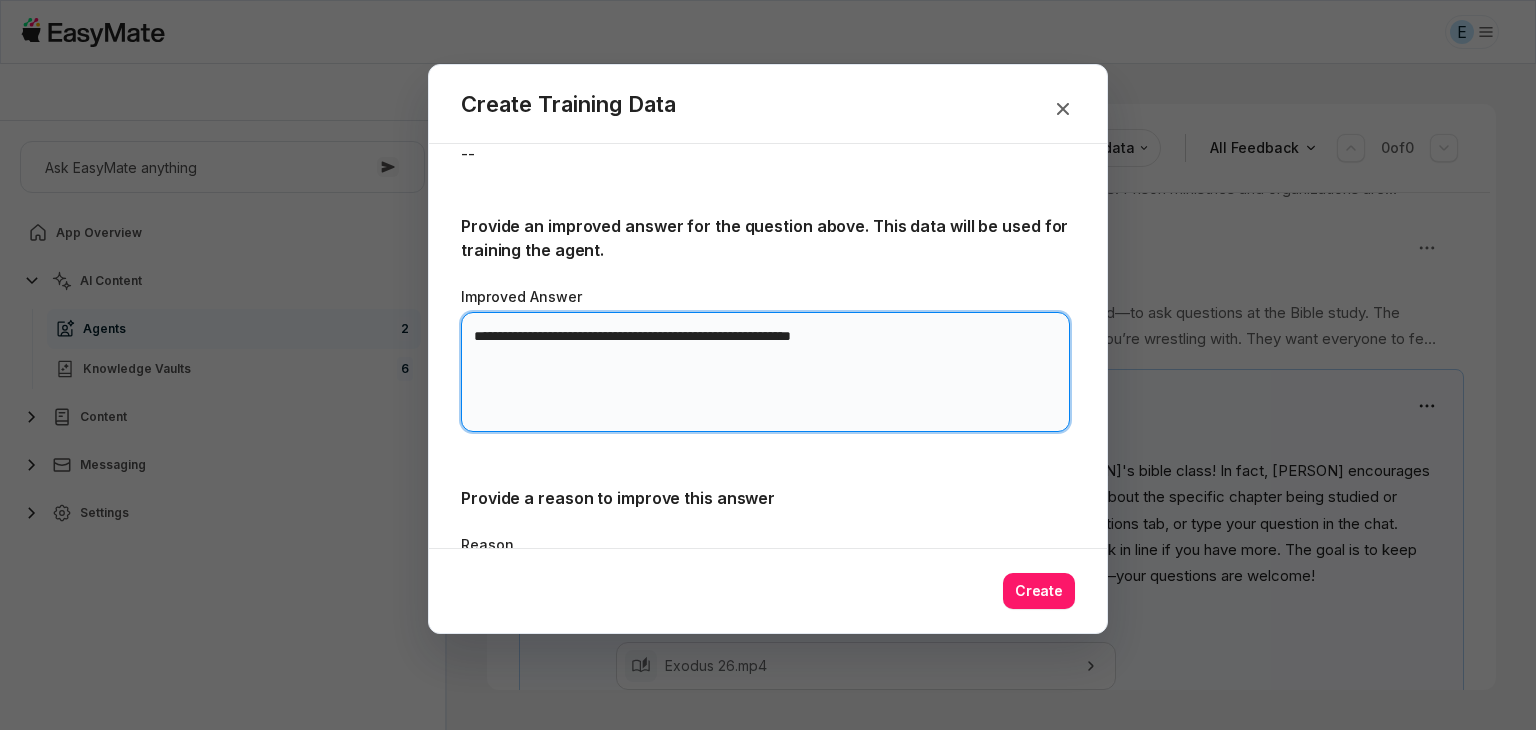 click on "**********" at bounding box center (765, 372) 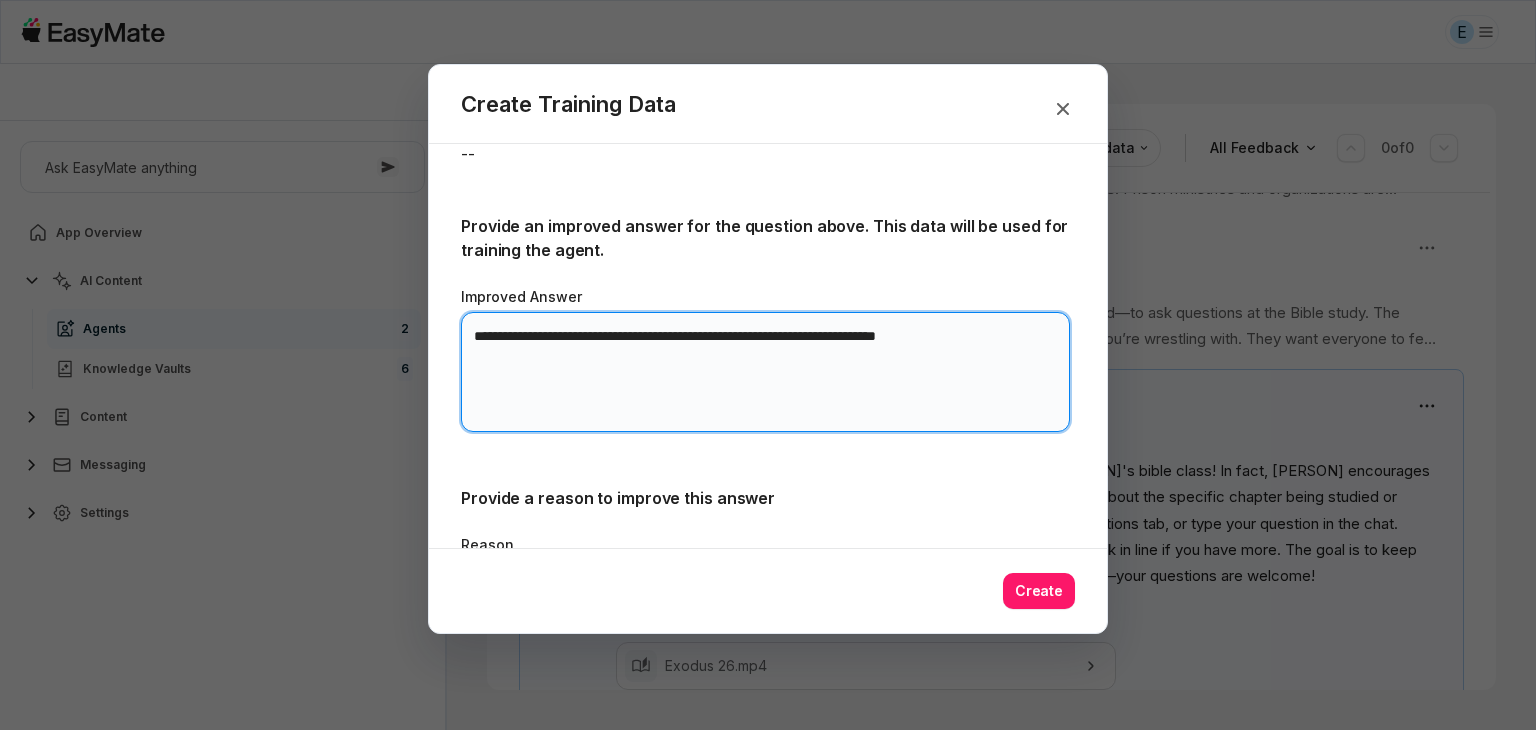 click on "**********" at bounding box center [765, 372] 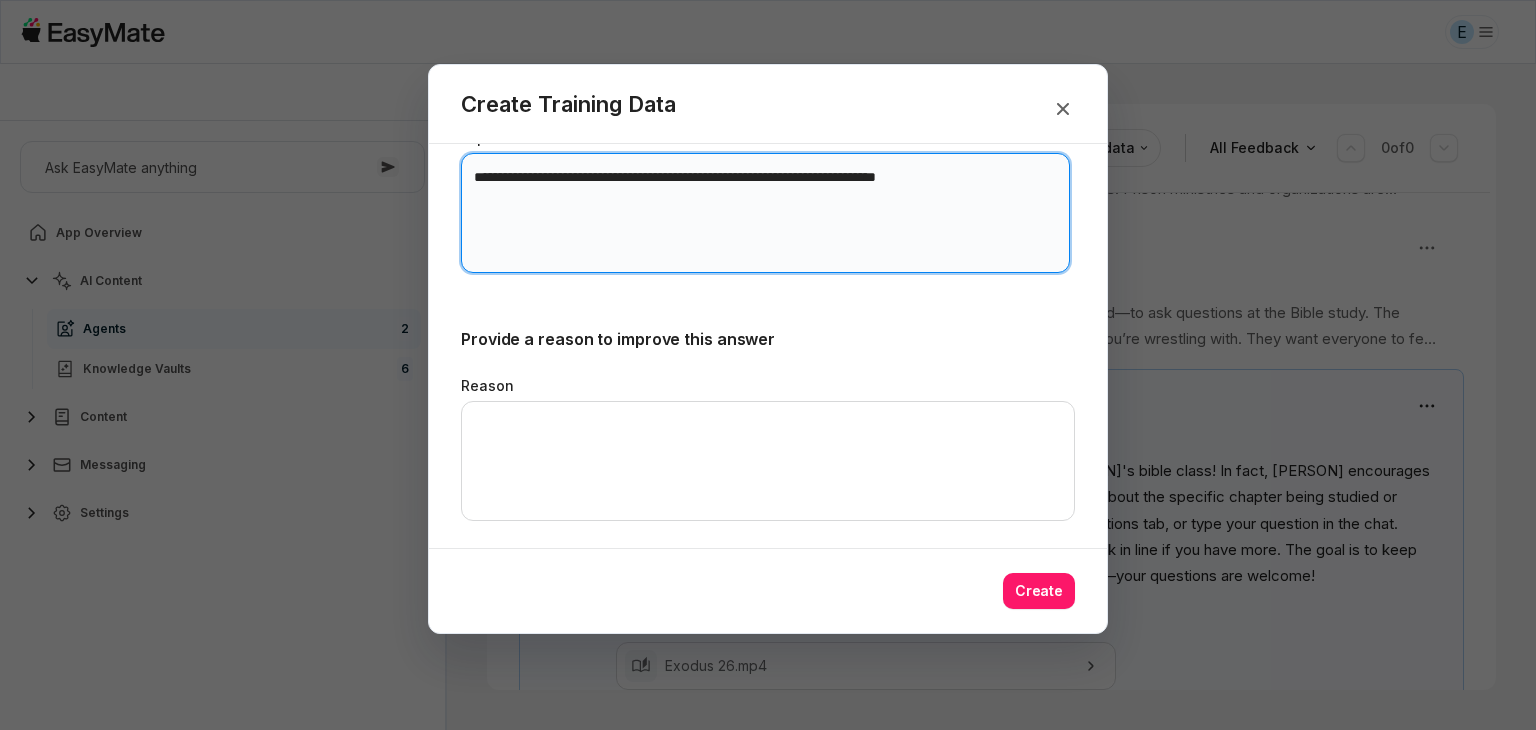 scroll, scrollTop: 538, scrollLeft: 0, axis: vertical 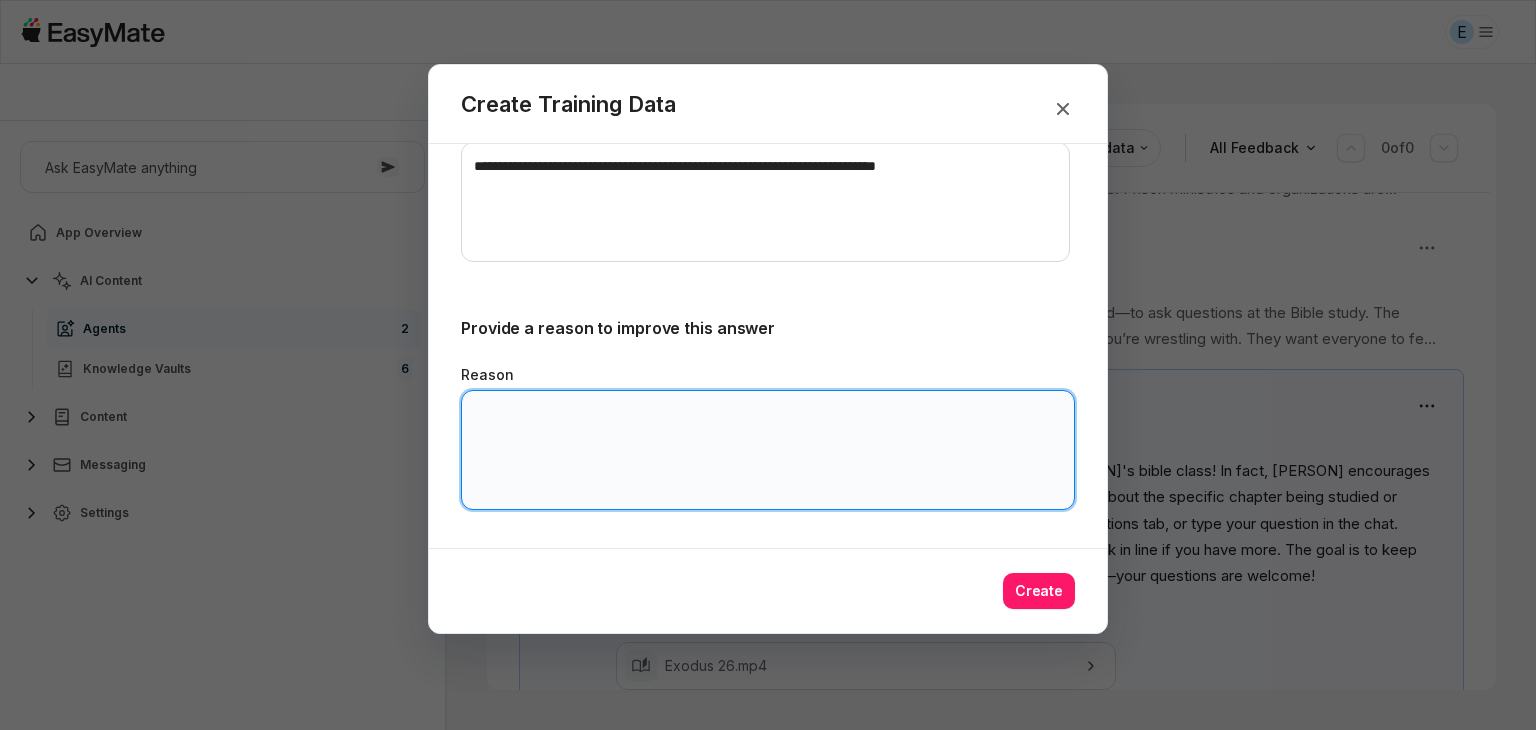 click on "Reason" at bounding box center [768, 450] 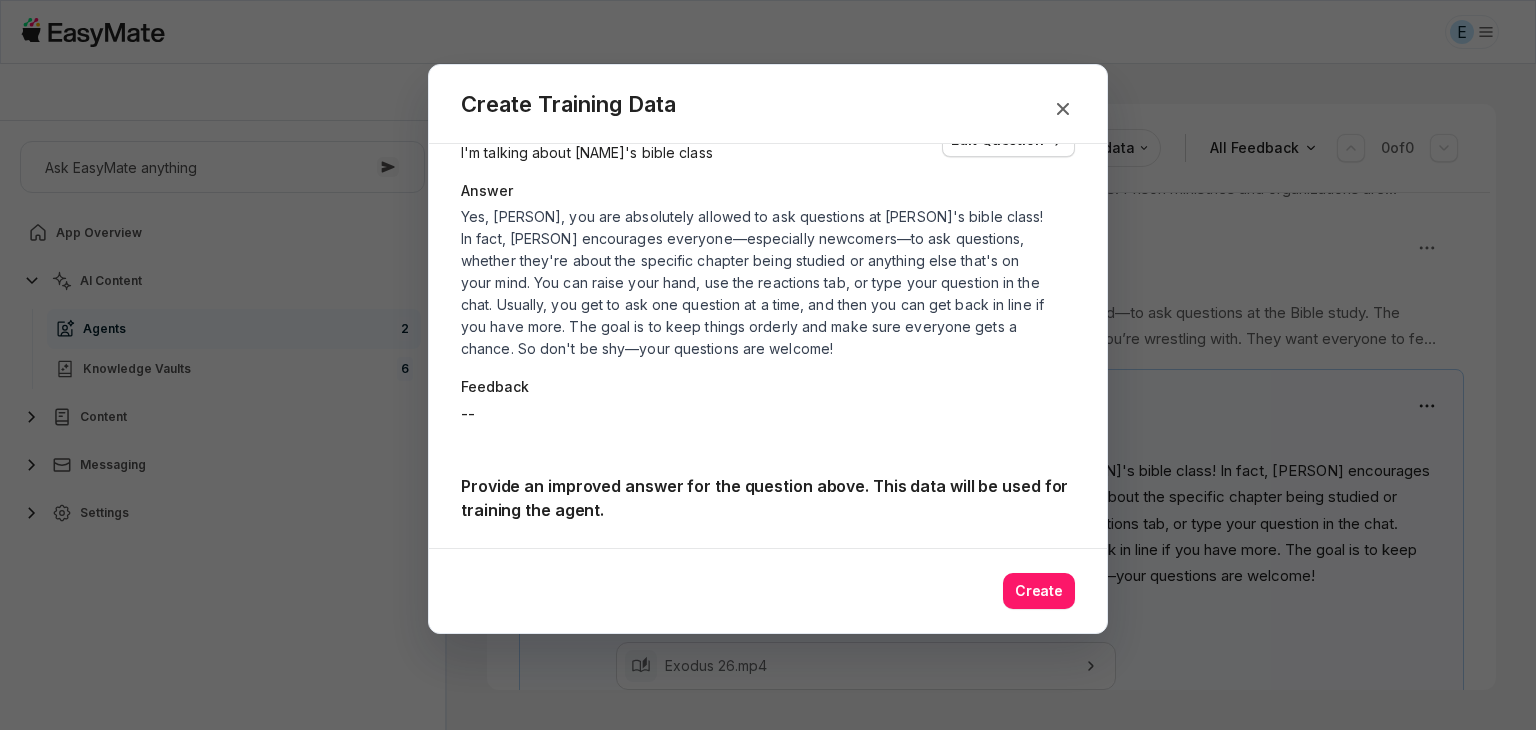 scroll, scrollTop: 102, scrollLeft: 0, axis: vertical 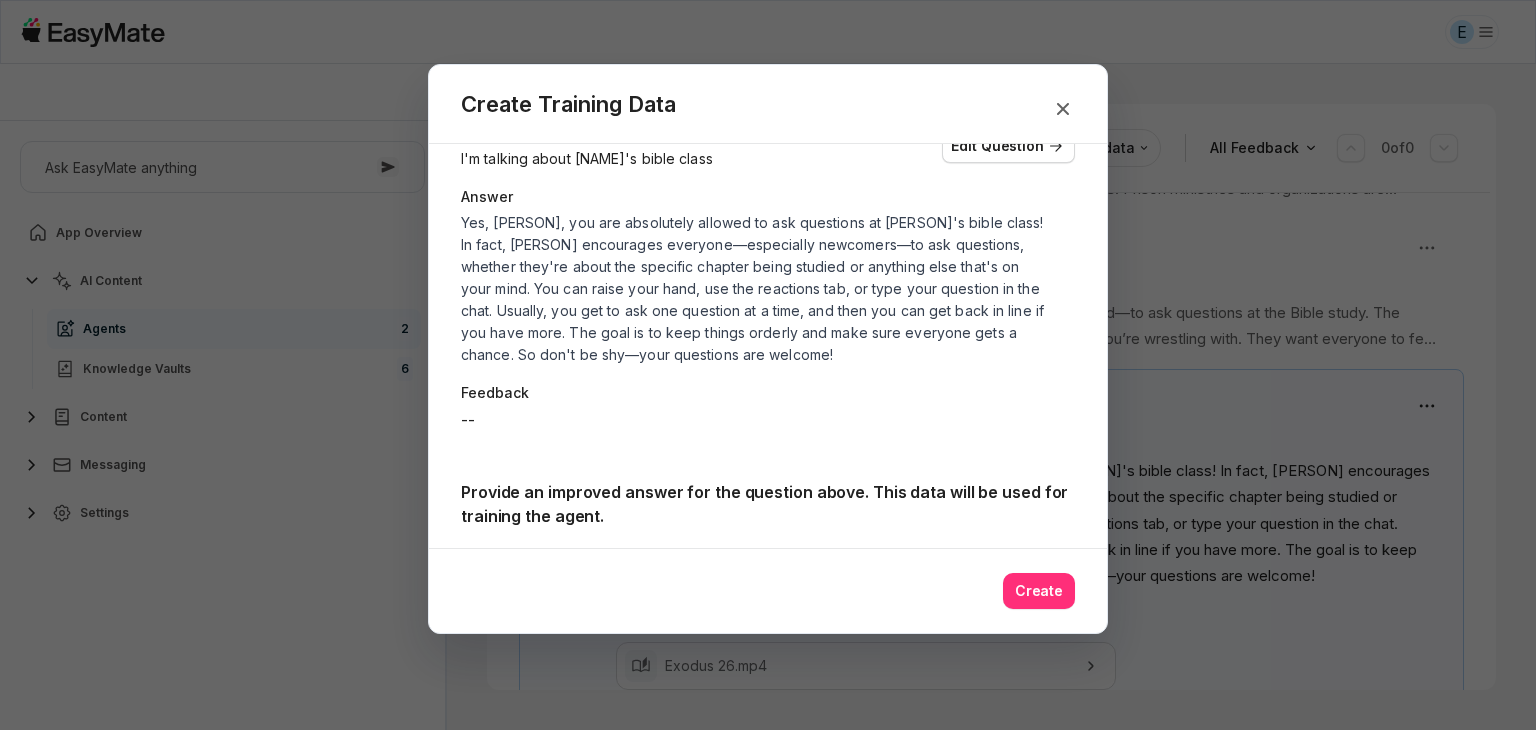 click on "Create" at bounding box center [1039, 591] 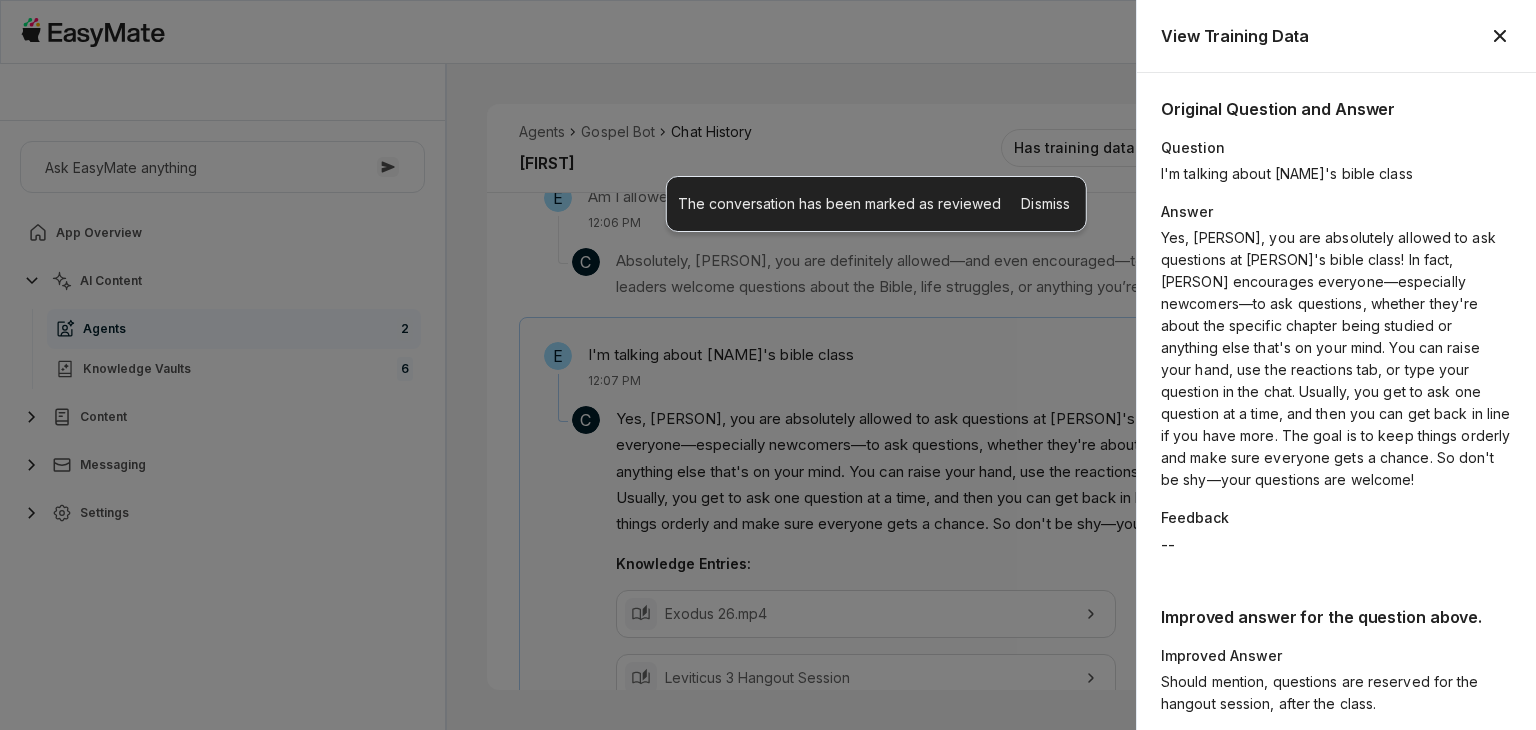 scroll, scrollTop: 1916, scrollLeft: 0, axis: vertical 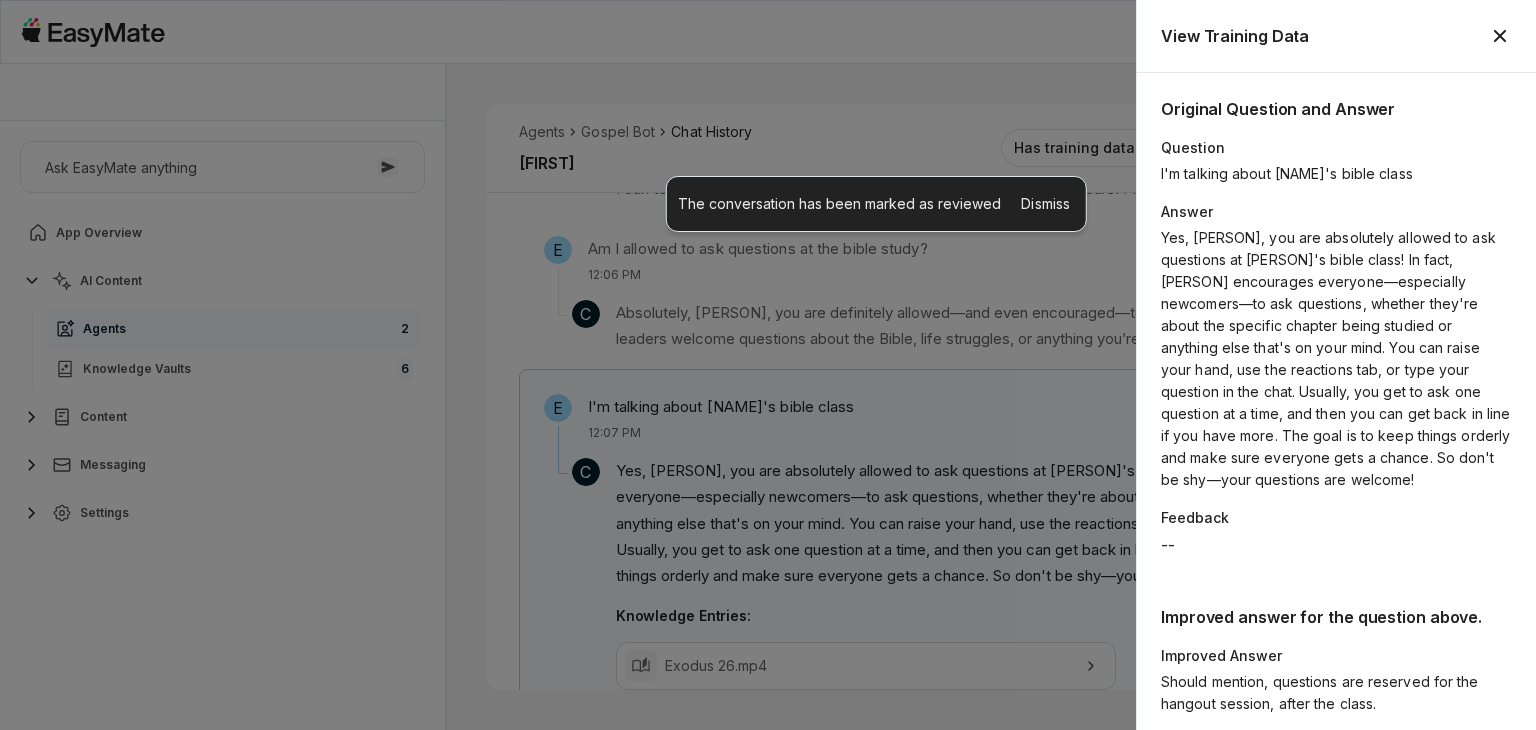 click 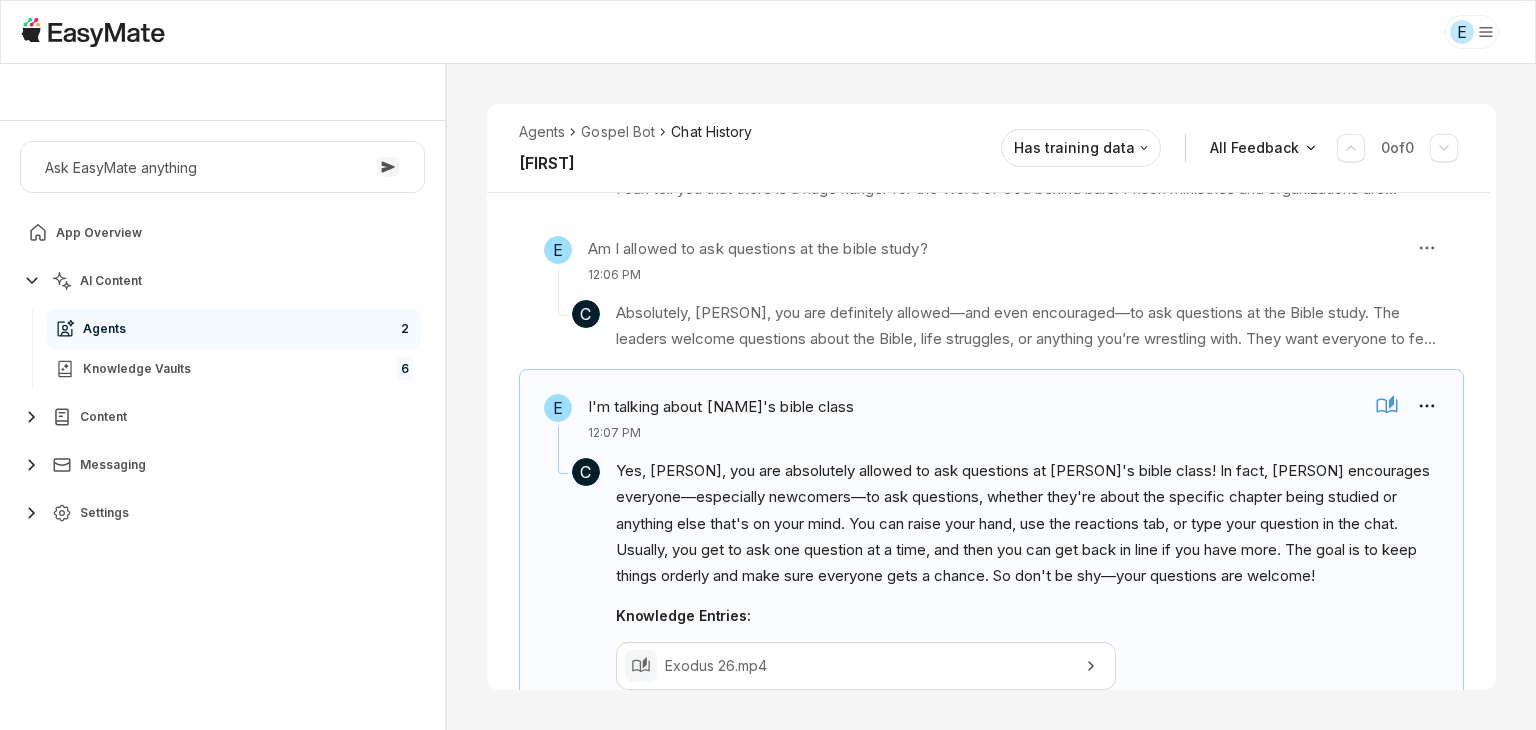 click on "Agents Gospel Bot Chat History [FIRST] Reviewed Email [EMAIL] Session ID [NUMBER] Session Date [MONTH] [DAY], [YEAR], [TIME] Chat Duration [DURATION] Positive Feedback [NUMBER] Negative Feedback [NUMBER] Messages [NUMBER] Training Data [NUMBER] Agents Gospel Bot Chat History [FIRST] Has training data All Feedback [NUMBER] of [NUMBER] E What is a heretic? [TIME] C Alright, [FIRST], let’s break this down bold and clear! A heretic, according to the Bible, is someone who causes division by introducing false teachings, twisting the word of God, or rejecting the true gospel of Jesus. It’s not just about making mistakes or having questions—it’s about actively spreading ideas that go against what Jesus did and taught.
Here’s the scripture for you:
A man that is an heretick after the first and second admonition reject; Knowing that he that is such is subverted, and sinneth, being condemned of himself. (Titus 3:10-11 KJV)
Knowledge Entries: [MONTH] [DAY] Livestream.mp4 [DATE] [TIME].mp4 daily_devotional_49723.txt E my husband is abusive" at bounding box center [991, 397] 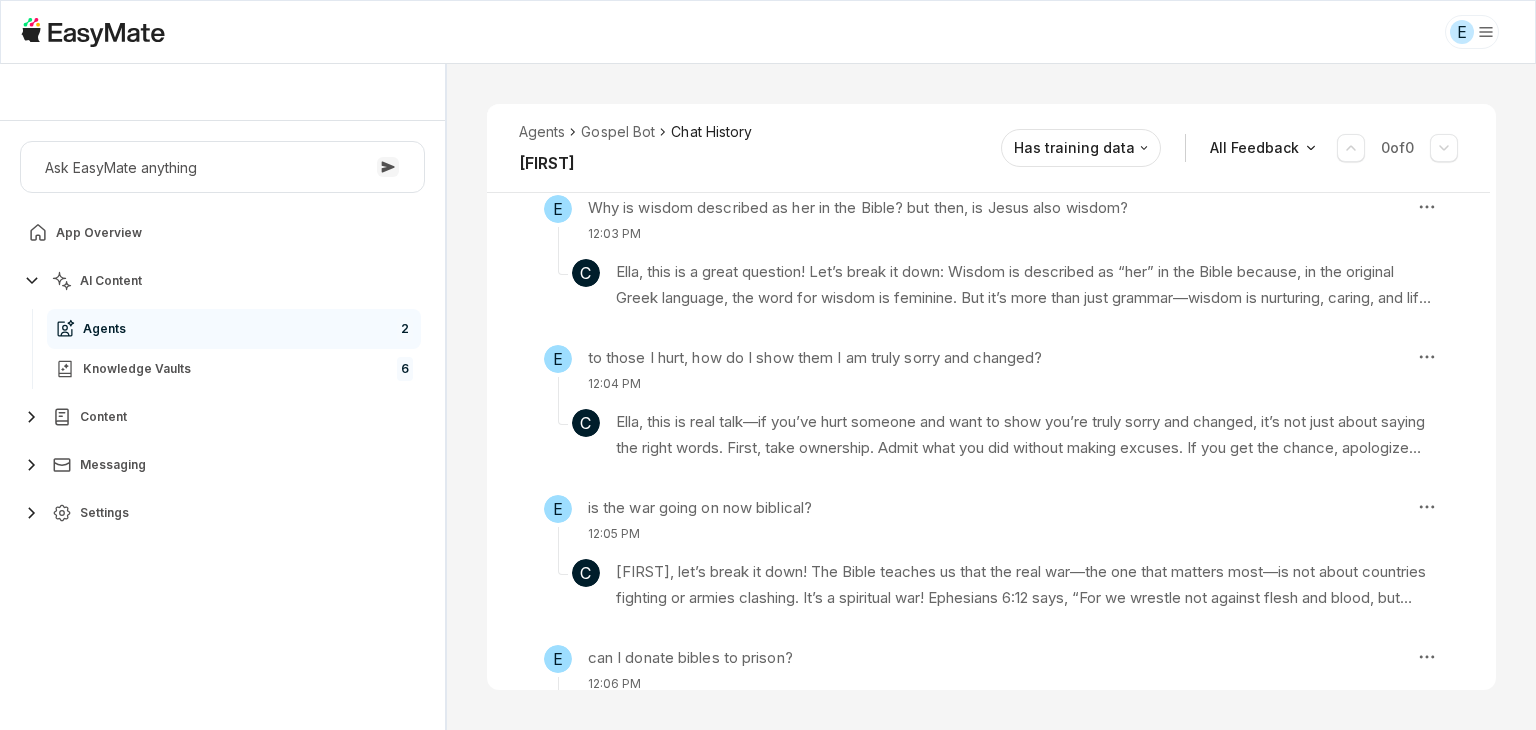 scroll, scrollTop: 1291, scrollLeft: 0, axis: vertical 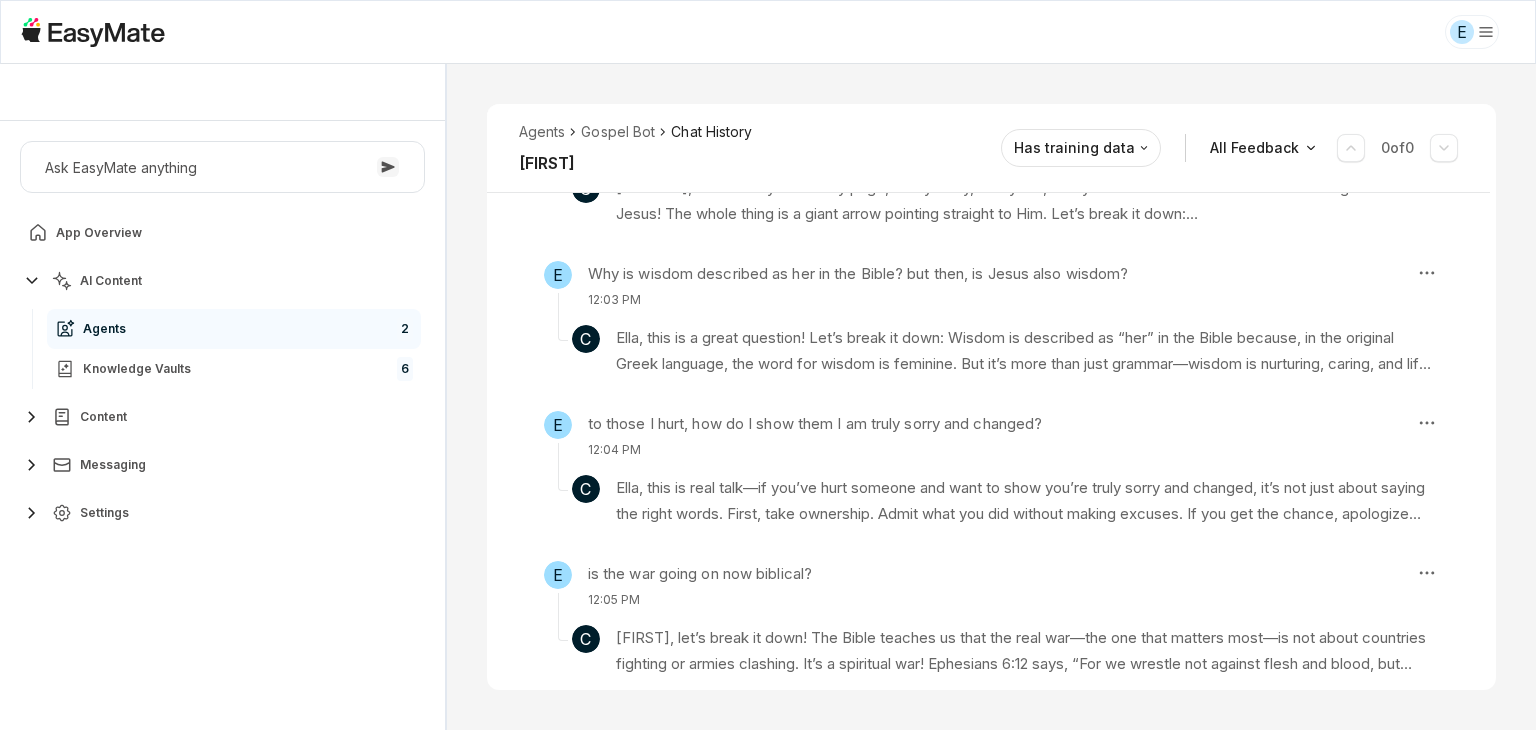 click on "Agents 2" at bounding box center (234, 329) 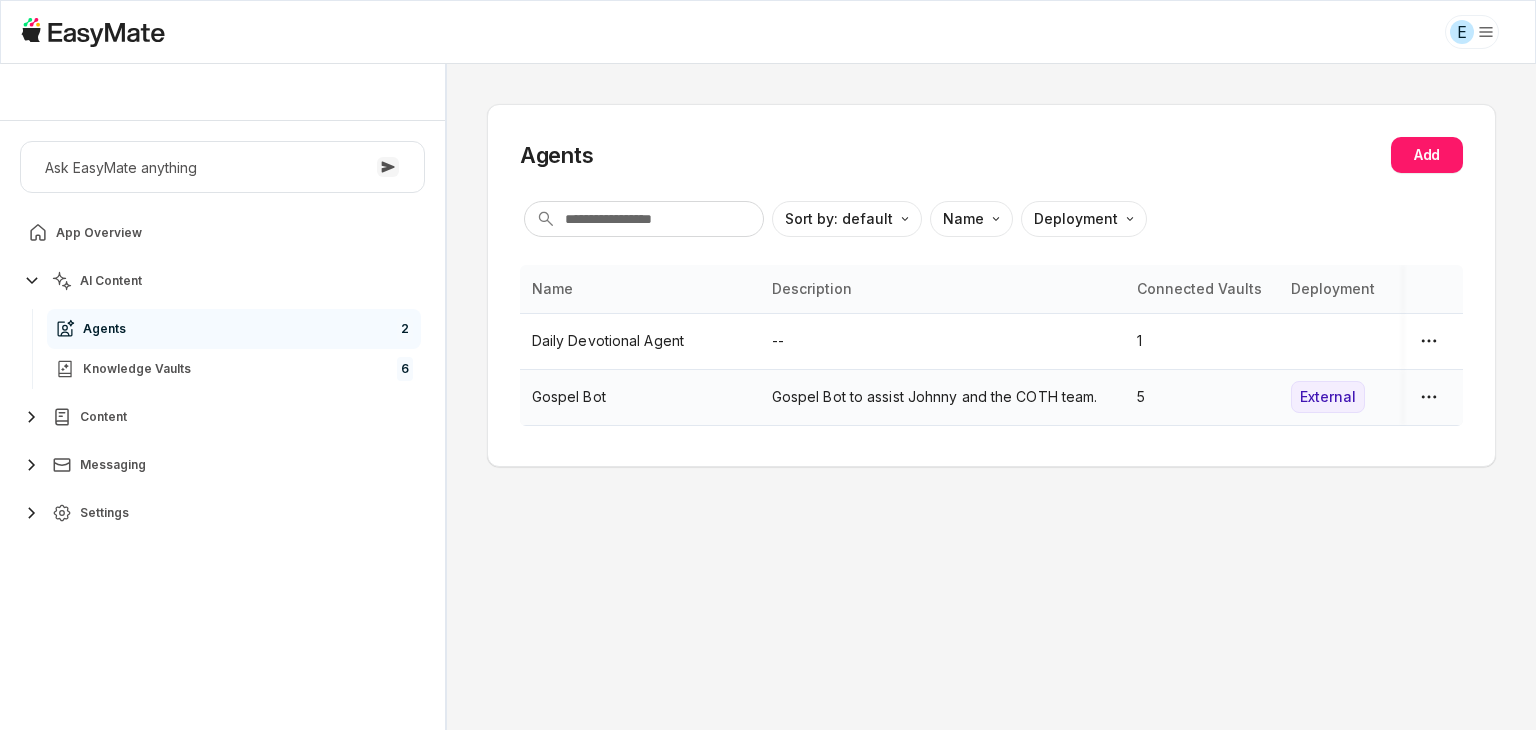 click on "Gospel Bot" at bounding box center [640, 397] 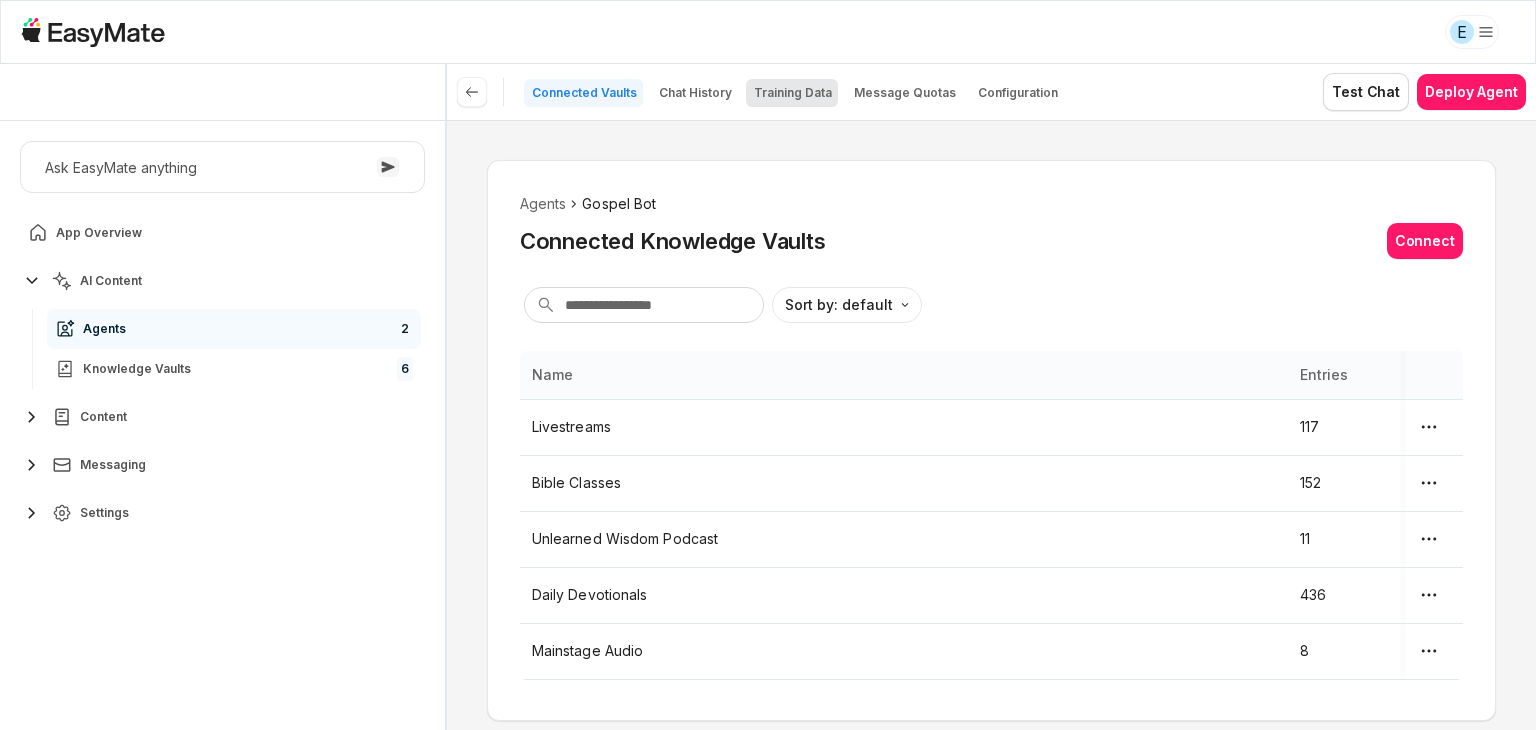 click on "Training Data" at bounding box center (793, 93) 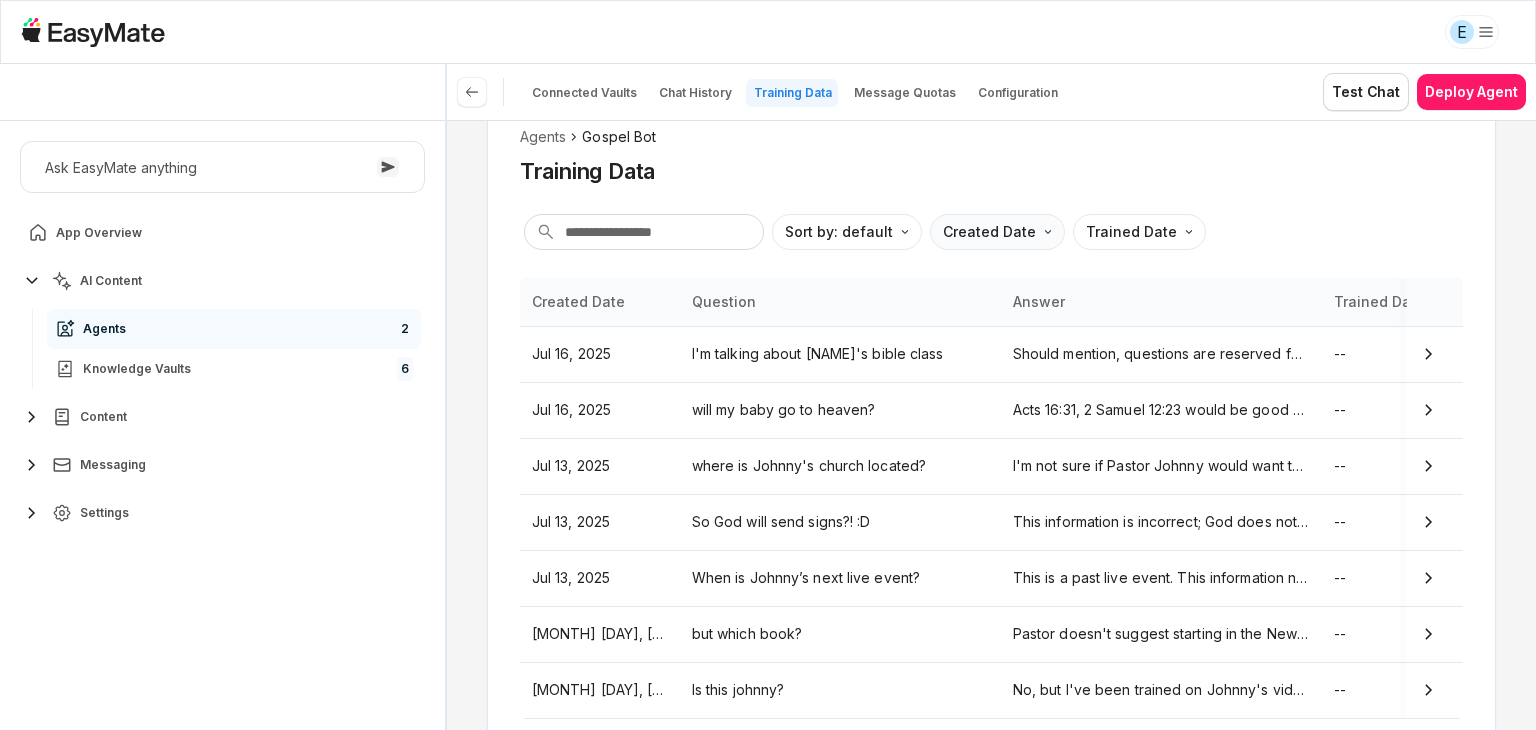 scroll, scrollTop: 142, scrollLeft: 0, axis: vertical 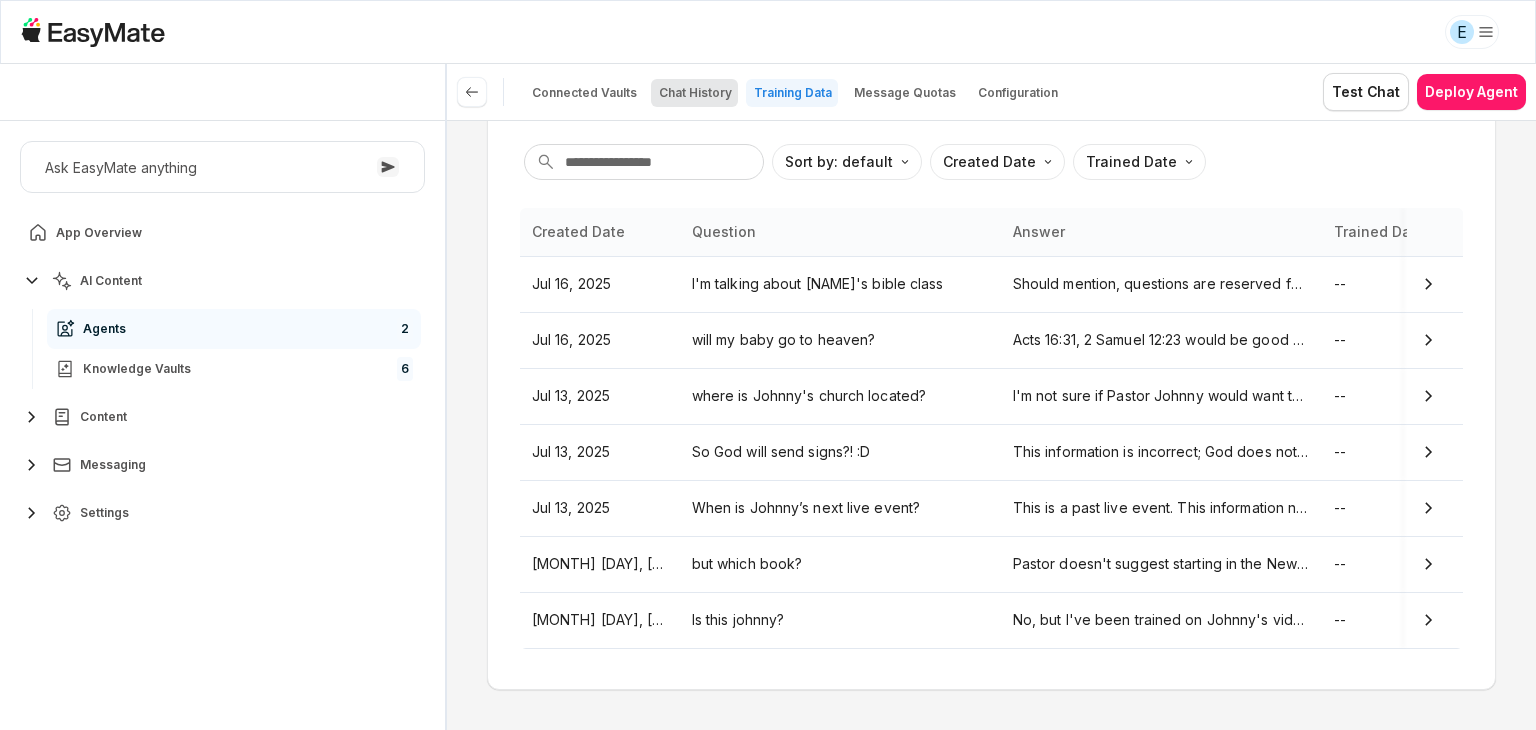 click on "Chat History" at bounding box center (694, 93) 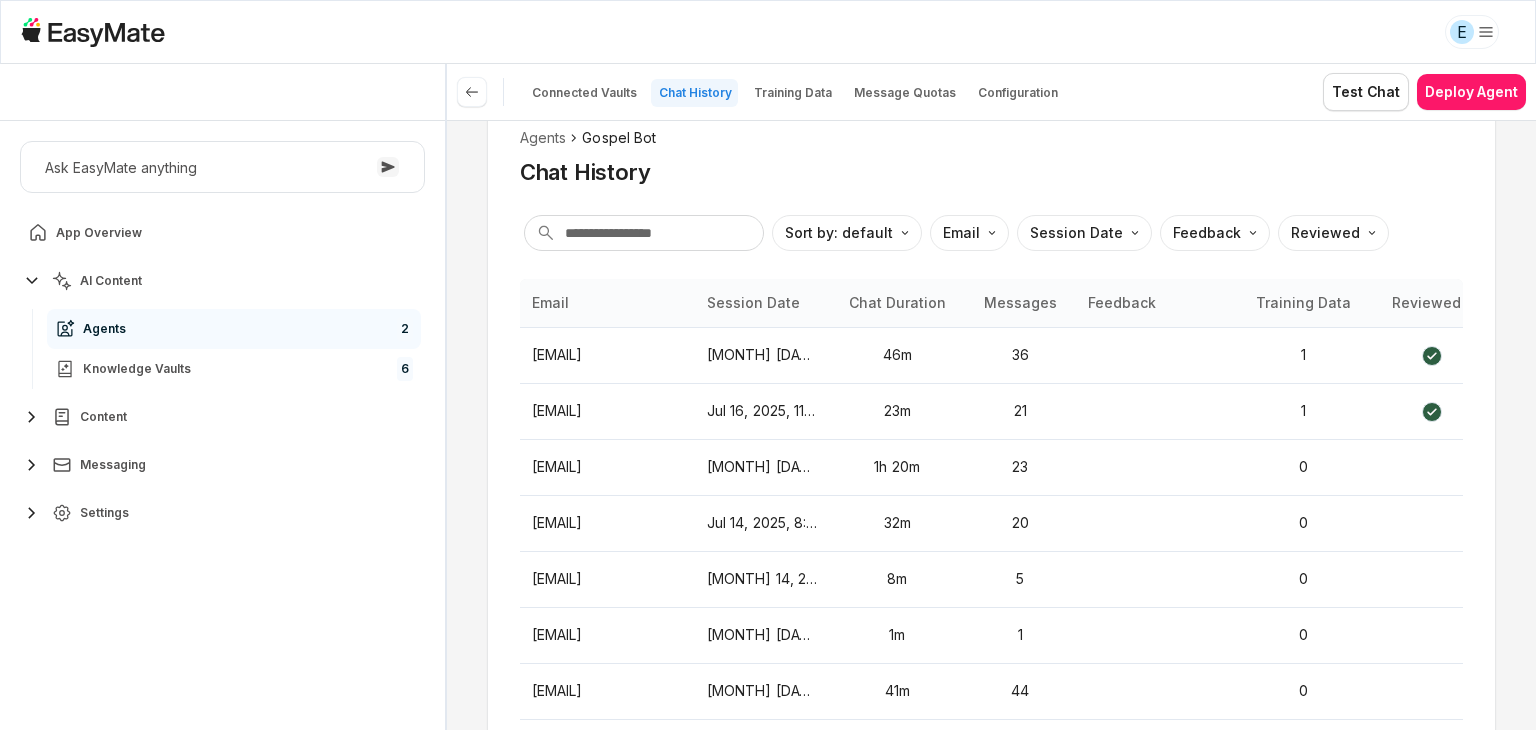 scroll, scrollTop: 0, scrollLeft: 0, axis: both 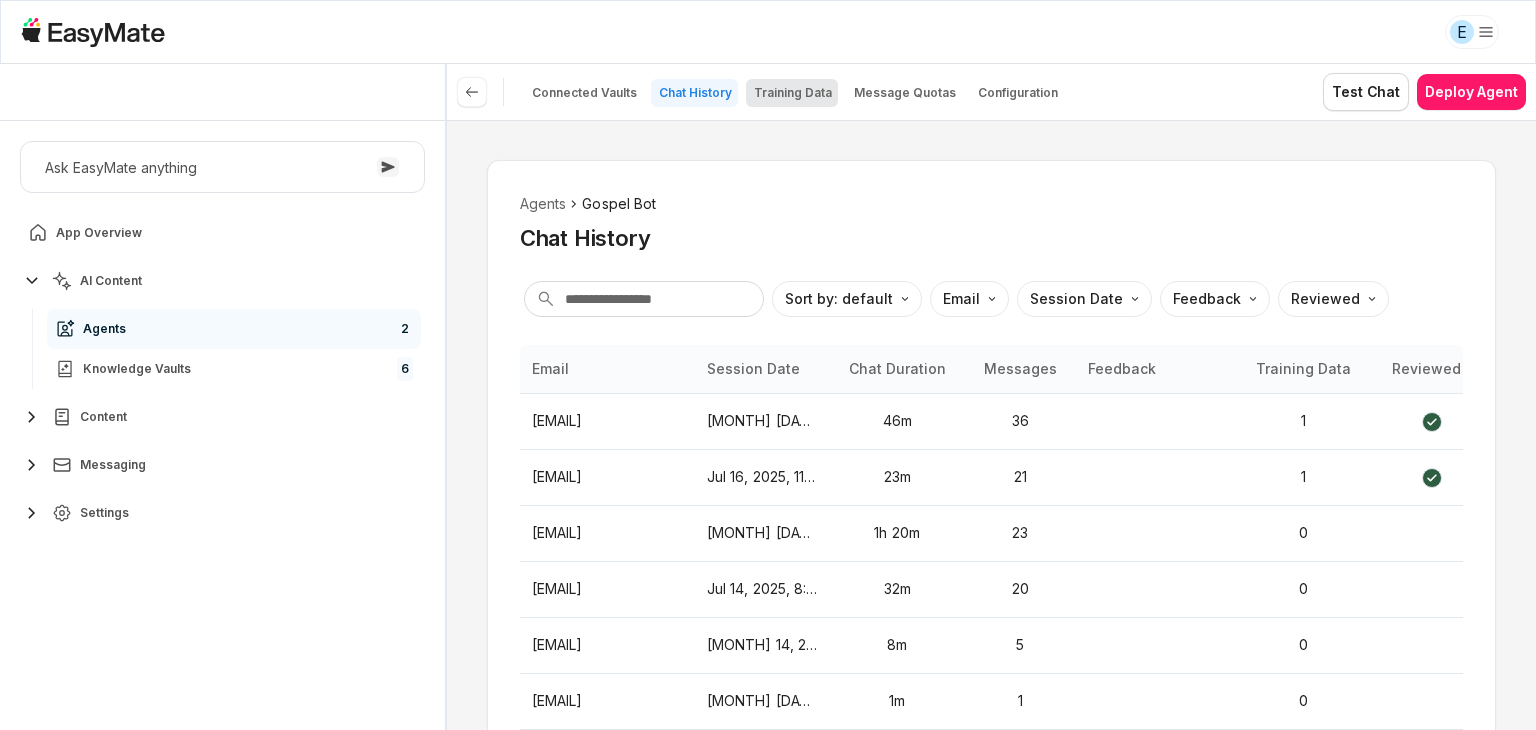 click on "Training Data" at bounding box center [793, 93] 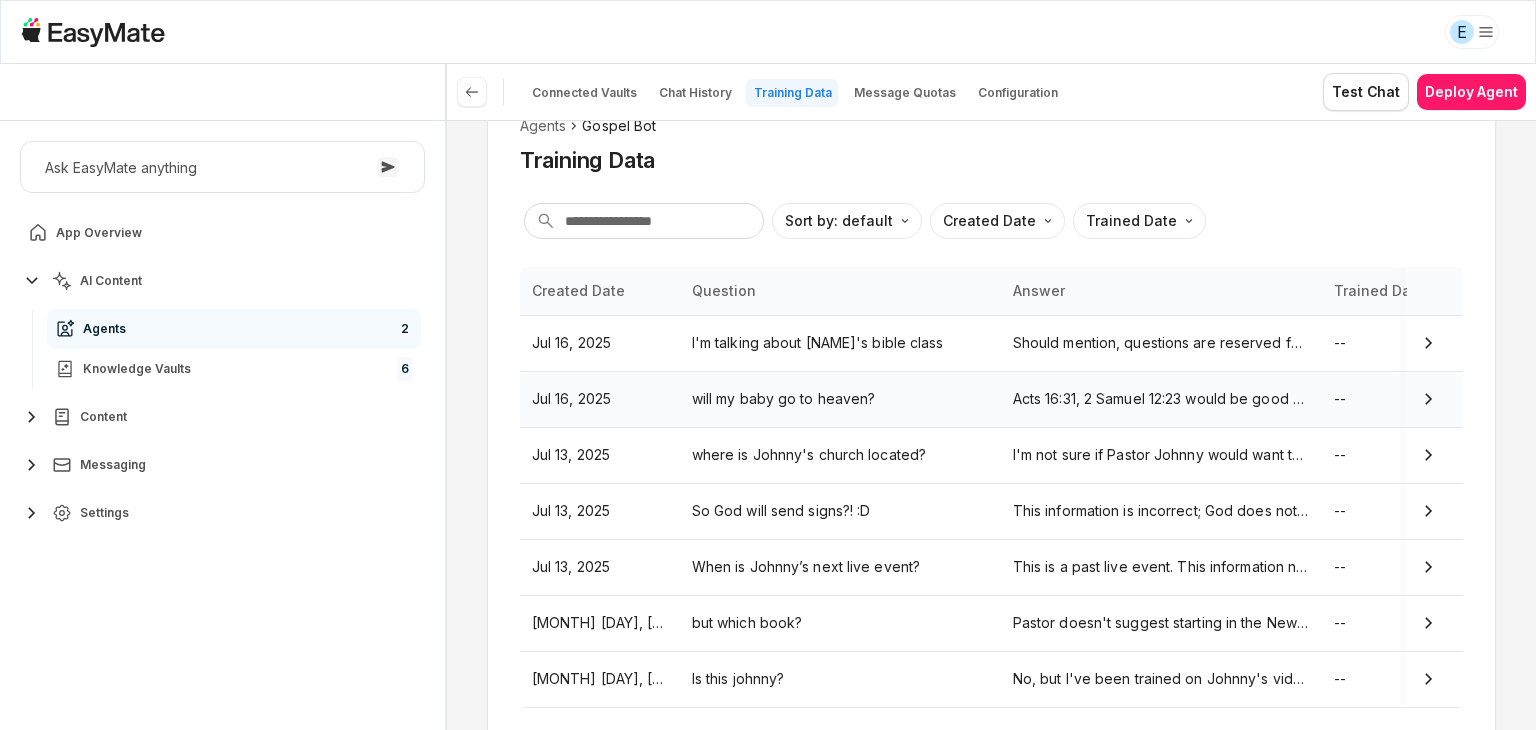 scroll, scrollTop: 142, scrollLeft: 0, axis: vertical 